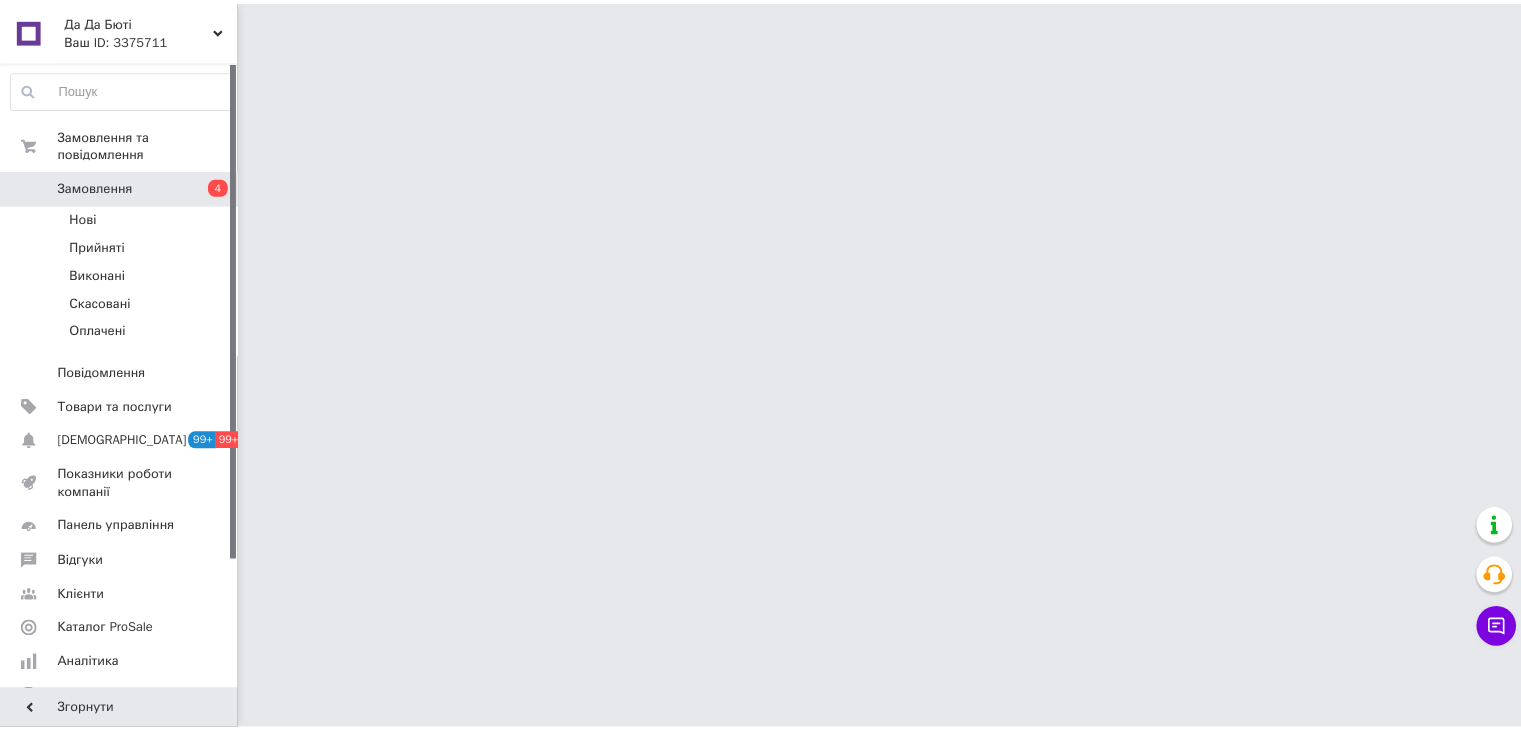 scroll, scrollTop: 0, scrollLeft: 0, axis: both 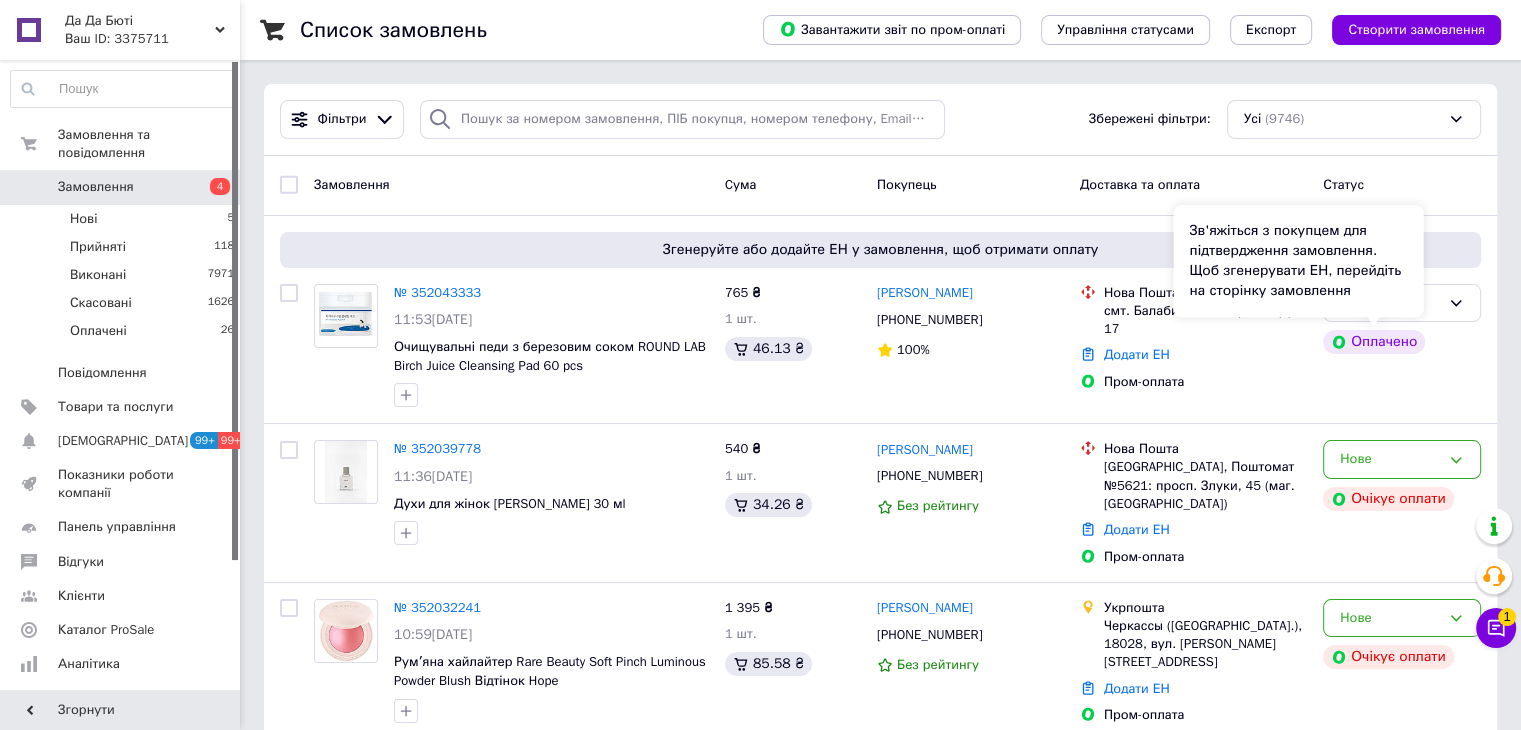 click on "Зв'яжіться з покупцем для підтвердження замовлення.
Щоб згенерувати ЕН, перейдіть на сторінку замовлення" at bounding box center (1298, 261) 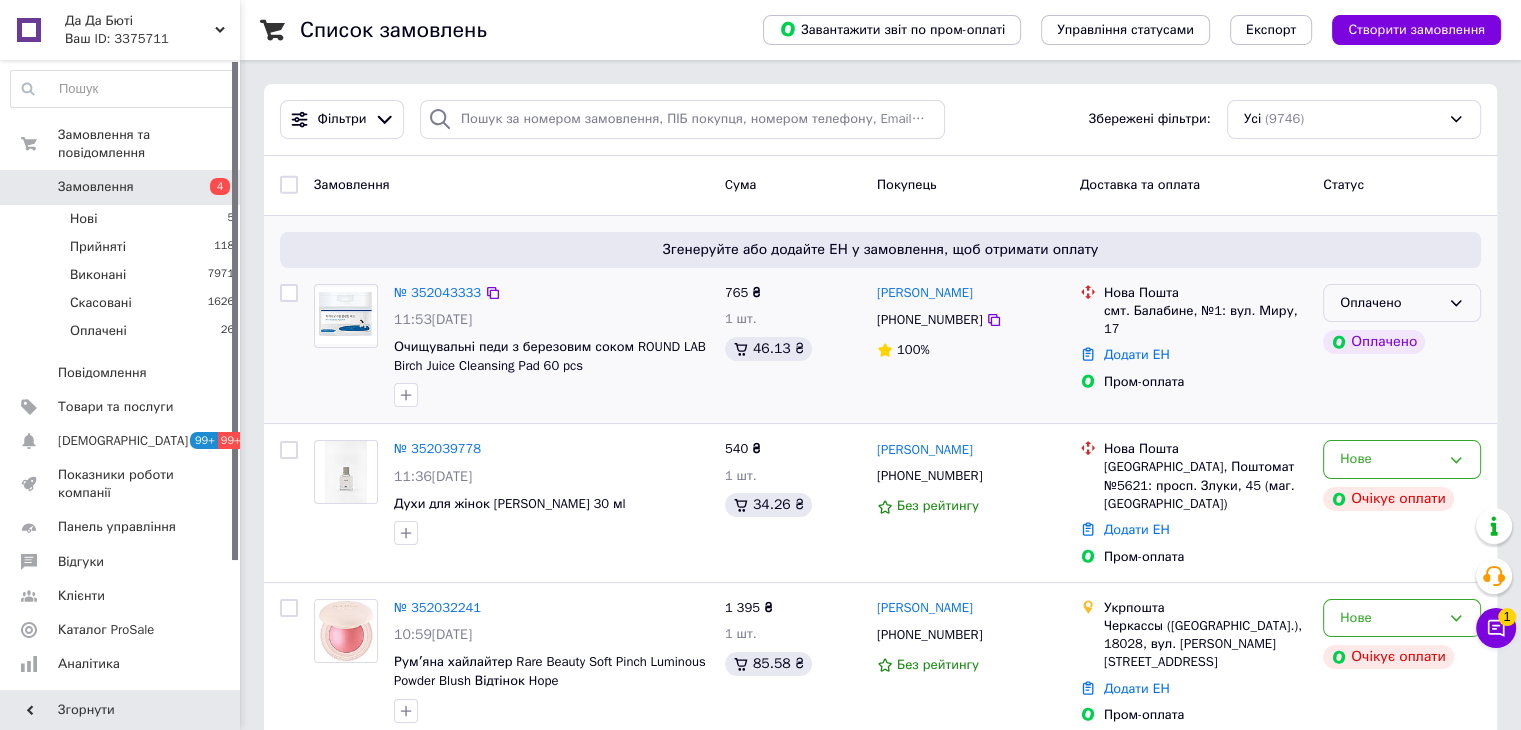 click on "Оплачено" at bounding box center [1402, 303] 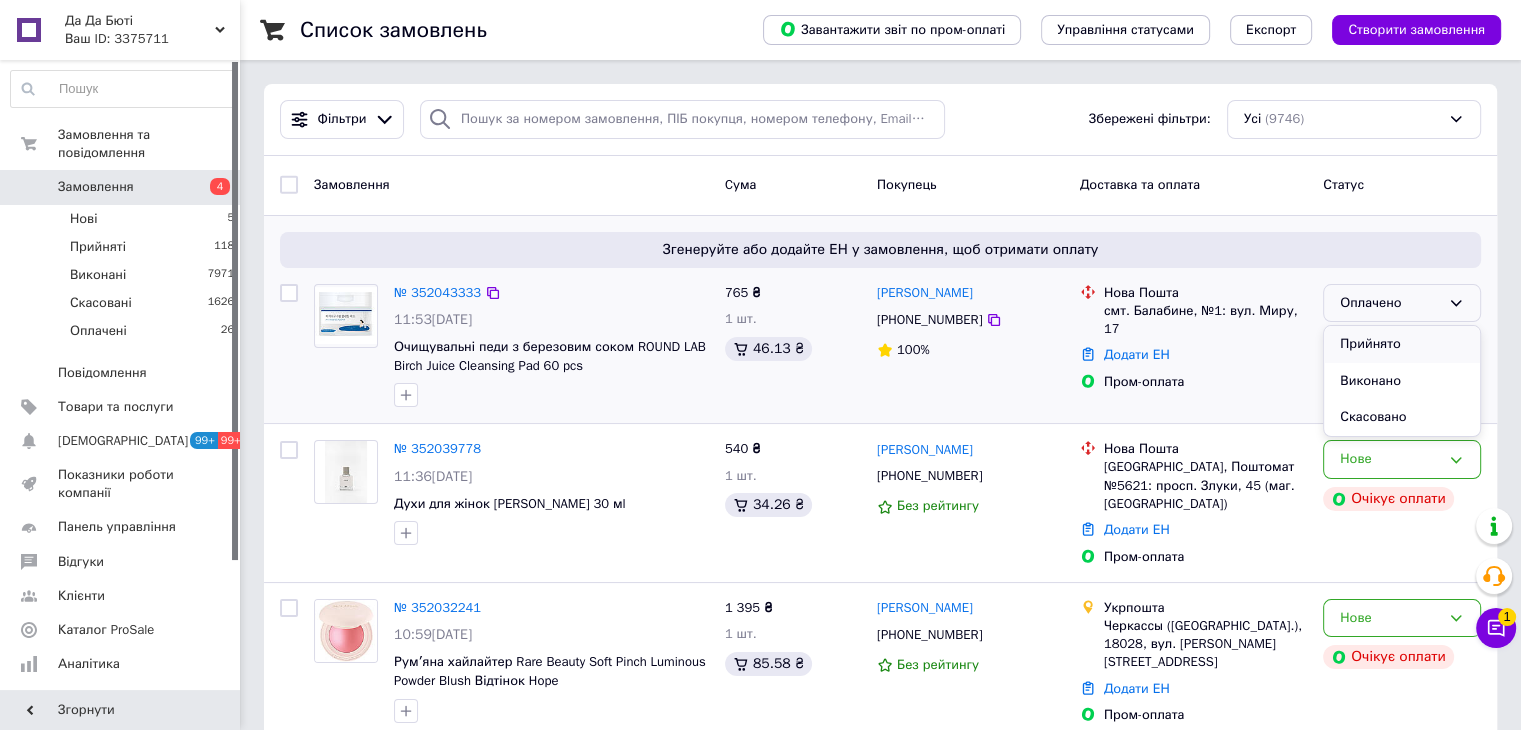 click on "Прийнято" at bounding box center (1402, 344) 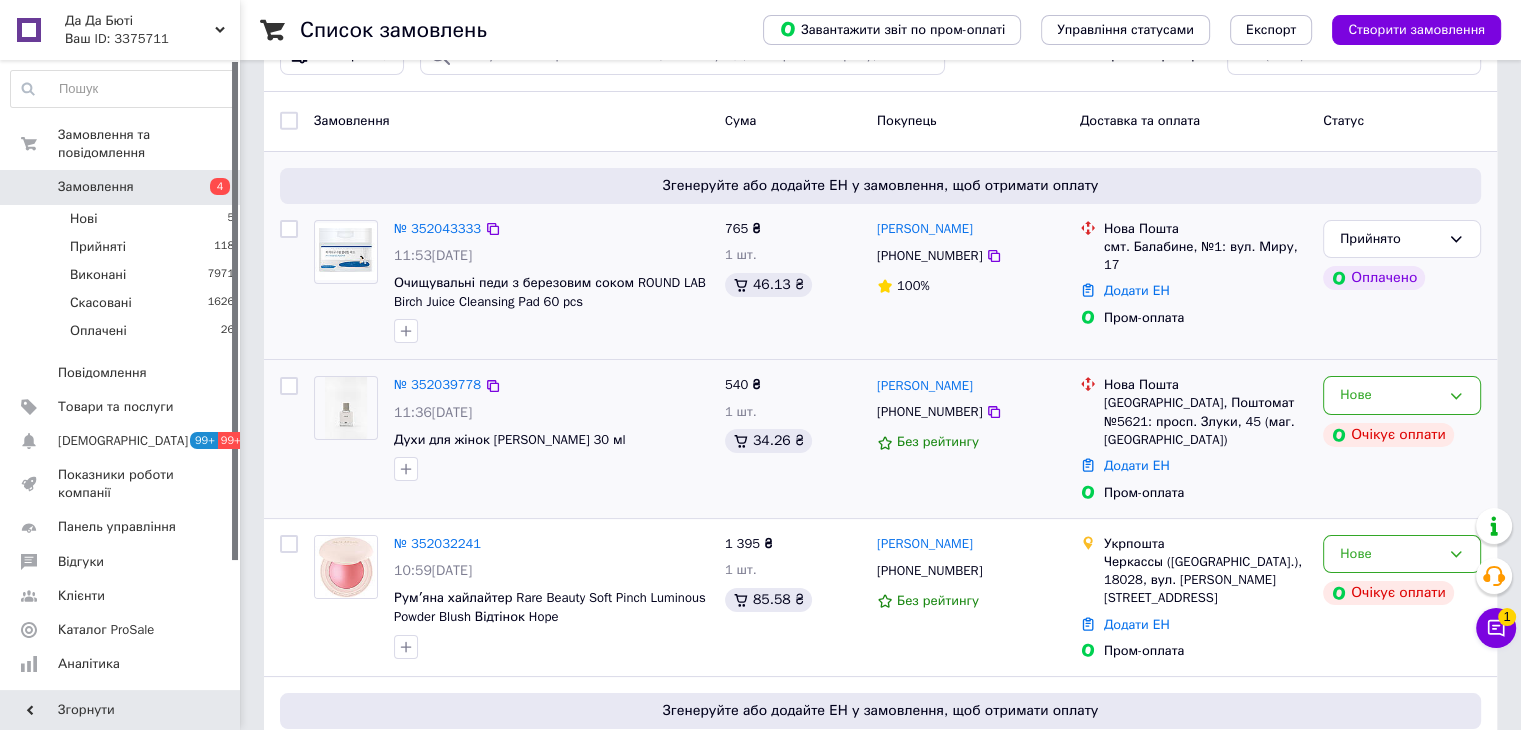 scroll, scrollTop: 100, scrollLeft: 0, axis: vertical 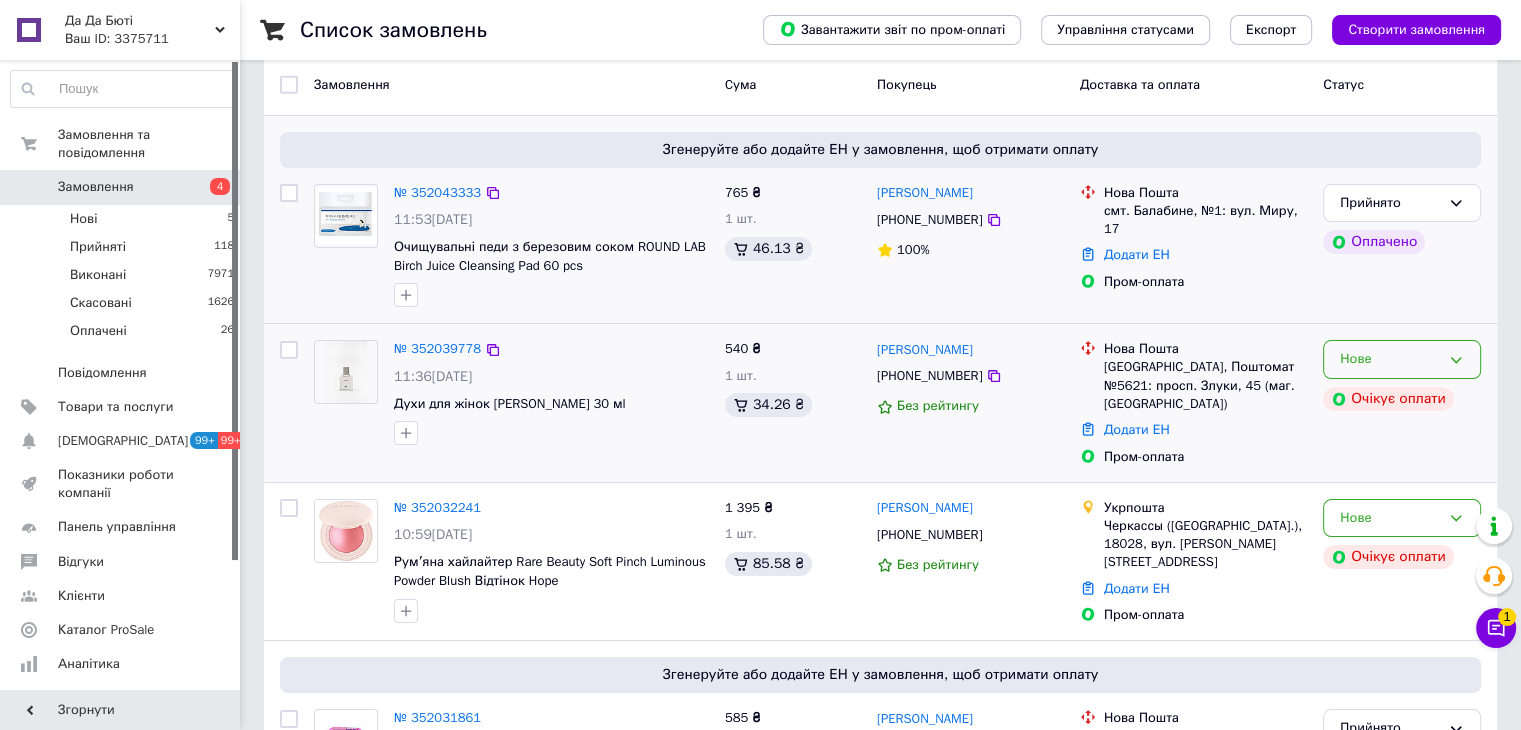click on "Нове" at bounding box center (1390, 359) 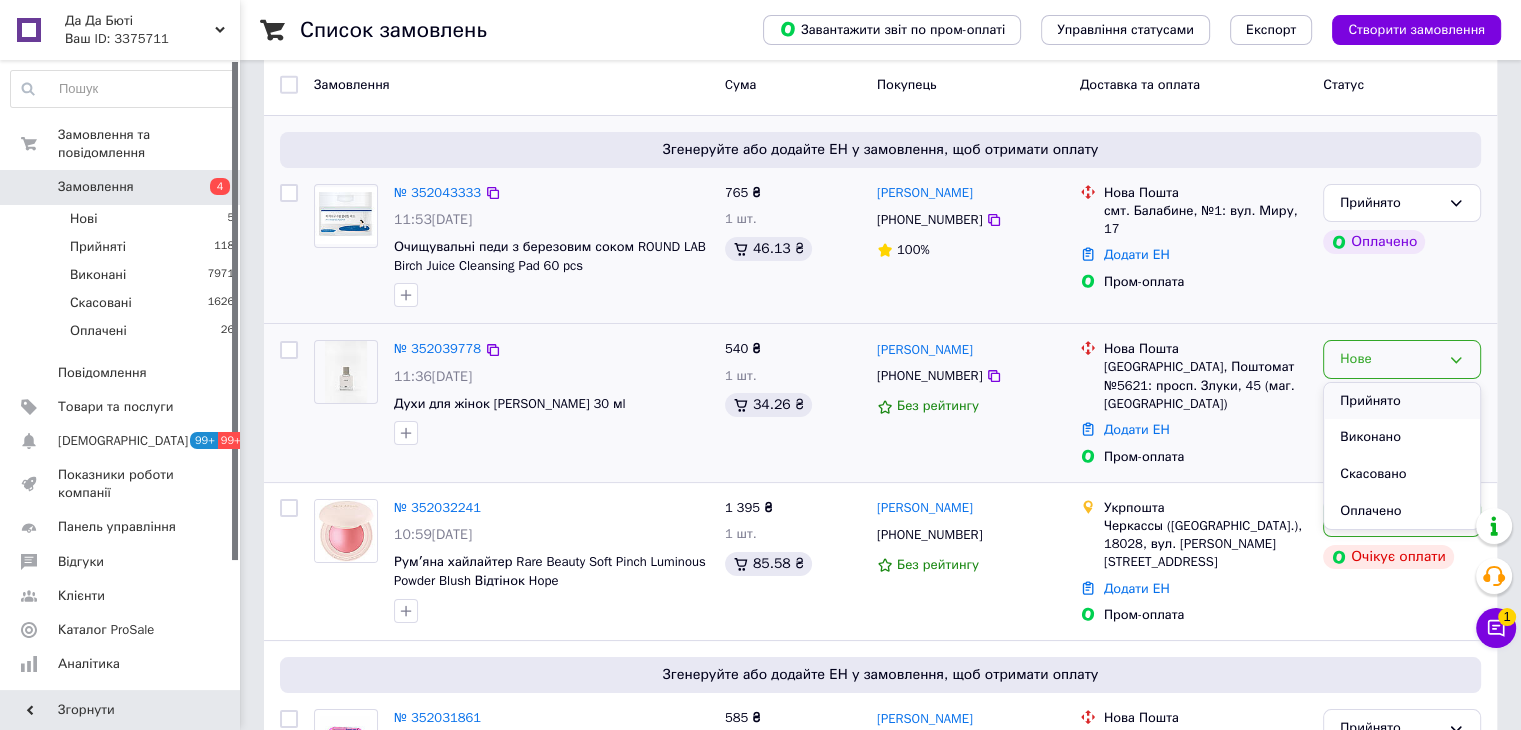 click on "Прийнято" at bounding box center (1402, 401) 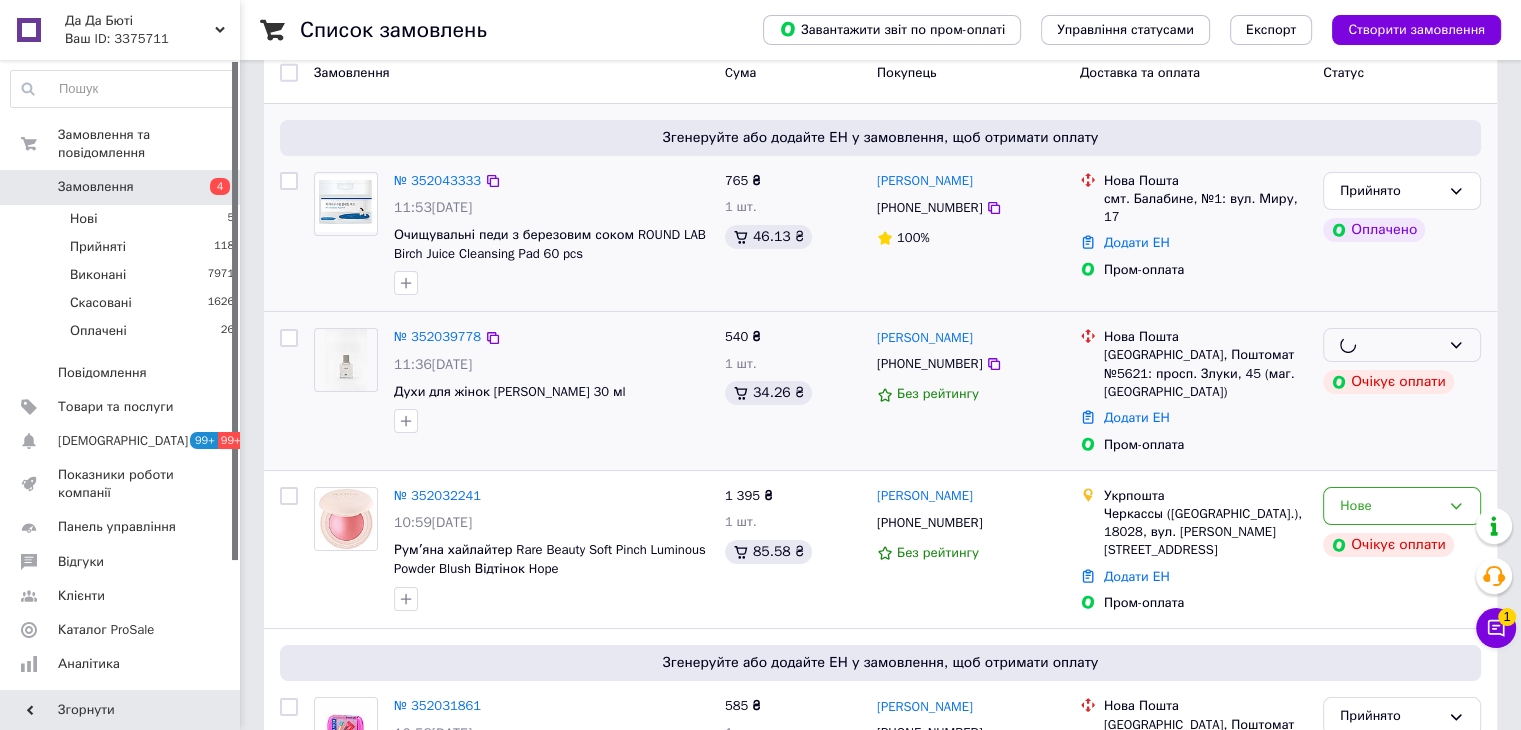 scroll, scrollTop: 200, scrollLeft: 0, axis: vertical 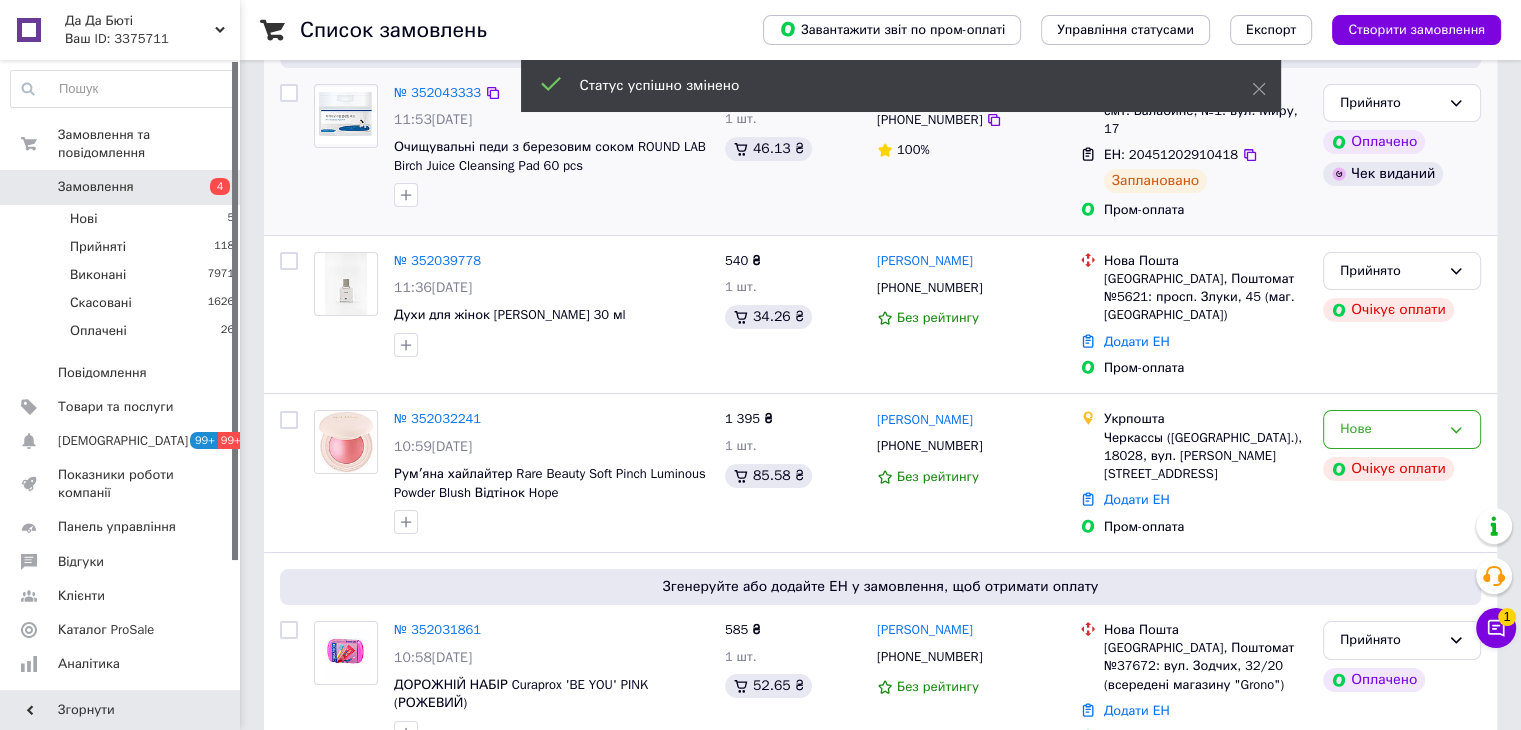 click on "Нове" at bounding box center [1390, 429] 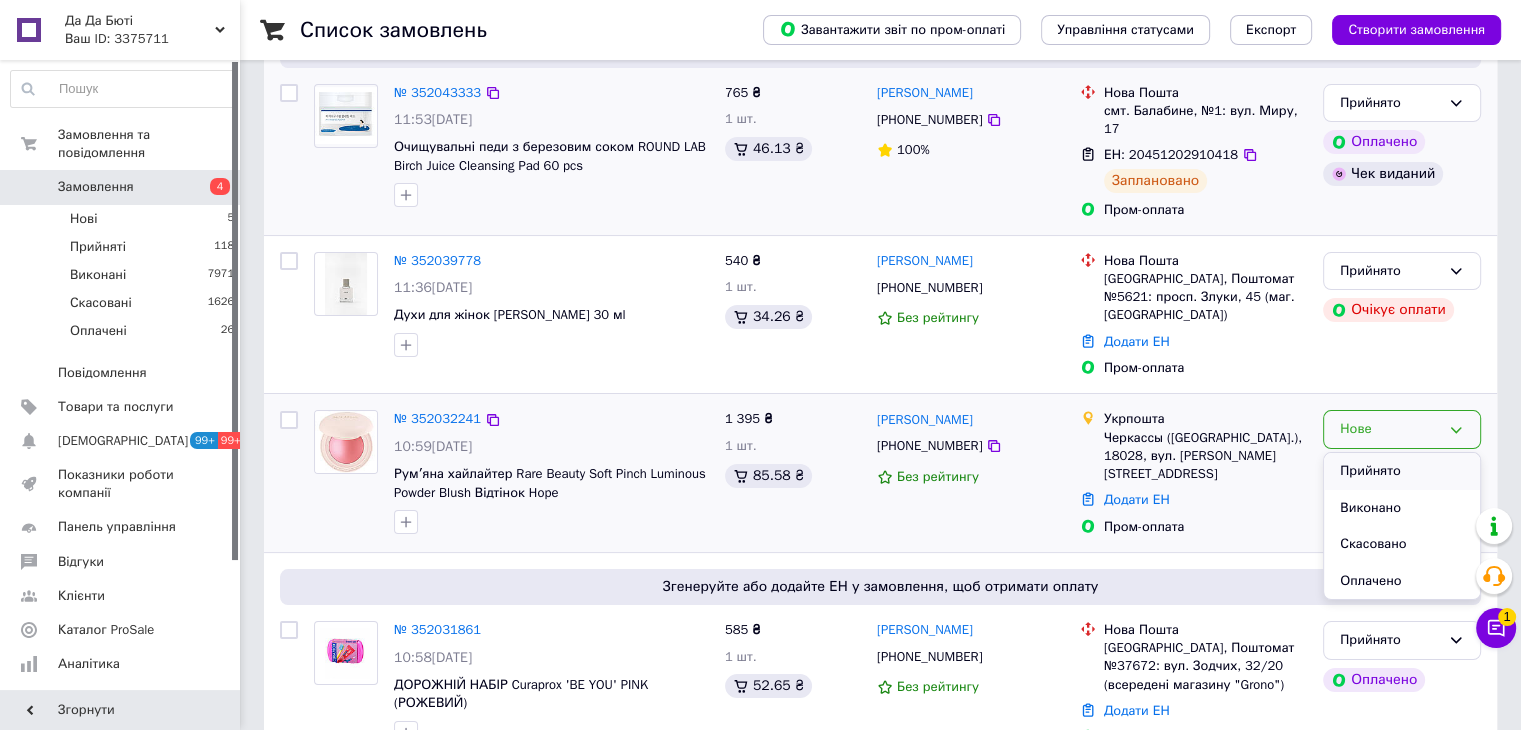 click on "Прийнято" at bounding box center [1402, 471] 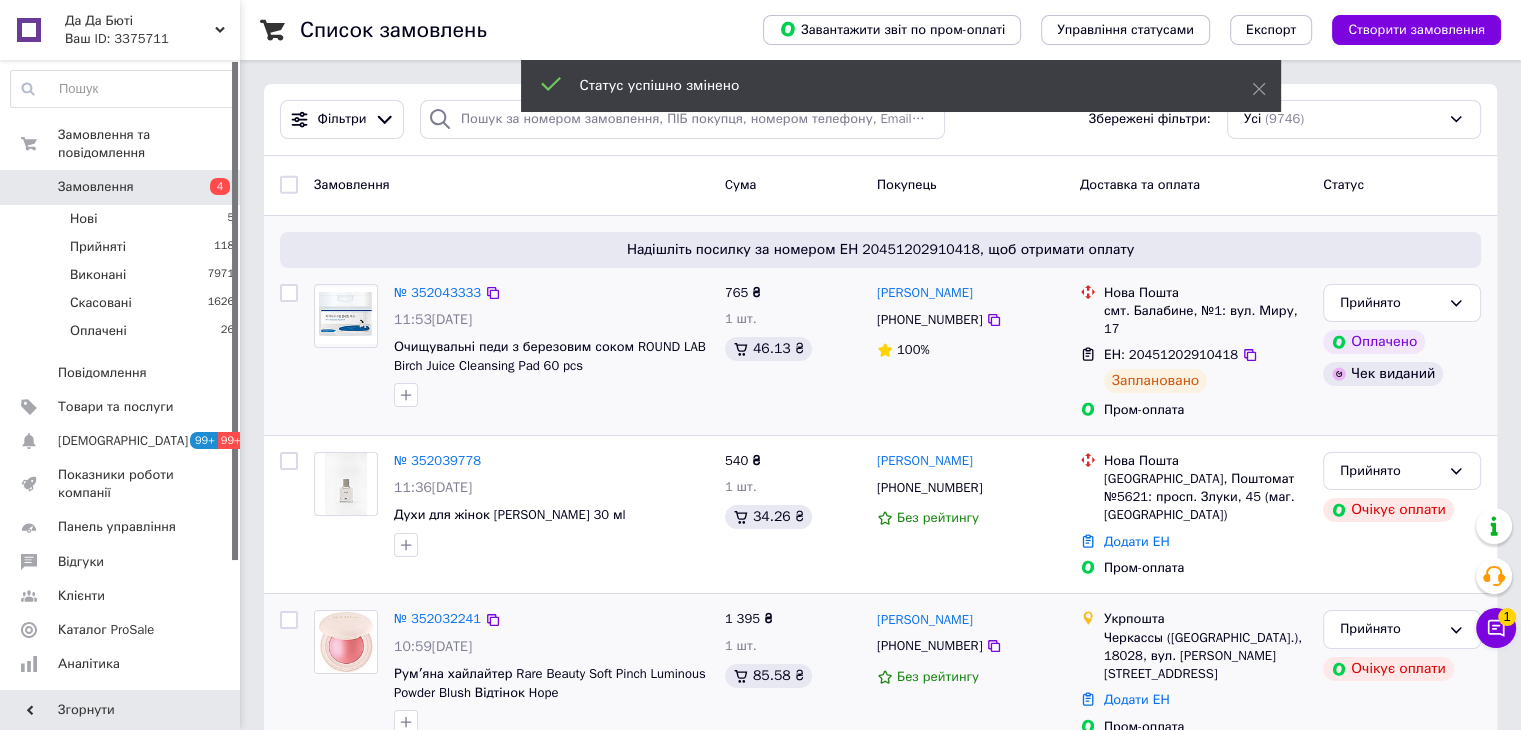 scroll, scrollTop: 500, scrollLeft: 0, axis: vertical 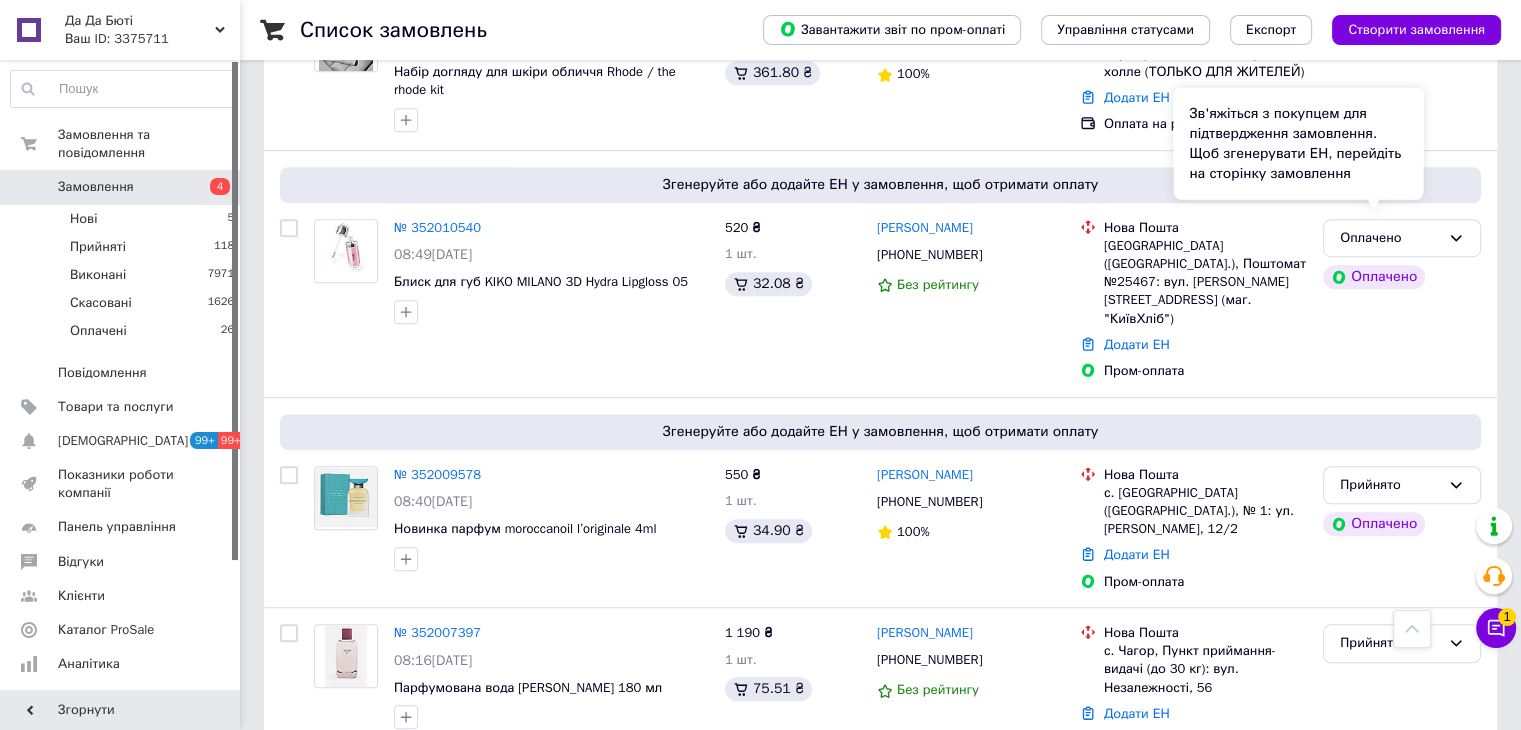 click on "Зв'яжіться з покупцем для підтвердження замовлення.
Щоб згенерувати ЕН, перейдіть на сторінку замовлення" at bounding box center [1298, 144] 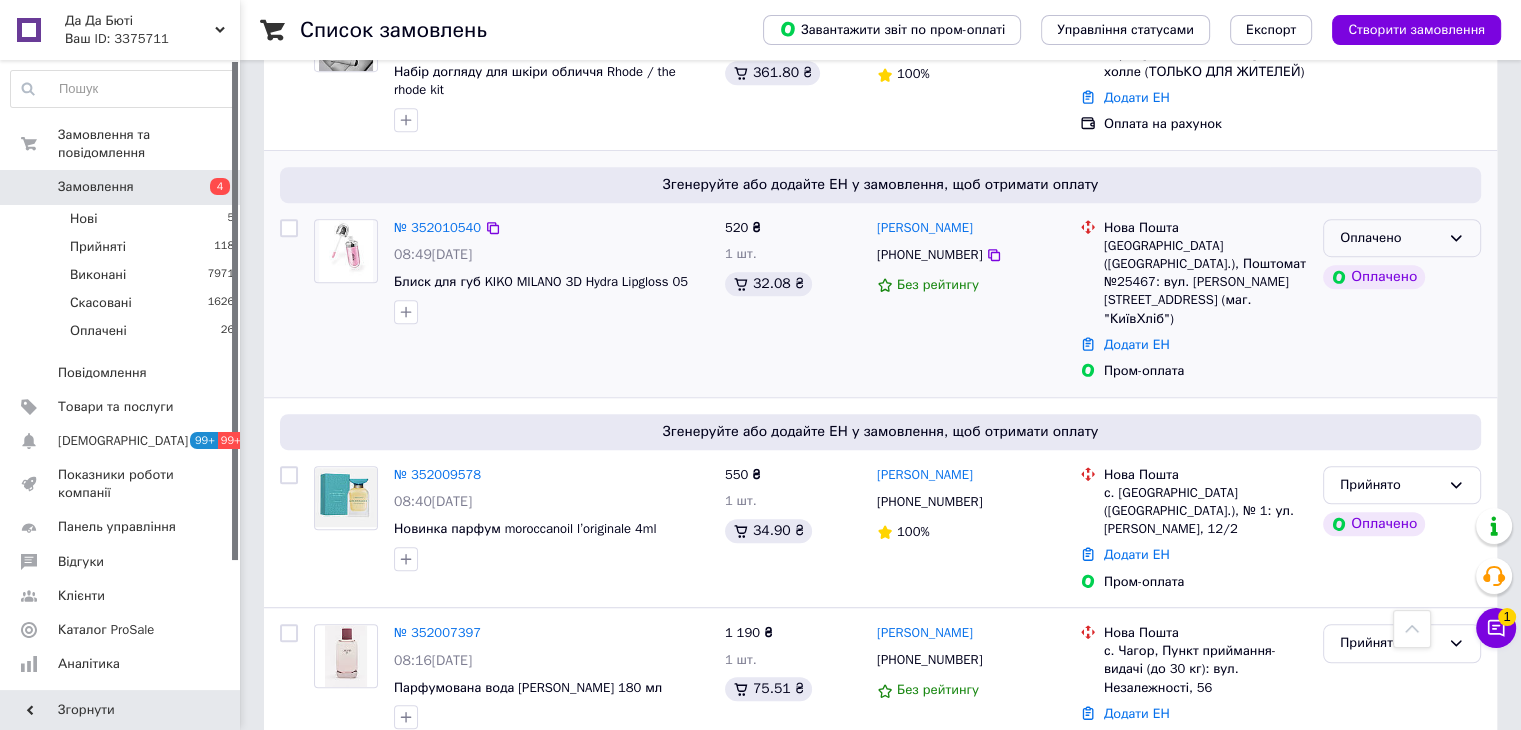 click on "Оплачено" at bounding box center (1390, 238) 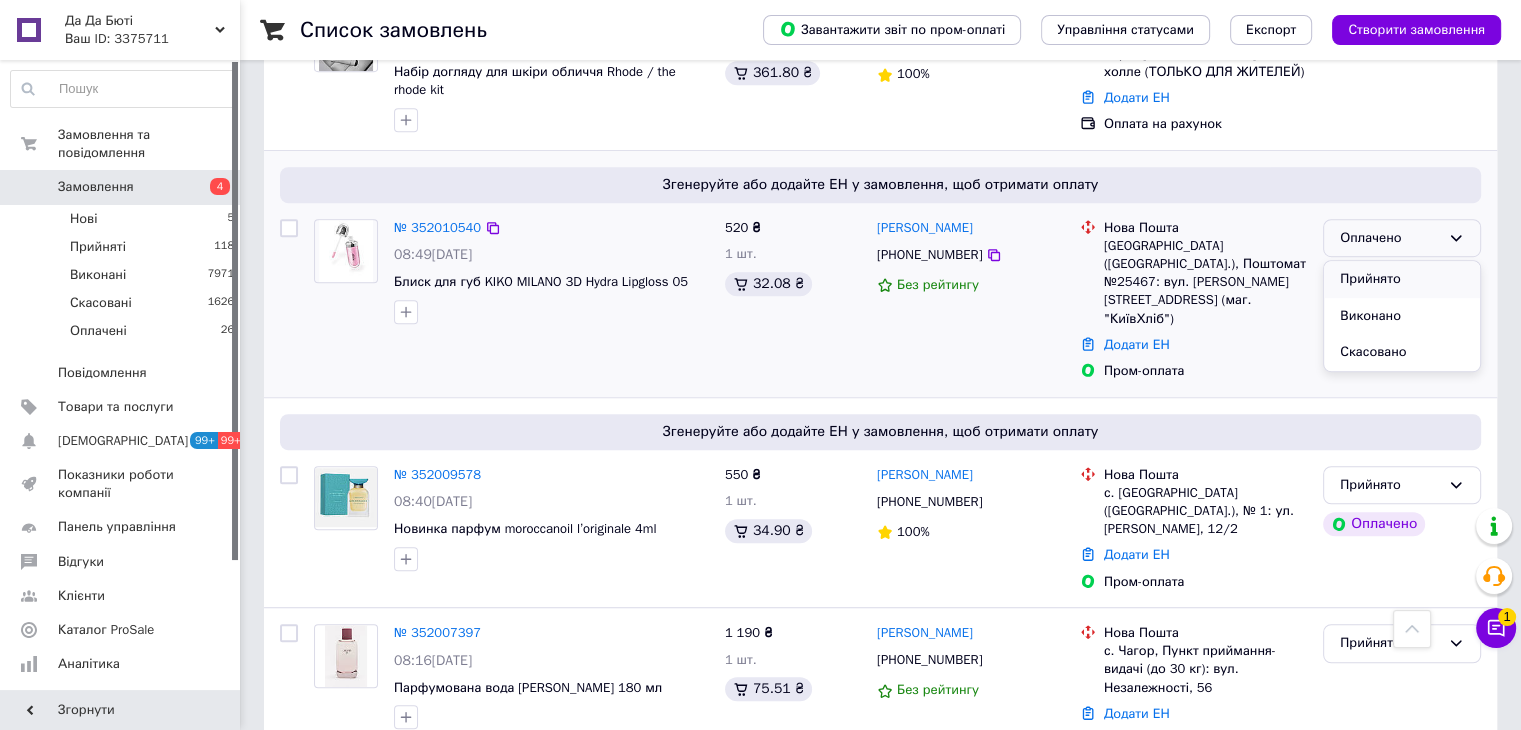 click on "Прийнято" at bounding box center [1402, 279] 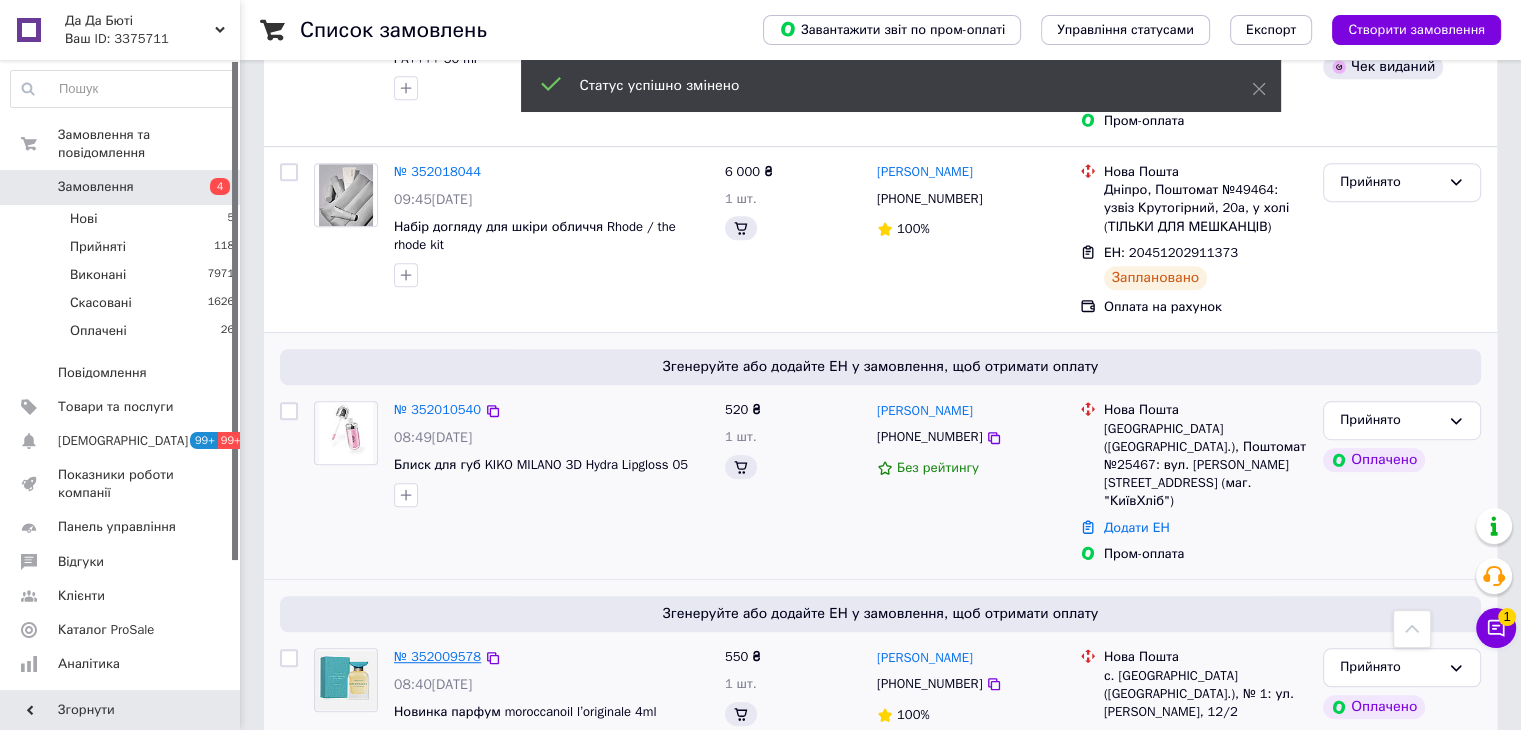 scroll, scrollTop: 1239, scrollLeft: 0, axis: vertical 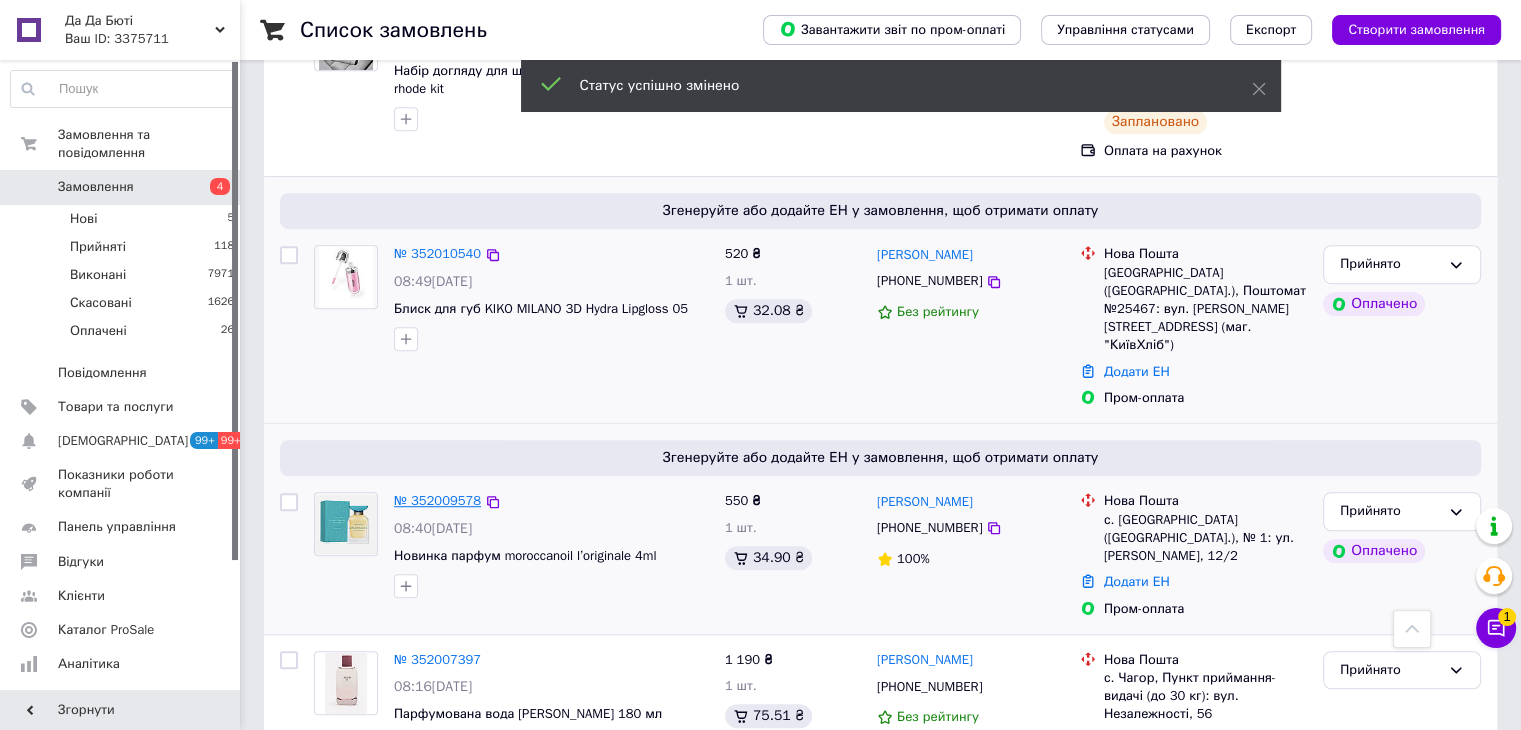 drag, startPoint x: 432, startPoint y: 391, endPoint x: 427, endPoint y: 411, distance: 20.615528 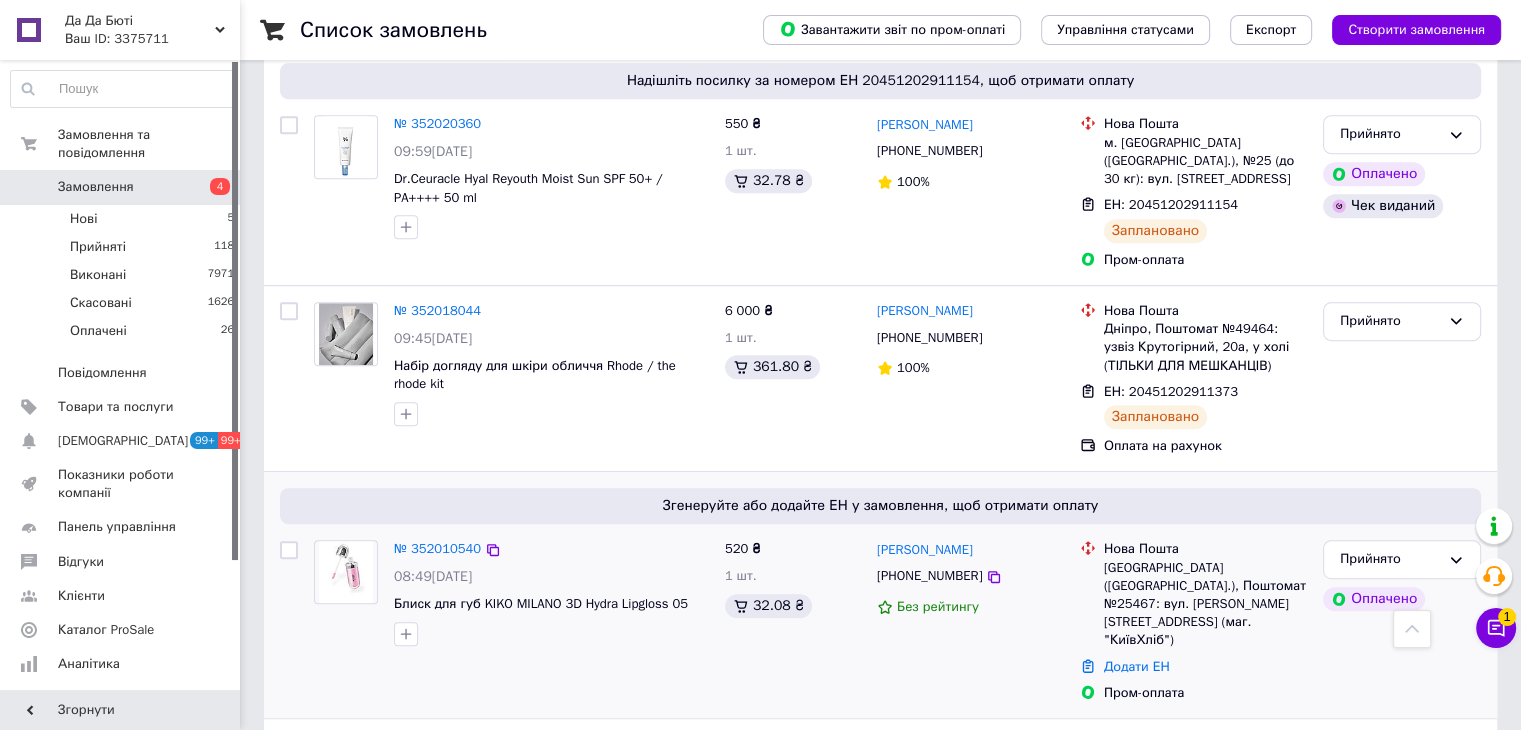 scroll, scrollTop: 1039, scrollLeft: 0, axis: vertical 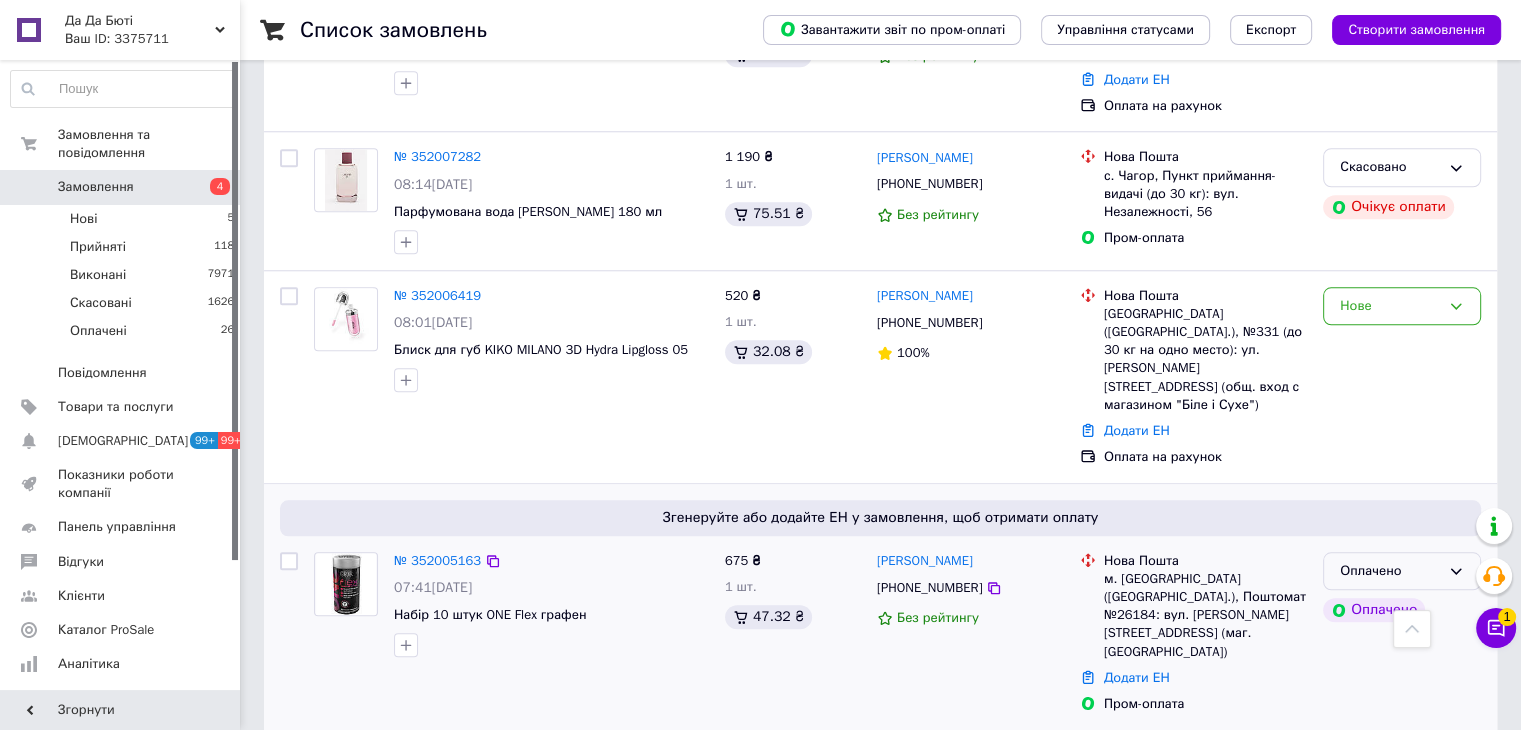 click on "Оплачено" at bounding box center (1390, 571) 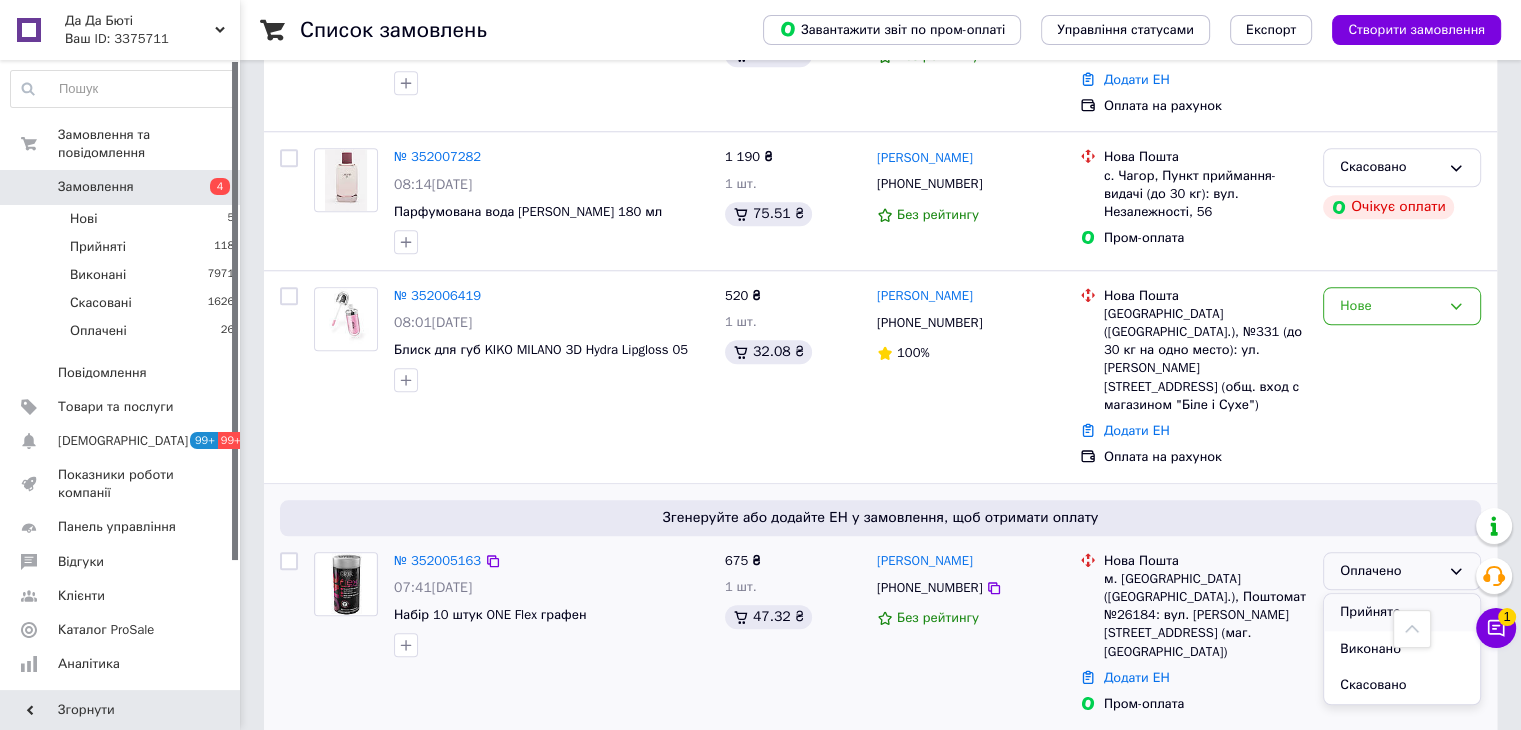 click on "Прийнято" at bounding box center (1402, 612) 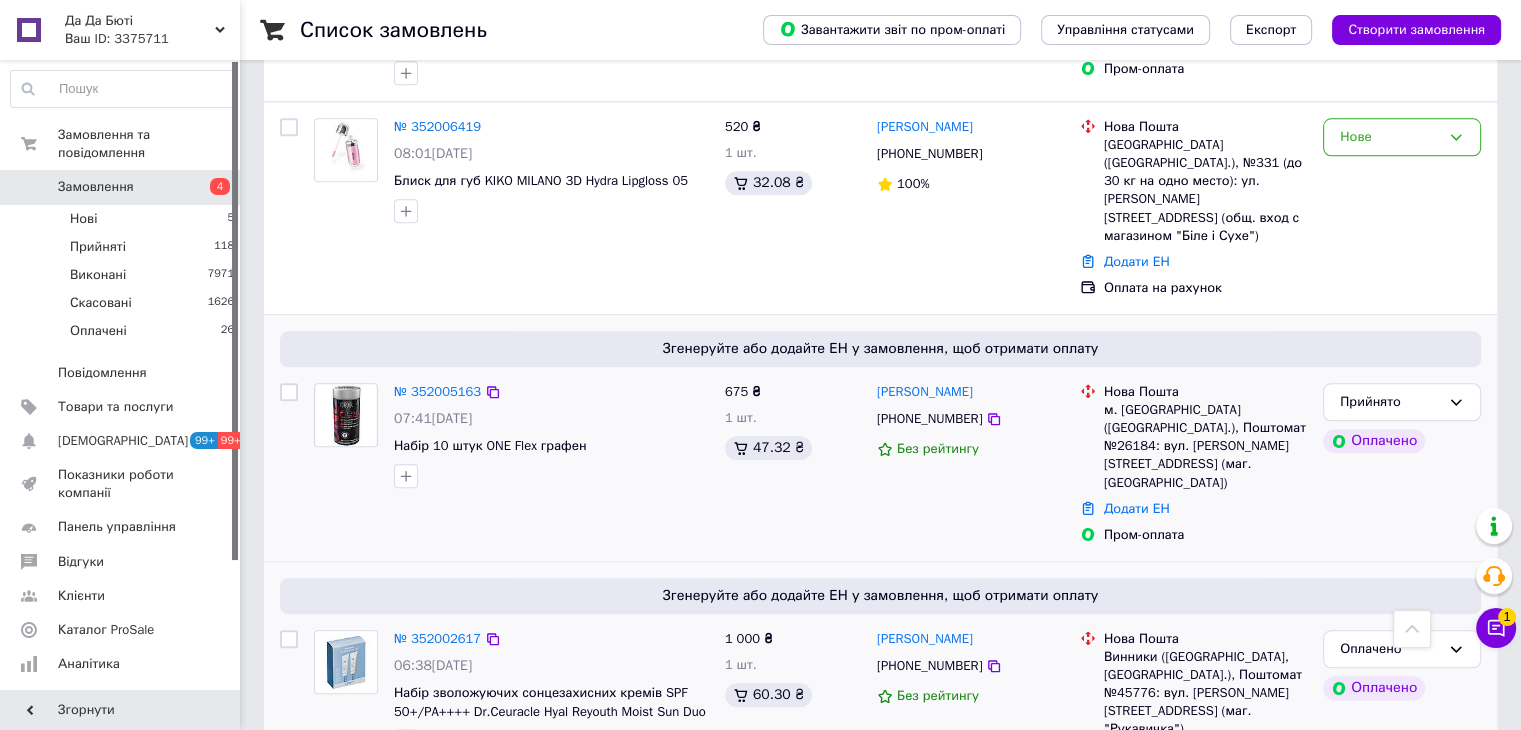 scroll, scrollTop: 2156, scrollLeft: 0, axis: vertical 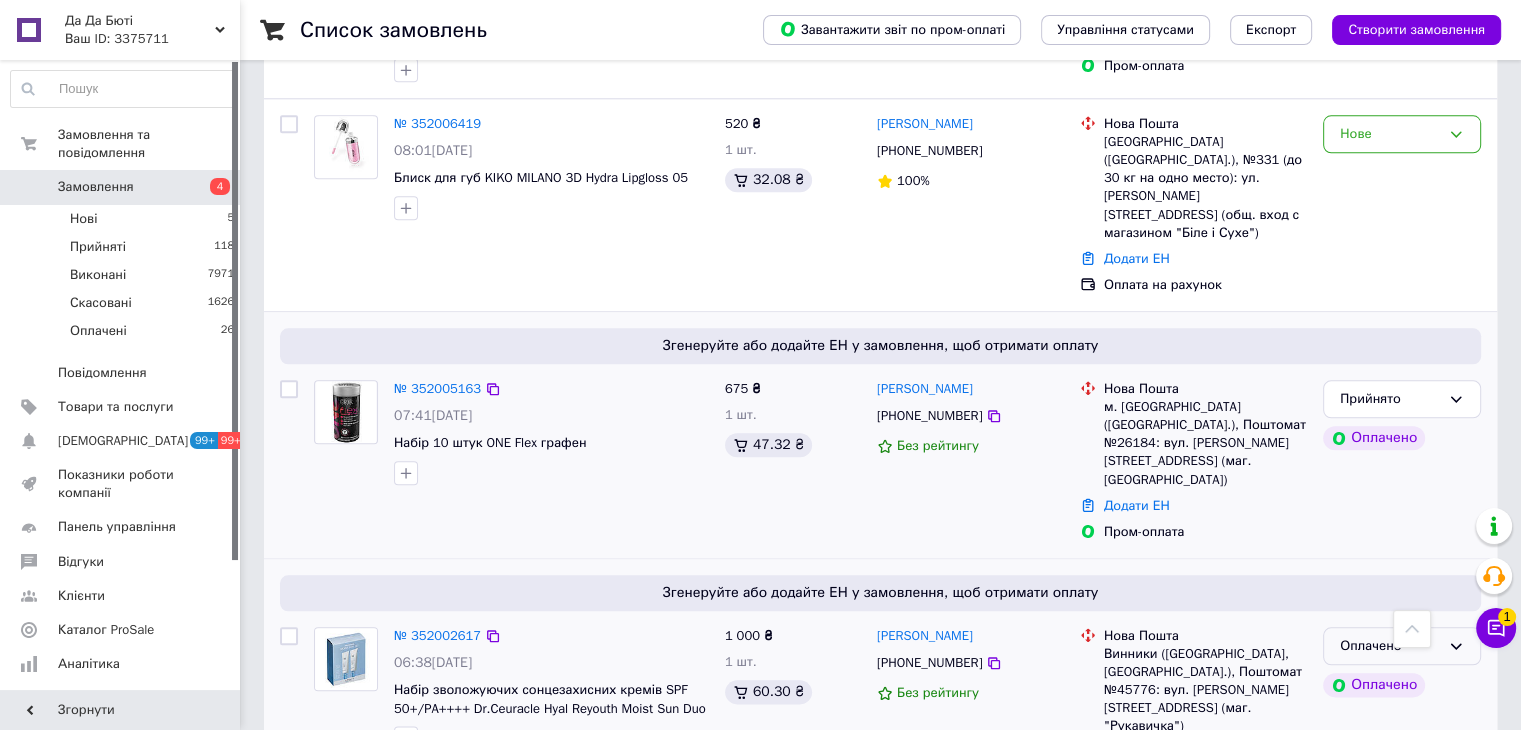 click on "Оплачено" at bounding box center (1402, 646) 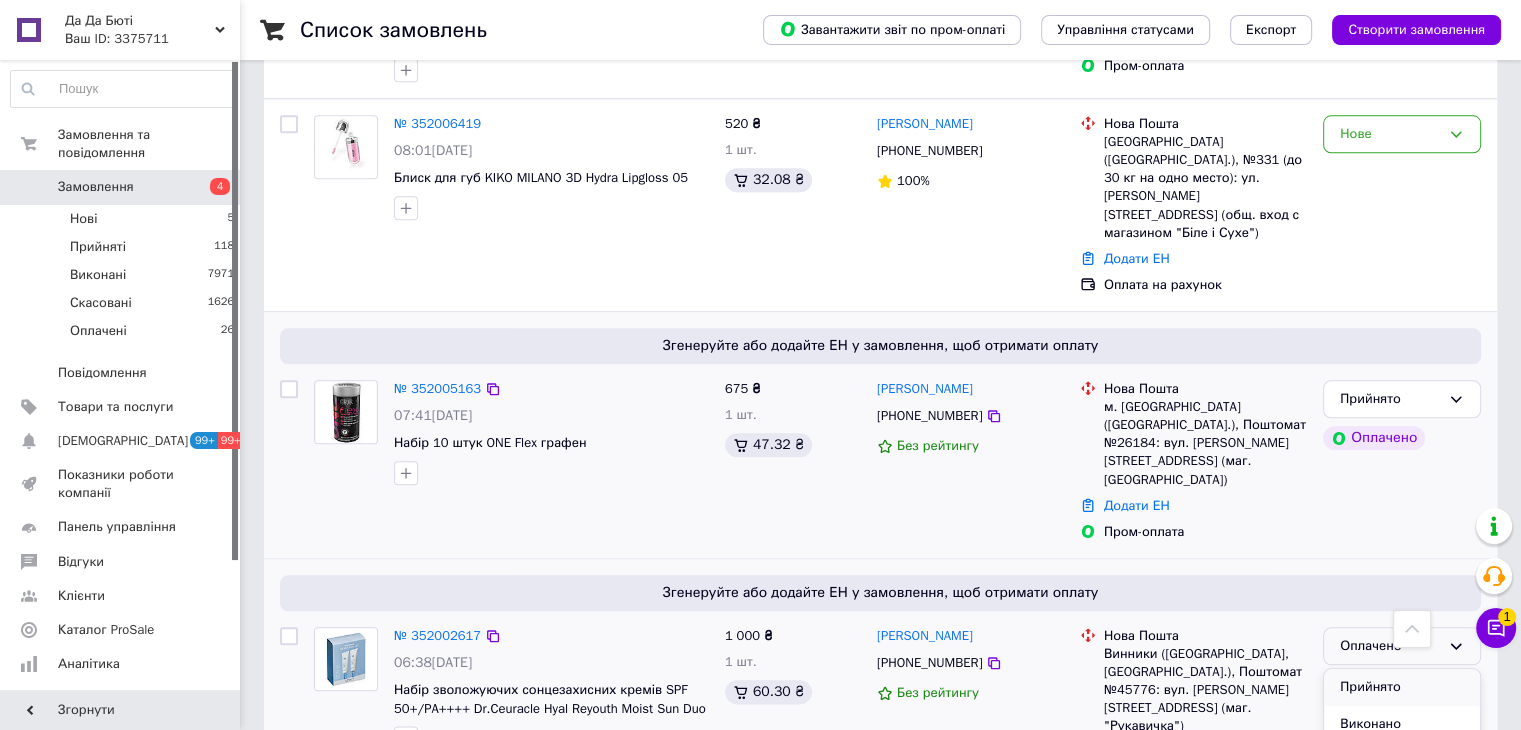 click on "Прийнято" at bounding box center (1402, 687) 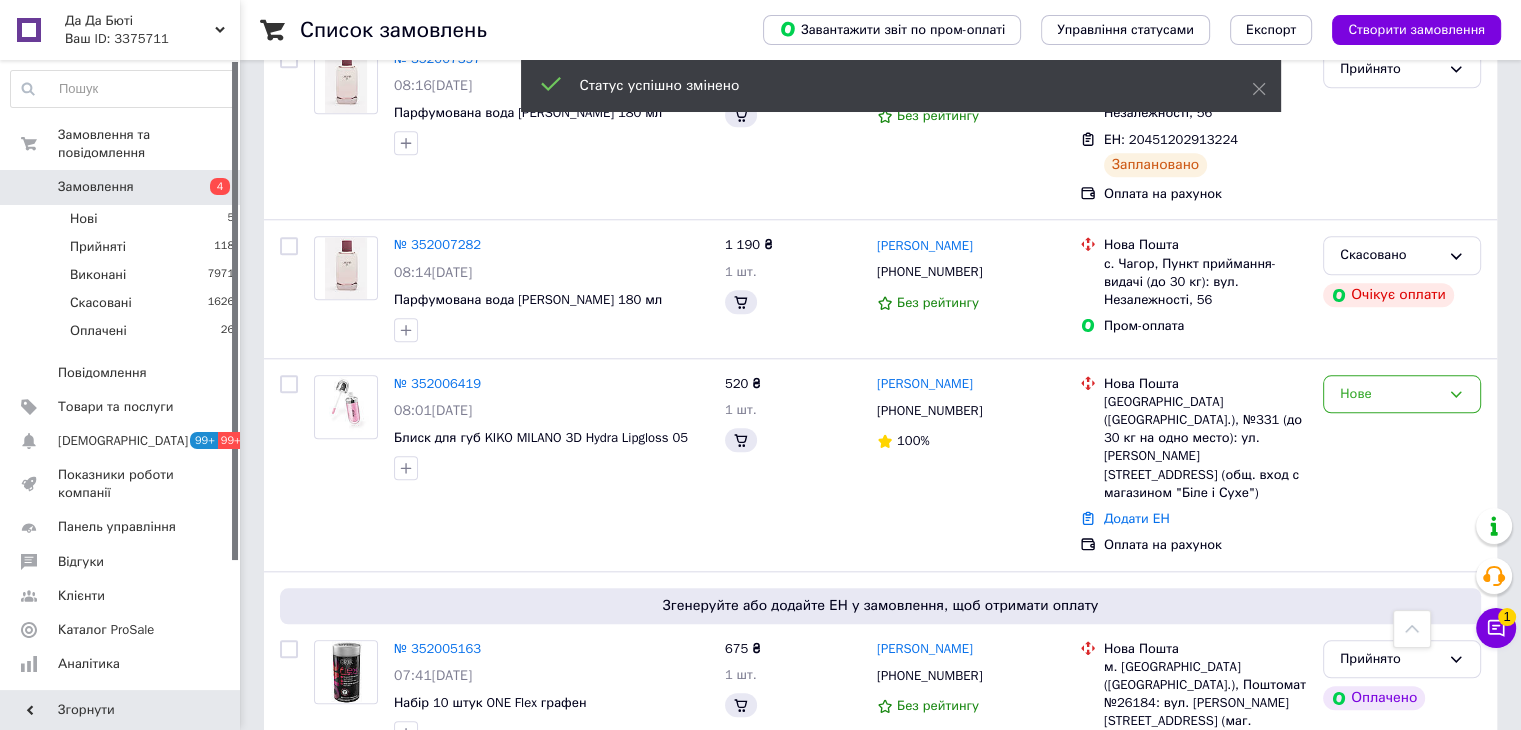 scroll, scrollTop: 2156, scrollLeft: 0, axis: vertical 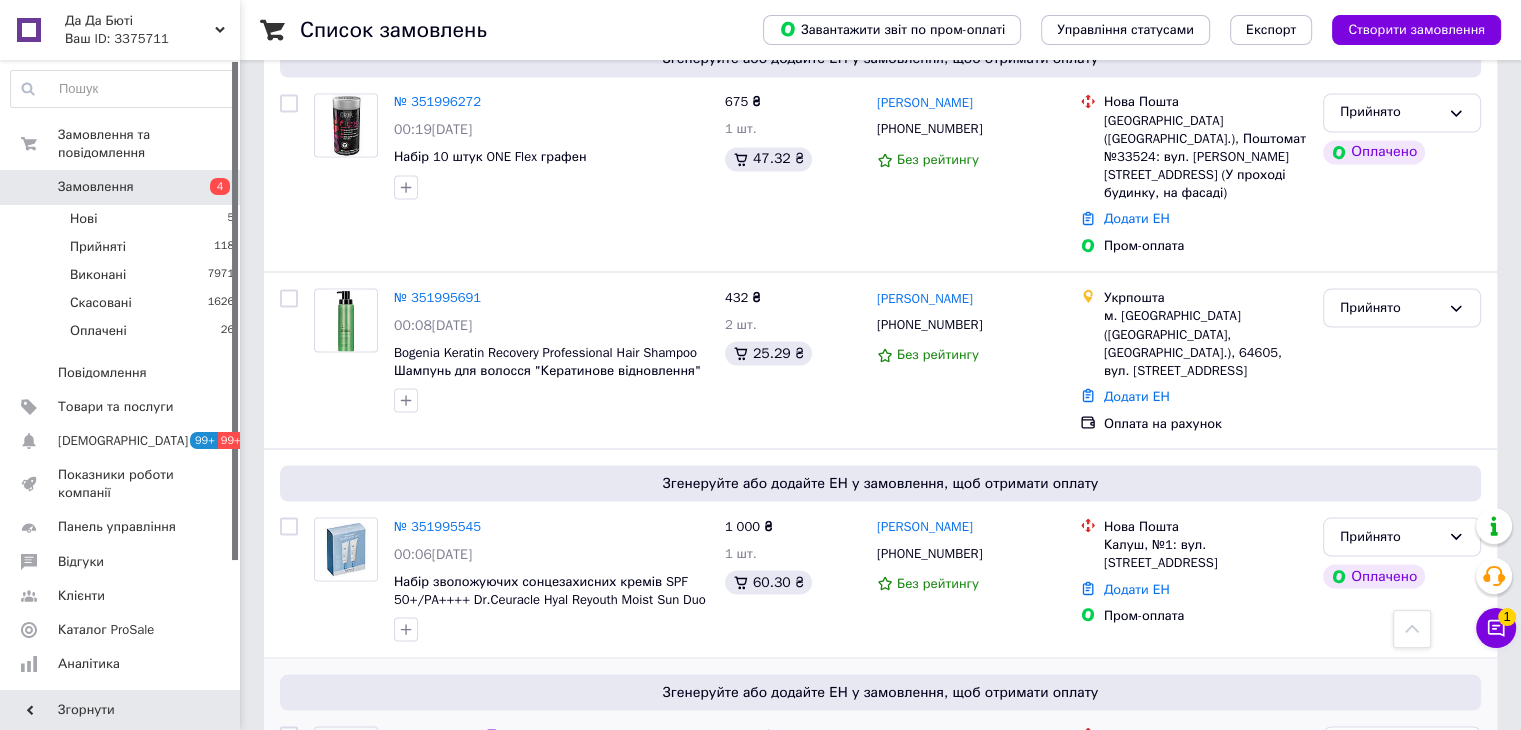 click on "3 товара у замовленні" at bounding box center (464, 868) 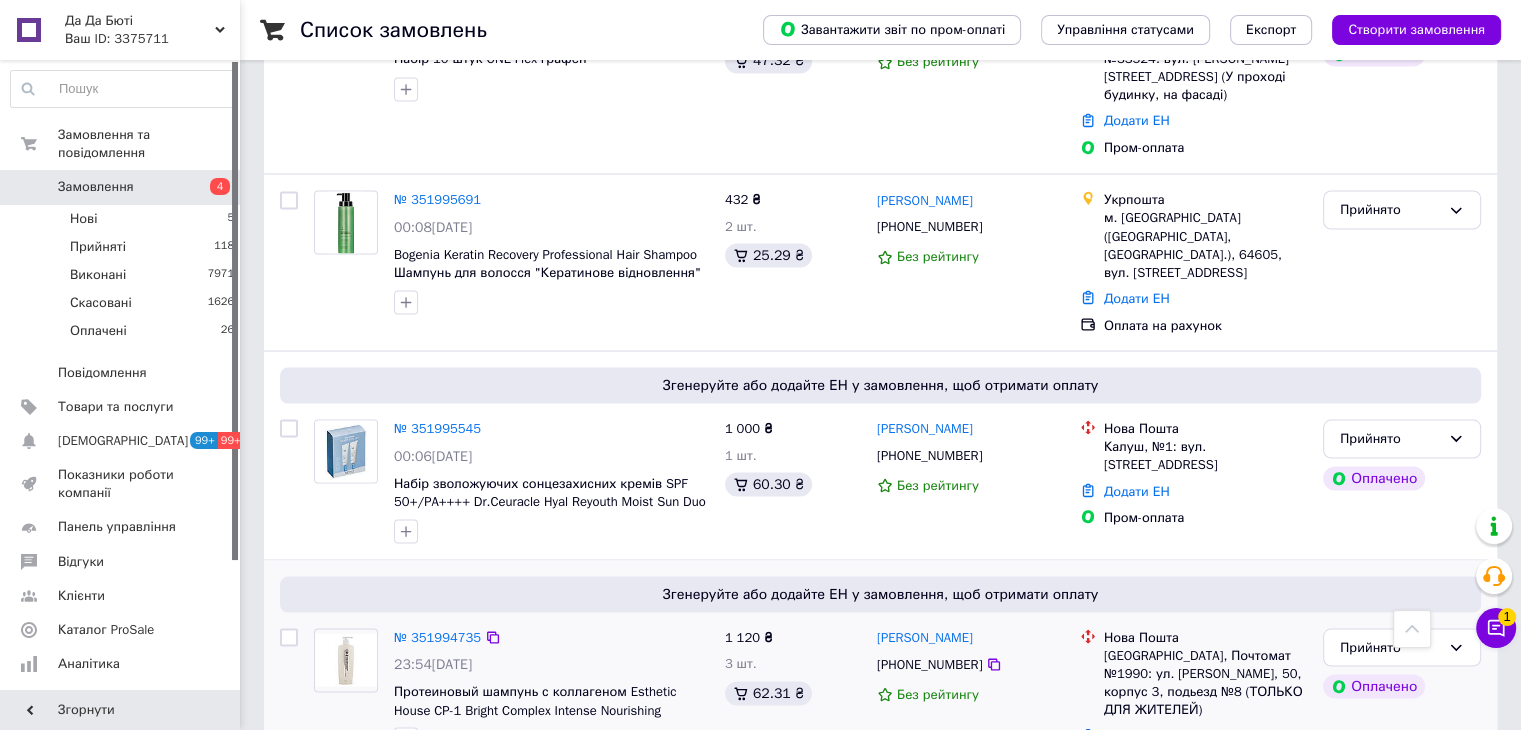 scroll, scrollTop: 3773, scrollLeft: 0, axis: vertical 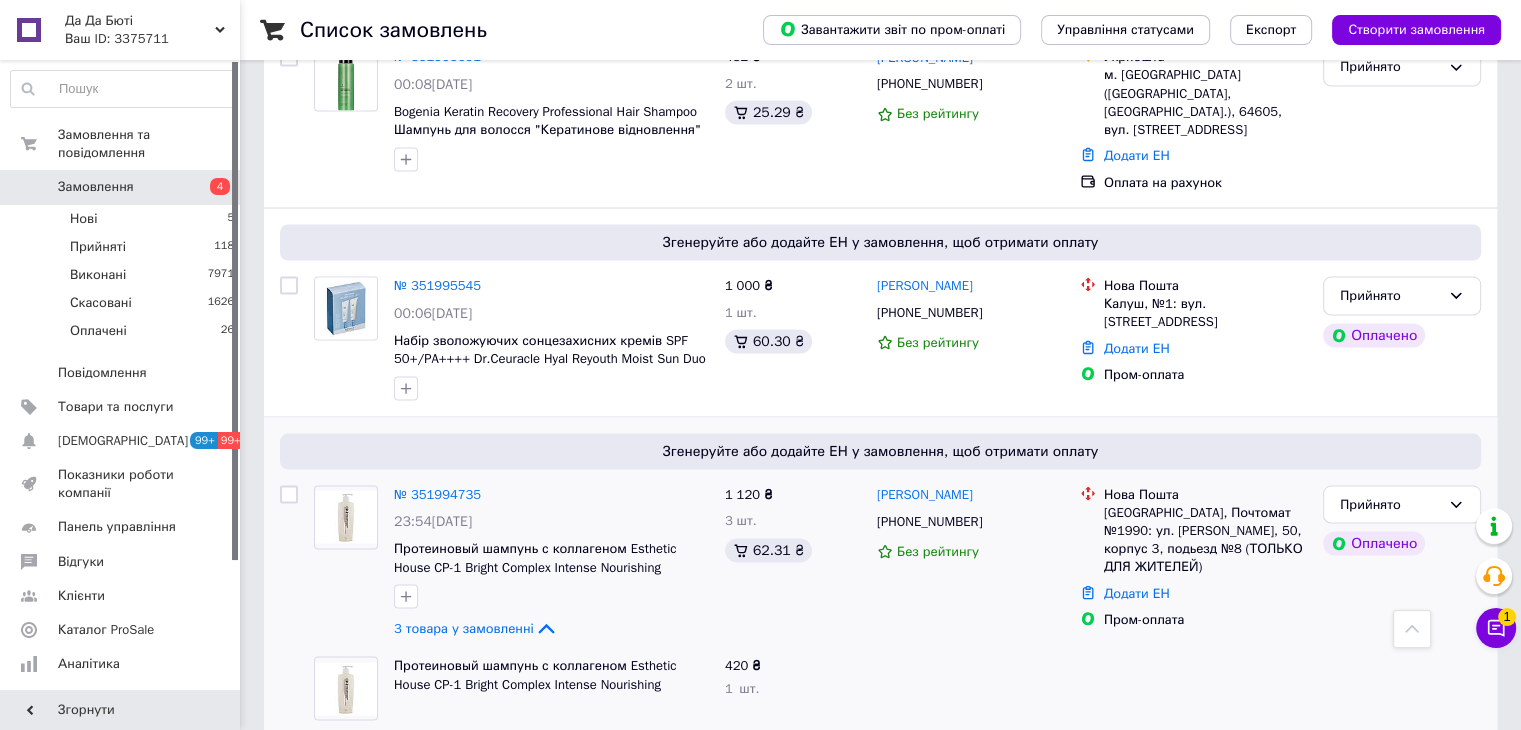 click on "2" at bounding box center [327, 942] 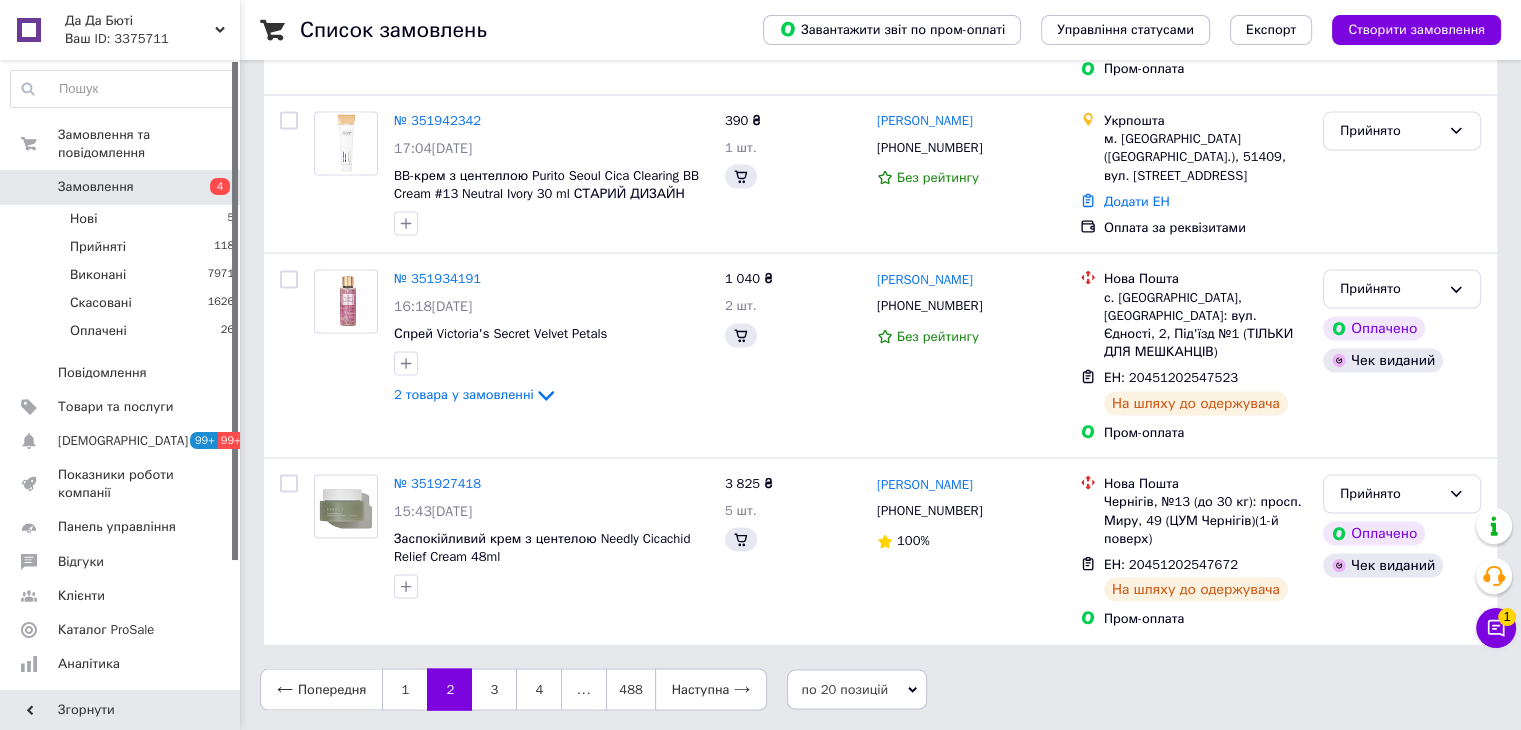 scroll, scrollTop: 0, scrollLeft: 0, axis: both 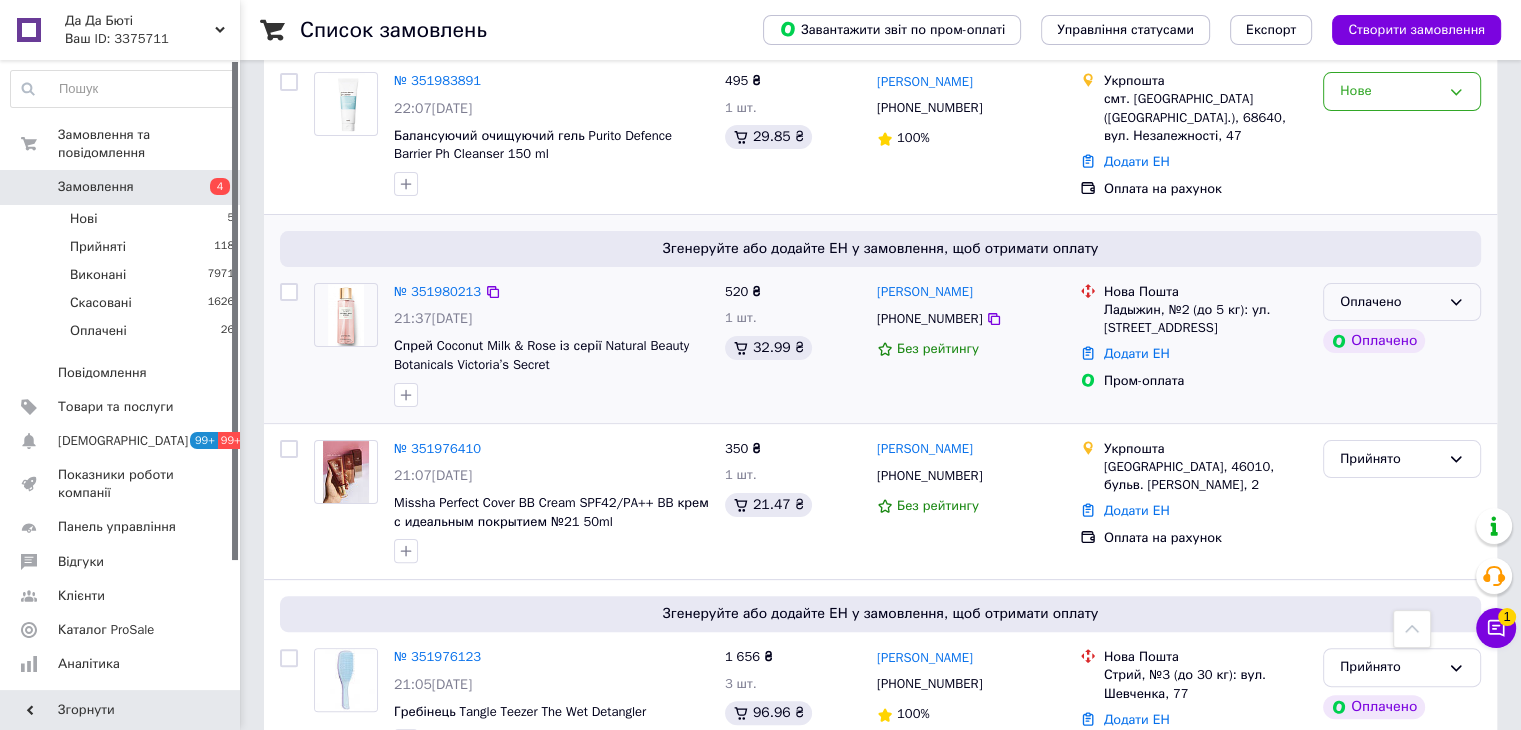 click on "Оплачено" at bounding box center [1402, 302] 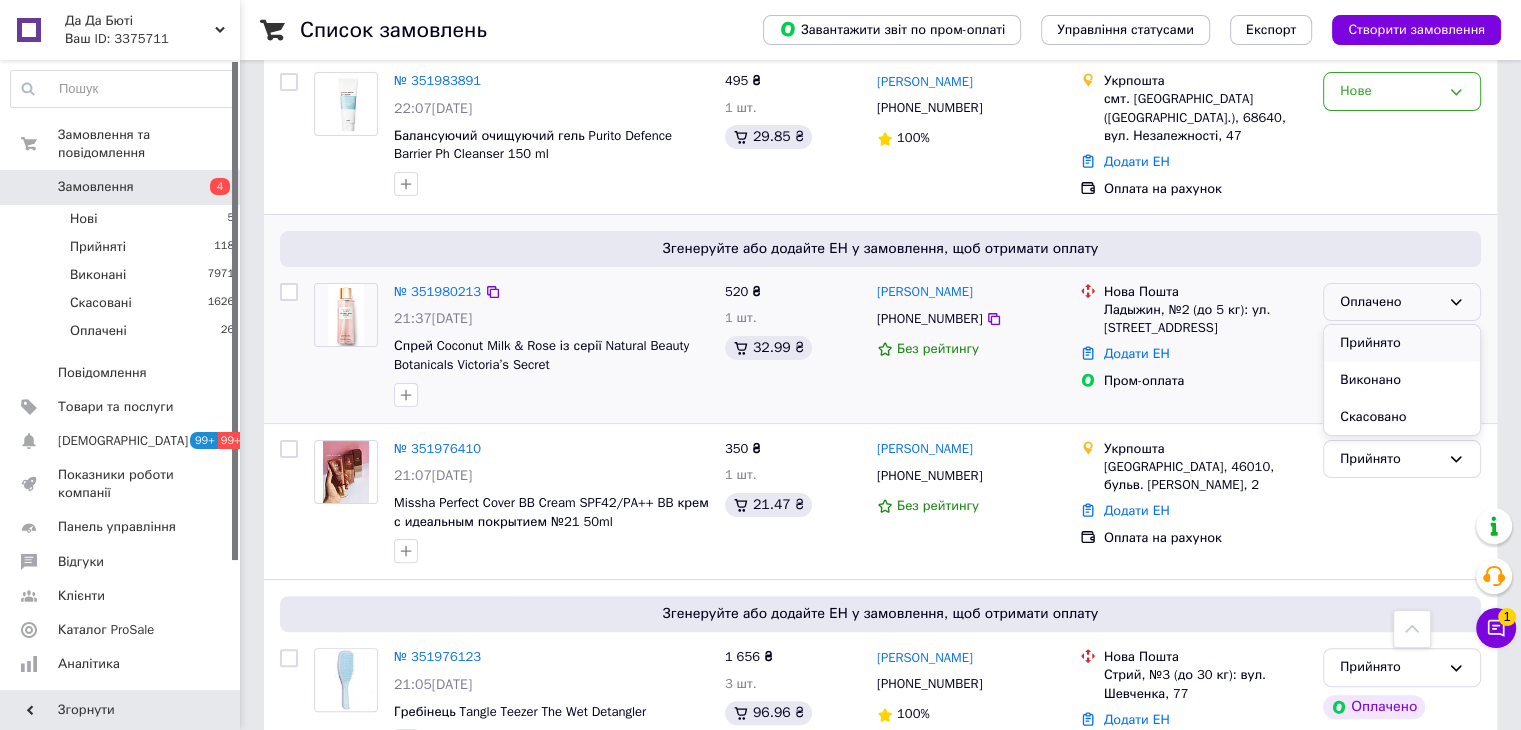 click on "Прийнято" at bounding box center [1402, 343] 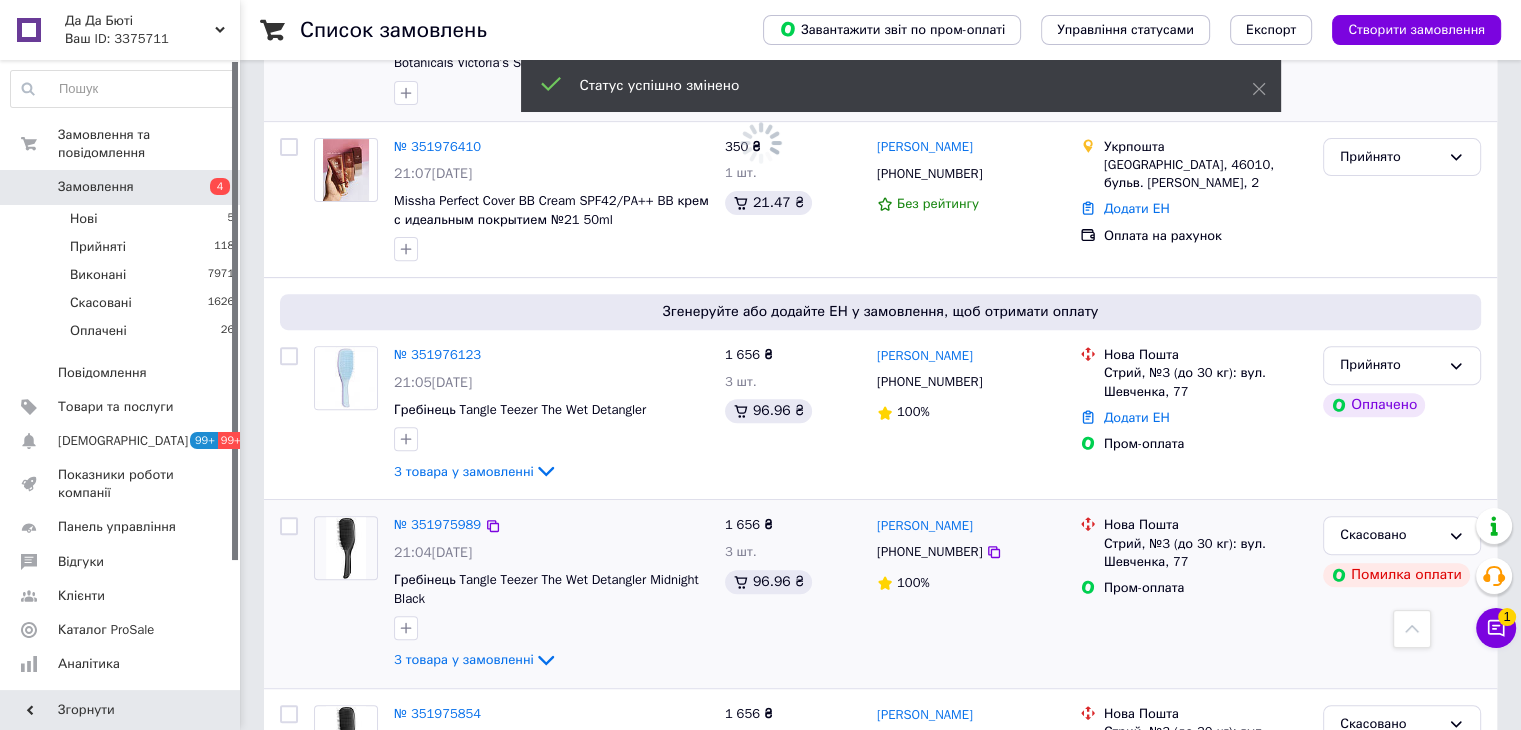 scroll, scrollTop: 800, scrollLeft: 0, axis: vertical 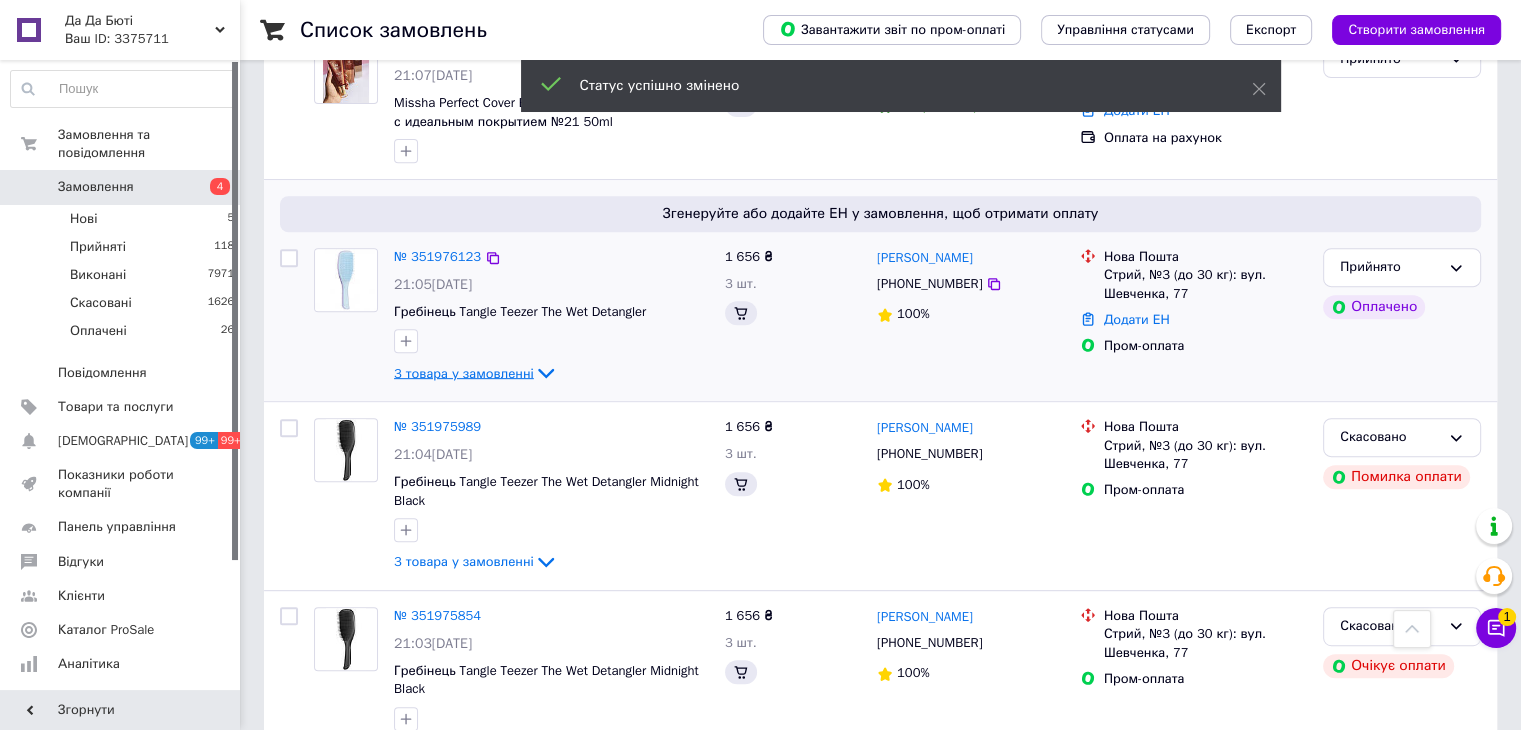 click on "3 товара у замовленні" at bounding box center (464, 372) 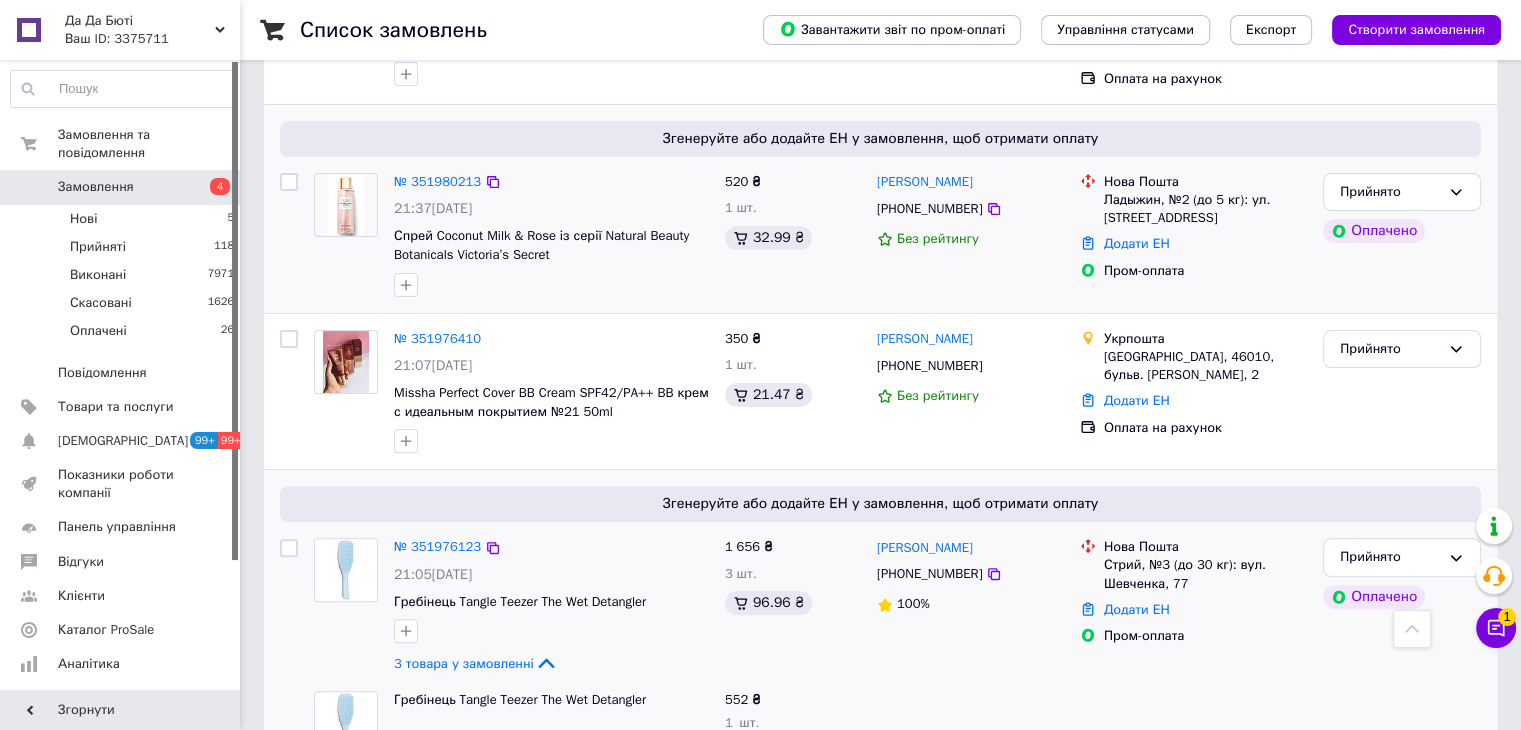 scroll, scrollTop: 500, scrollLeft: 0, axis: vertical 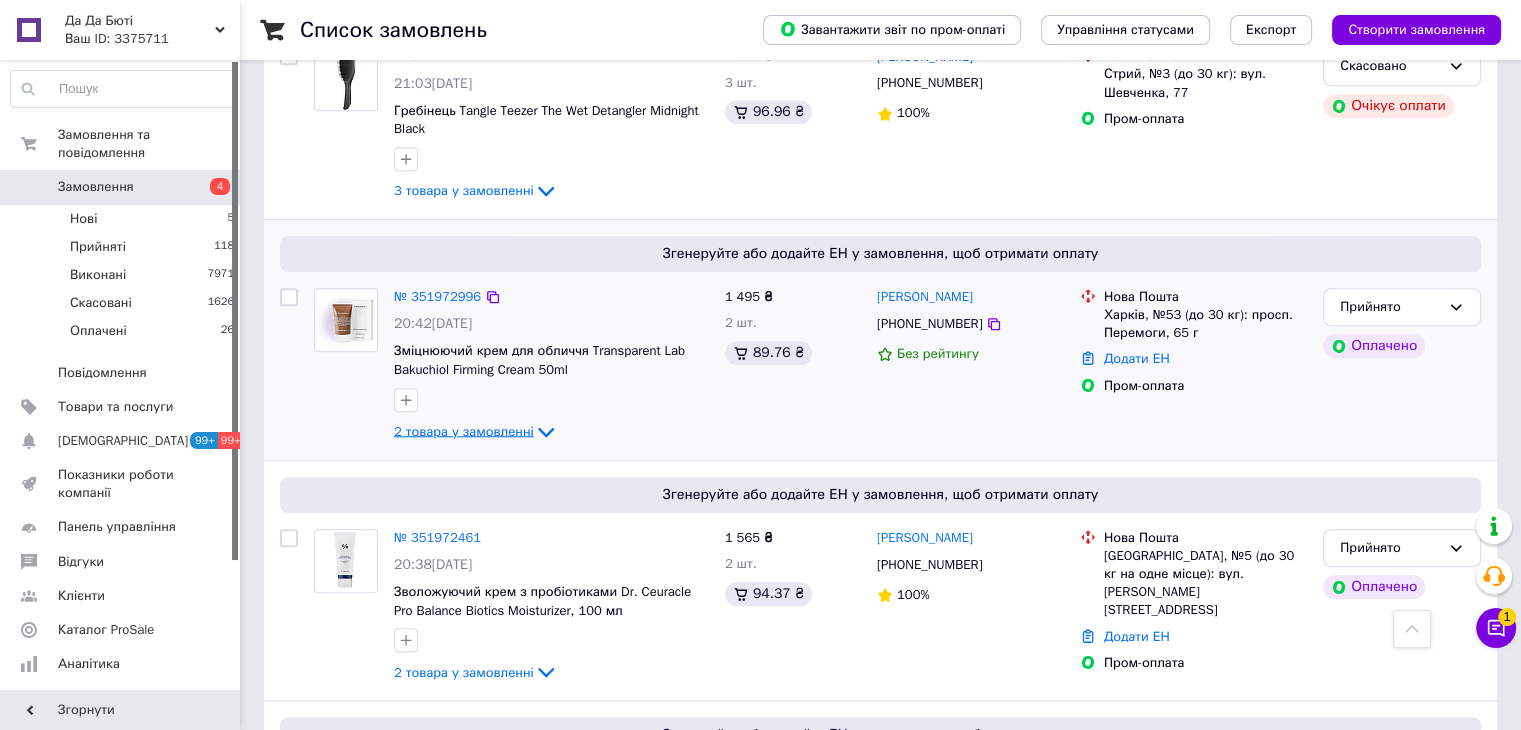 click on "2 товара у замовленні" at bounding box center [464, 430] 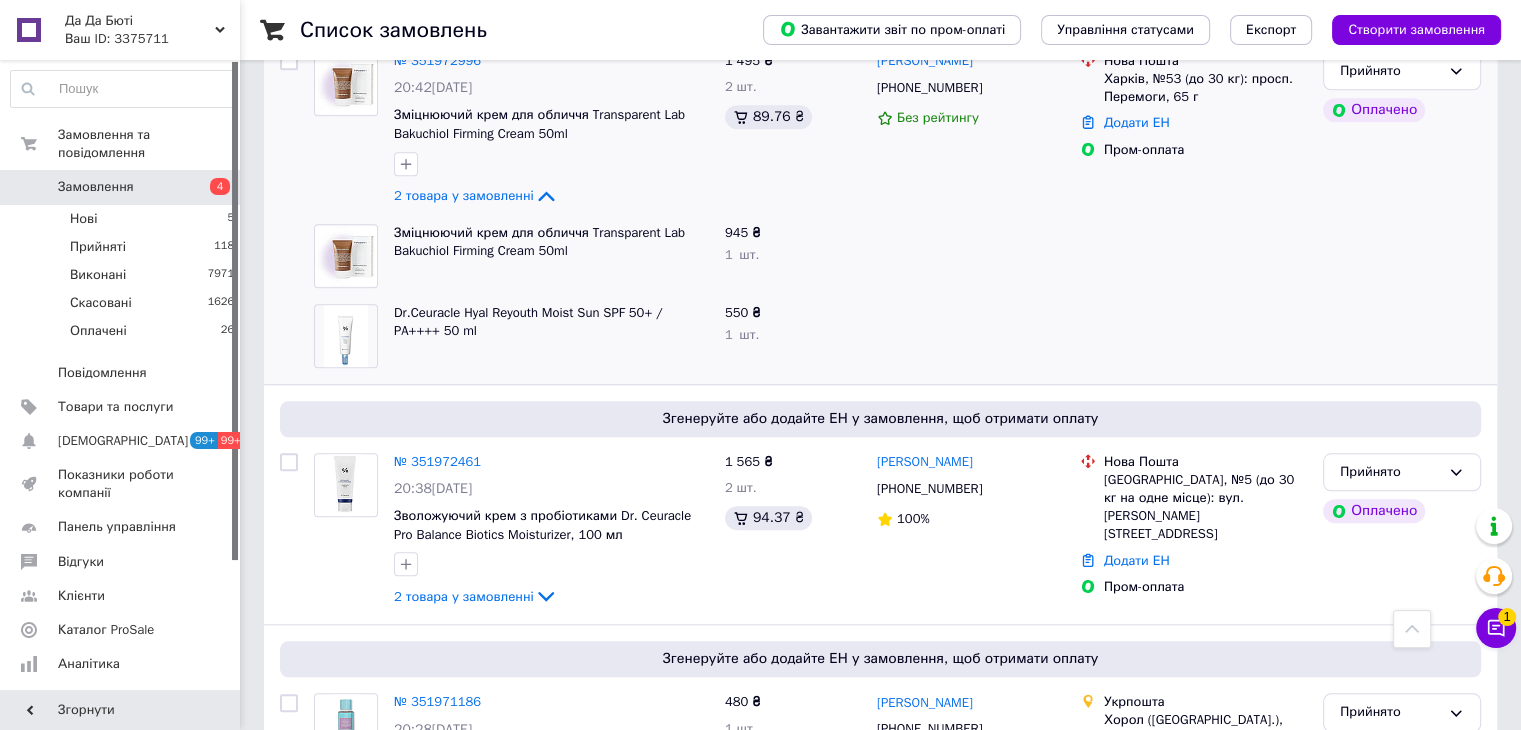scroll, scrollTop: 1900, scrollLeft: 0, axis: vertical 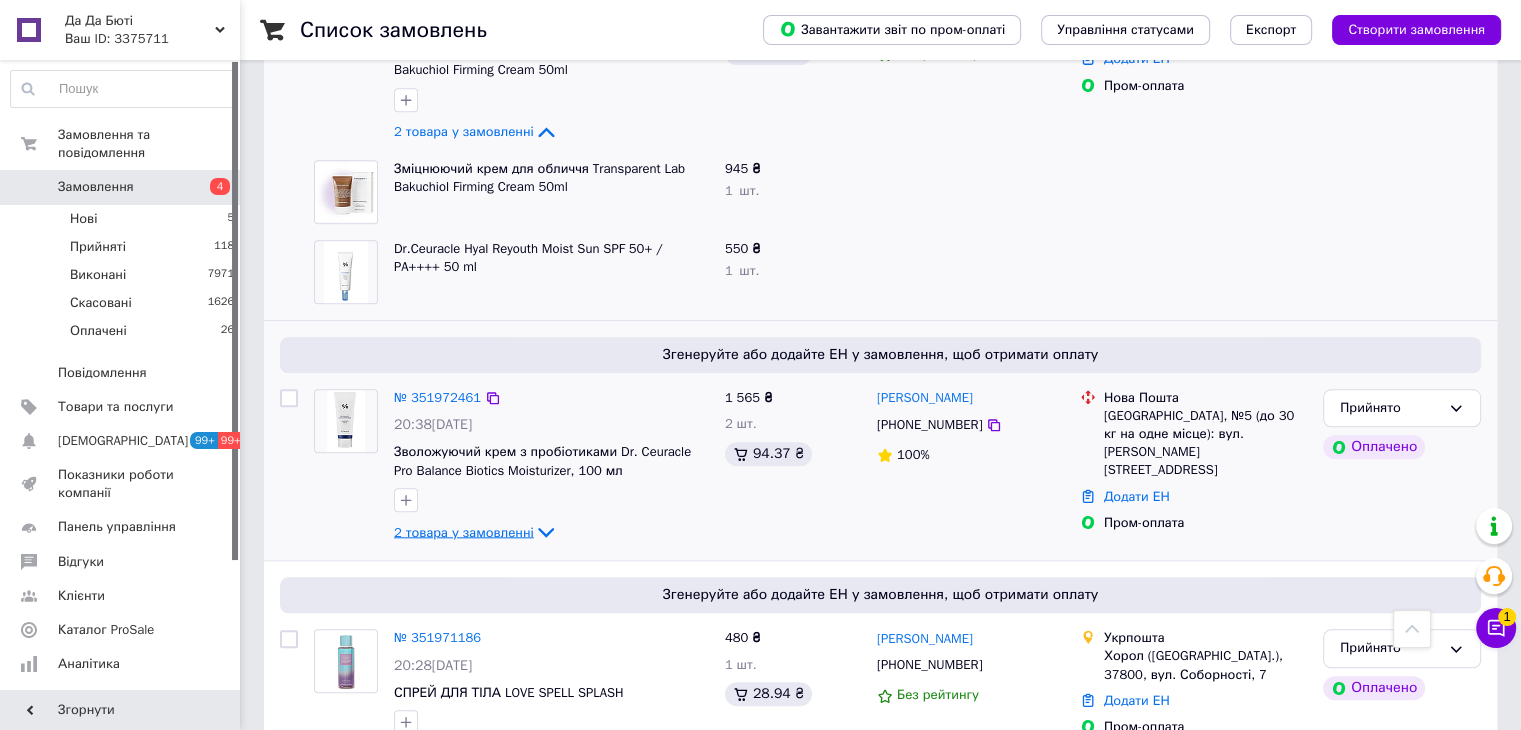 click on "2 товара у замовленні" at bounding box center [464, 531] 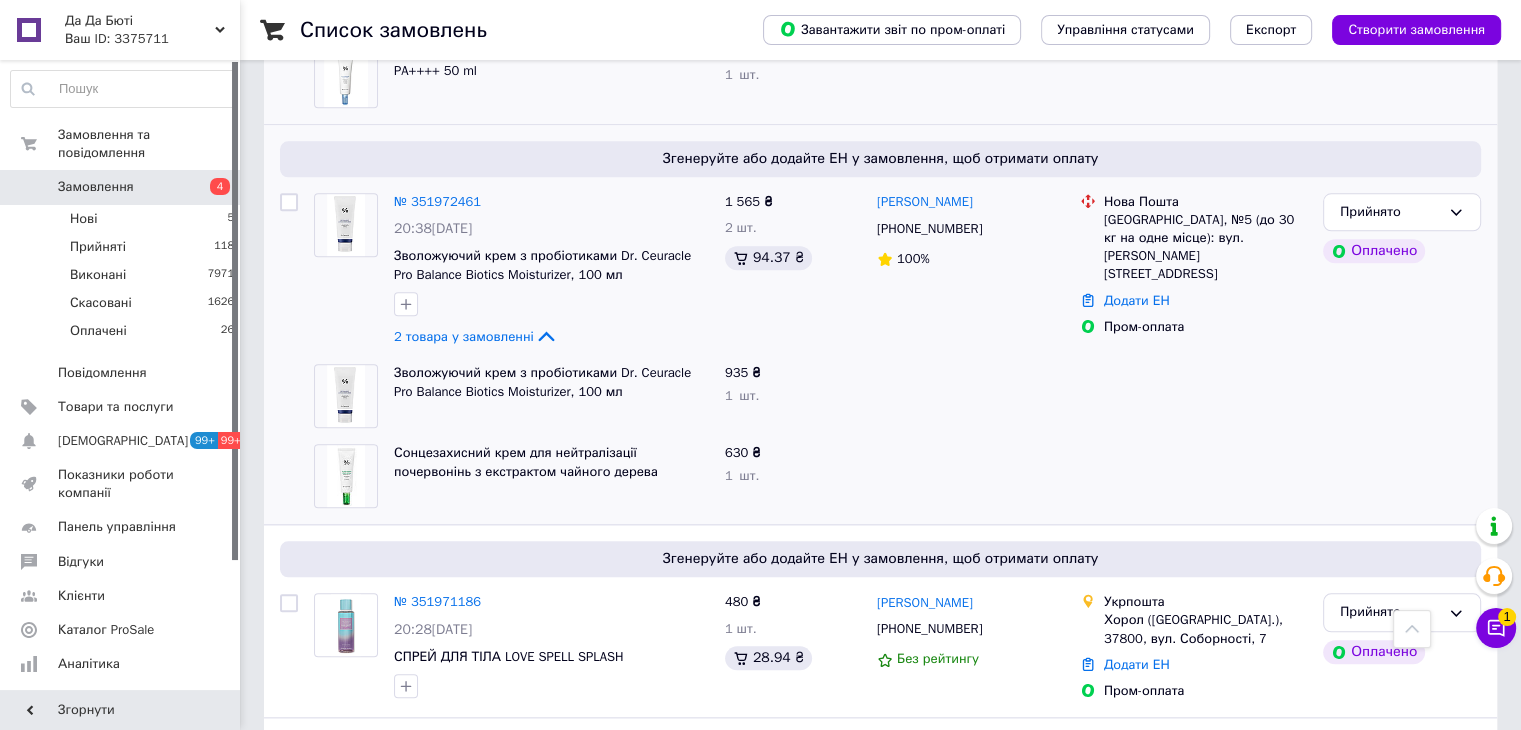 scroll, scrollTop: 2100, scrollLeft: 0, axis: vertical 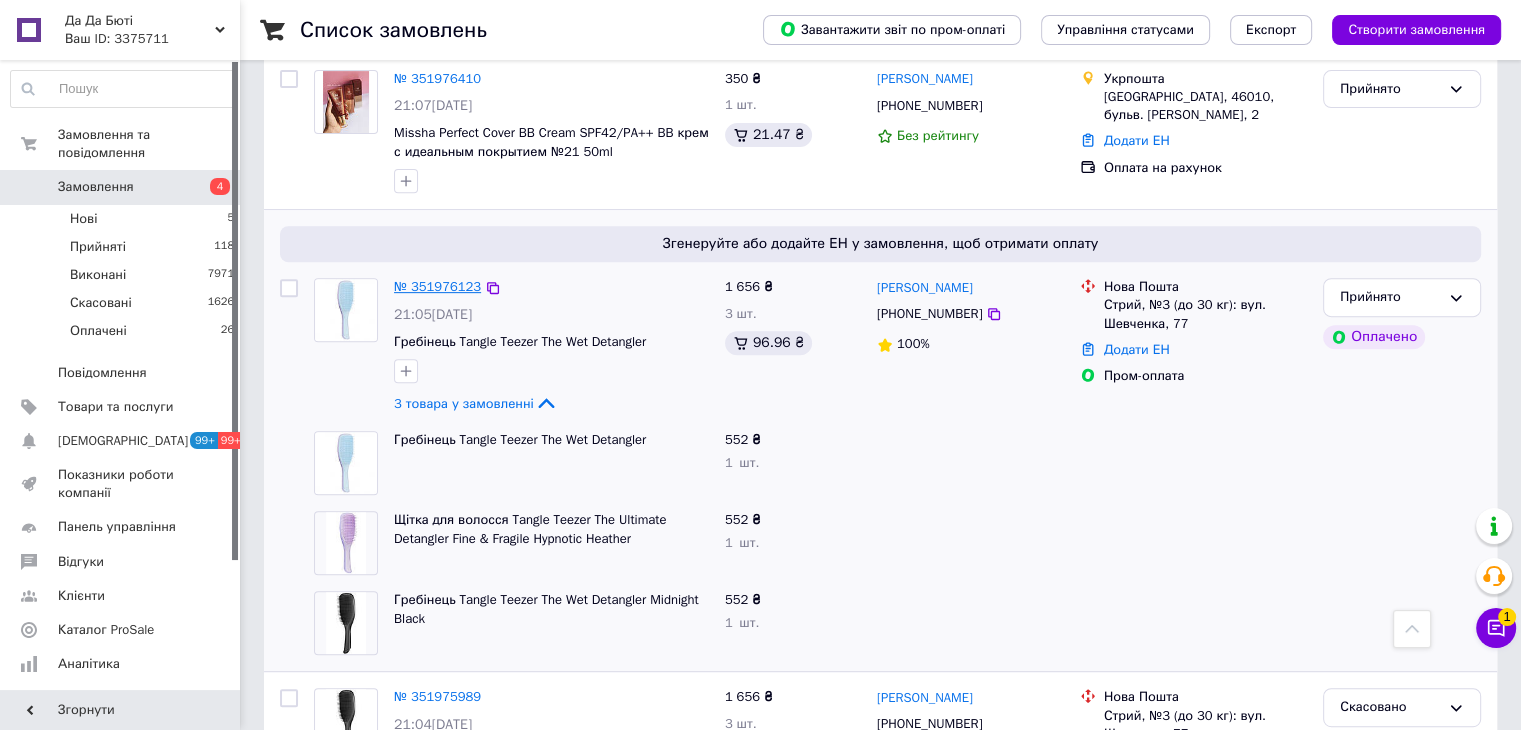 click on "№ 351976123" at bounding box center (437, 286) 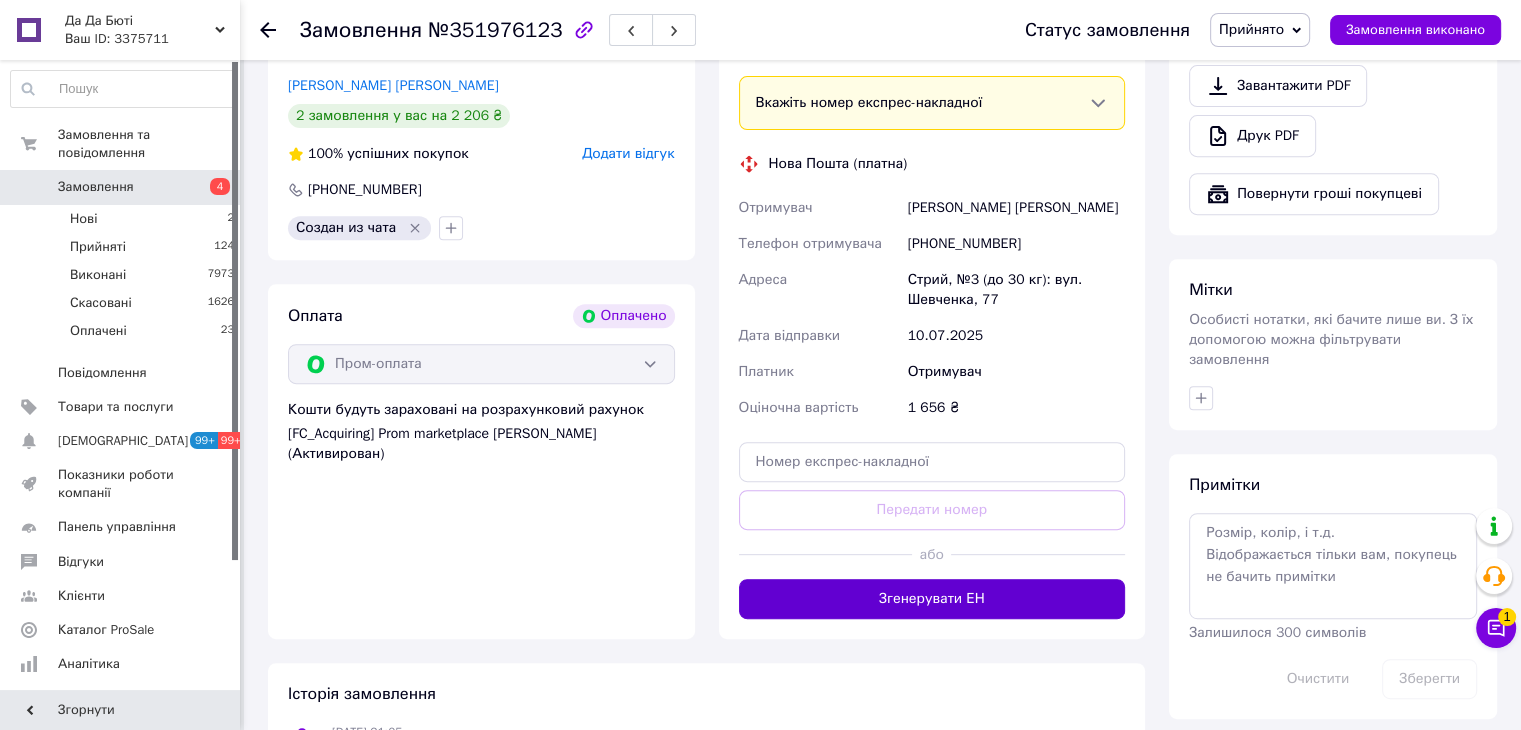click on "Згенерувати ЕН" at bounding box center (932, 599) 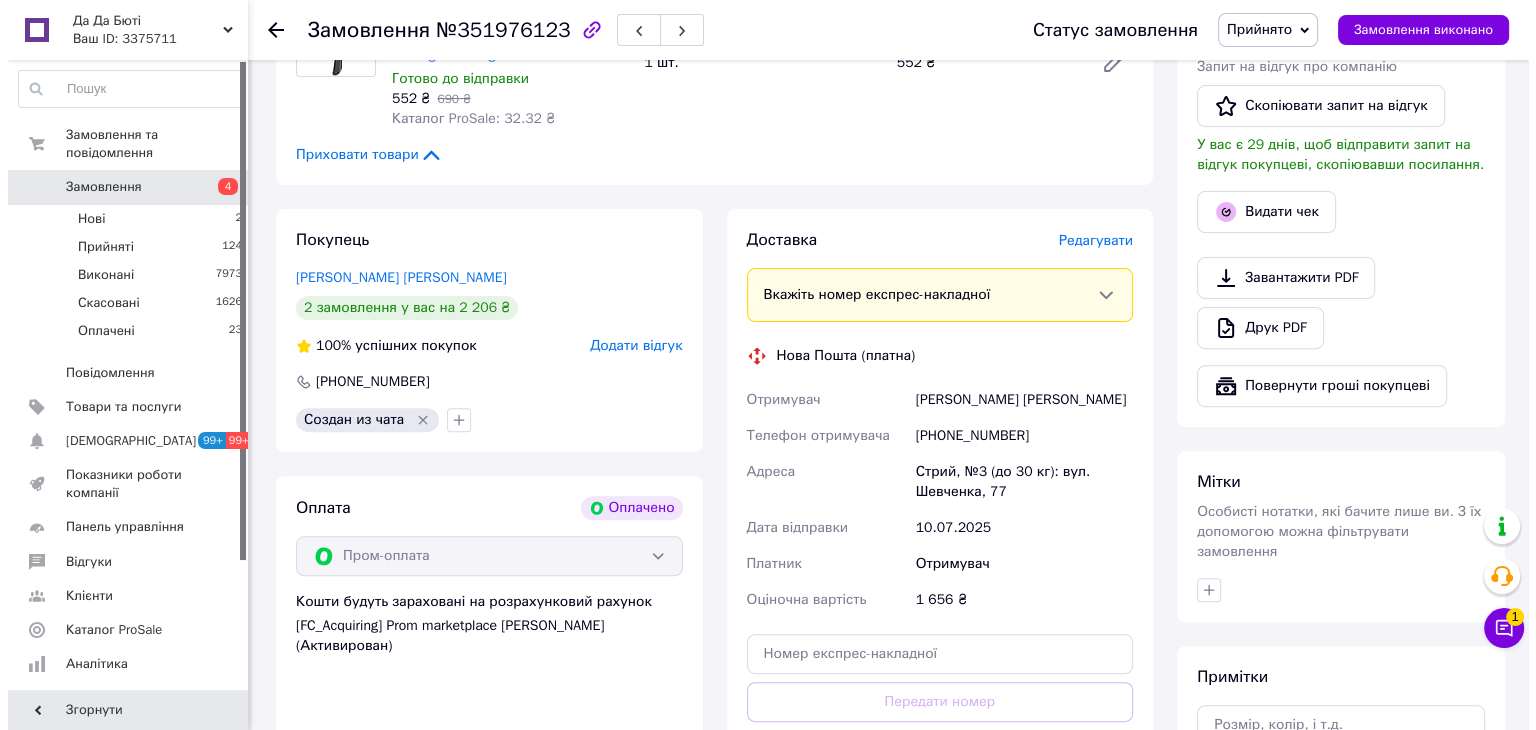 scroll, scrollTop: 404, scrollLeft: 0, axis: vertical 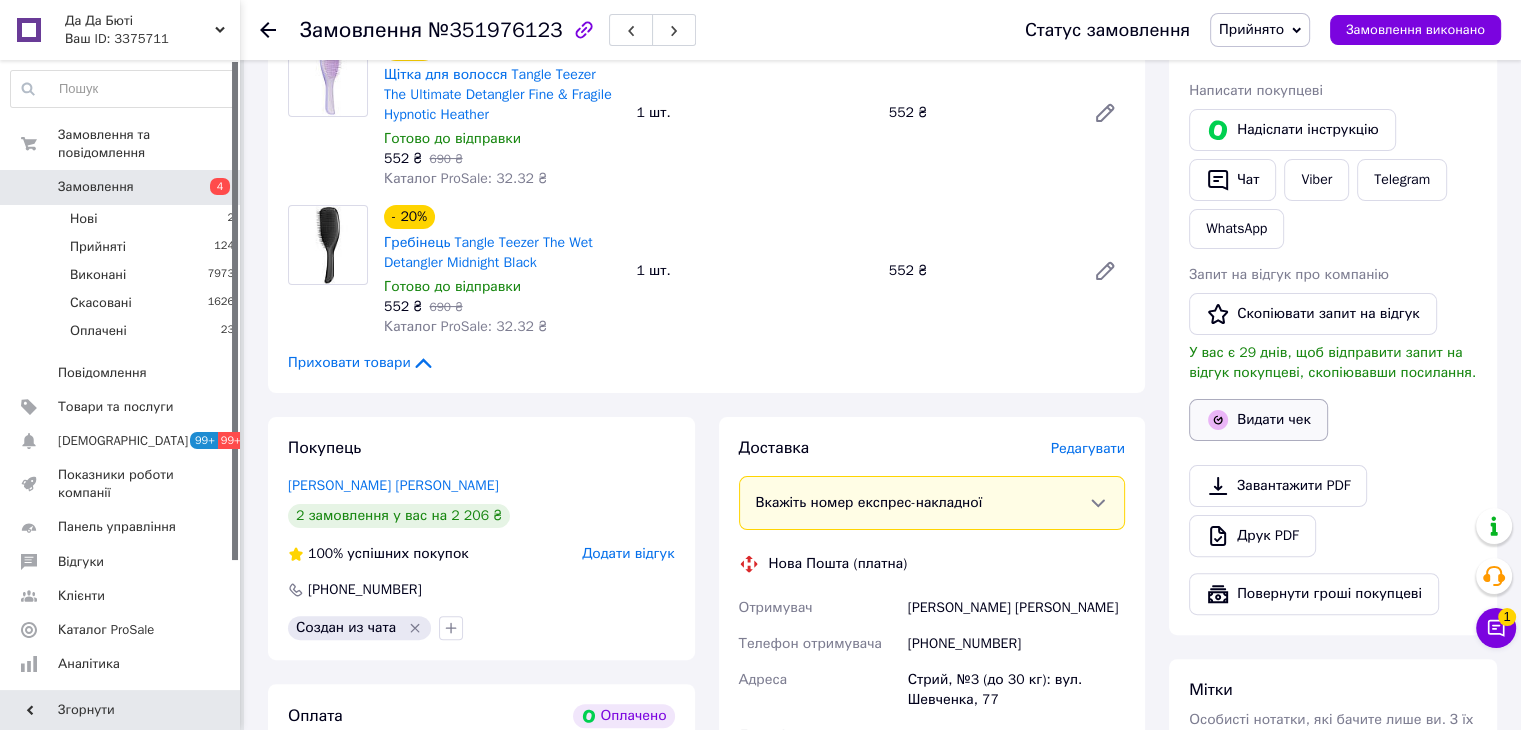 click on "Видати чек" at bounding box center [1258, 420] 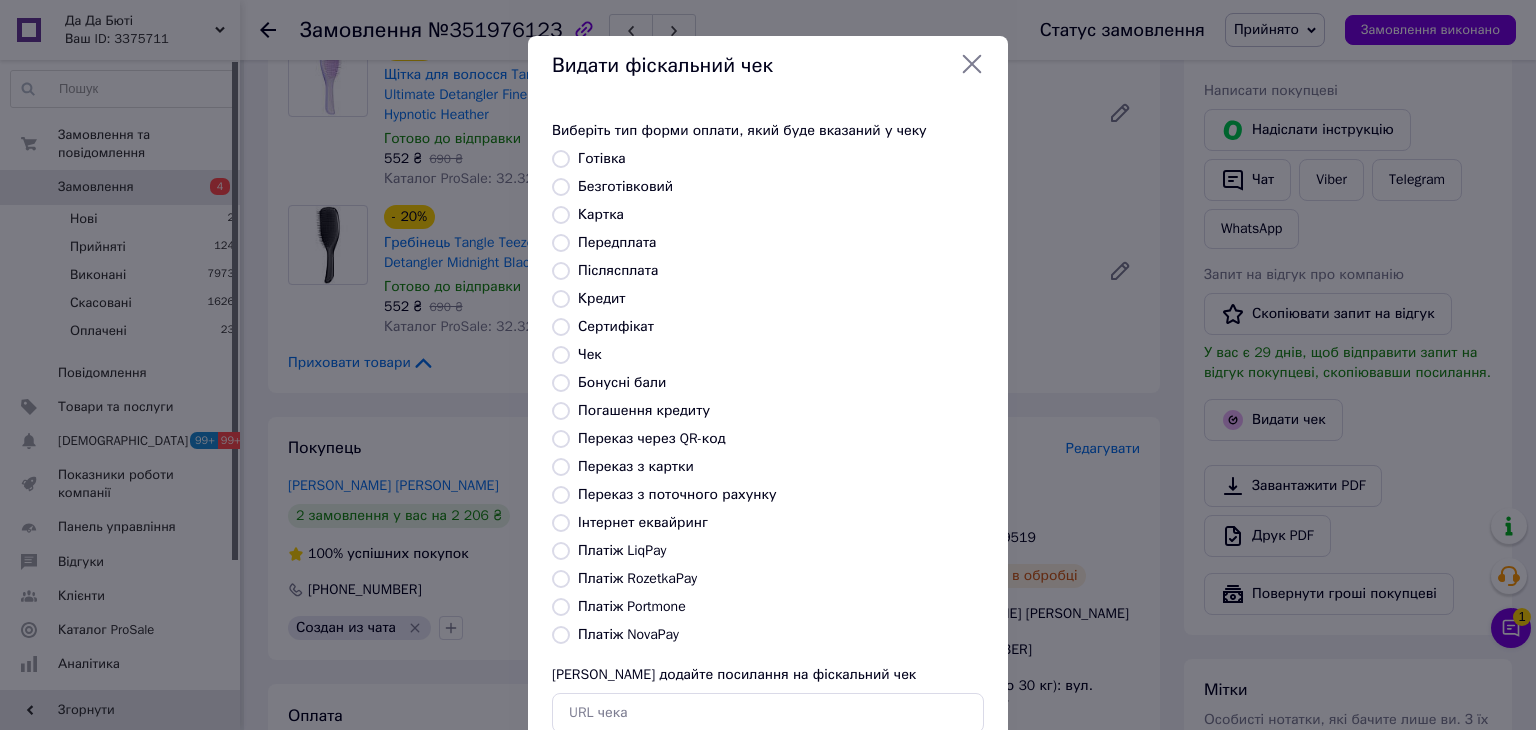 click on "Платіж RozetkaPay" at bounding box center [637, 578] 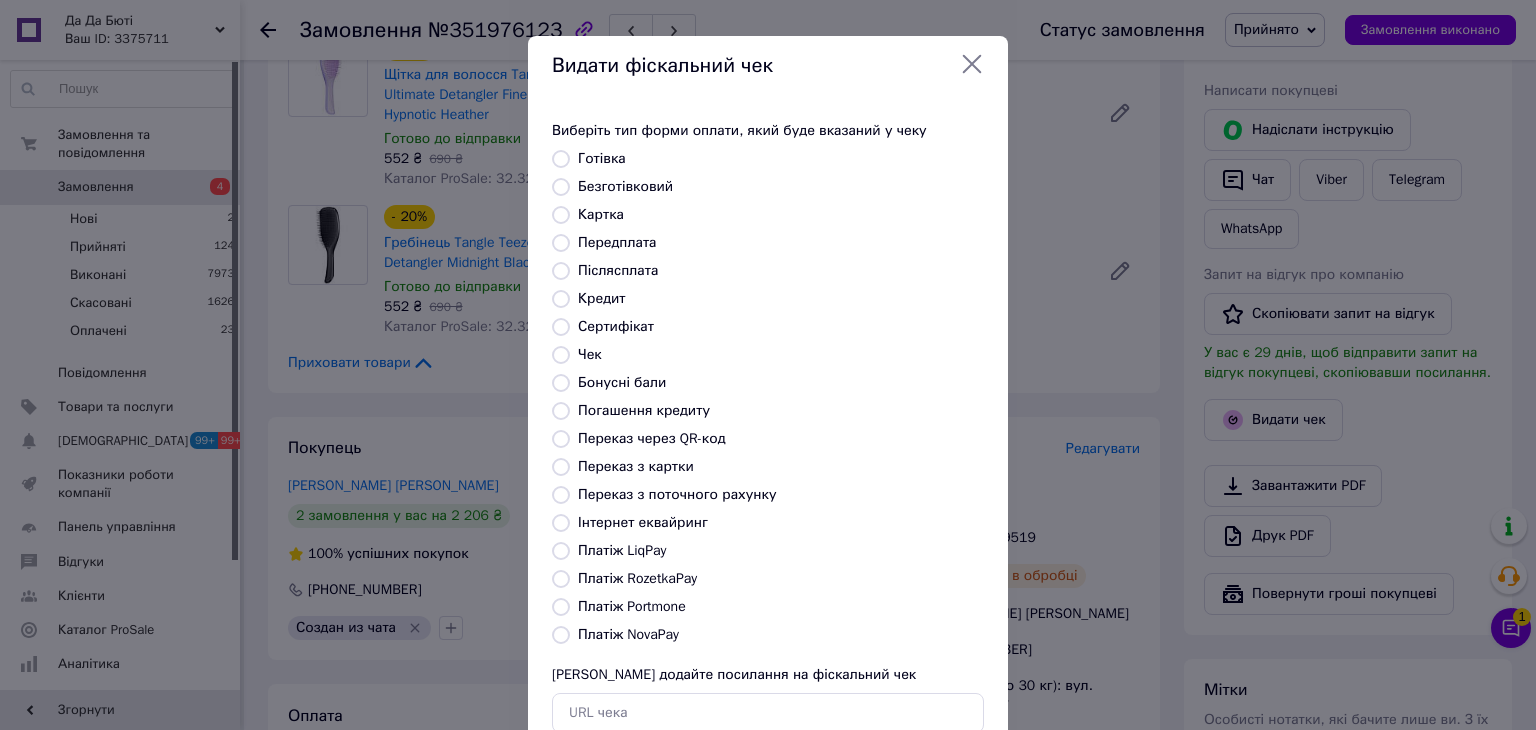 radio on "true" 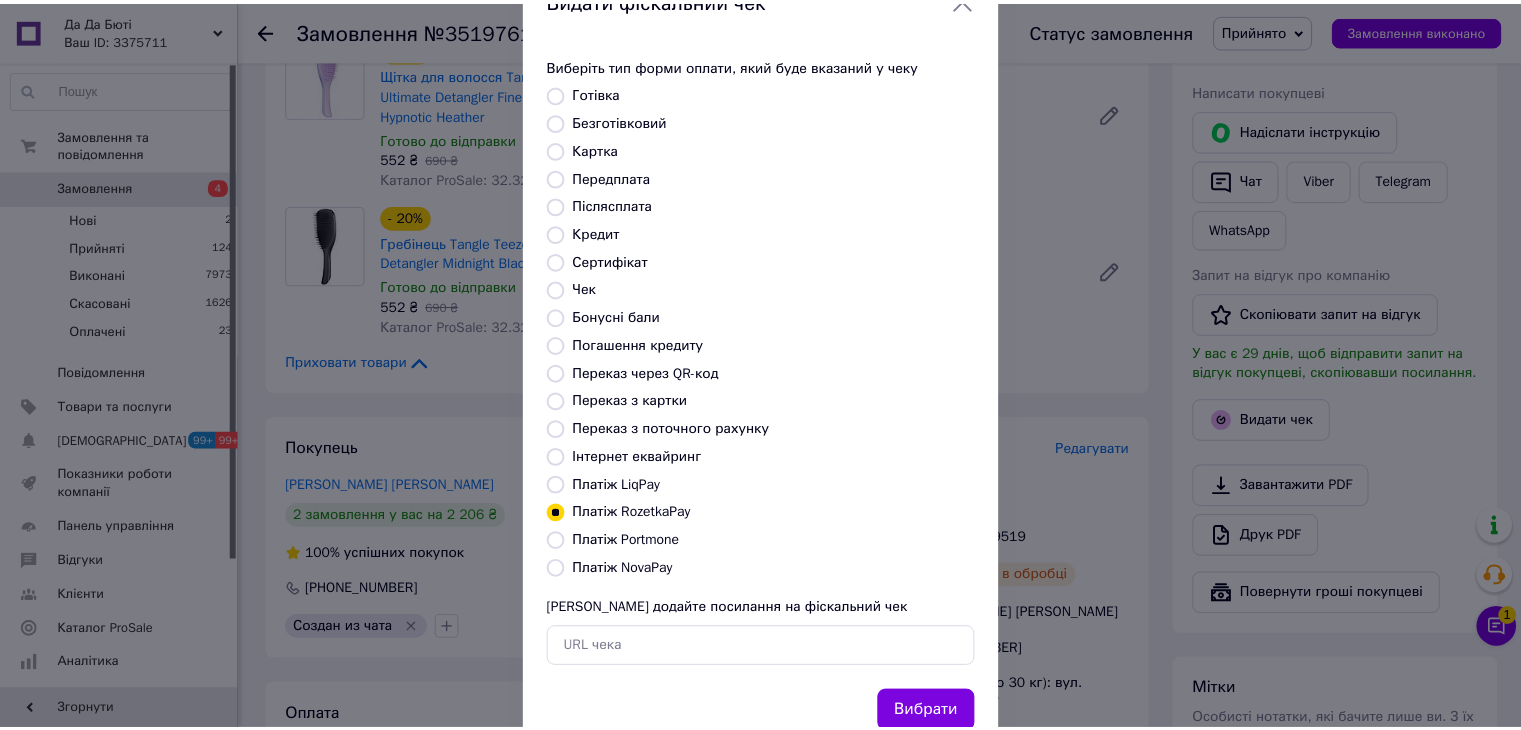 scroll, scrollTop: 128, scrollLeft: 0, axis: vertical 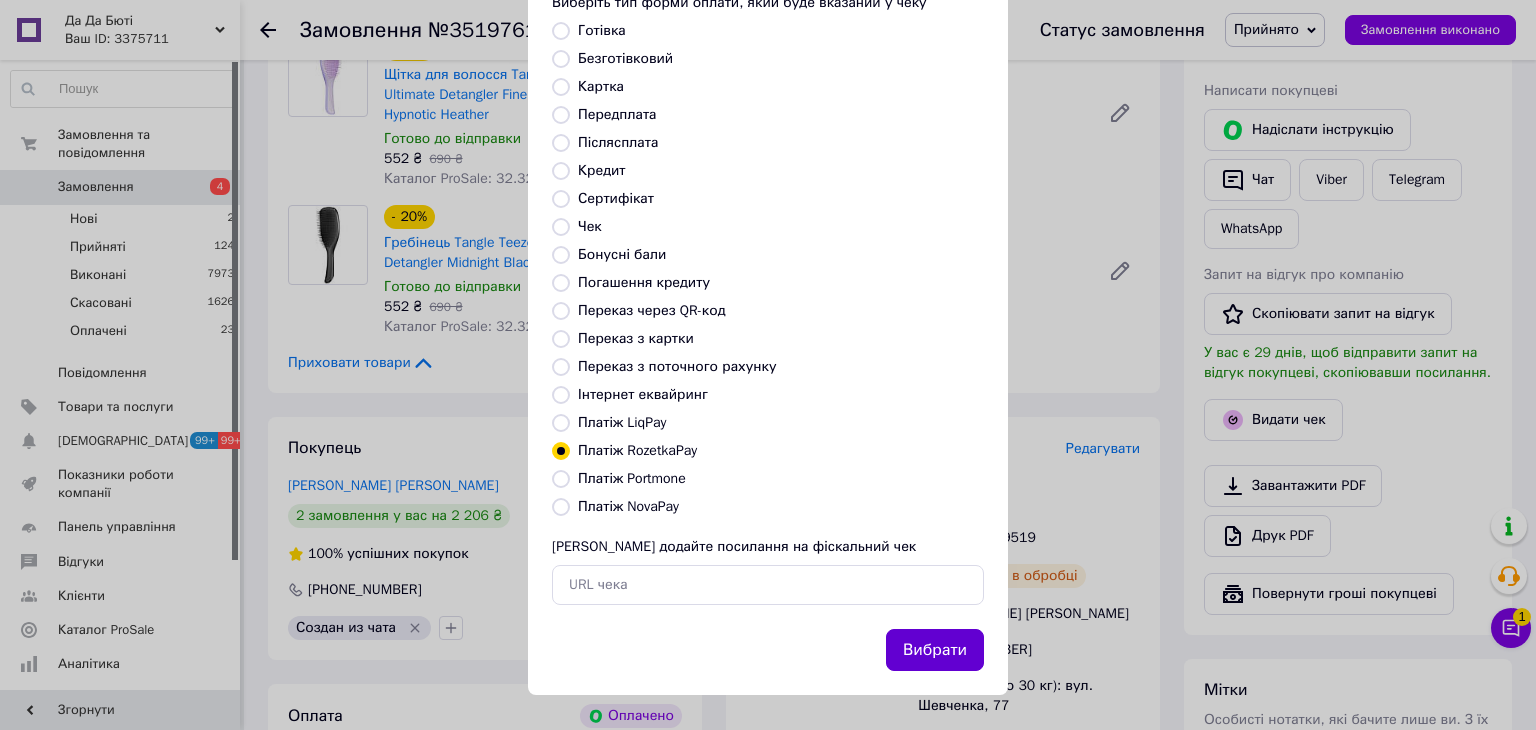 click on "Вибрати" at bounding box center (935, 650) 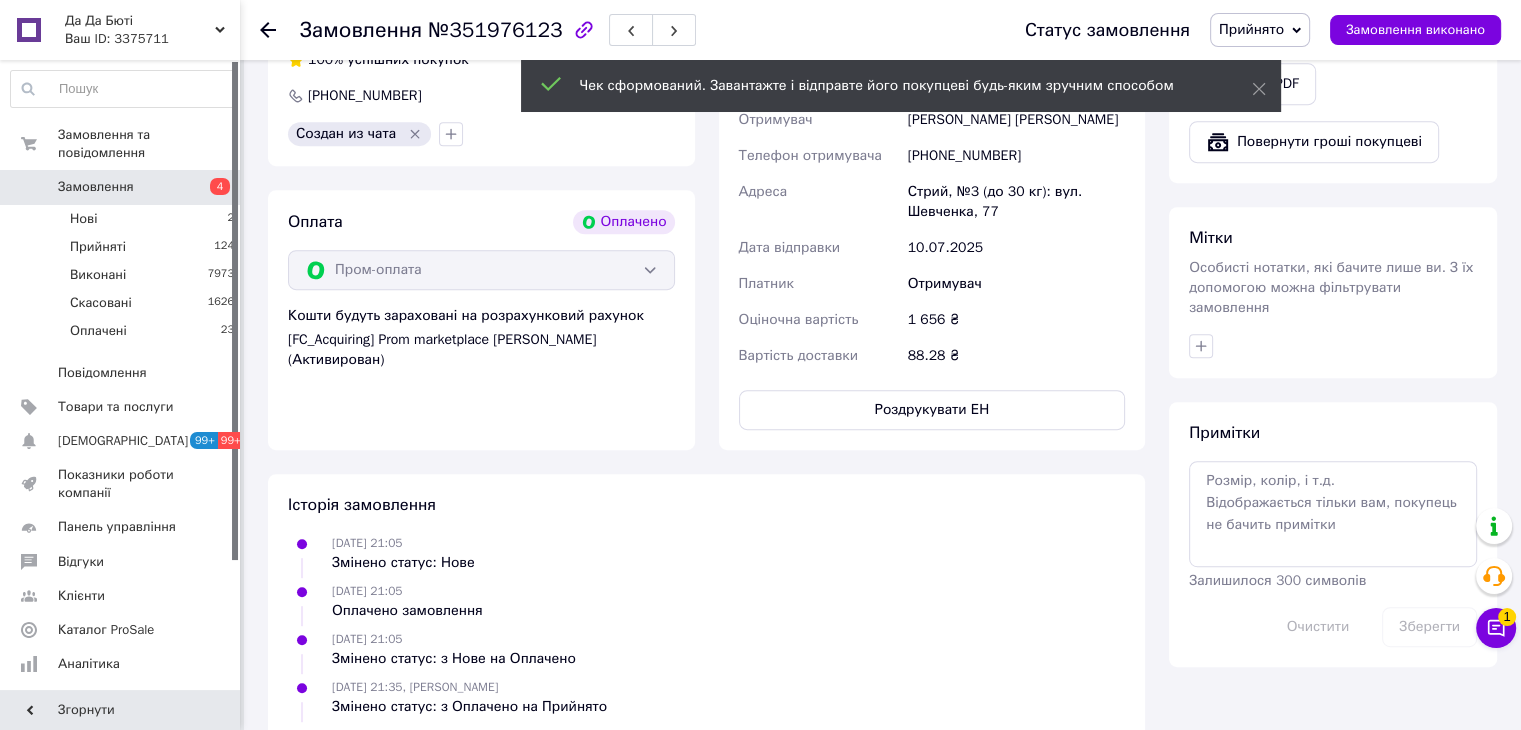 scroll, scrollTop: 704, scrollLeft: 0, axis: vertical 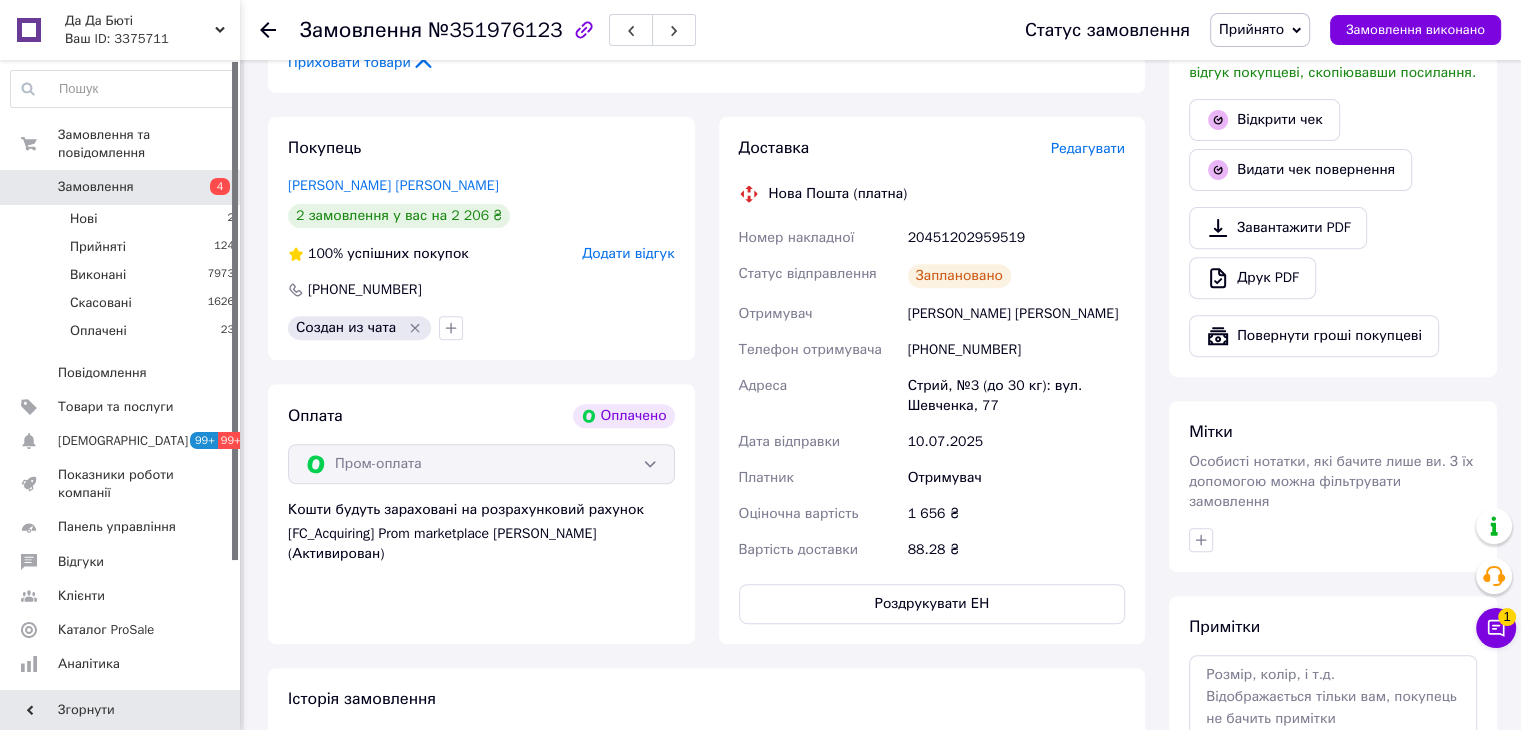 click on "Замовлення" at bounding box center [121, 187] 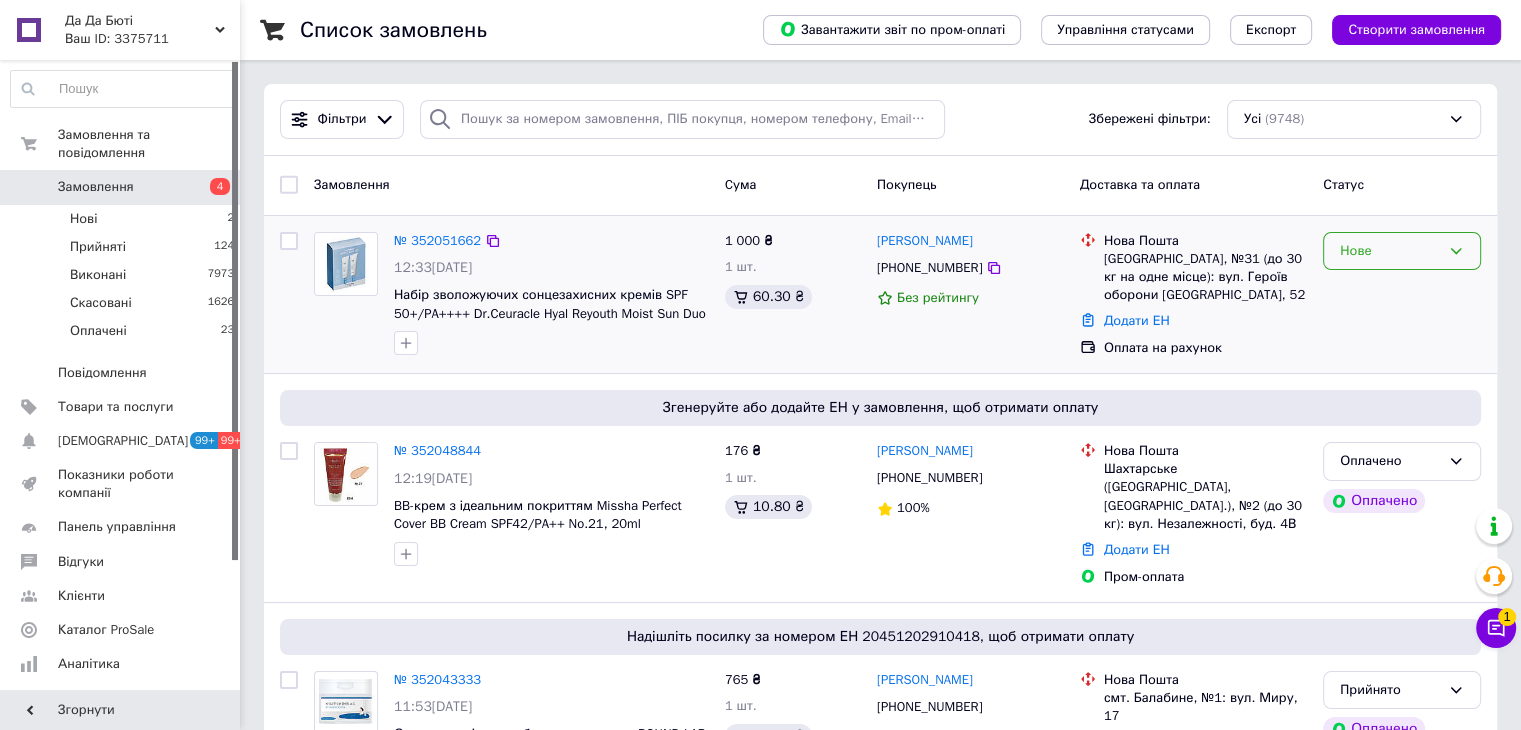 click on "Нове" at bounding box center (1390, 251) 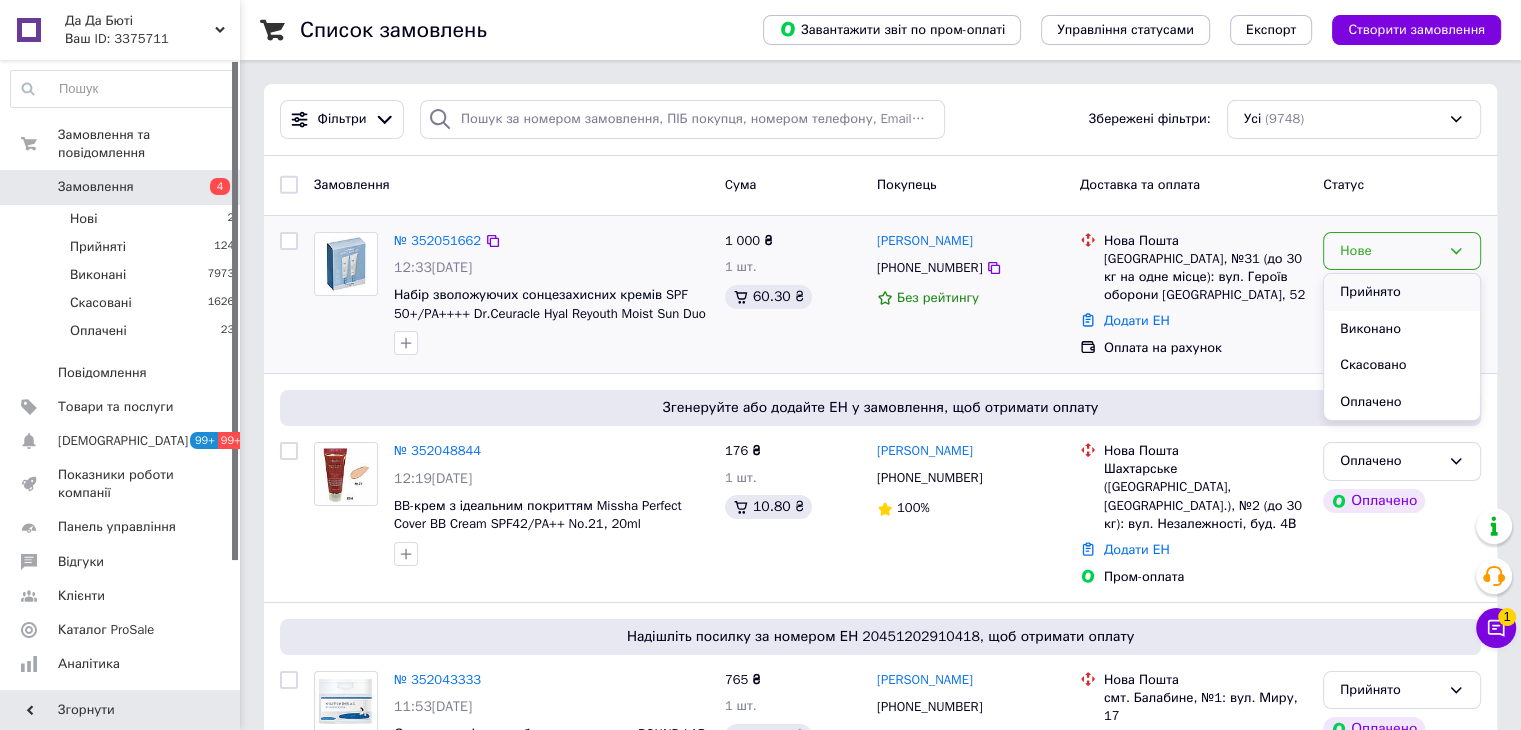 click on "Прийнято" at bounding box center [1402, 292] 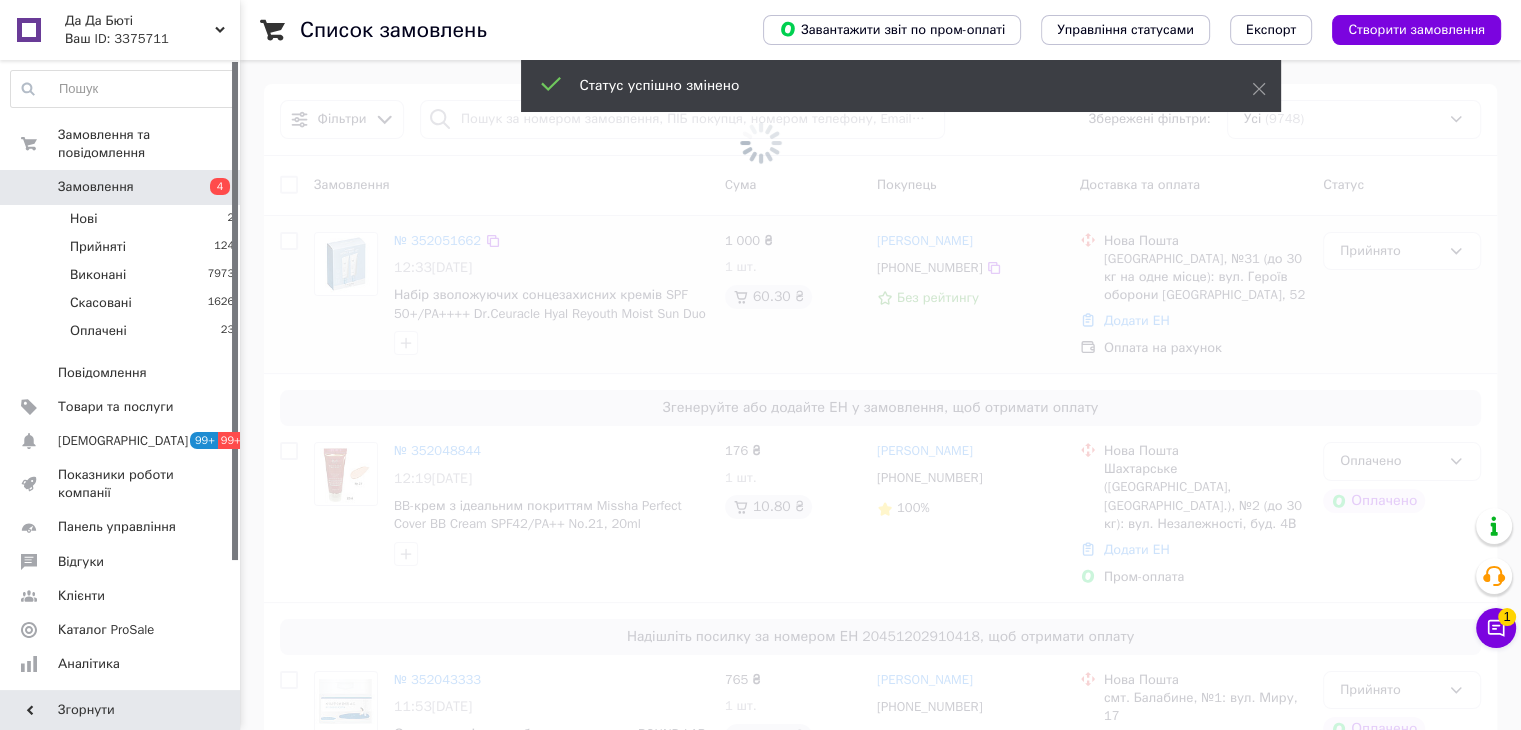 click at bounding box center (760, 365) 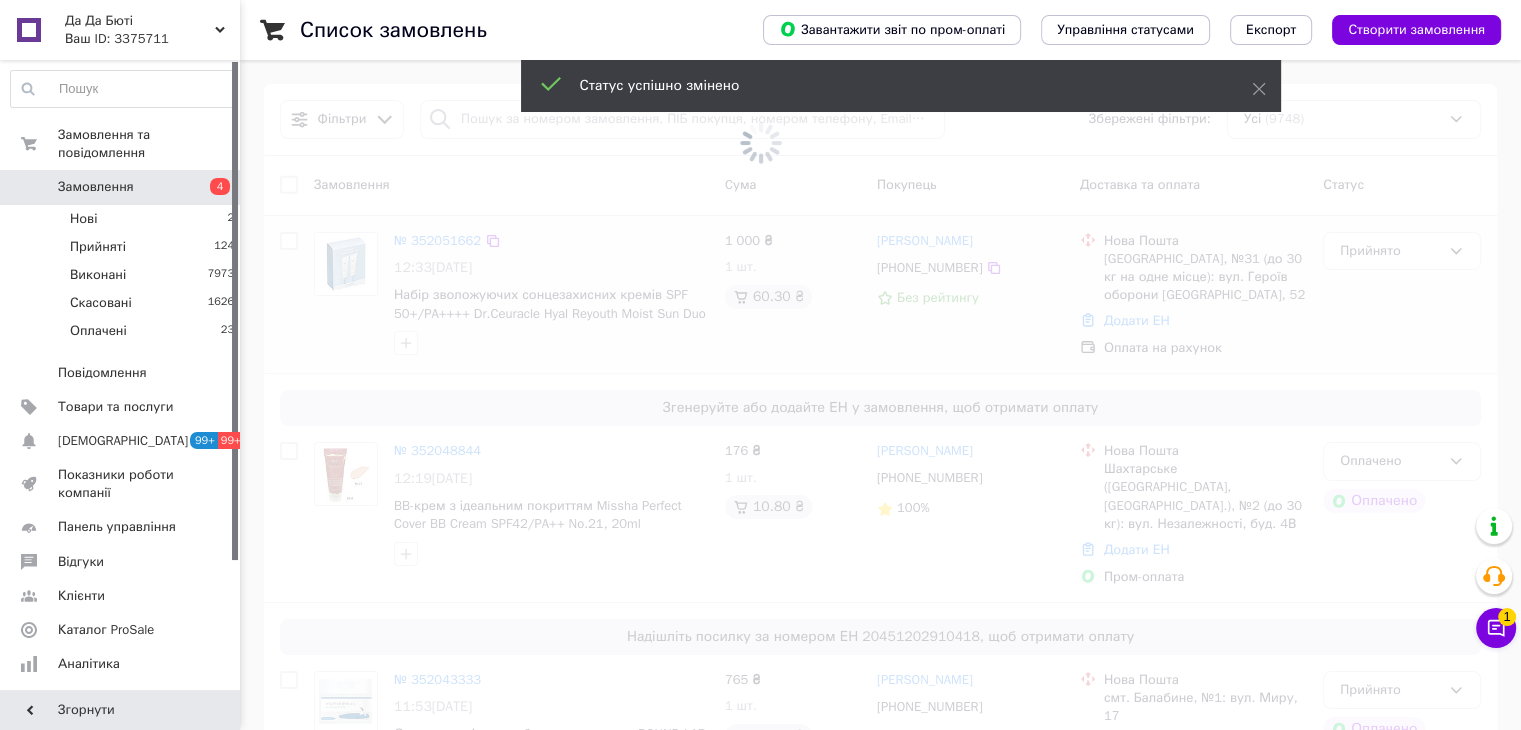 click at bounding box center [760, 365] 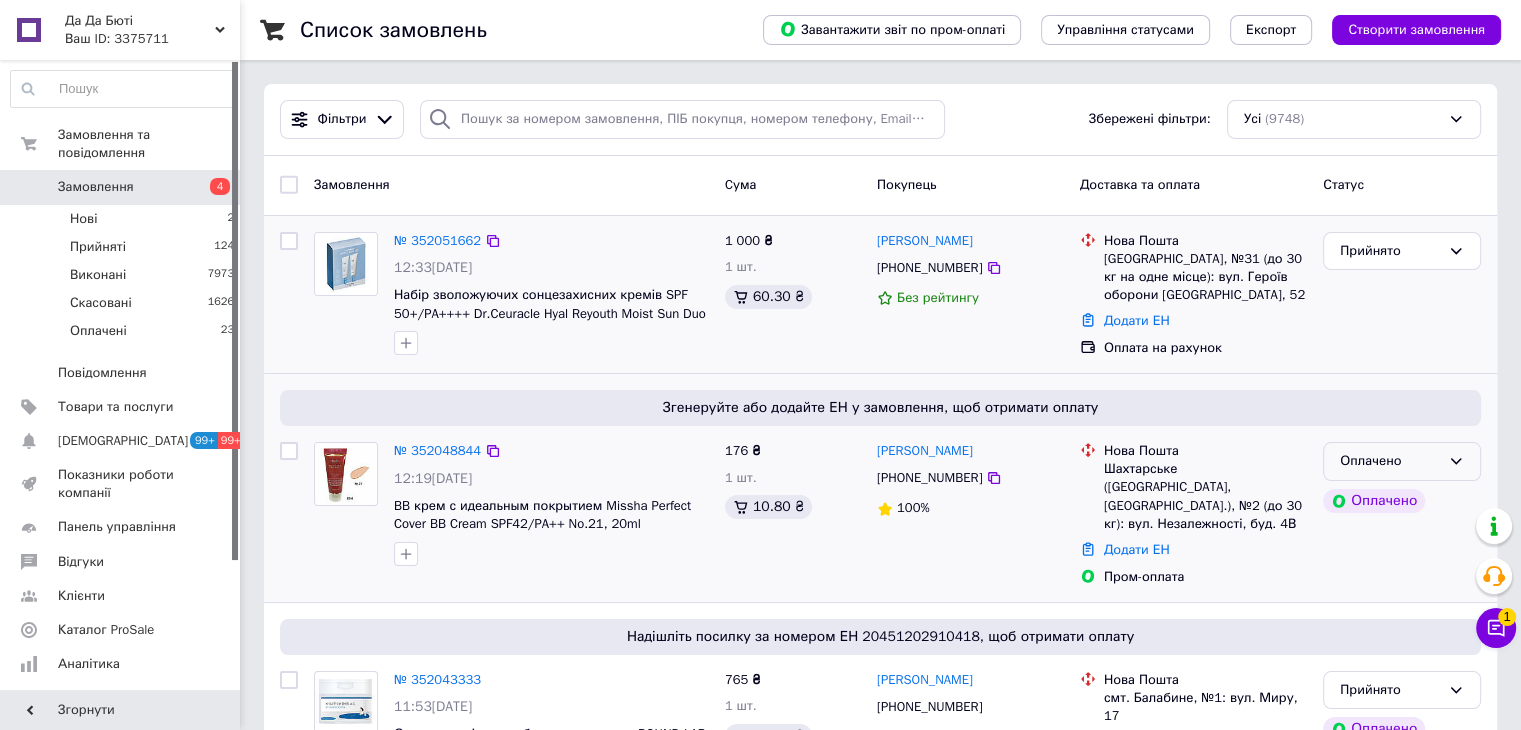 click on "Оплачено" at bounding box center [1390, 461] 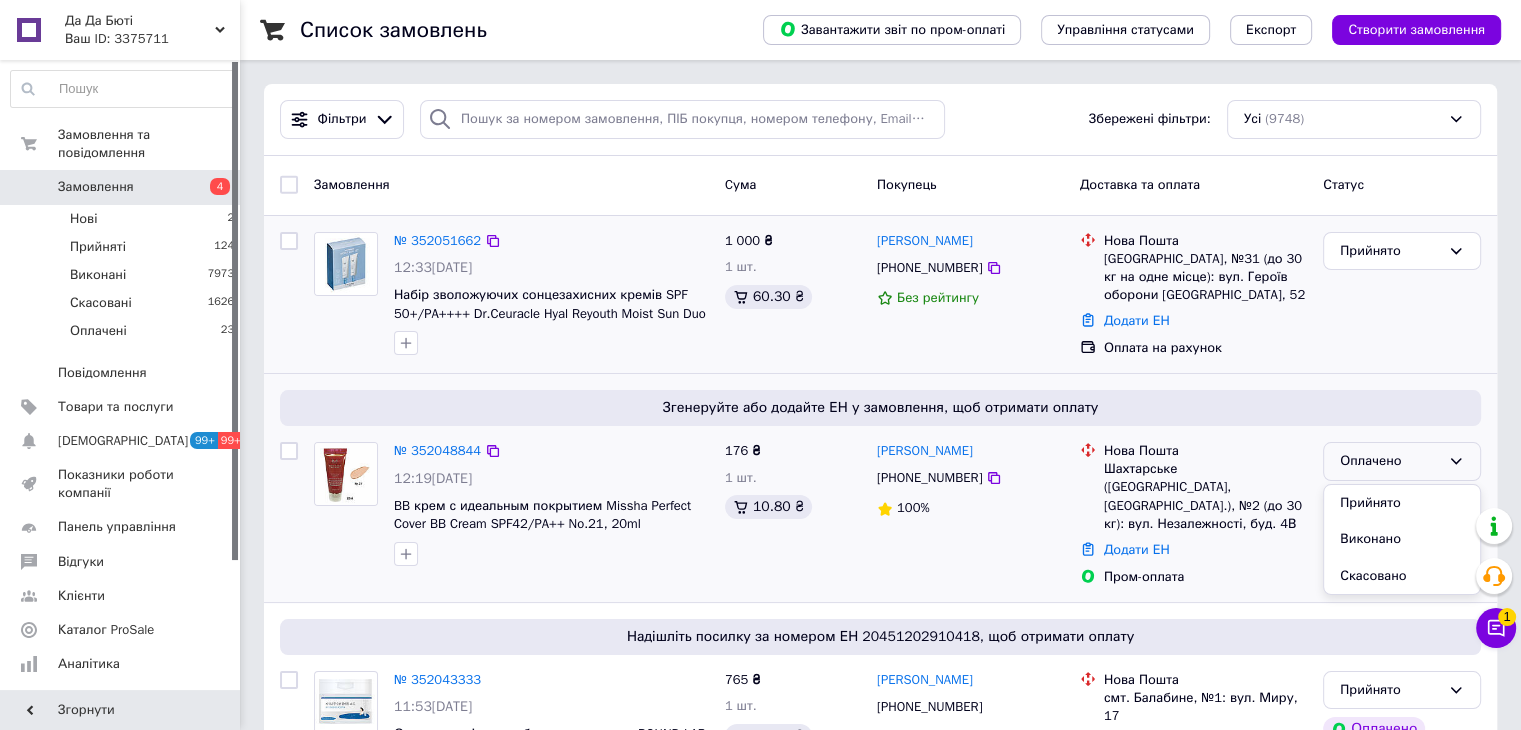 click on "Прийнято" at bounding box center [1402, 503] 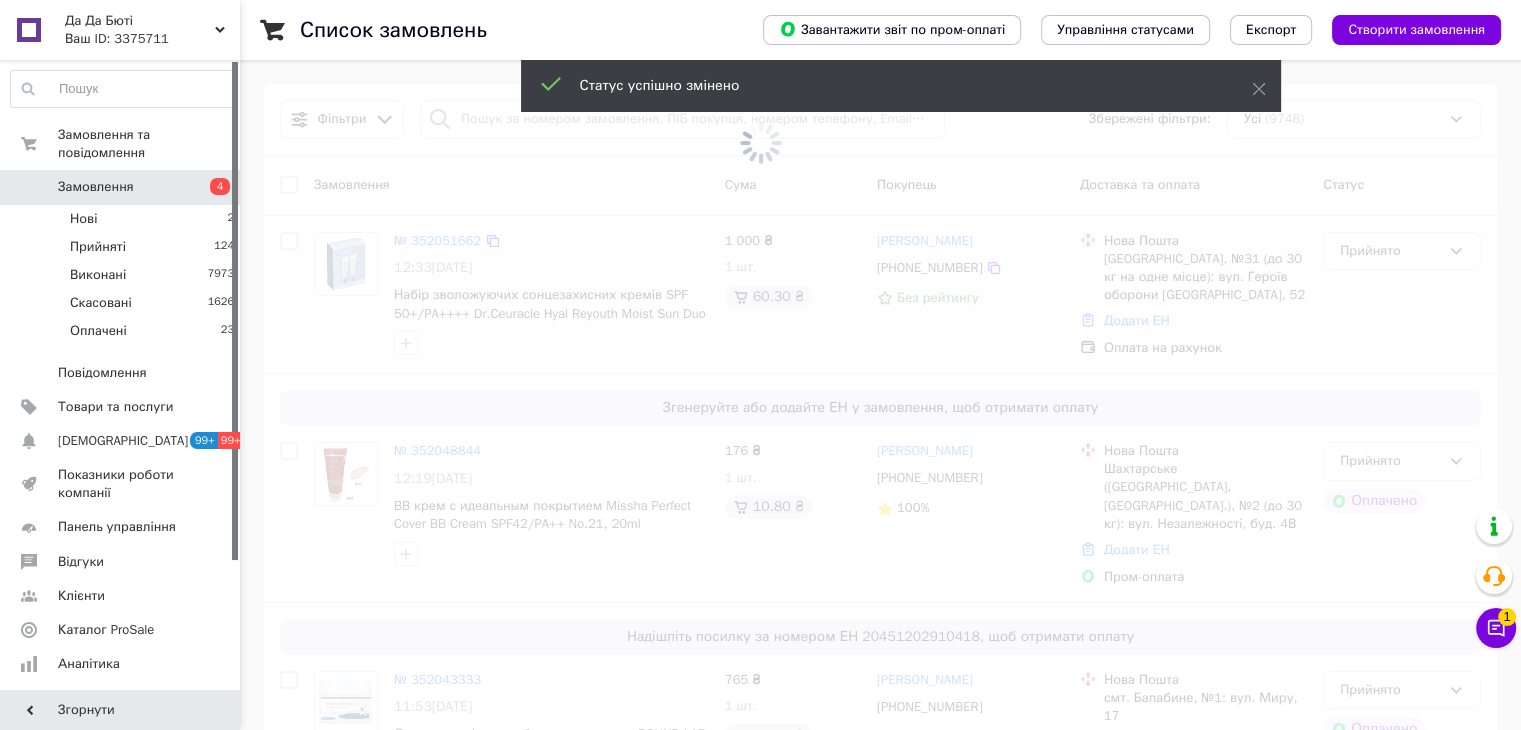 drag, startPoint x: 445, startPoint y: 451, endPoint x: 420, endPoint y: 457, distance: 25.70992 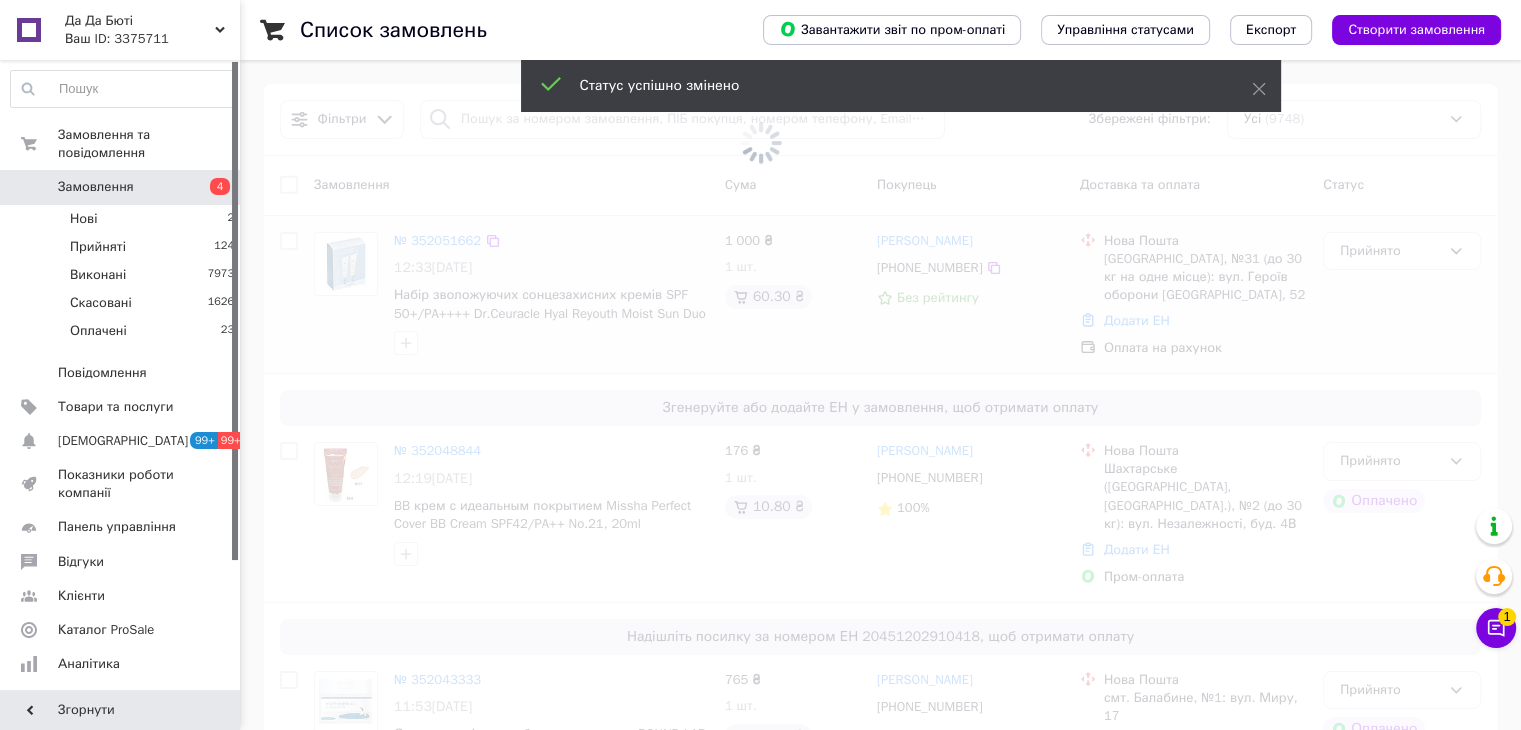 click at bounding box center [760, 365] 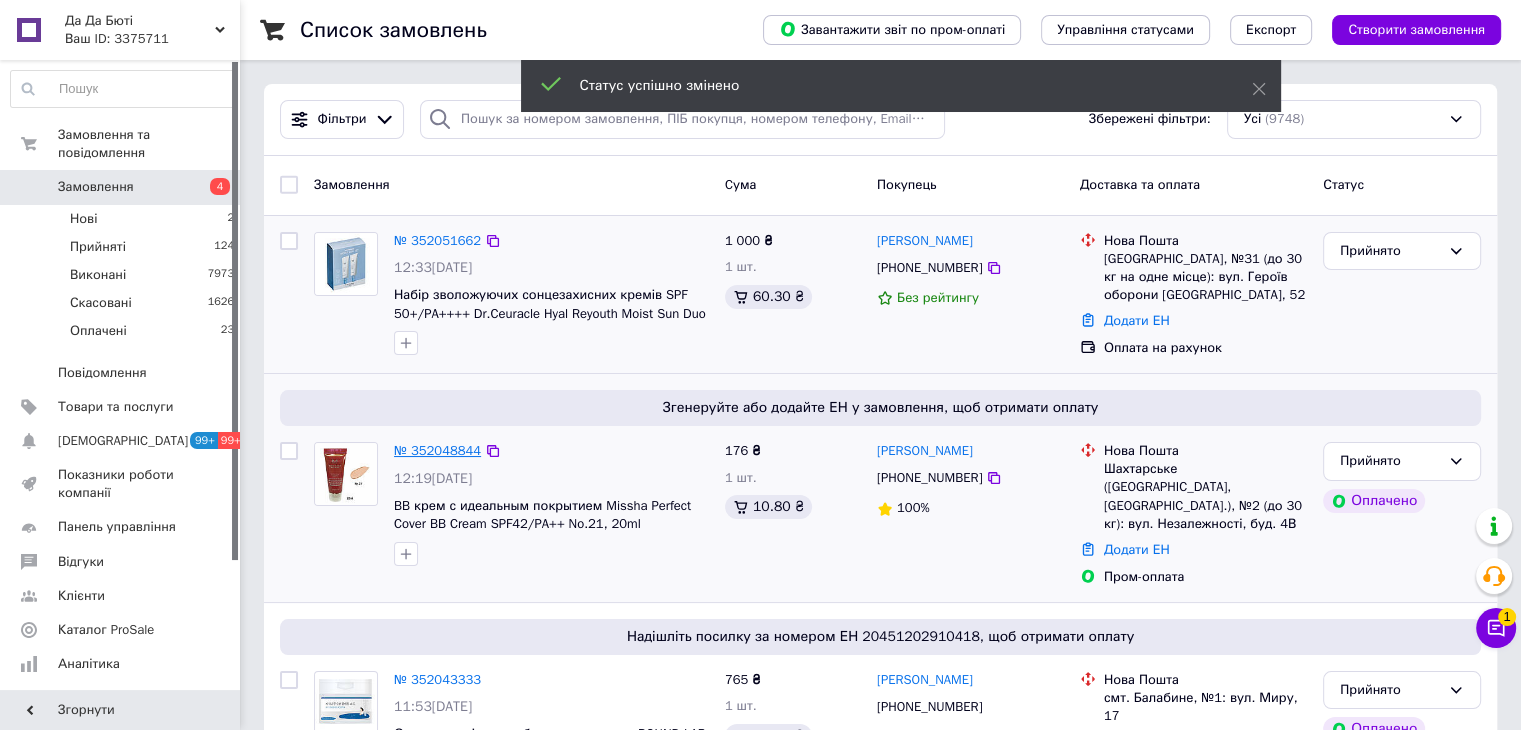 click on "№ 352048844" at bounding box center [437, 450] 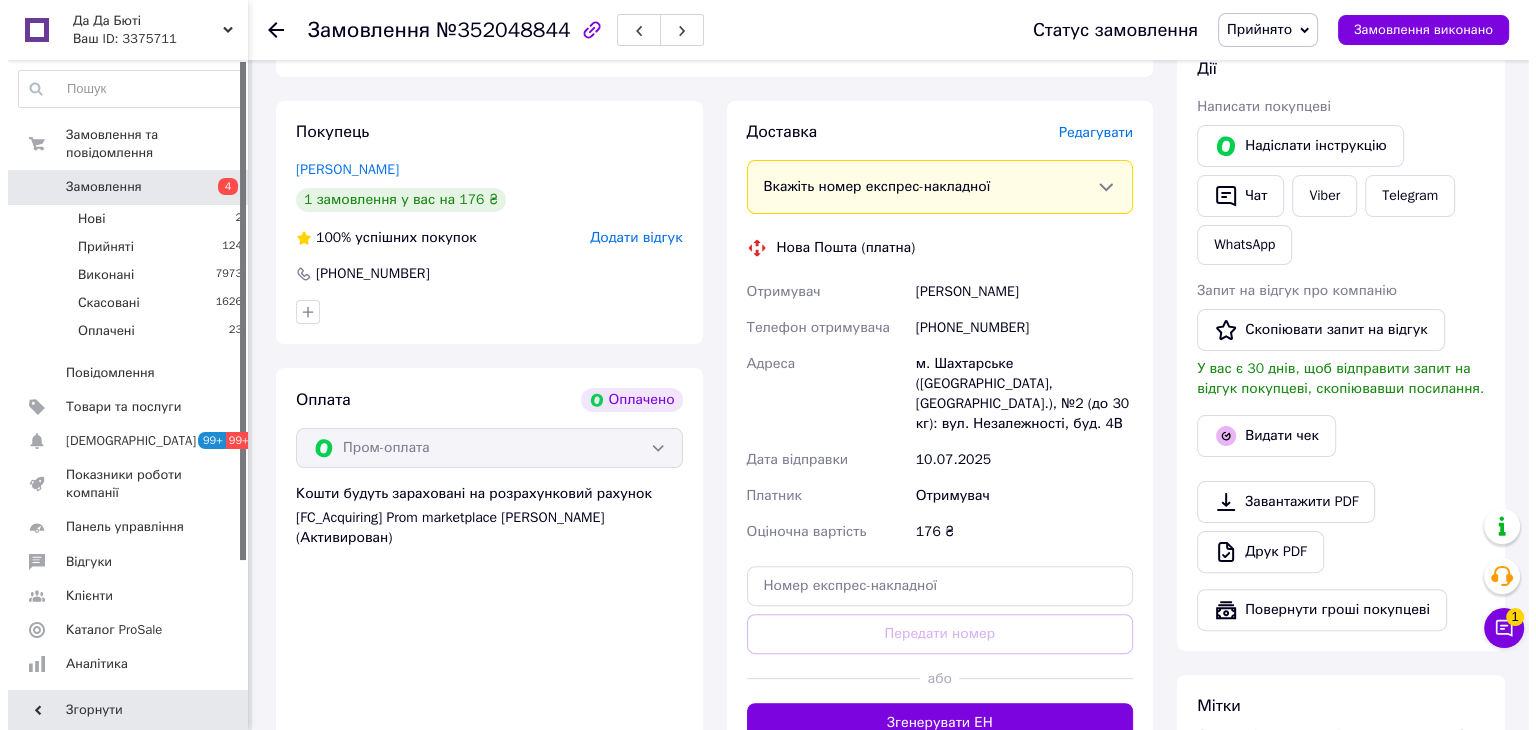 scroll, scrollTop: 582, scrollLeft: 0, axis: vertical 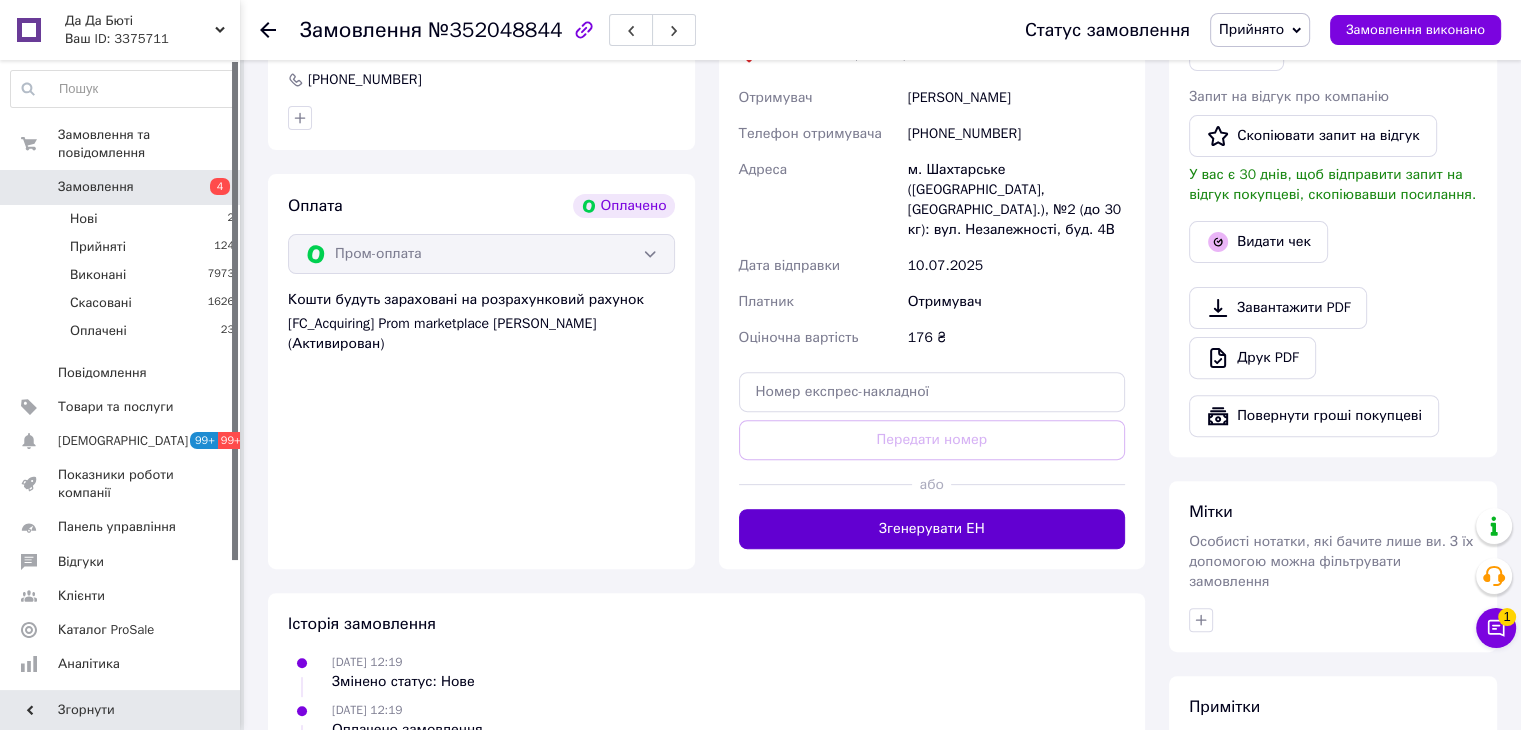click on "Згенерувати ЕН" at bounding box center [932, 529] 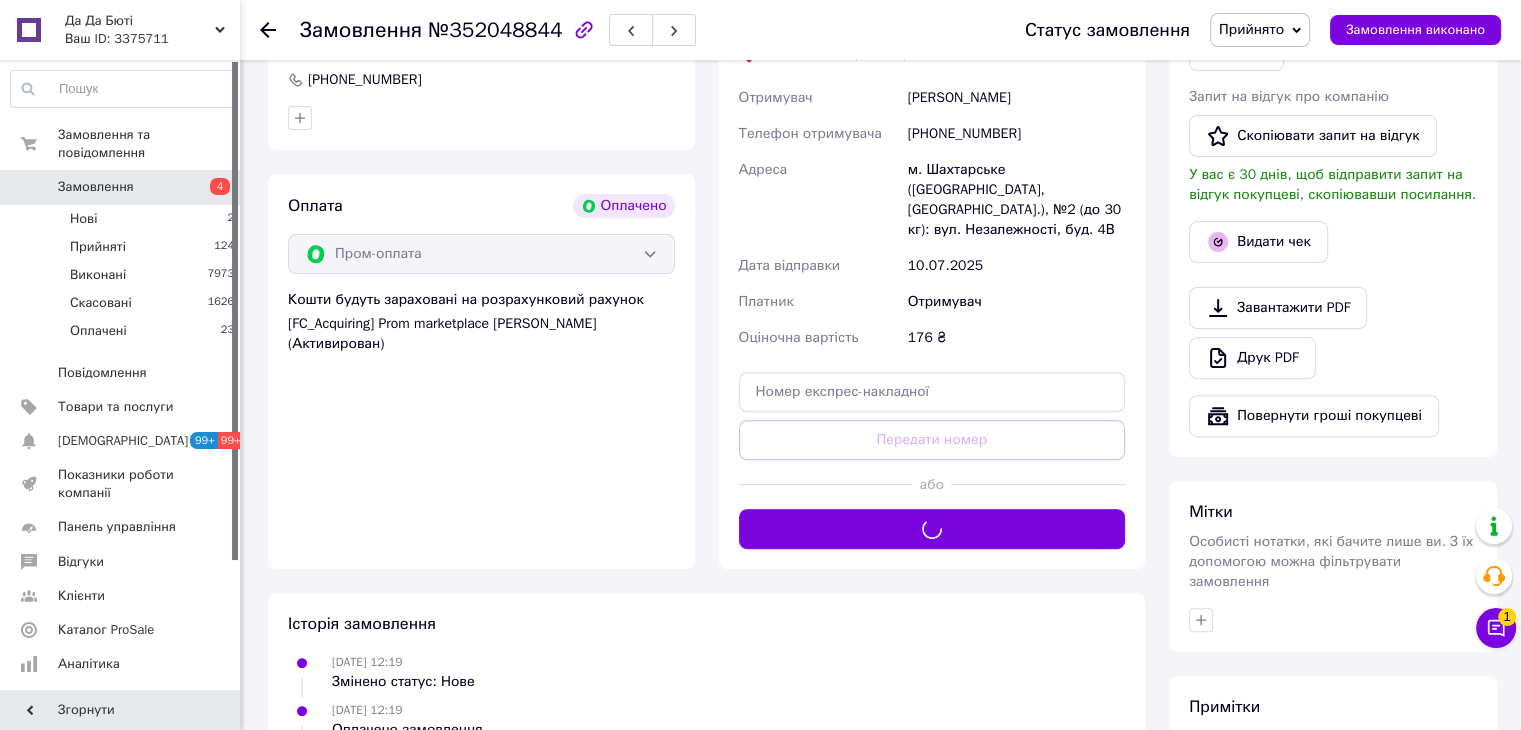 click on "Доставка Редагувати Вкажіть номер експрес-накладної Обов'язково введіть номер експрес-накладної,
якщо створювали її не на цій сторінці. У разі,
якщо номер ЕН не буде доданий, ми не зможемо
виплатити гроші за замовлення Мобільний номер покупця (із замовлення) повинен відповідати номеру отримувача за накладною Нова Пошта (платна) Отримувач Івлєва Юлія Телефон отримувача +380993213287 Адреса м. Шахтарське (Дніпропетровська обл., Синельниківський р-н.), №2 (до 30 кг): вул. Незалежності, буд. 4В Дата відправки 10.07.2025 Платник Отримувач Оціночна вартість 176 ₴ або" at bounding box center [932, 238] 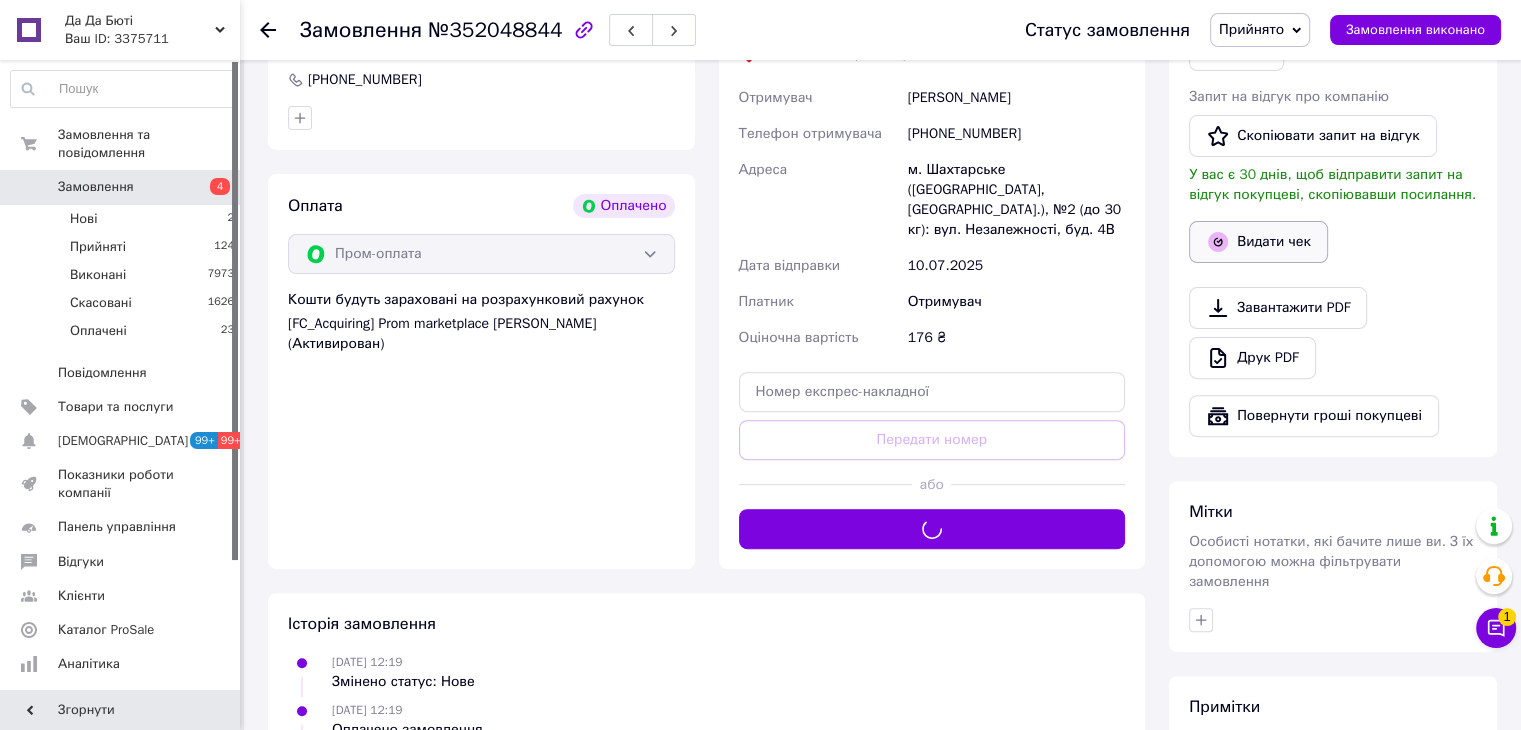 click on "Видати чек" at bounding box center (1258, 242) 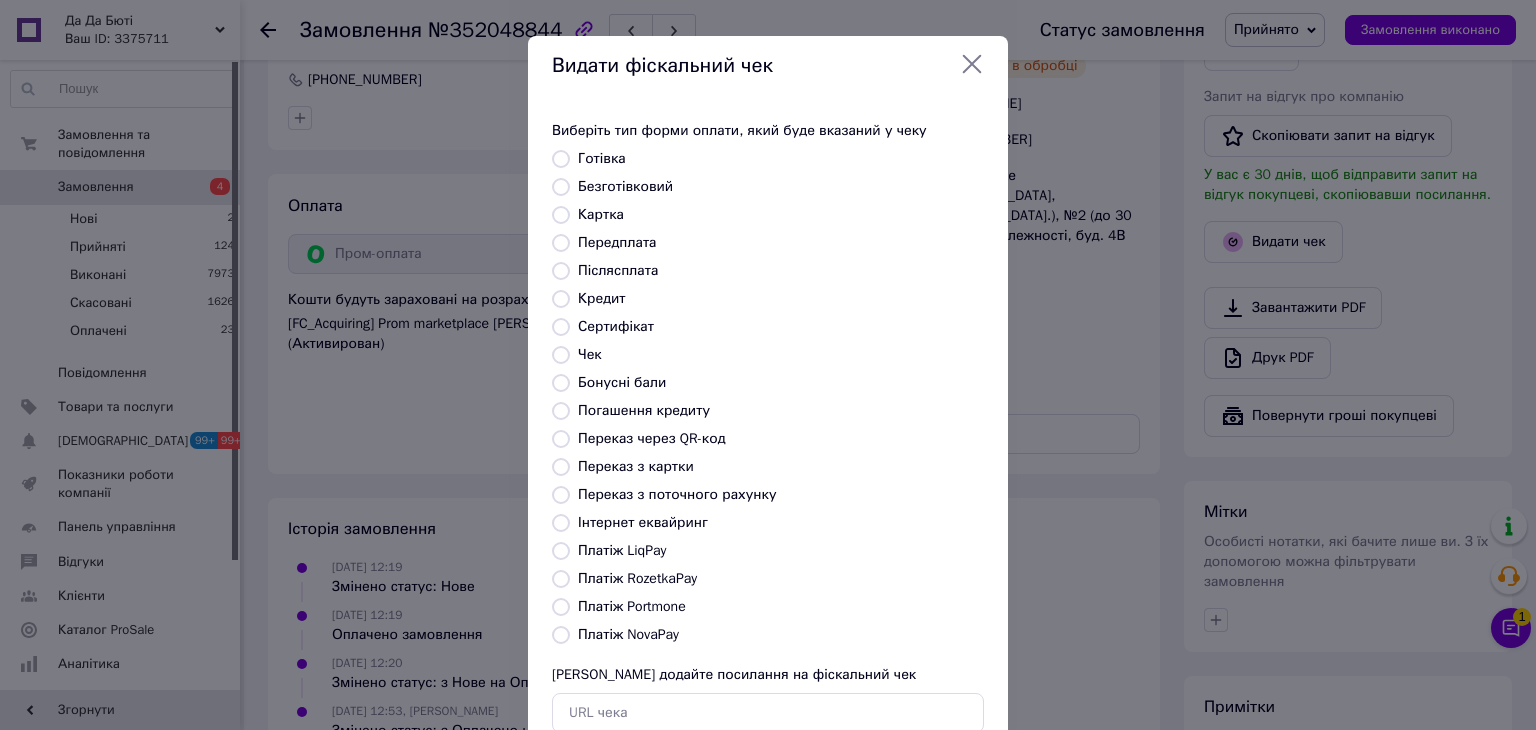 click on "Платіж RozetkaPay" at bounding box center [637, 578] 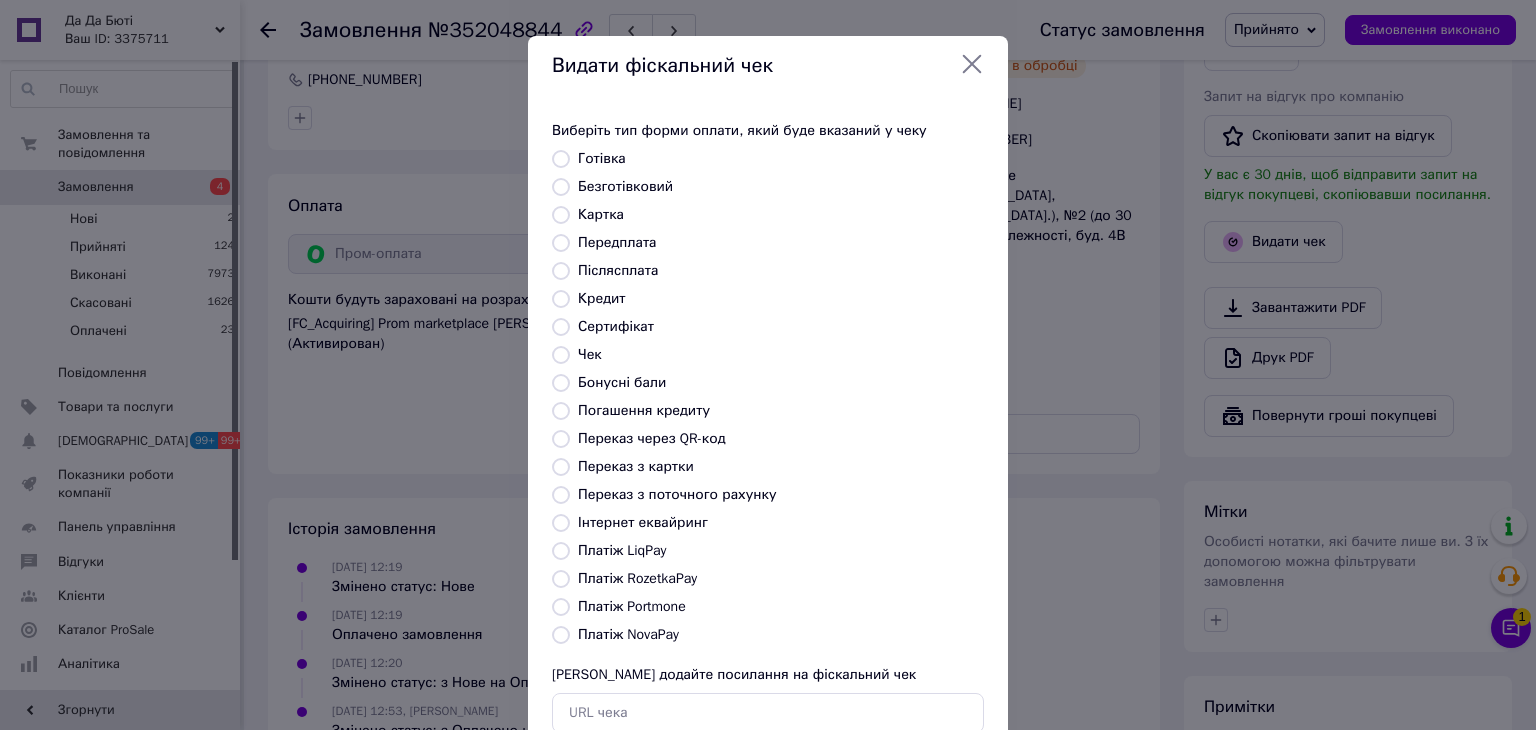 radio on "true" 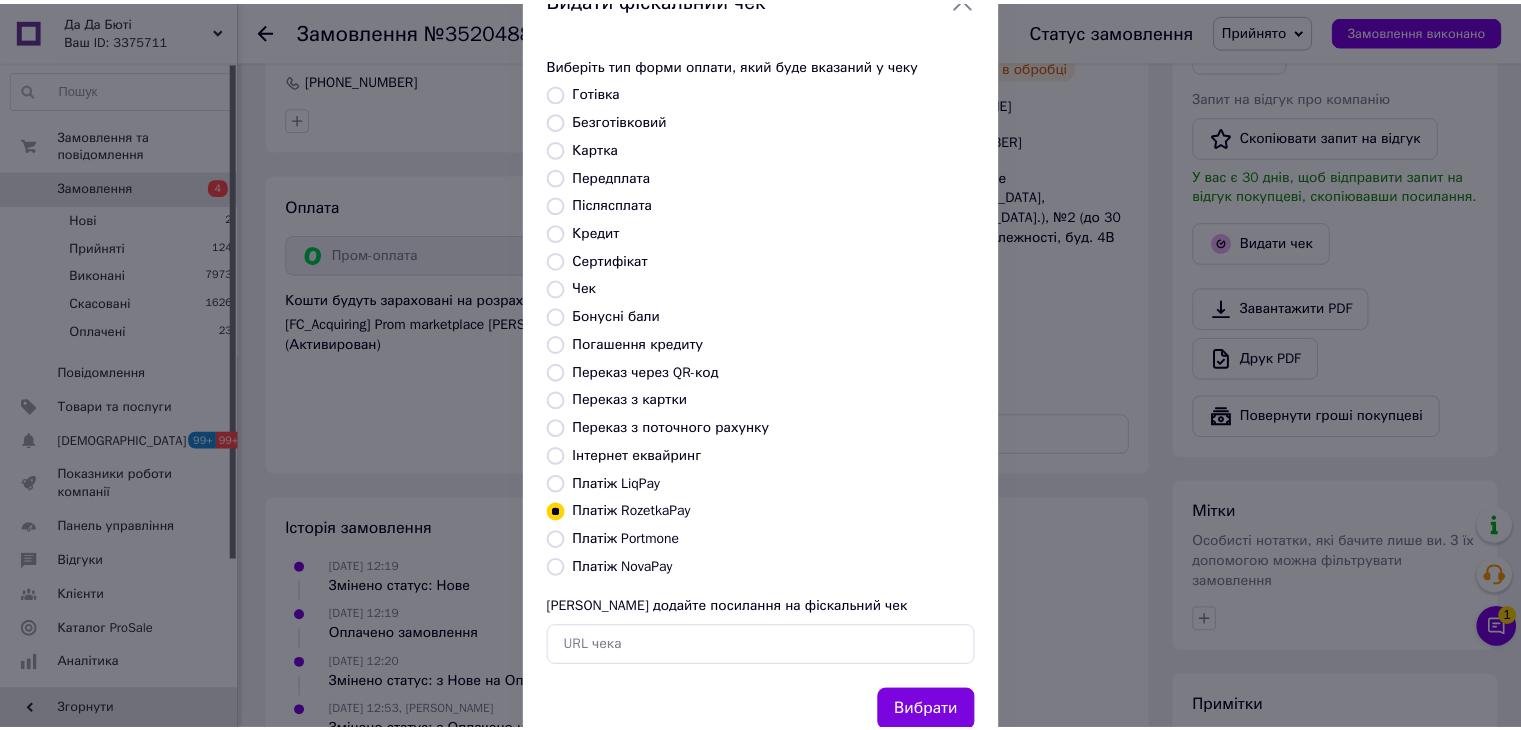 scroll, scrollTop: 128, scrollLeft: 0, axis: vertical 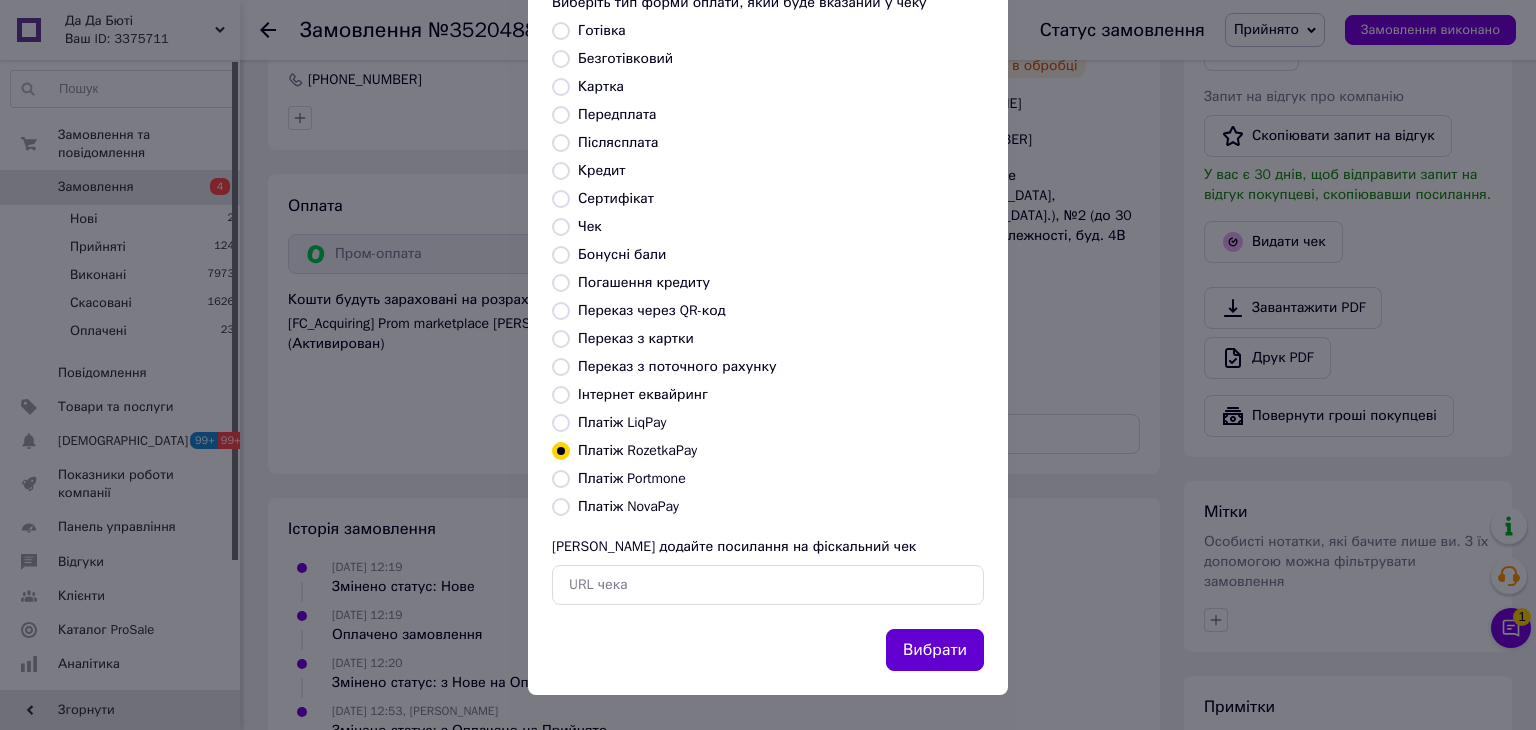click on "Вибрати" at bounding box center (935, 650) 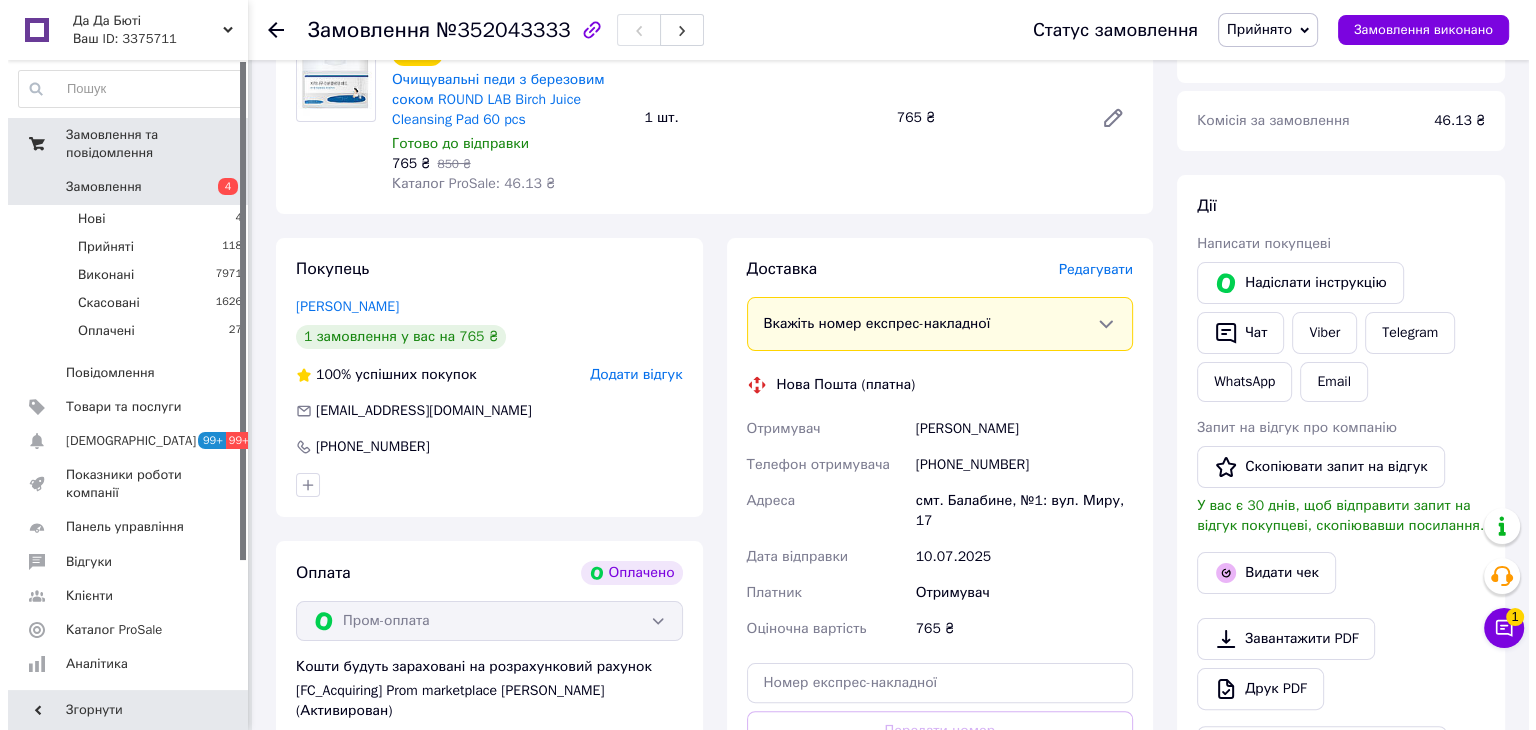 scroll, scrollTop: 400, scrollLeft: 0, axis: vertical 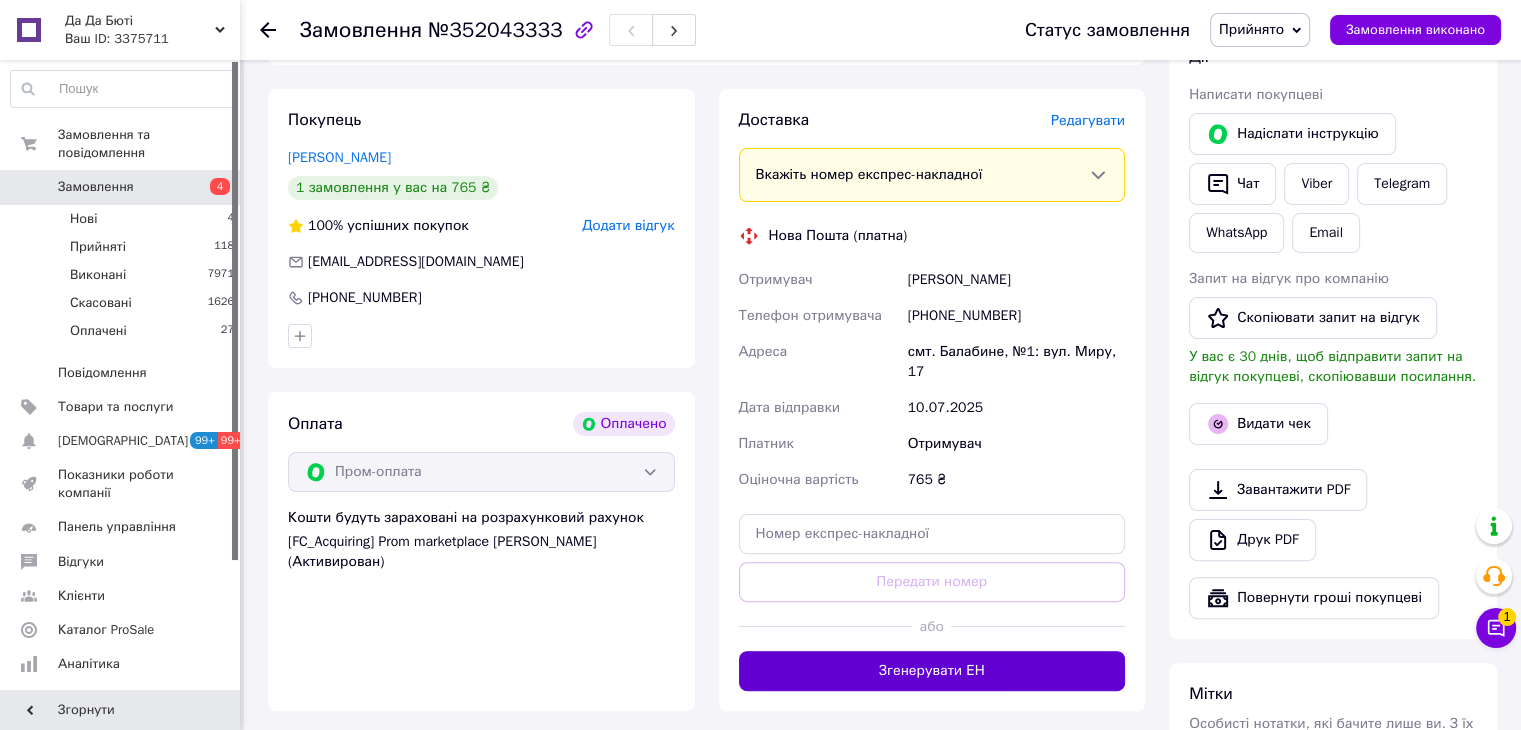 click on "Згенерувати ЕН" at bounding box center (932, 671) 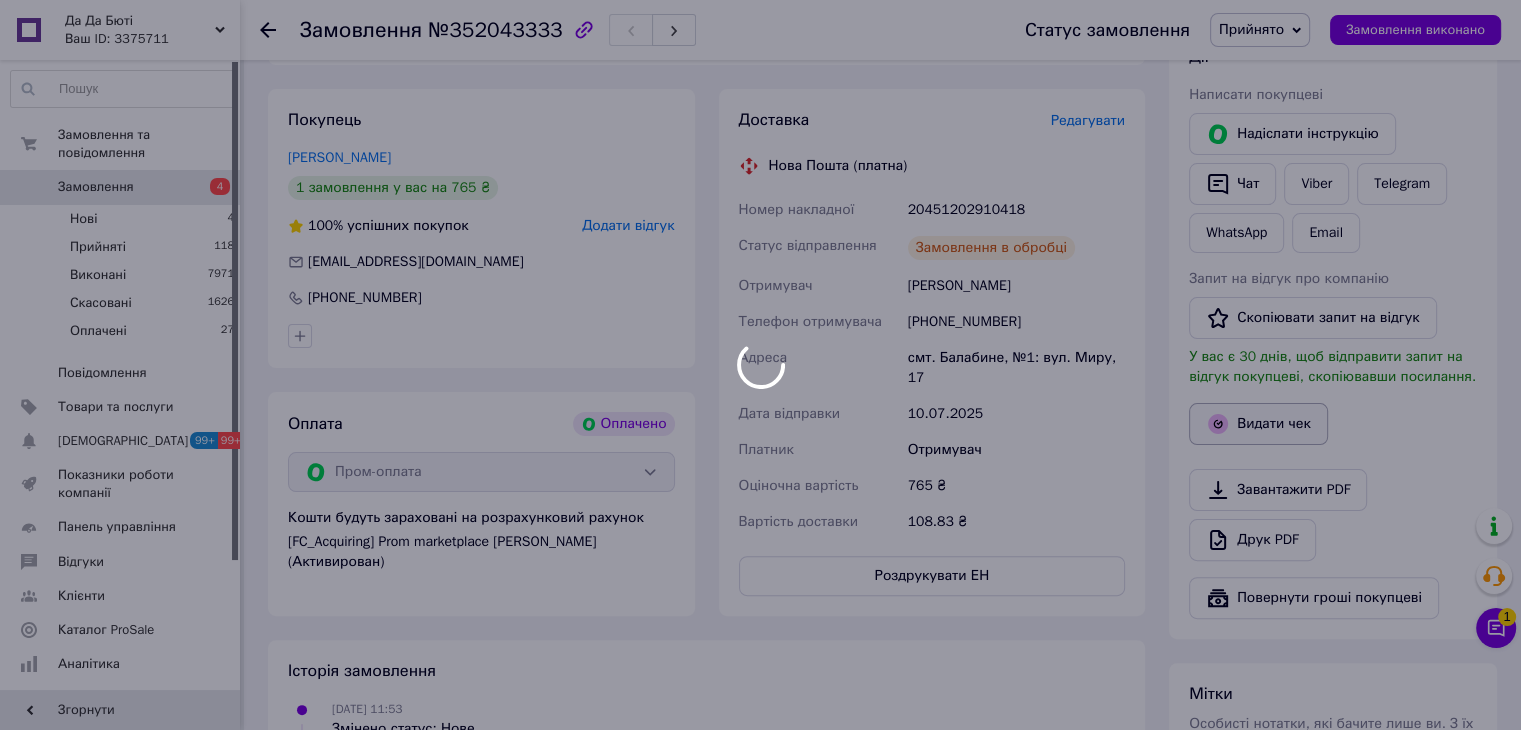 click at bounding box center [760, 365] 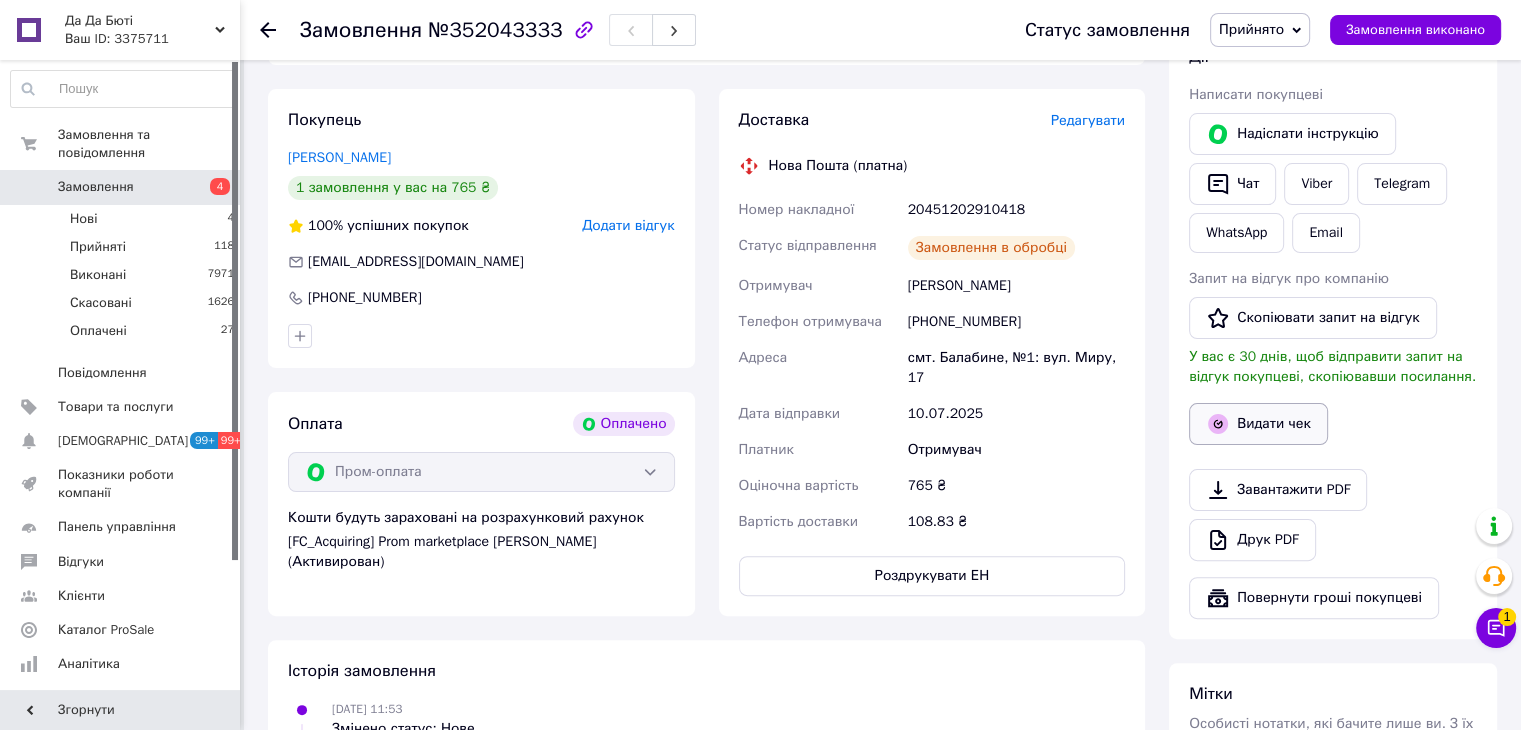 click on "Видати чек" at bounding box center (1258, 424) 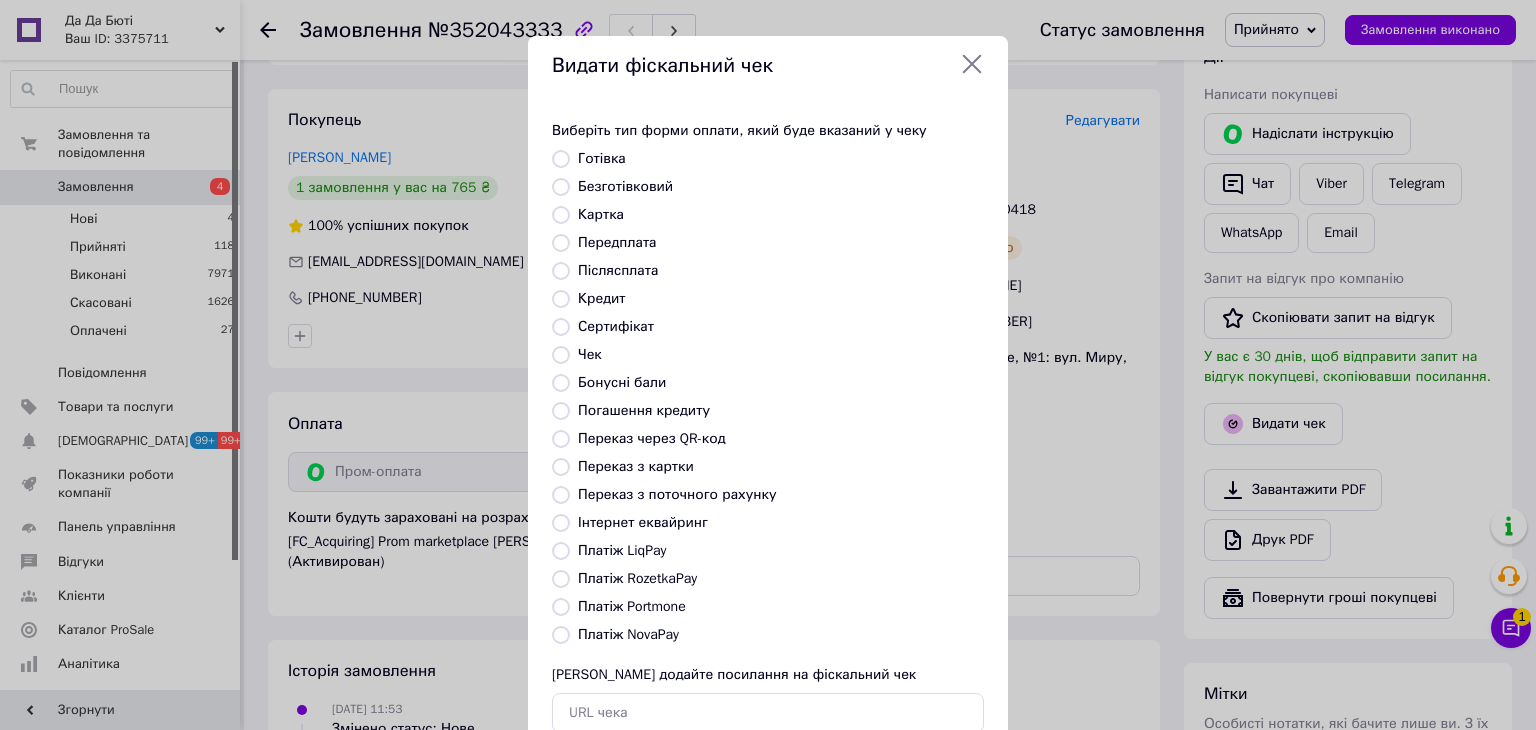 click on "Платіж RozetkaPay" at bounding box center (637, 578) 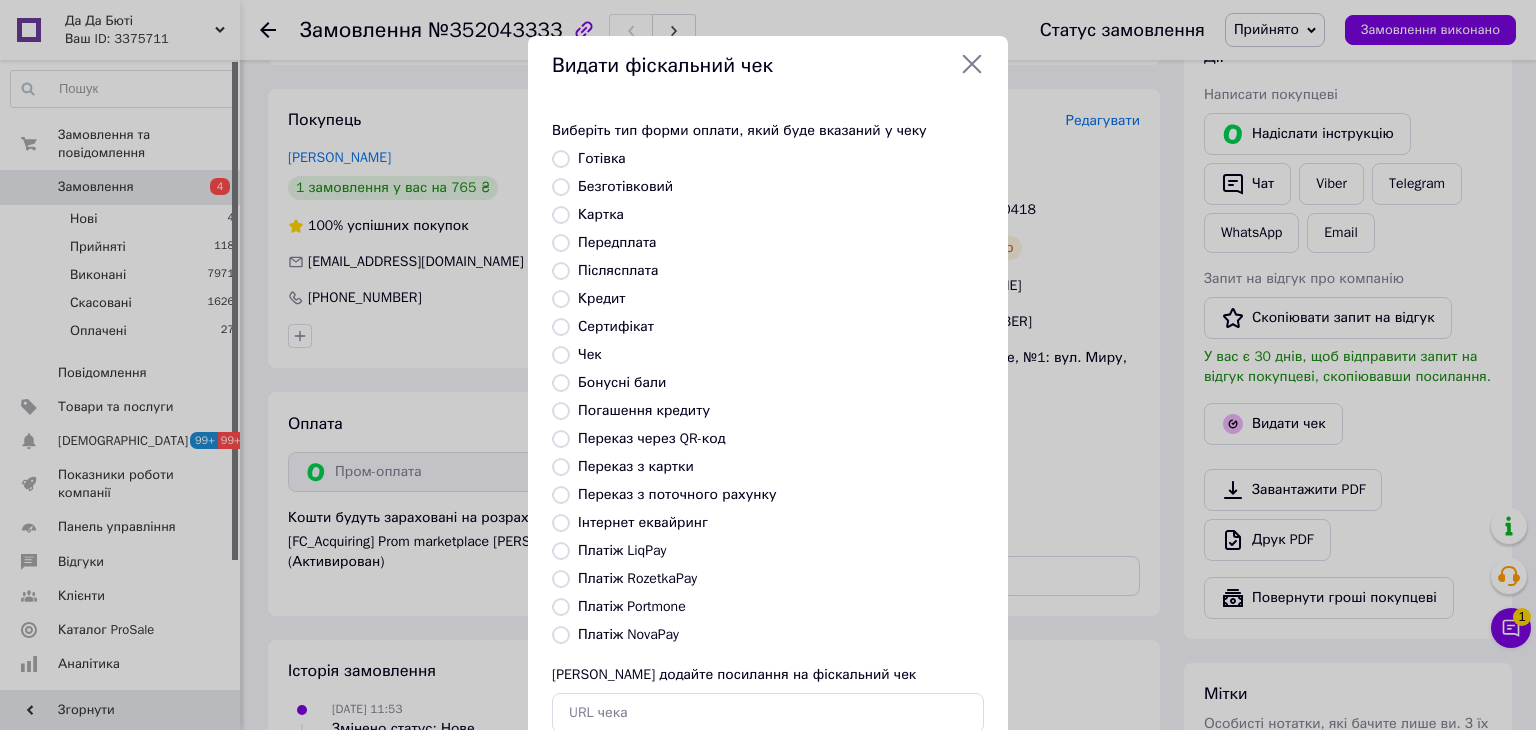 radio on "true" 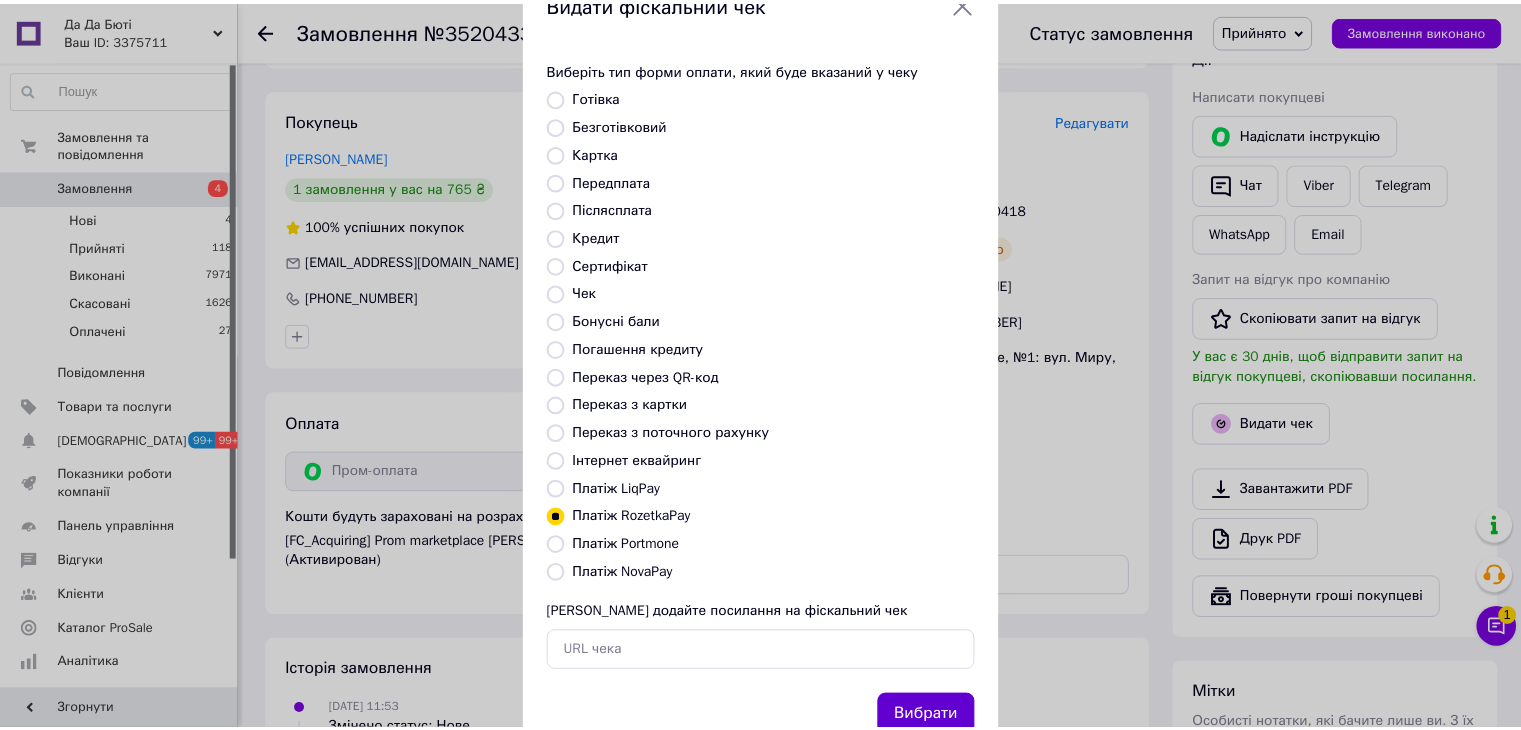 scroll, scrollTop: 128, scrollLeft: 0, axis: vertical 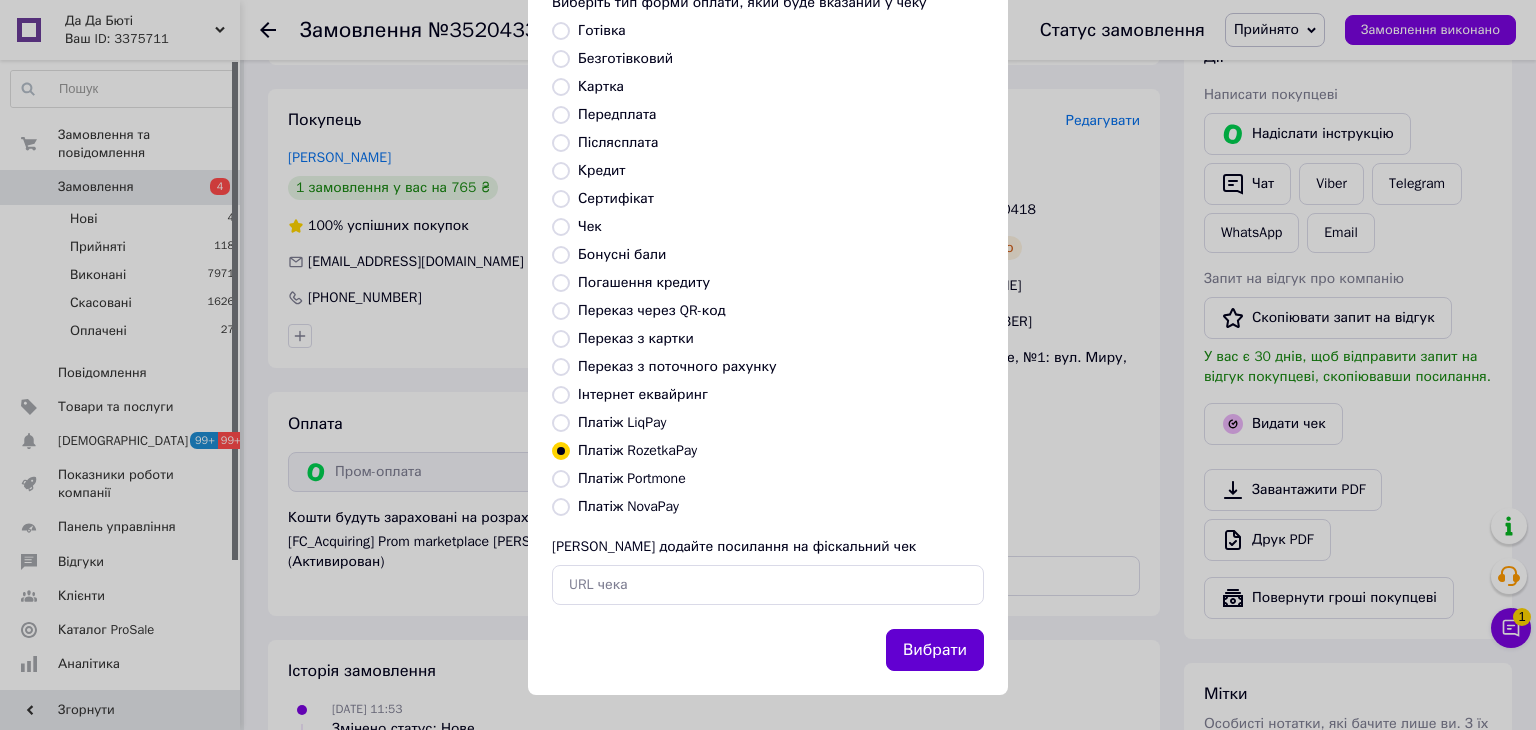 click on "Вибрати" at bounding box center (935, 650) 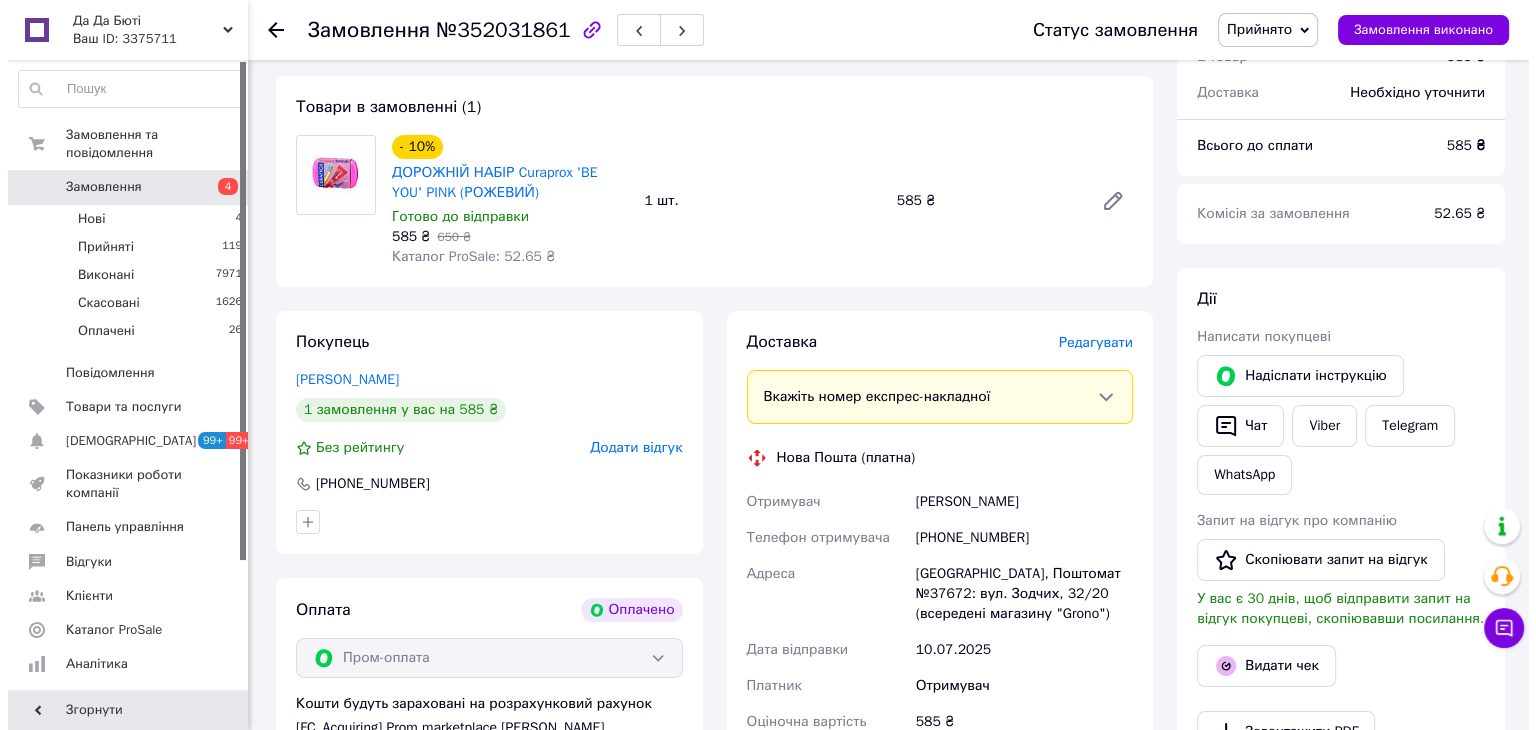 scroll, scrollTop: 400, scrollLeft: 0, axis: vertical 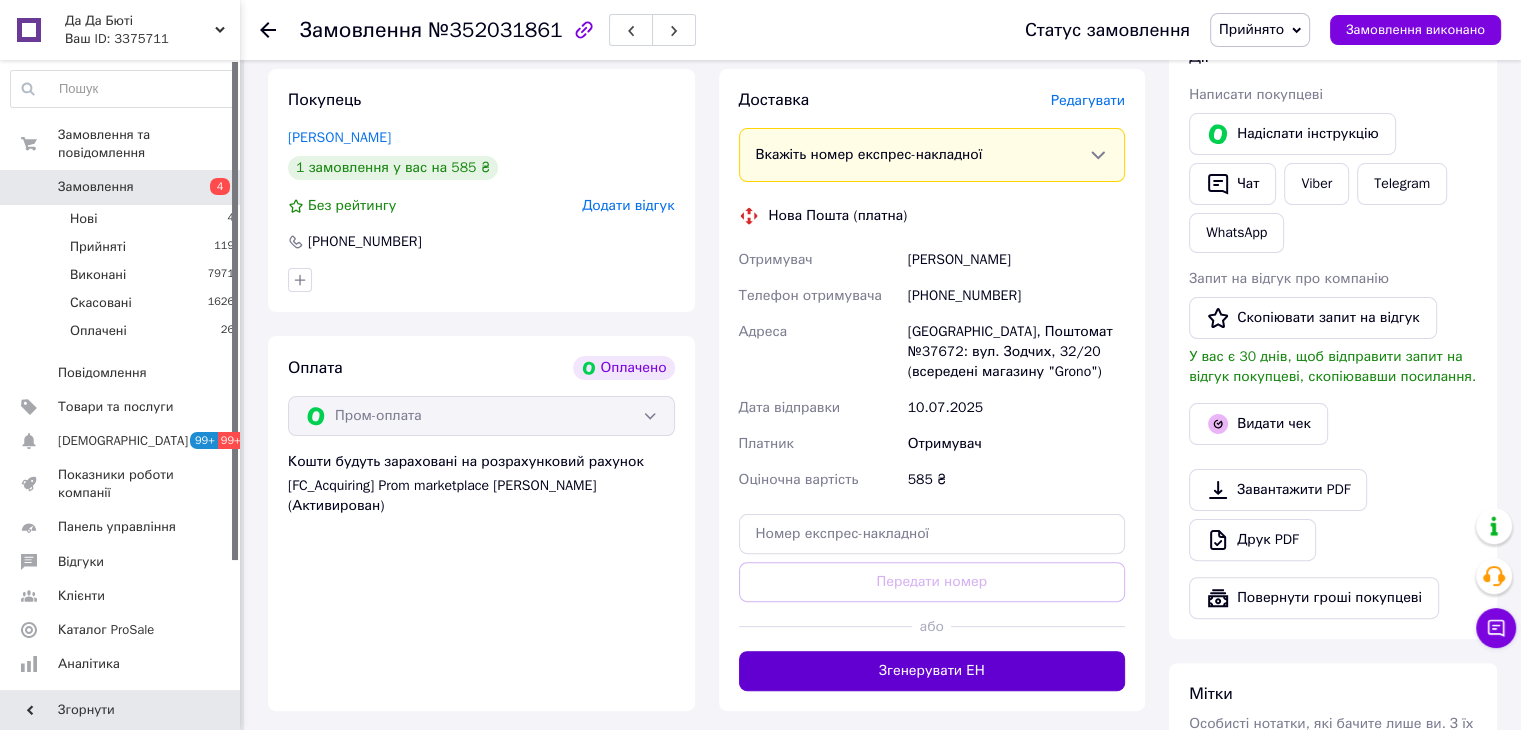 click on "Згенерувати ЕН" at bounding box center (932, 671) 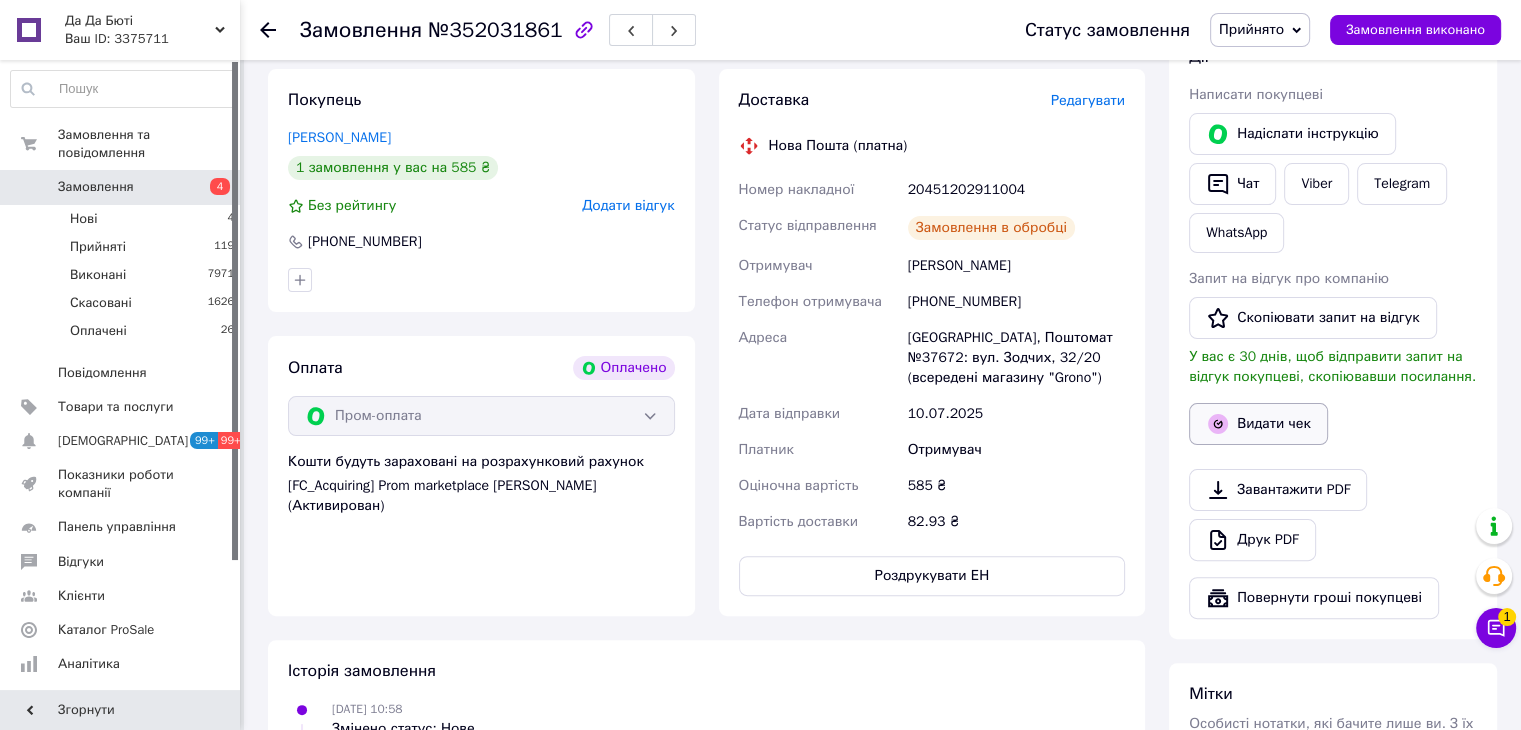 click on "Видати чек" at bounding box center (1258, 424) 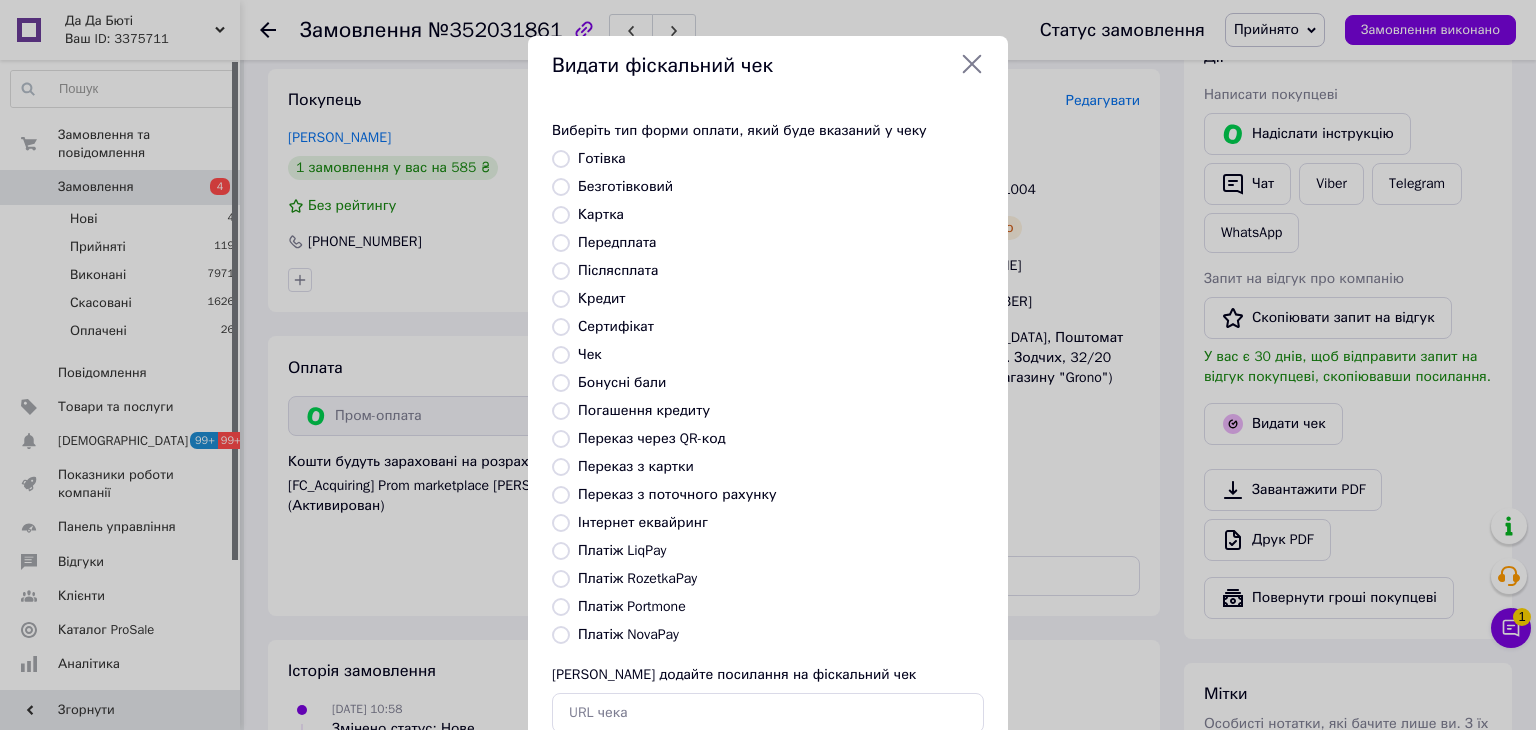 click on "Платіж RozetkaPay" at bounding box center (637, 578) 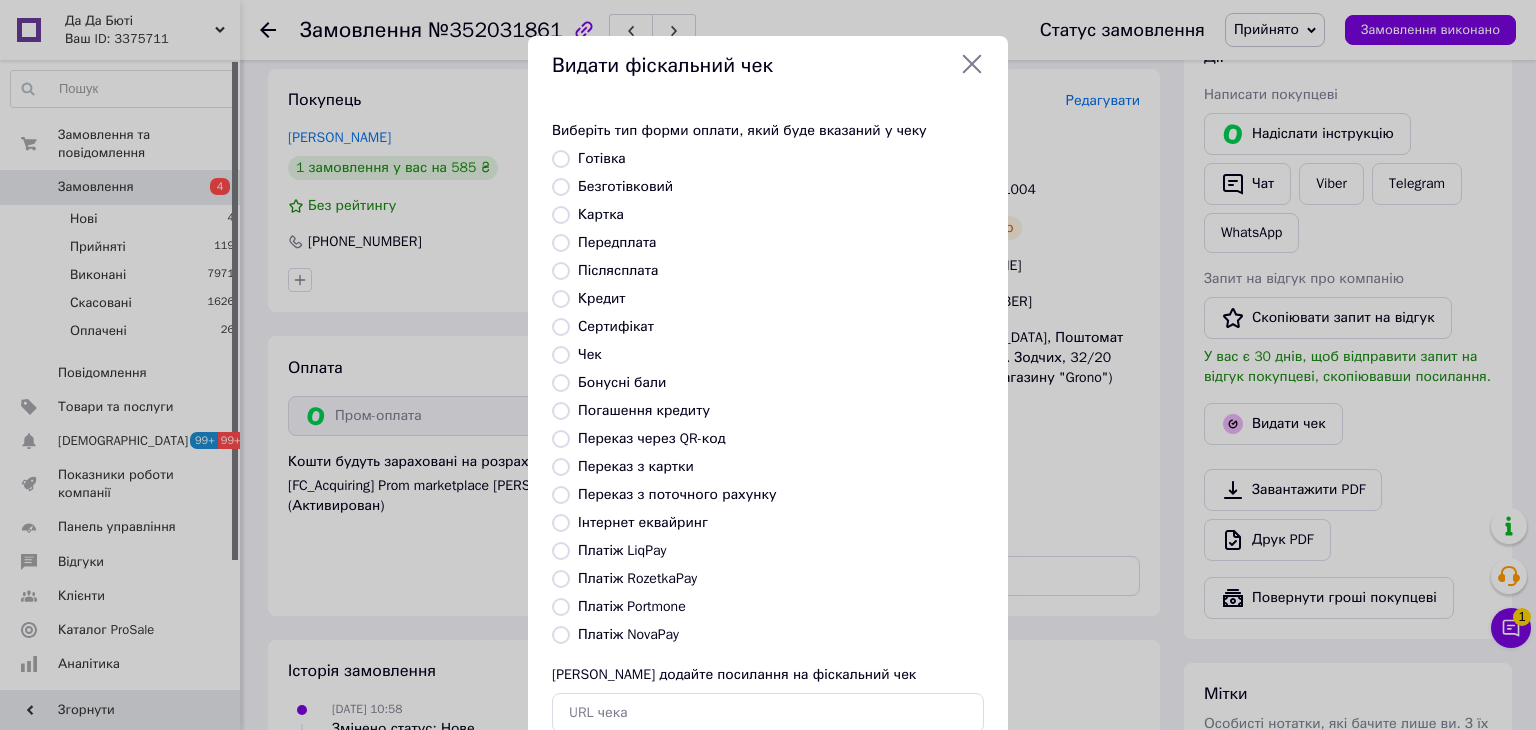 radio on "true" 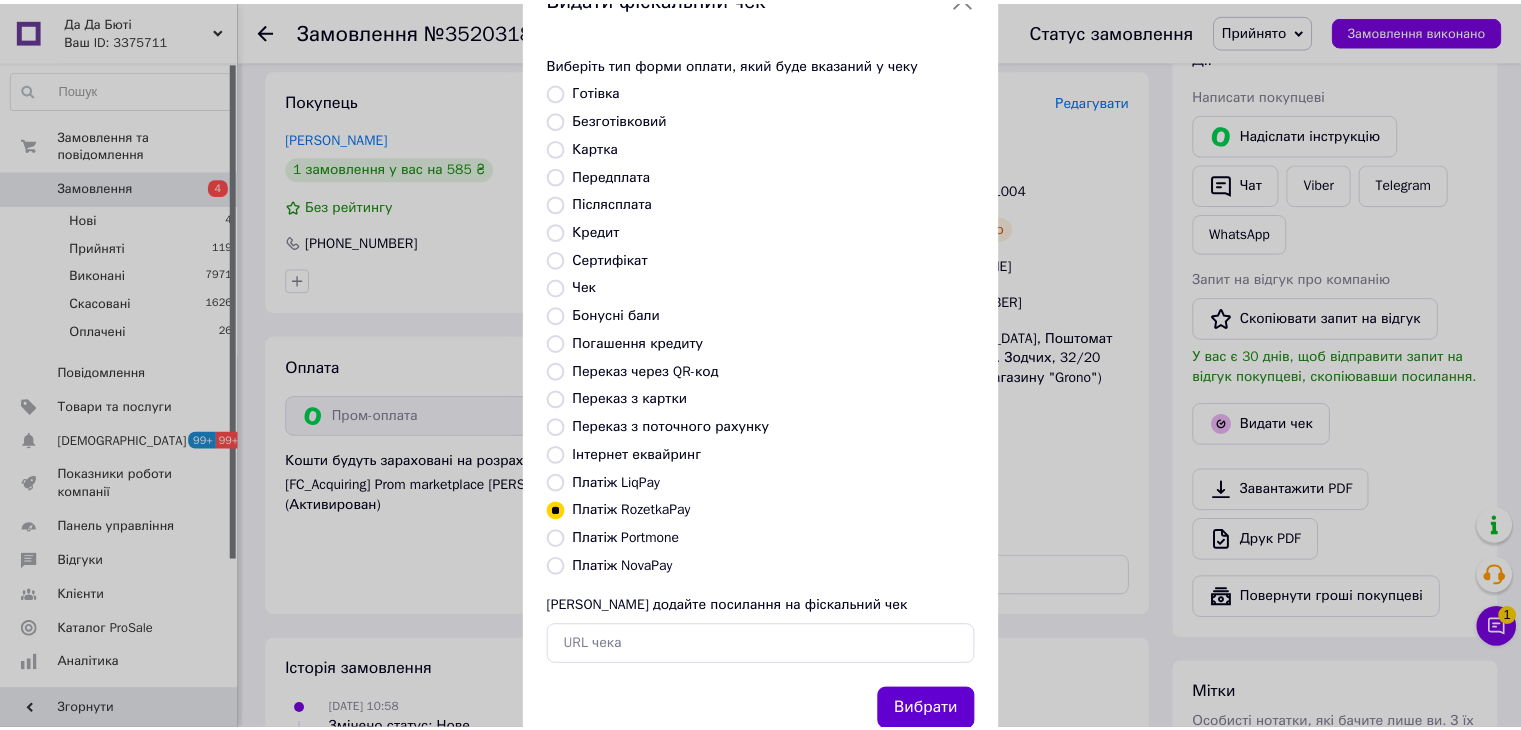 scroll, scrollTop: 128, scrollLeft: 0, axis: vertical 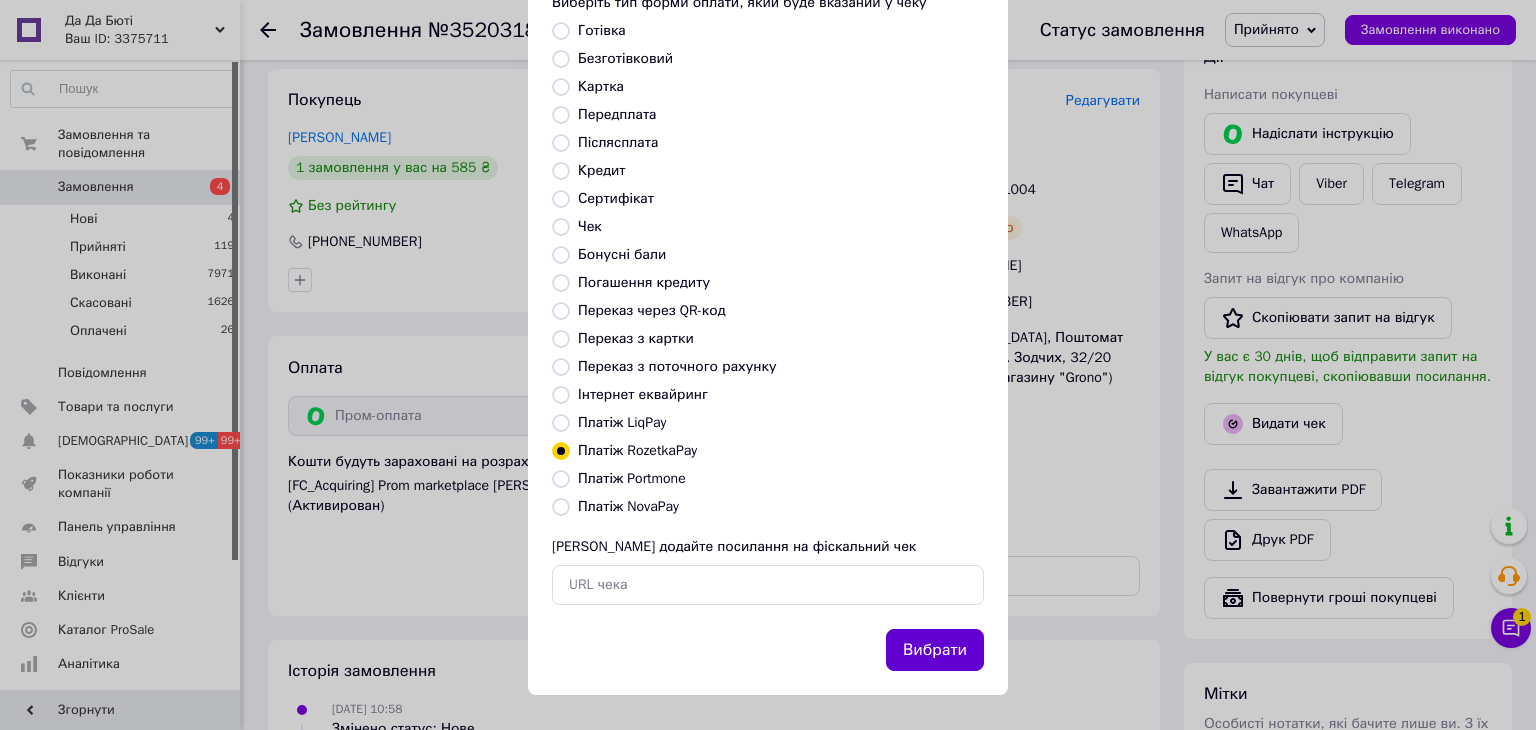 click on "Вибрати" at bounding box center (935, 650) 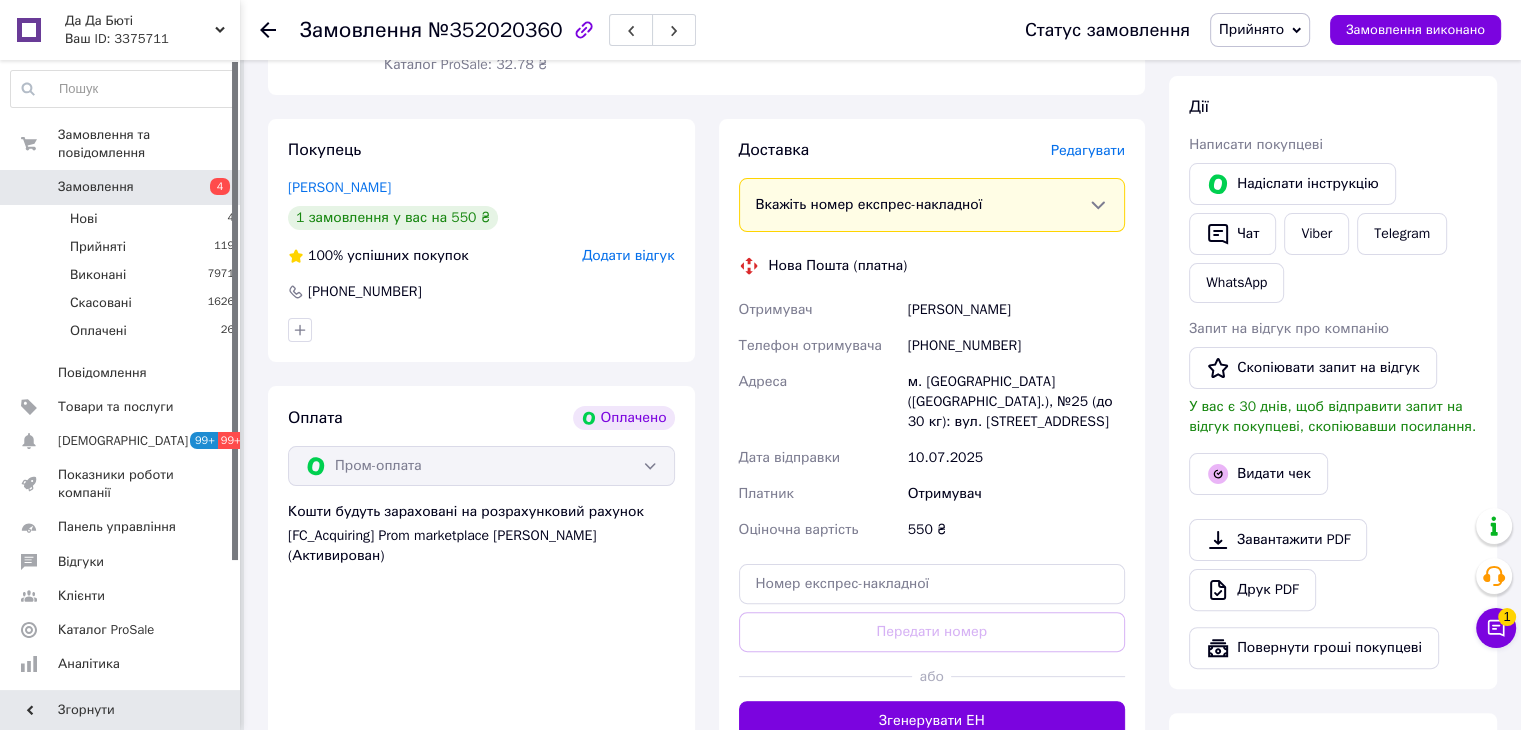 scroll, scrollTop: 400, scrollLeft: 0, axis: vertical 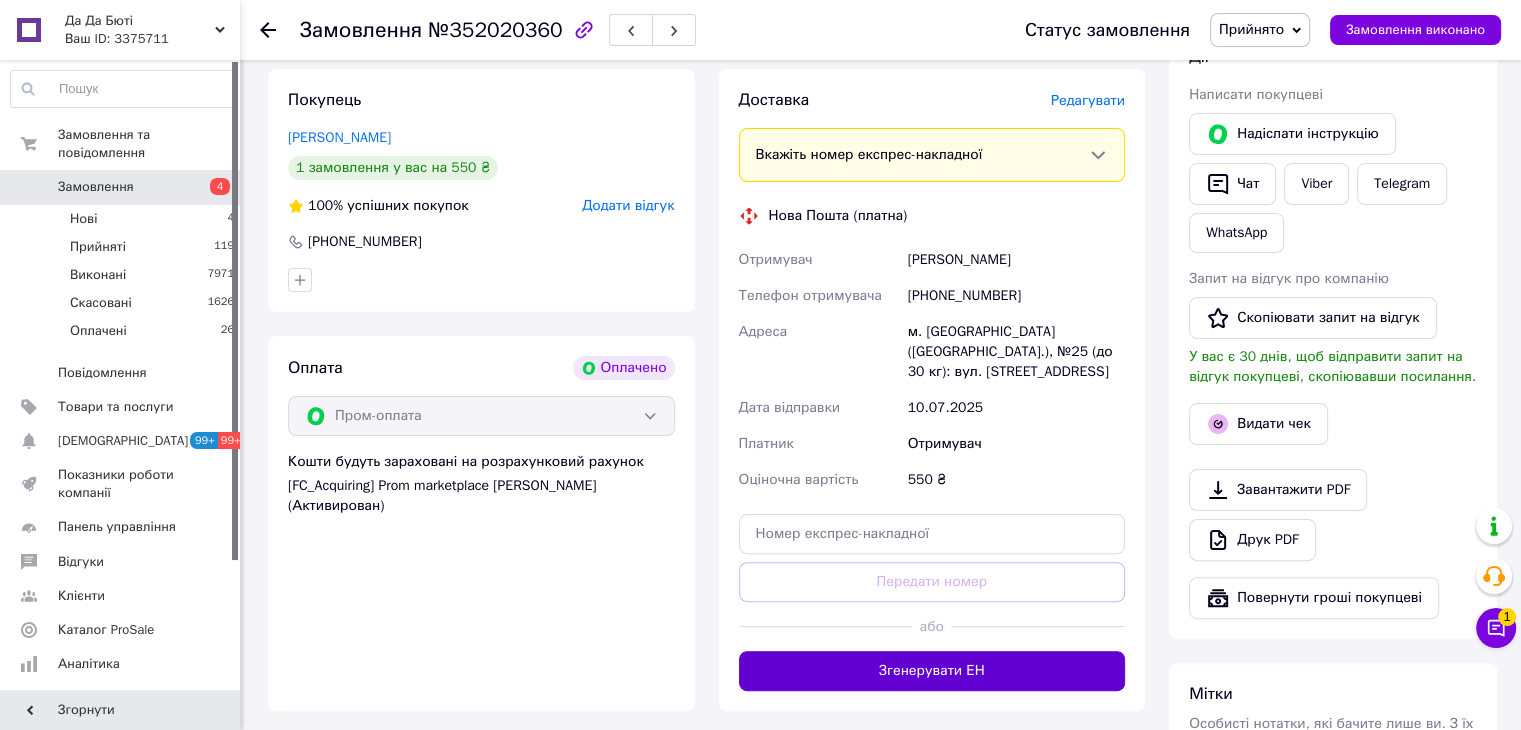 click on "Згенерувати ЕН" at bounding box center (932, 671) 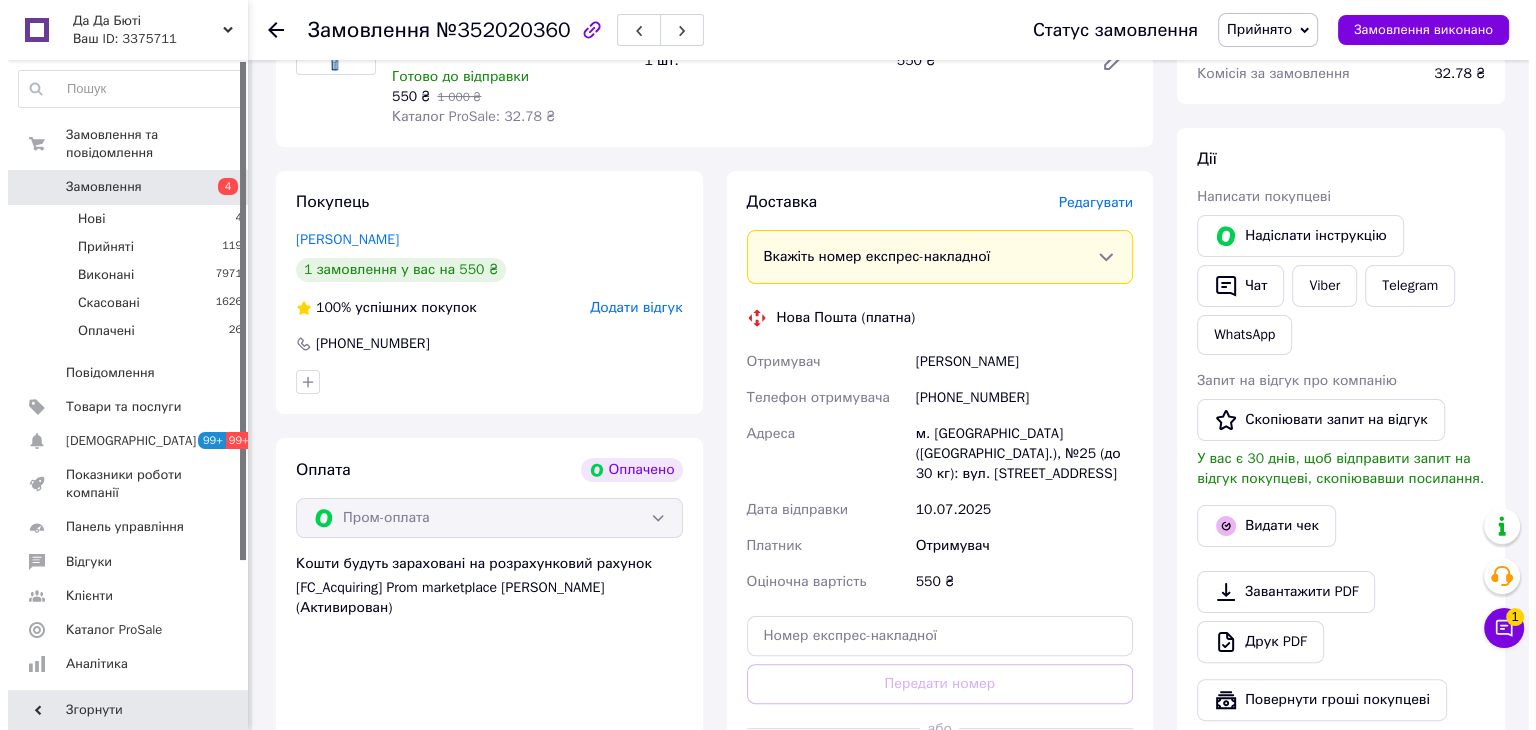 scroll, scrollTop: 300, scrollLeft: 0, axis: vertical 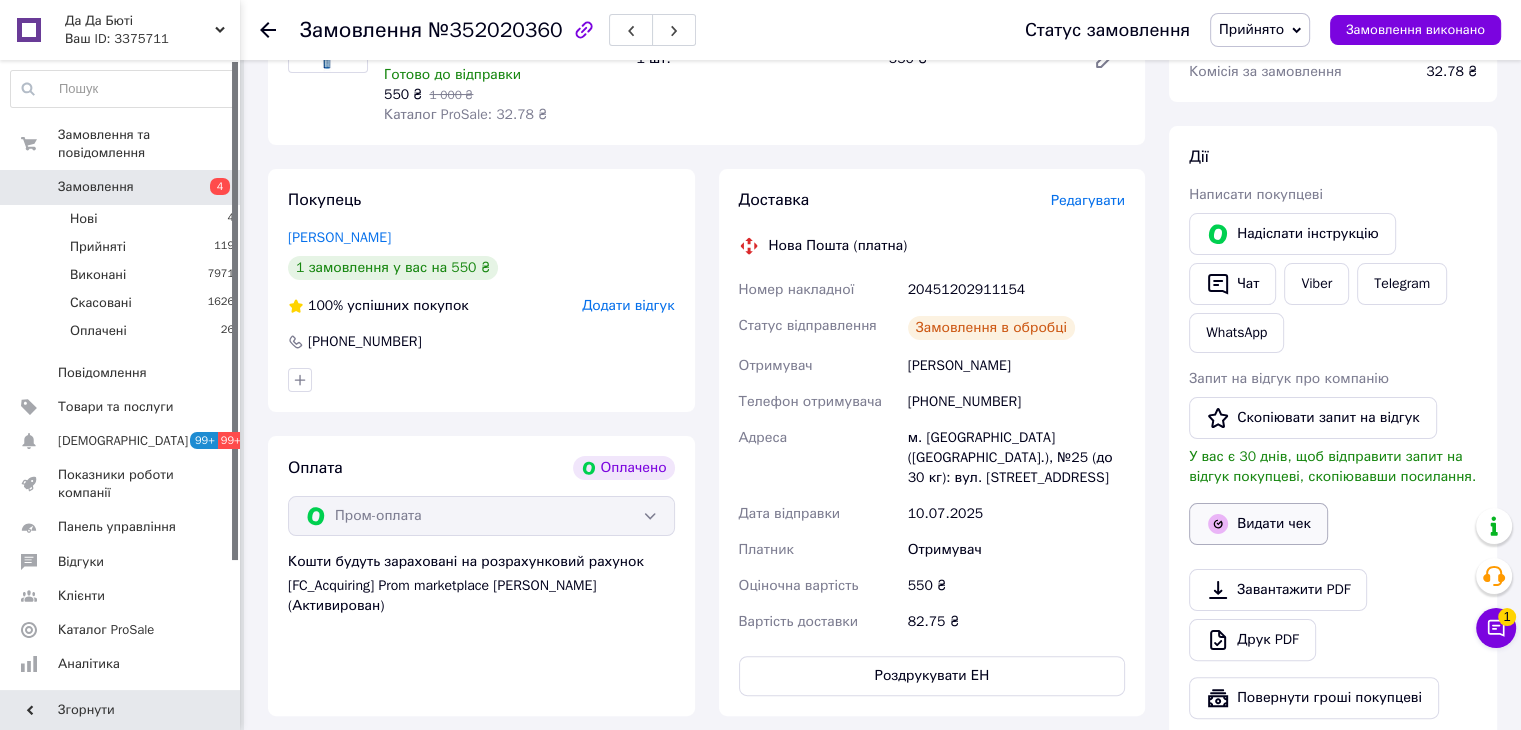 click on "Видати чек" at bounding box center (1258, 524) 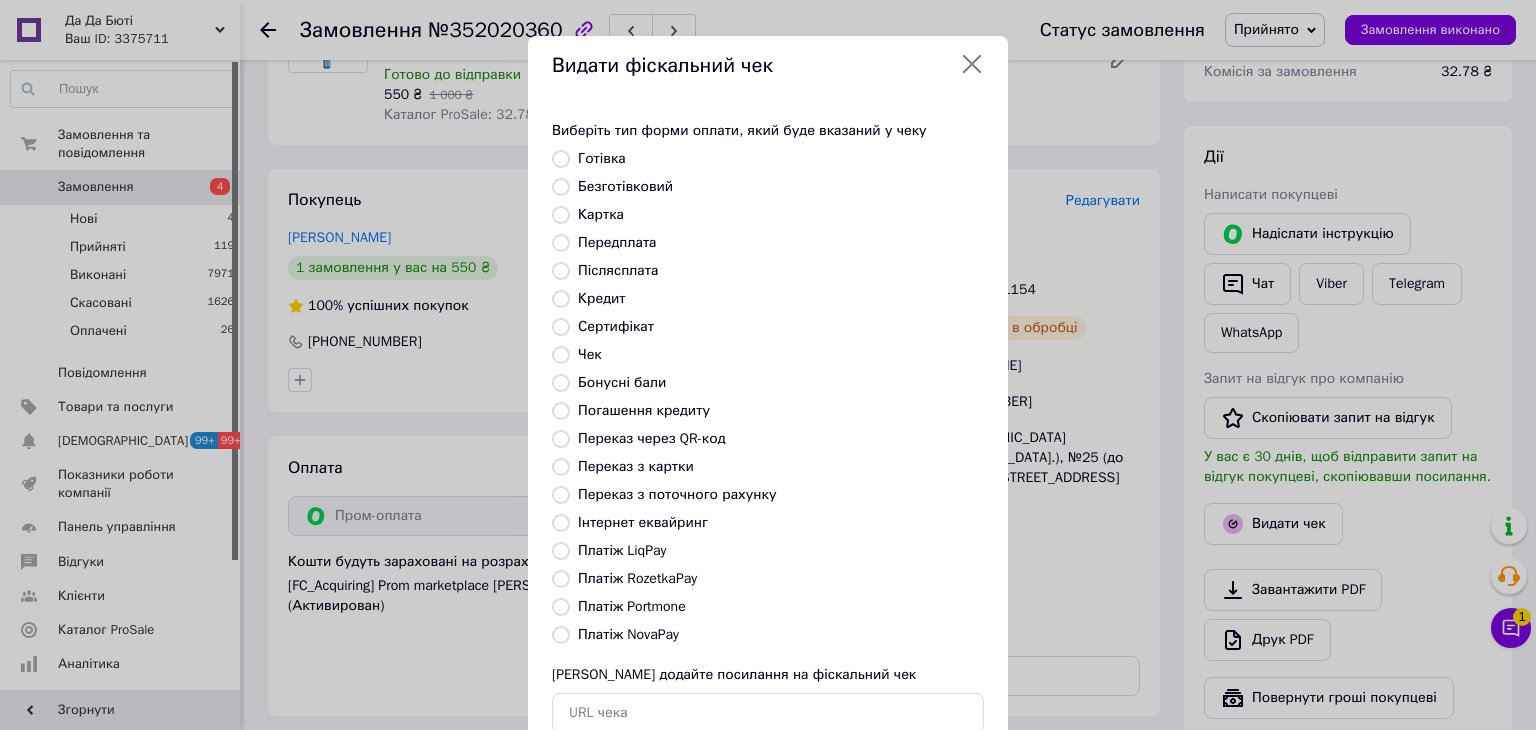 click on "Платіж RozetkaPay" at bounding box center (637, 578) 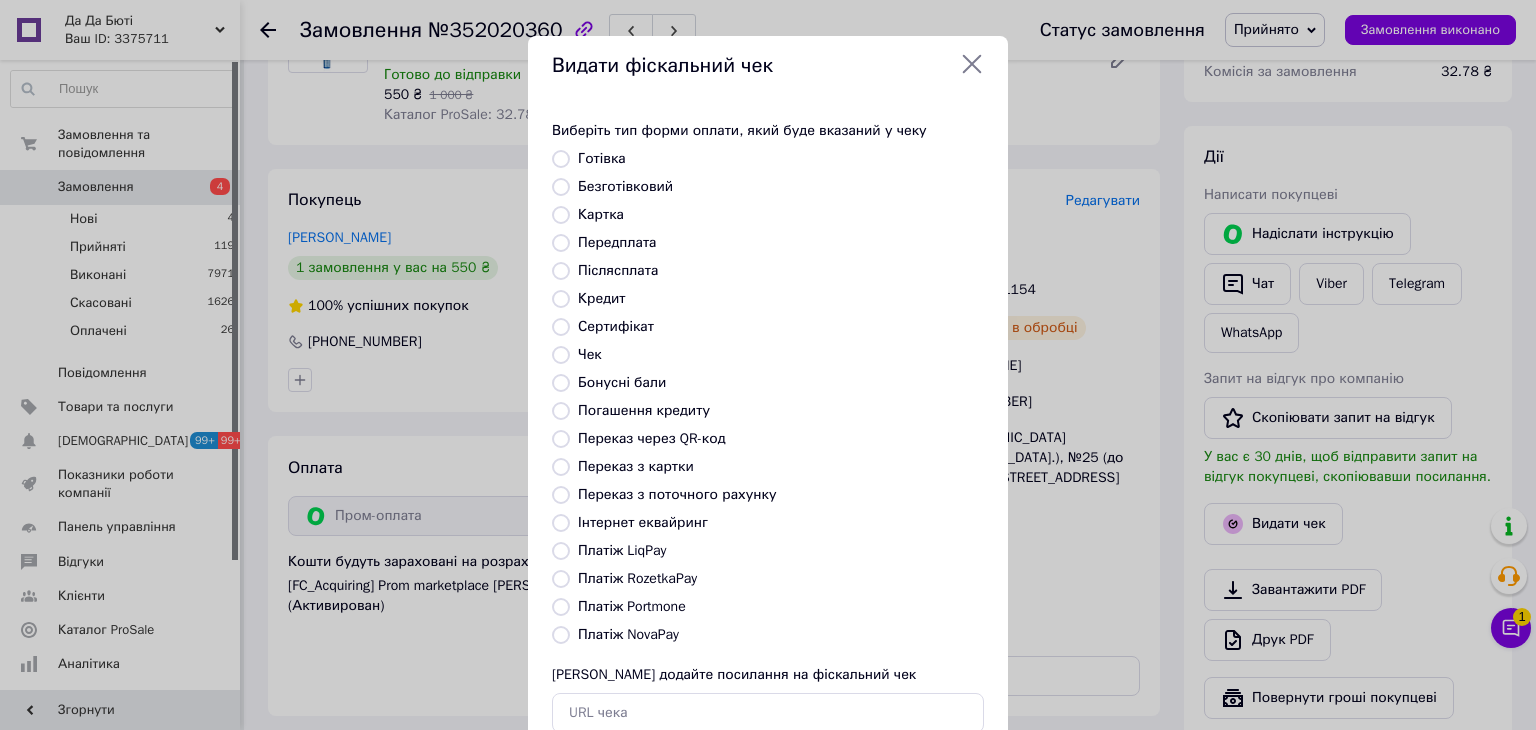 radio on "true" 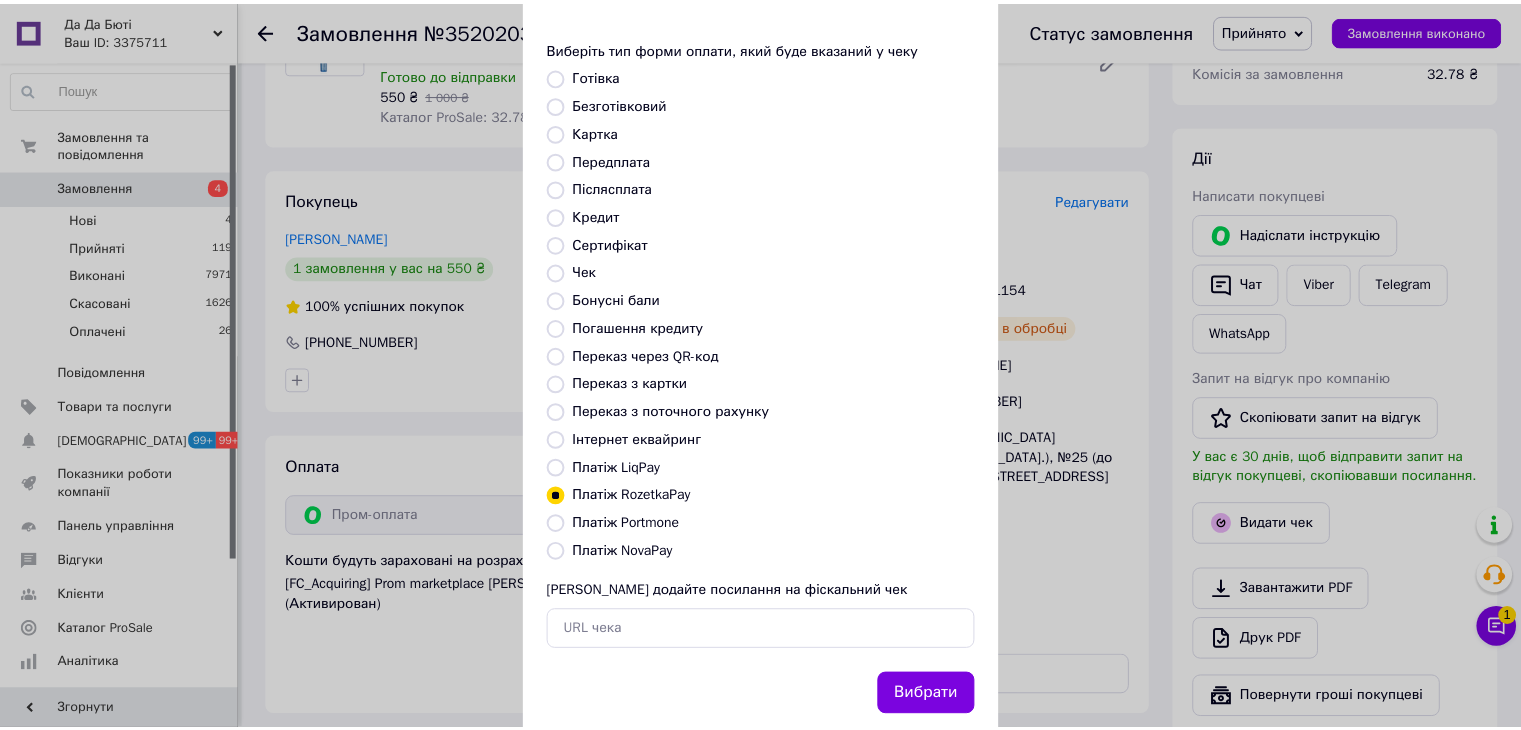 scroll, scrollTop: 128, scrollLeft: 0, axis: vertical 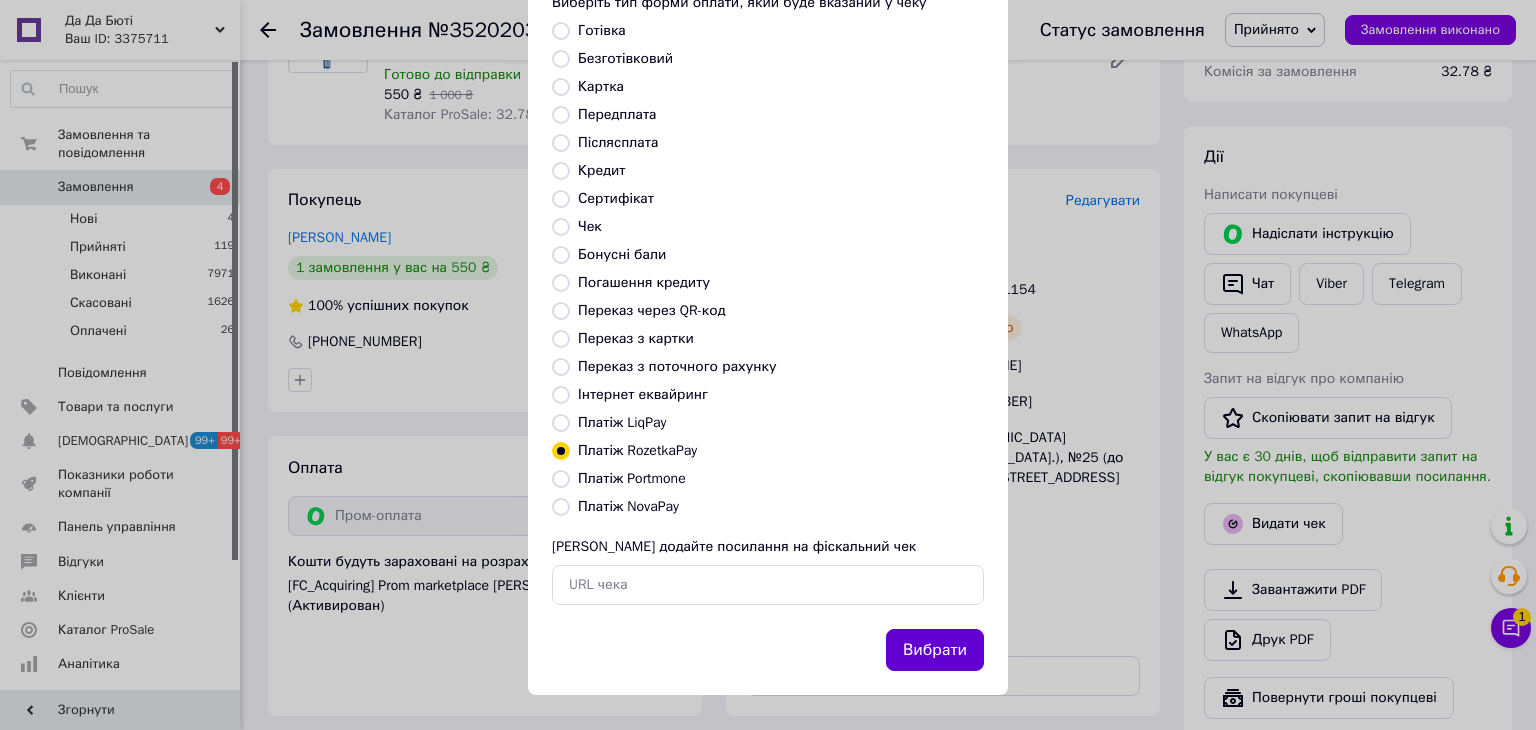 click on "Вибрати" at bounding box center (935, 650) 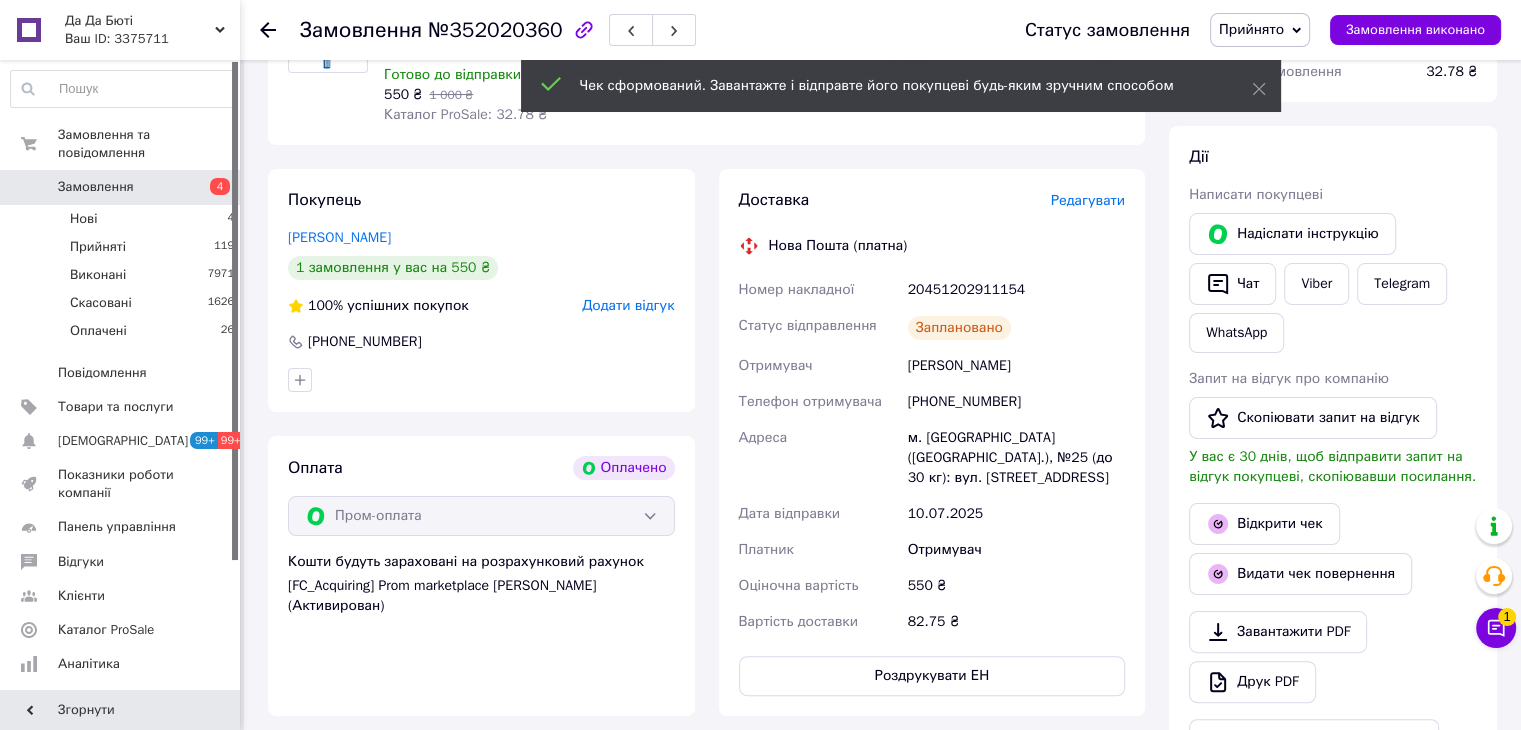click on "Покупець Ненчук Юлія 1 замовлення у вас на 550 ₴ 100%   успішних покупок Додати відгук +380633867639 Оплата Оплачено Пром-оплата Кошти будуть зараховані на розрахунковий рахунок [FC_Acquiring] Prom marketplace Пазюк Ірина Степанівна (Активирован)" at bounding box center [481, 442] 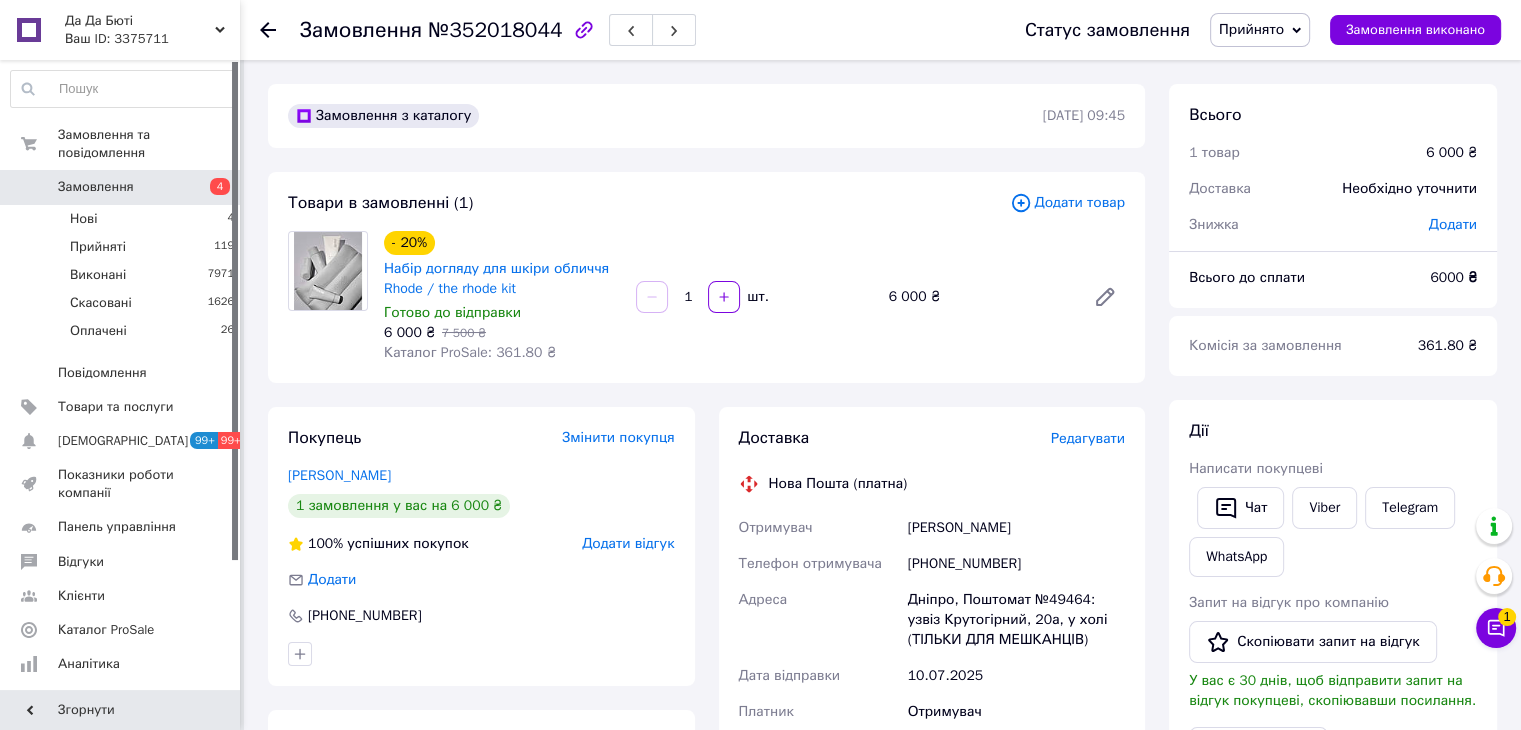 scroll, scrollTop: 400, scrollLeft: 0, axis: vertical 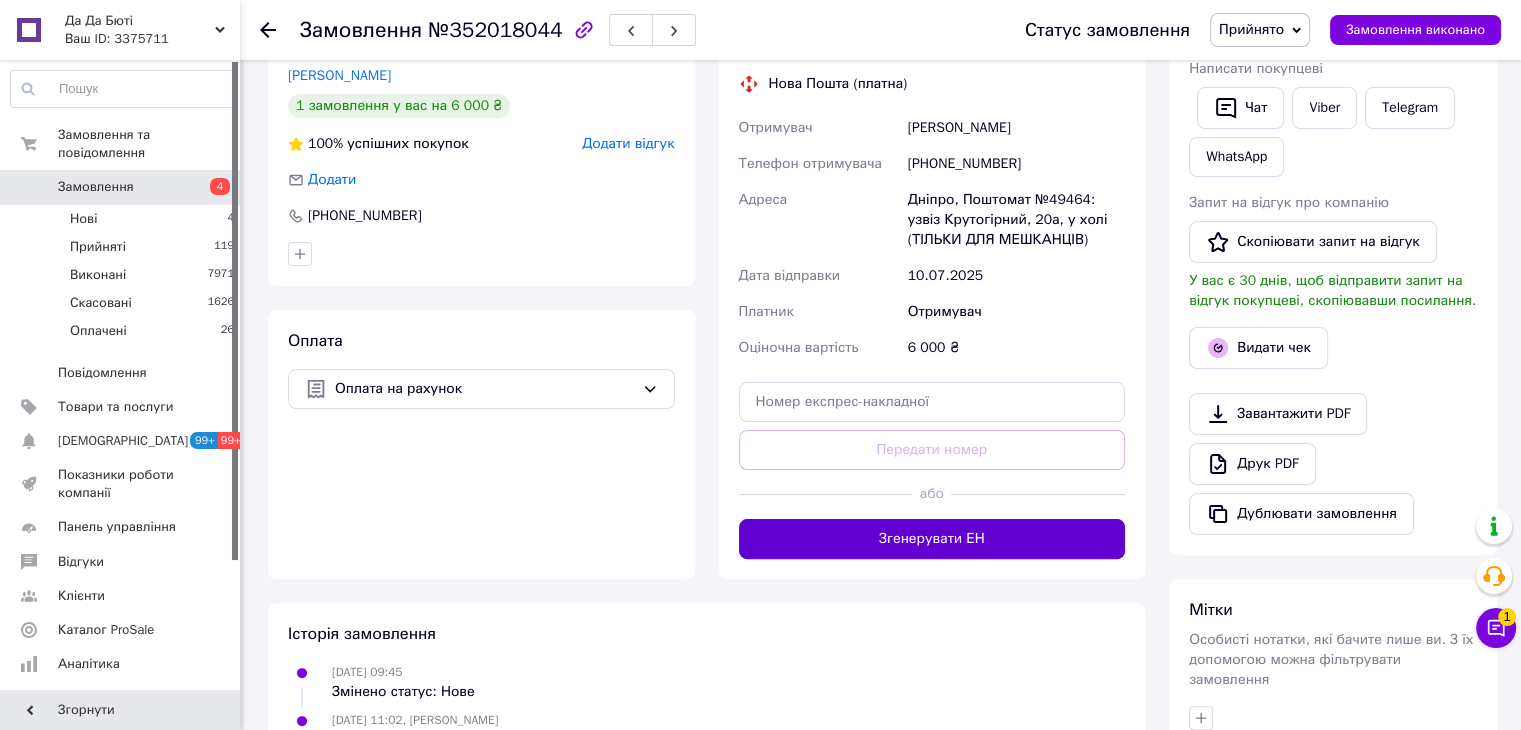click on "Згенерувати ЕН" at bounding box center [932, 539] 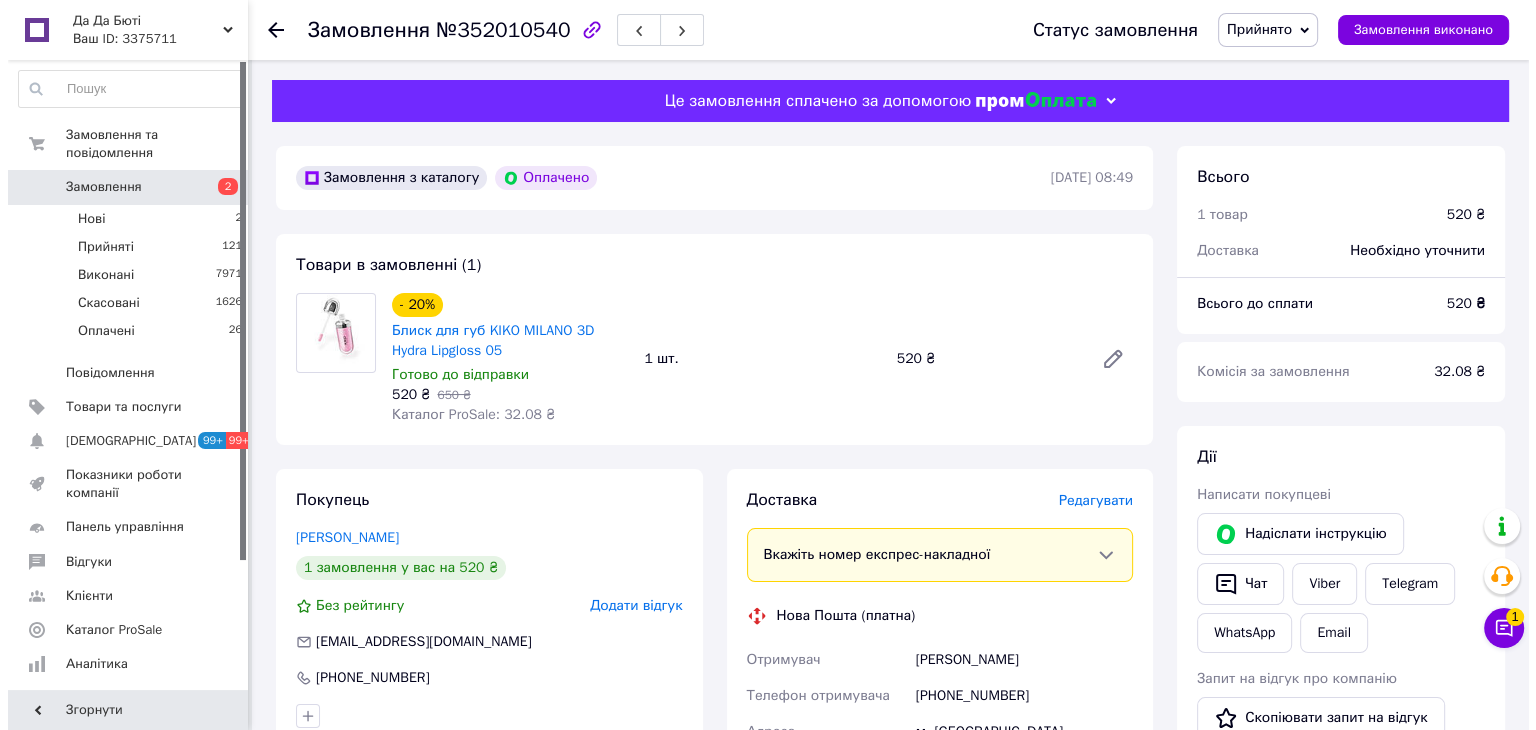 scroll, scrollTop: 400, scrollLeft: 0, axis: vertical 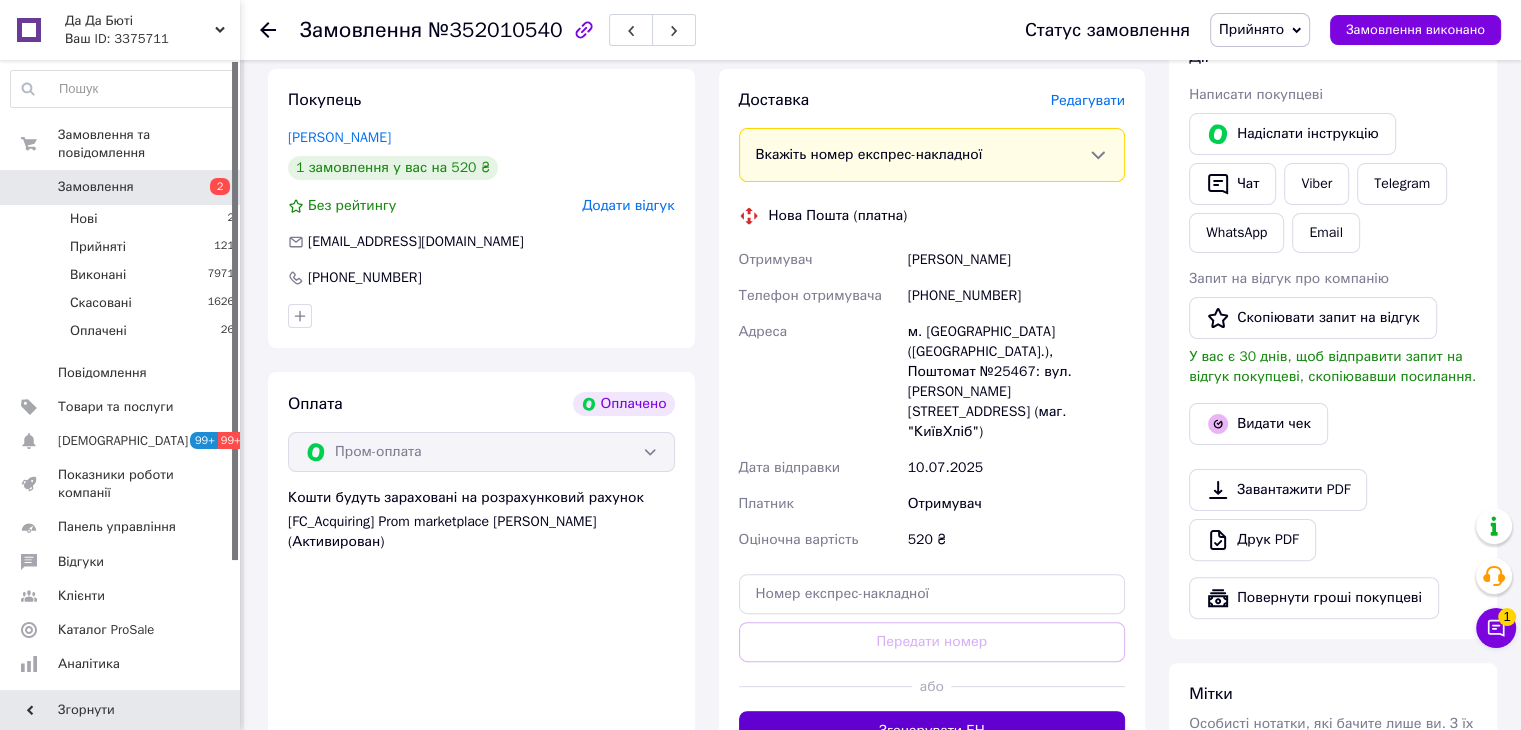 click on "Згенерувати ЕН" at bounding box center (932, 731) 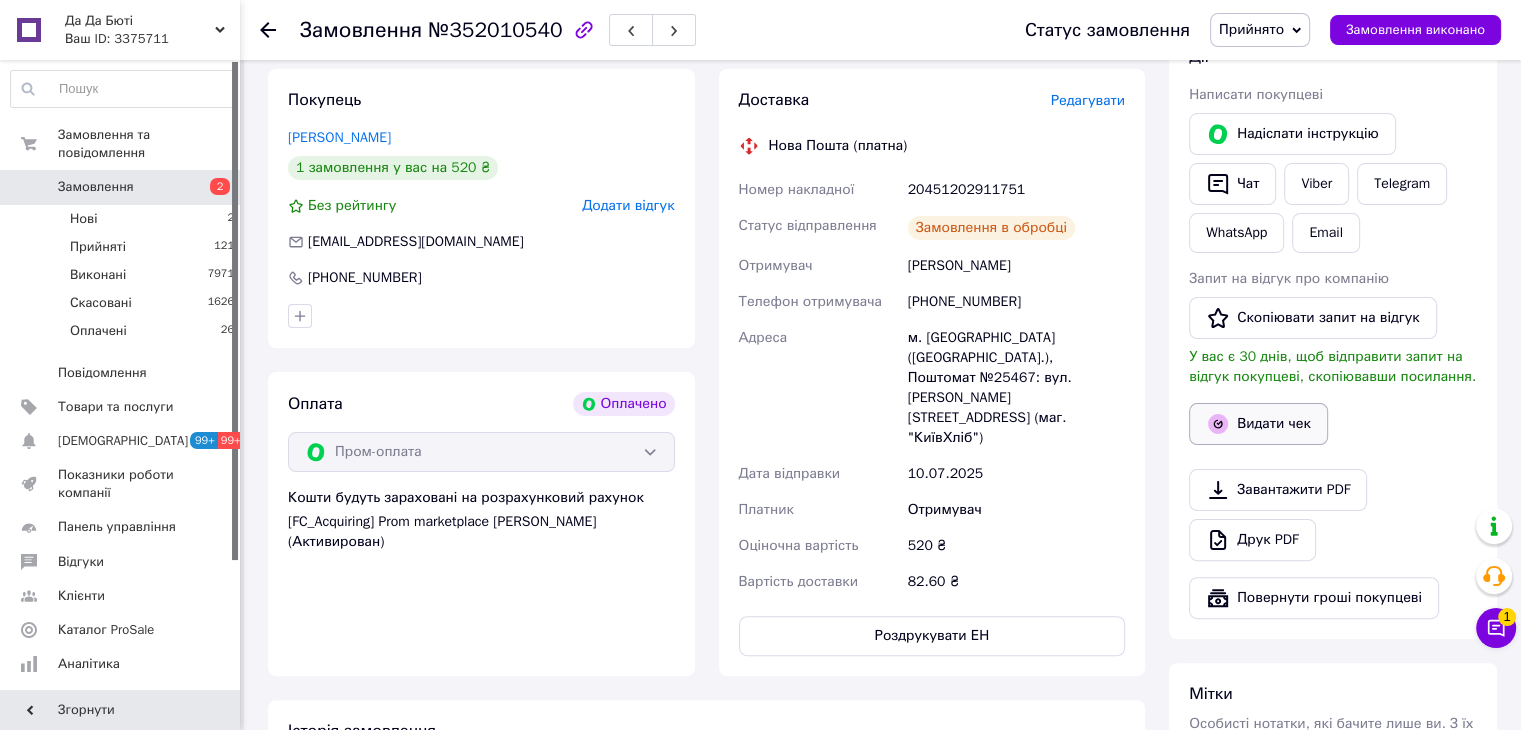 click 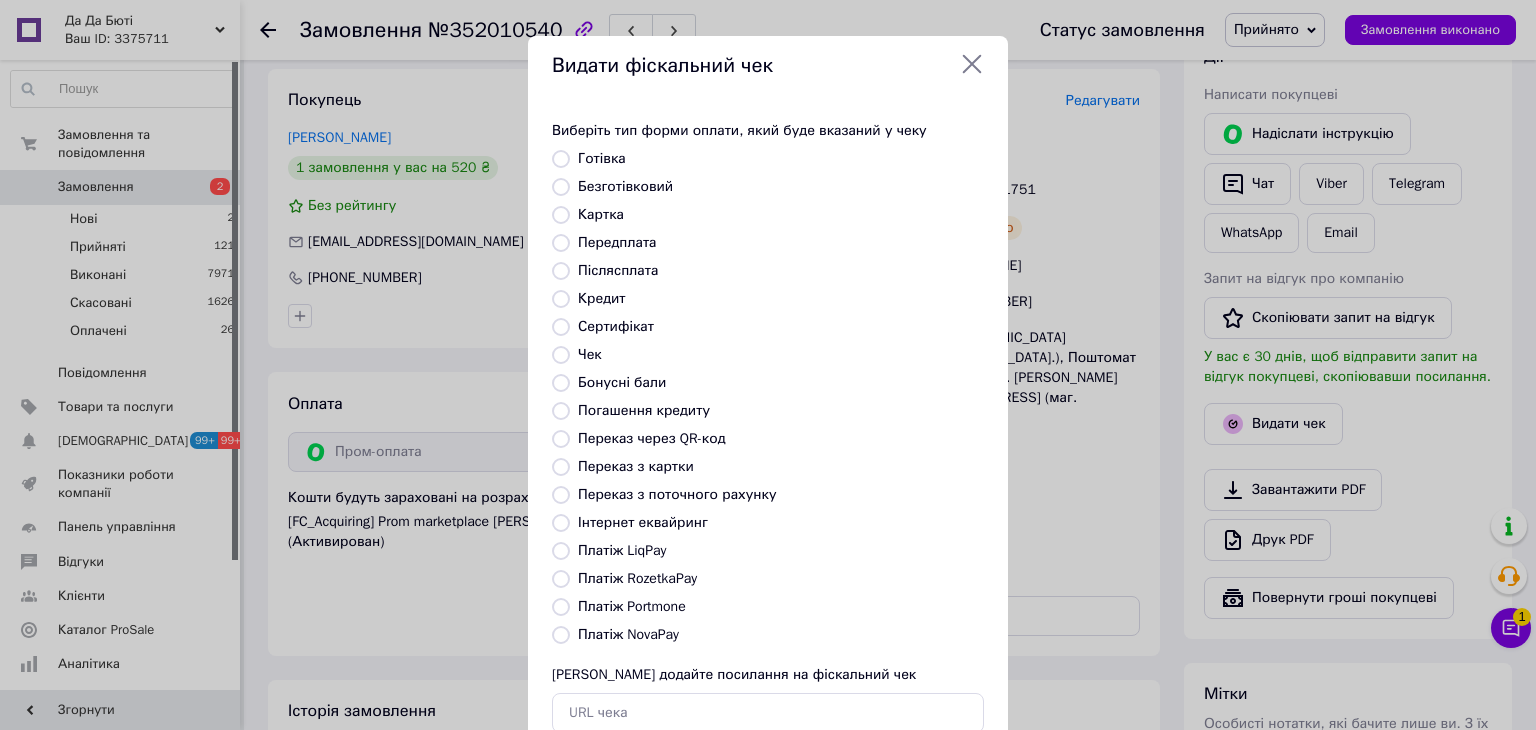 click on "Платіж RozetkaPay" at bounding box center (637, 578) 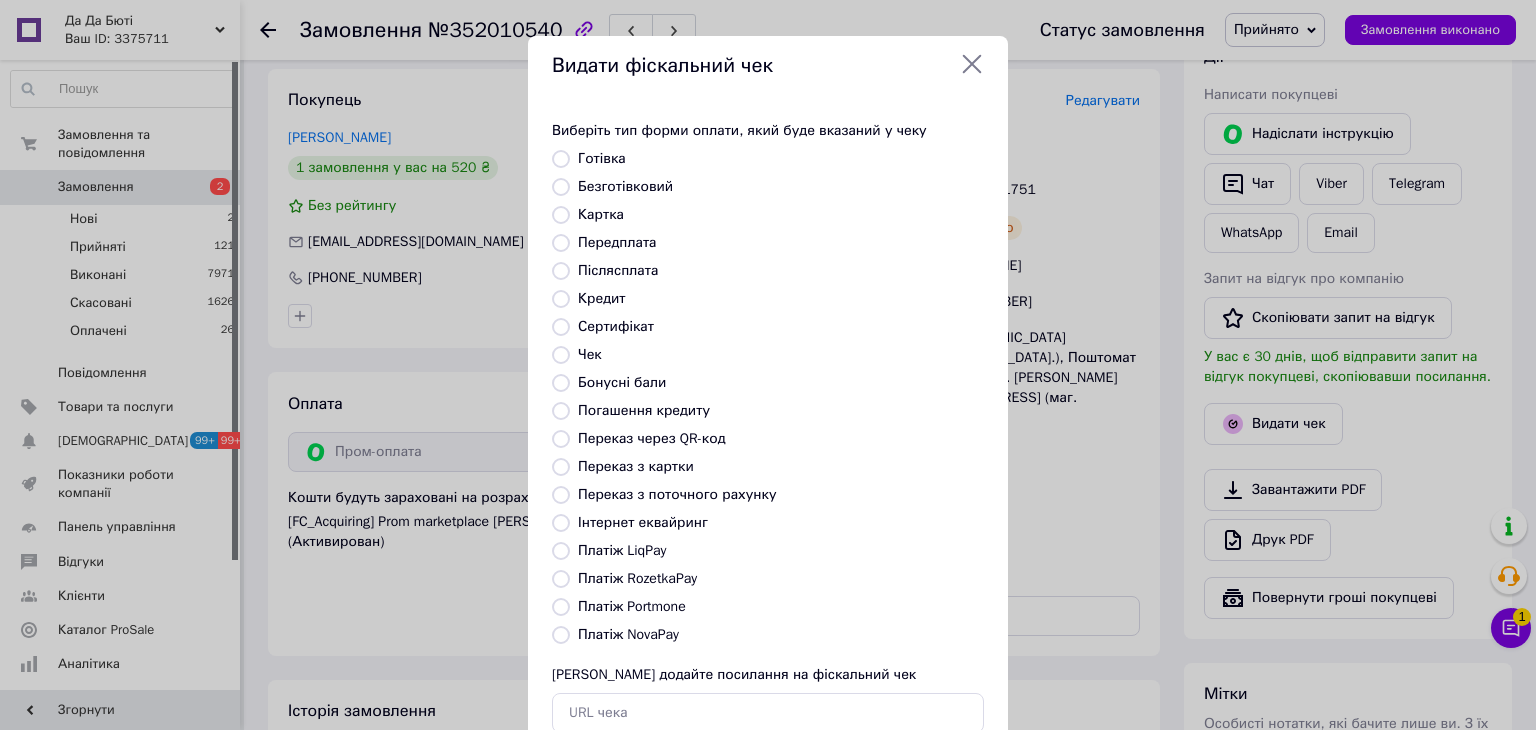 radio on "true" 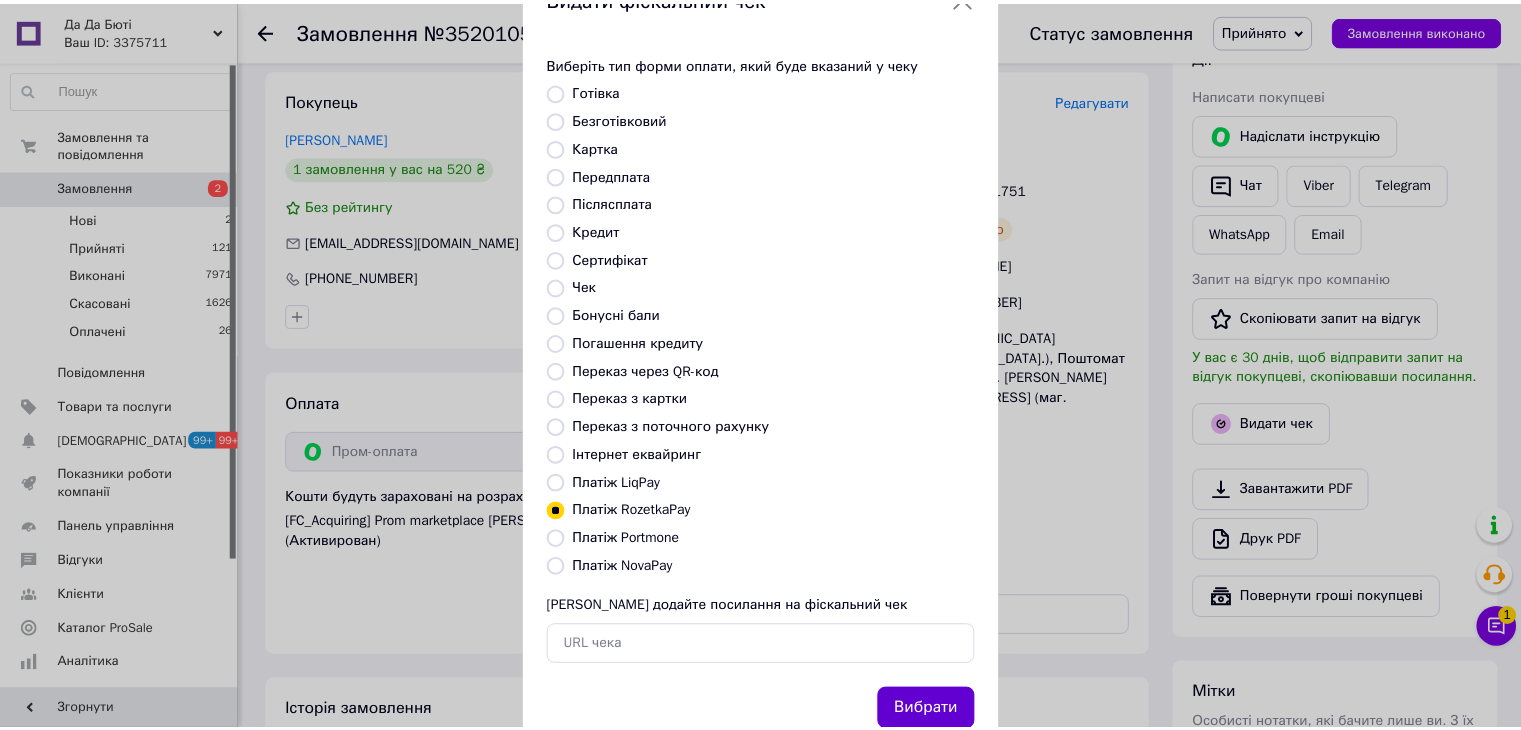 scroll, scrollTop: 128, scrollLeft: 0, axis: vertical 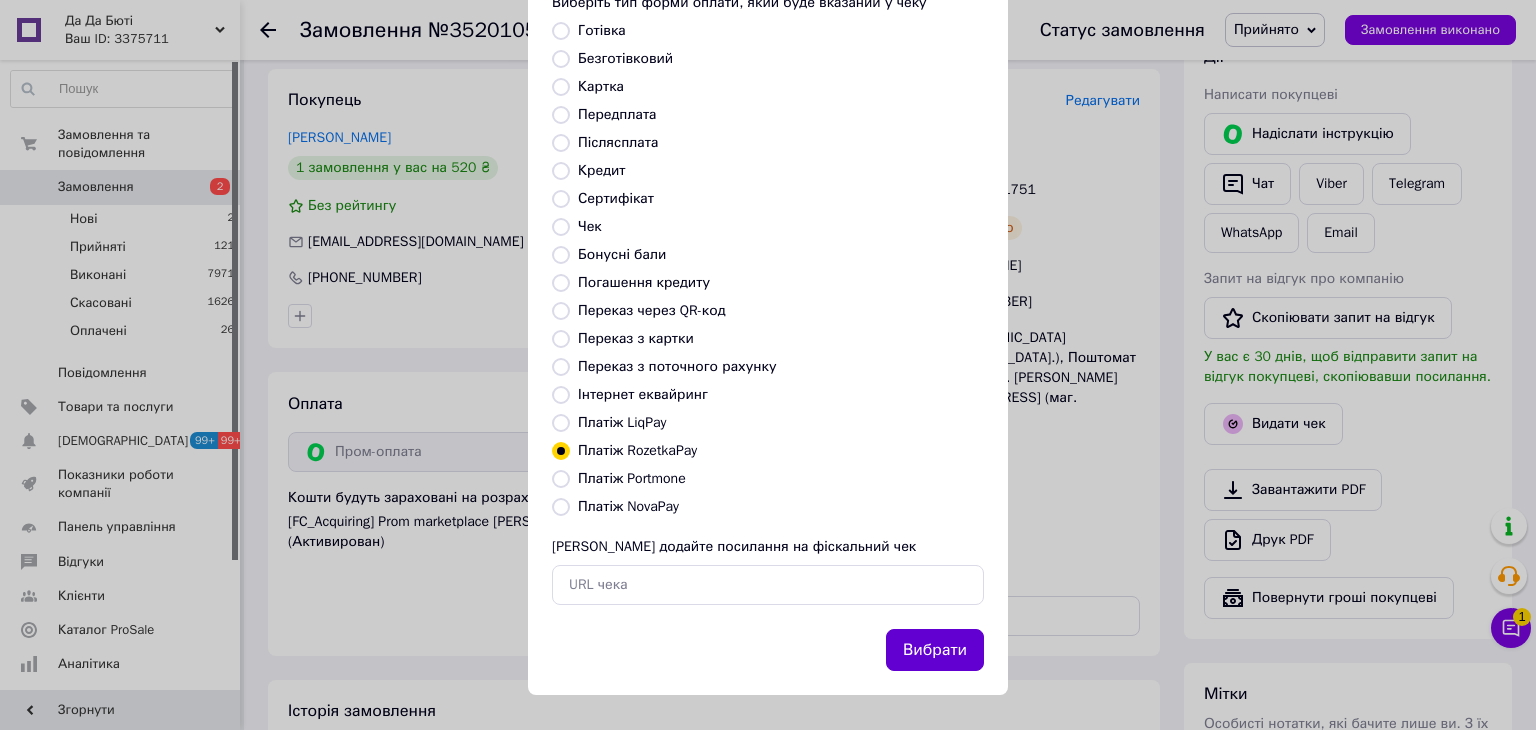 click on "Вибрати" at bounding box center [935, 650] 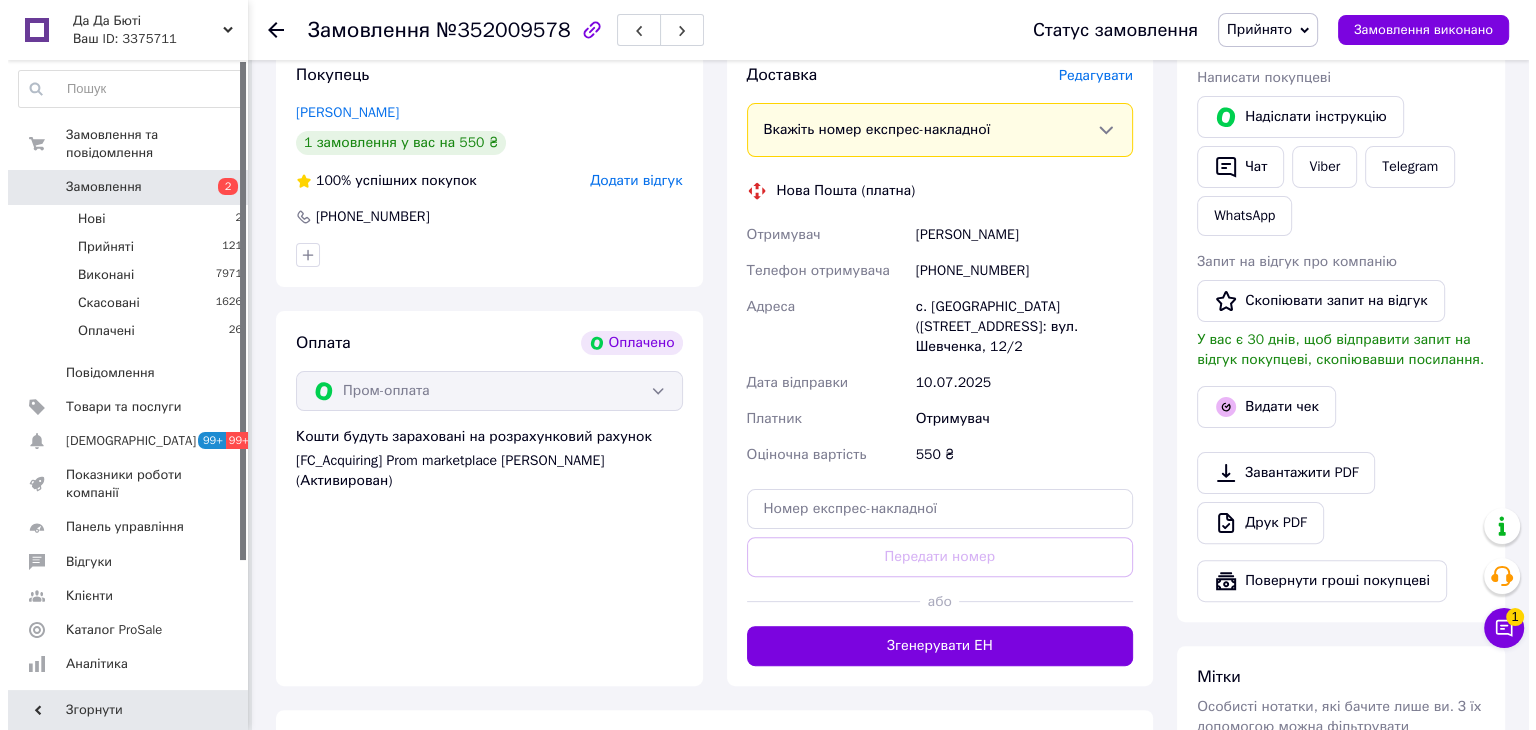 scroll, scrollTop: 500, scrollLeft: 0, axis: vertical 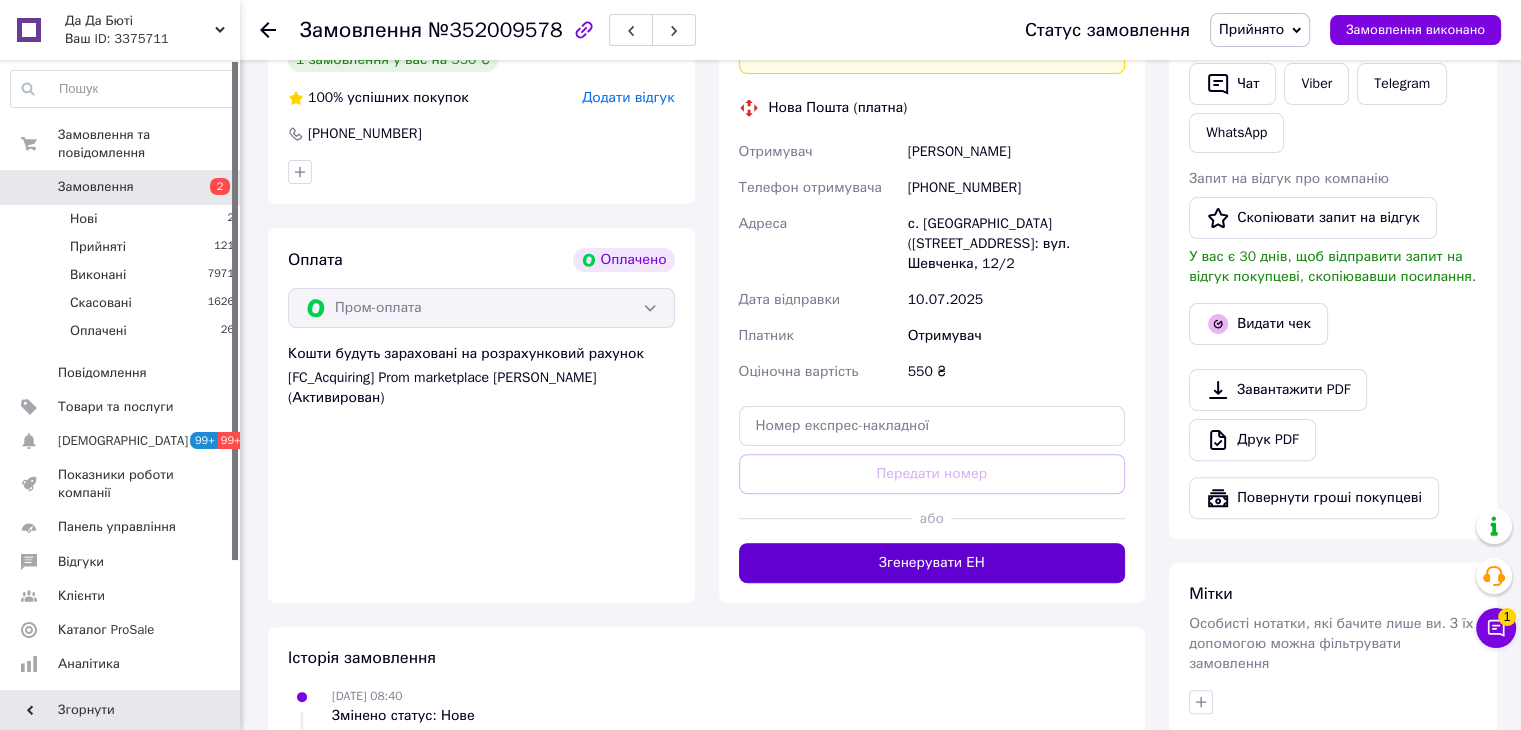 click on "Згенерувати ЕН" at bounding box center [932, 563] 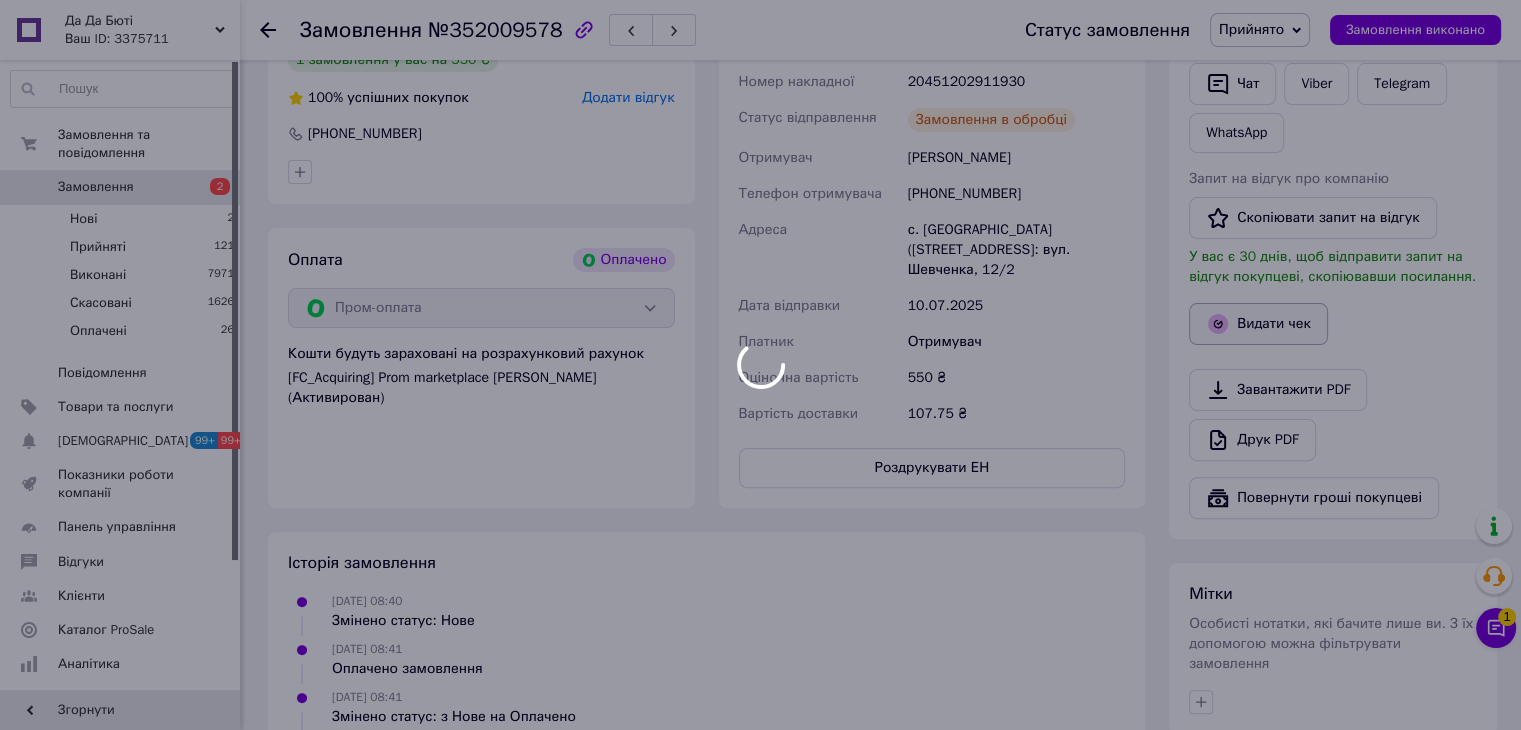 click at bounding box center (760, 365) 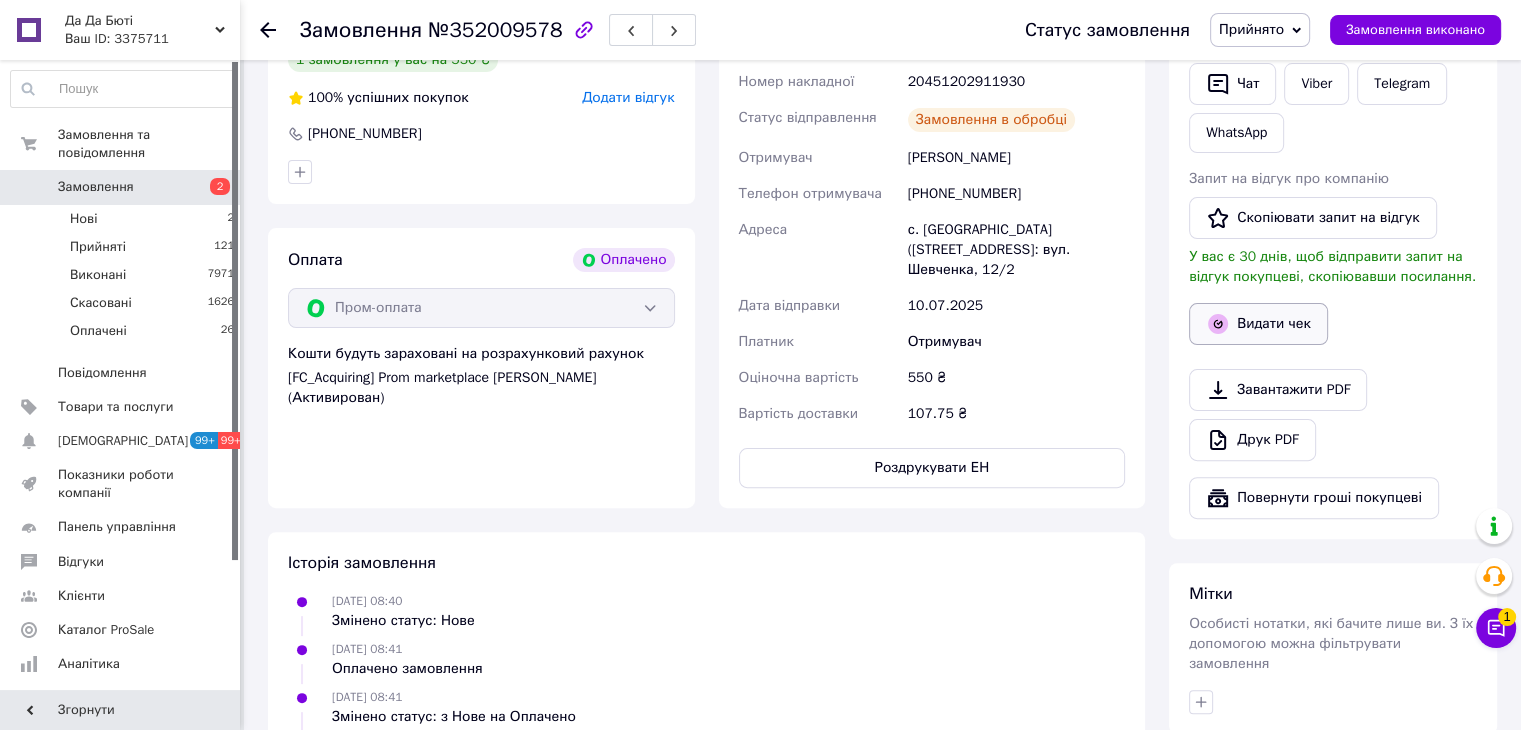click 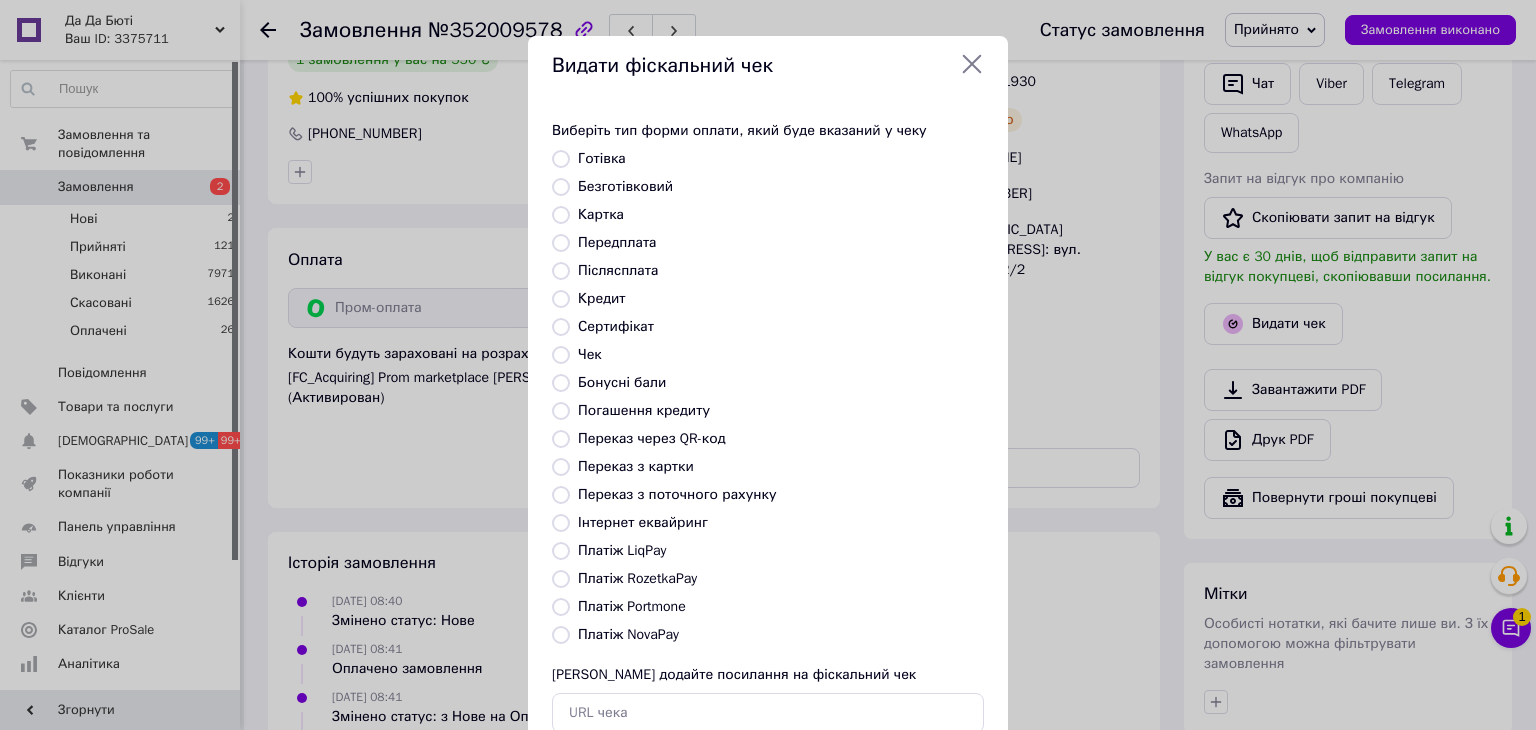 click on "Виберіть тип форми оплати, який буде вказаний у чеку Готівка Безготівковий Картка Передплата Післясплата Кредит Сертифікат Чек Бонусні бали Погашення кредиту Переказ через QR-код Переказ з картки Переказ з поточного рахунку Інтернет еквайринг Платіж LiqPay Платіж RozetkaPay Платіж Portmone Платіж NovaPay Або додайте посилання на фіскальний чек" at bounding box center (768, 427) 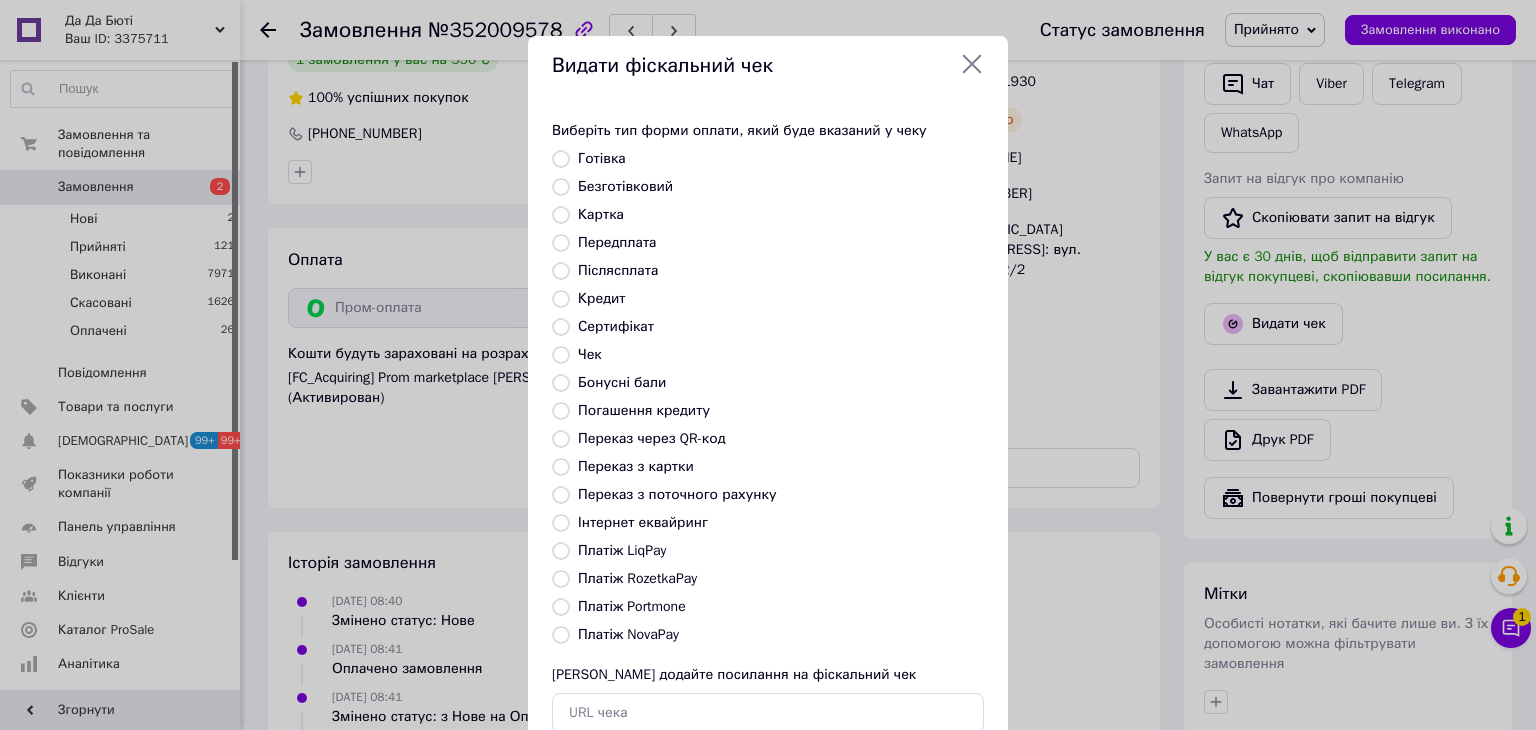 radio on "true" 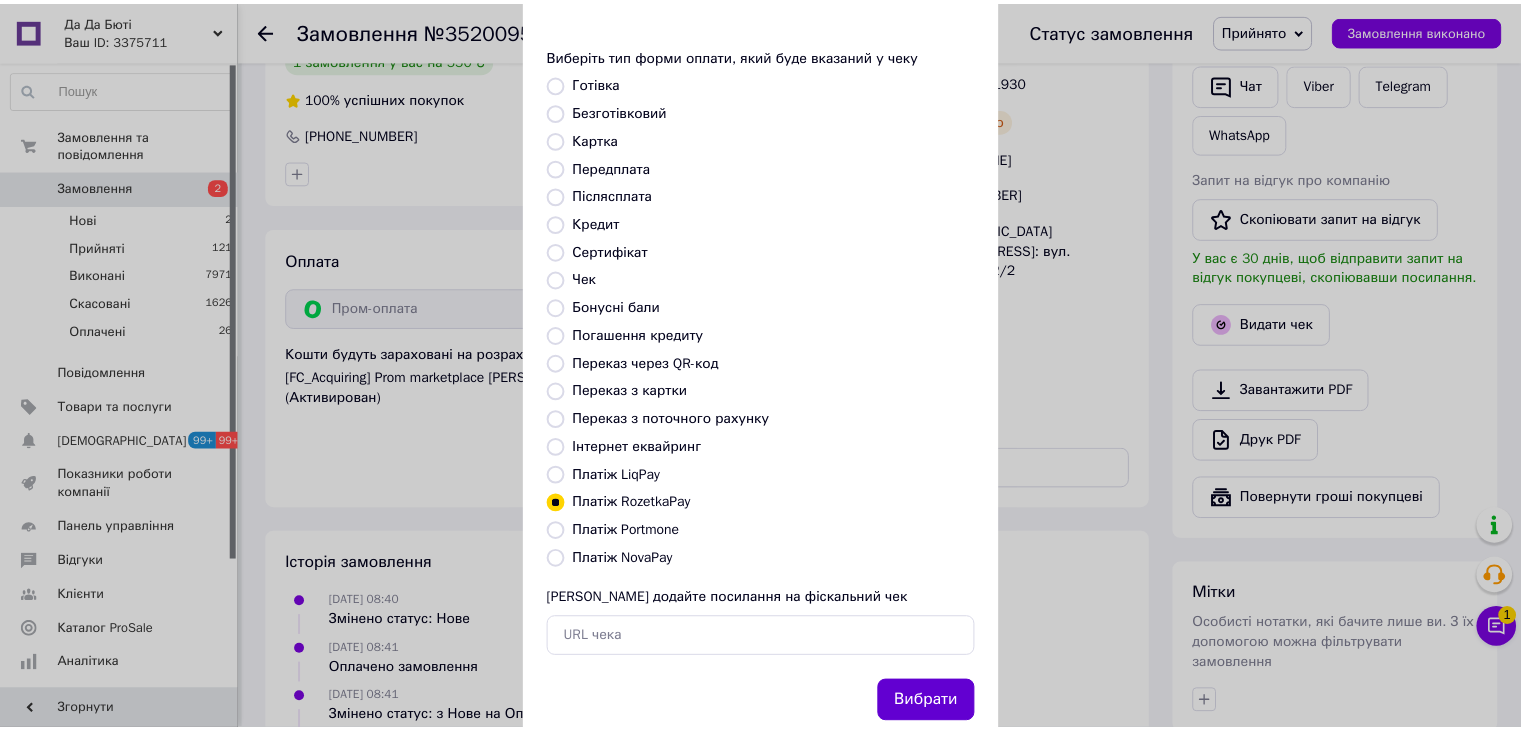 scroll, scrollTop: 128, scrollLeft: 0, axis: vertical 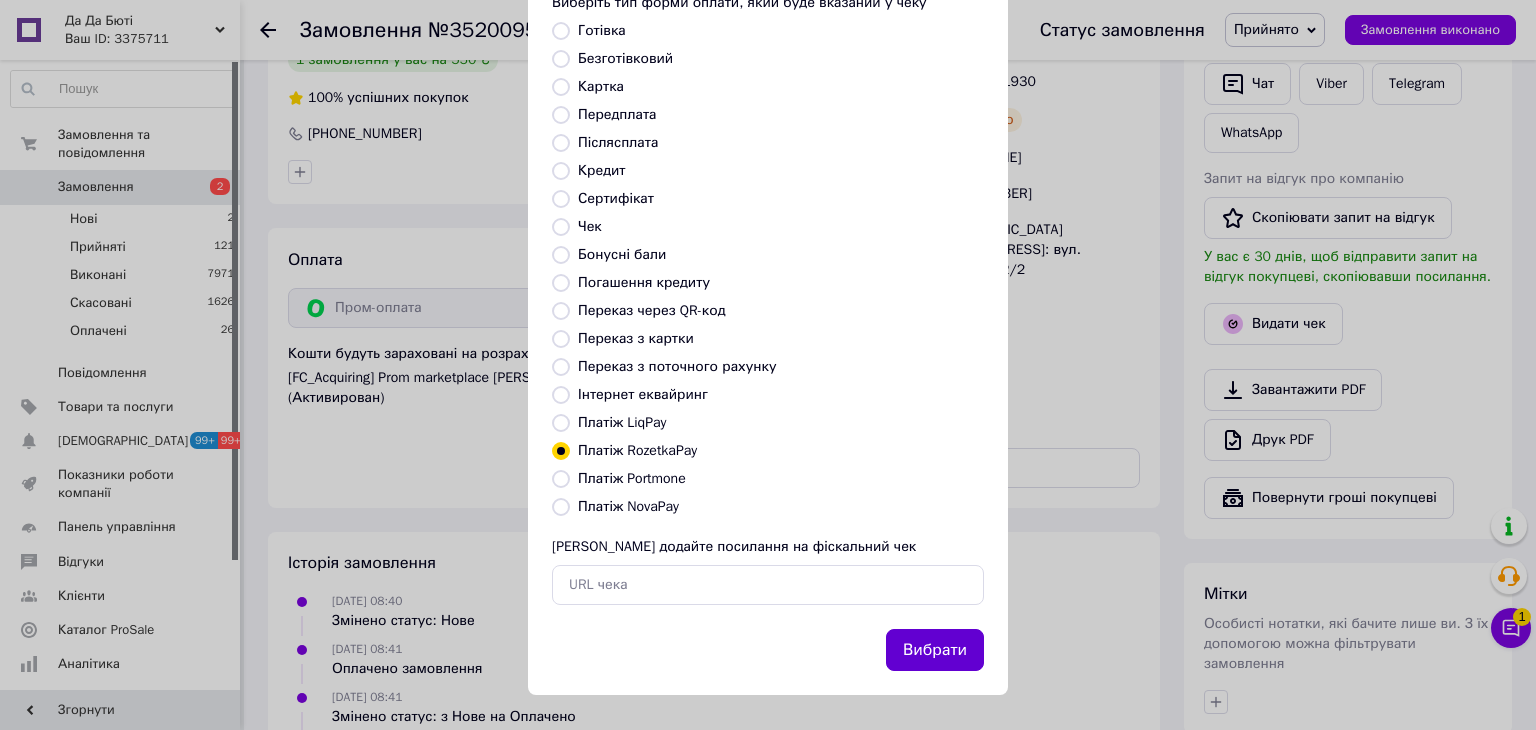 click on "Вибрати" at bounding box center [935, 650] 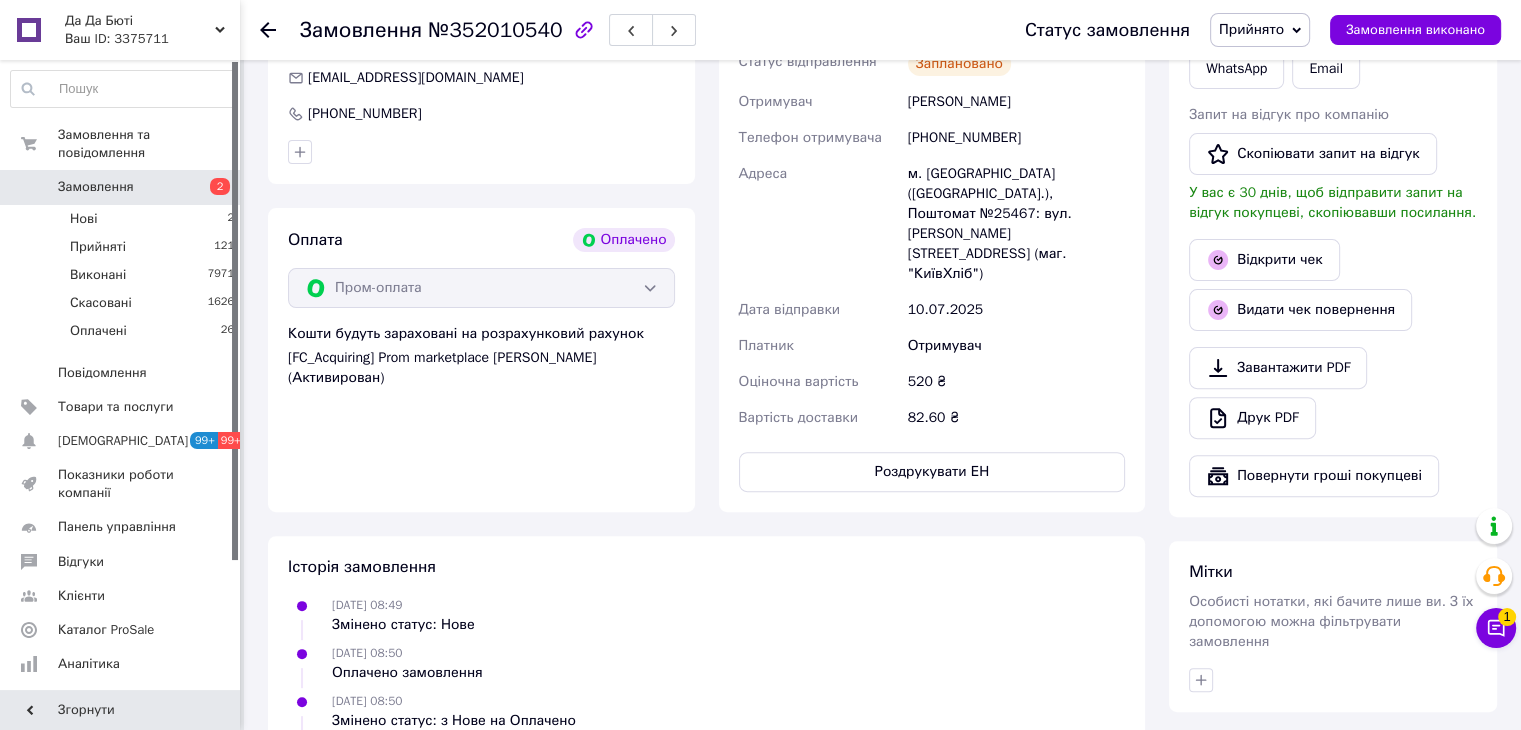 scroll, scrollTop: 600, scrollLeft: 0, axis: vertical 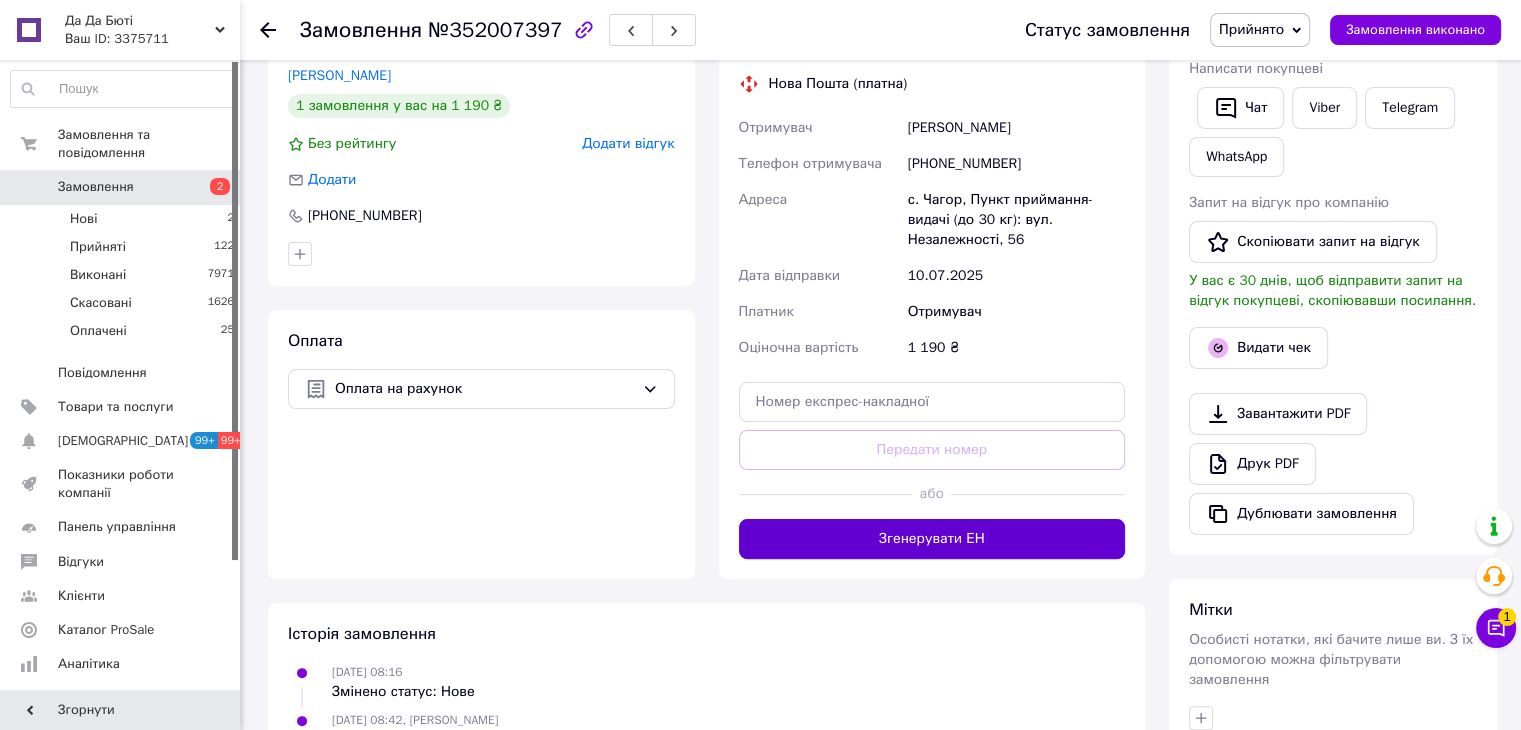 click on "Згенерувати ЕН" at bounding box center (932, 539) 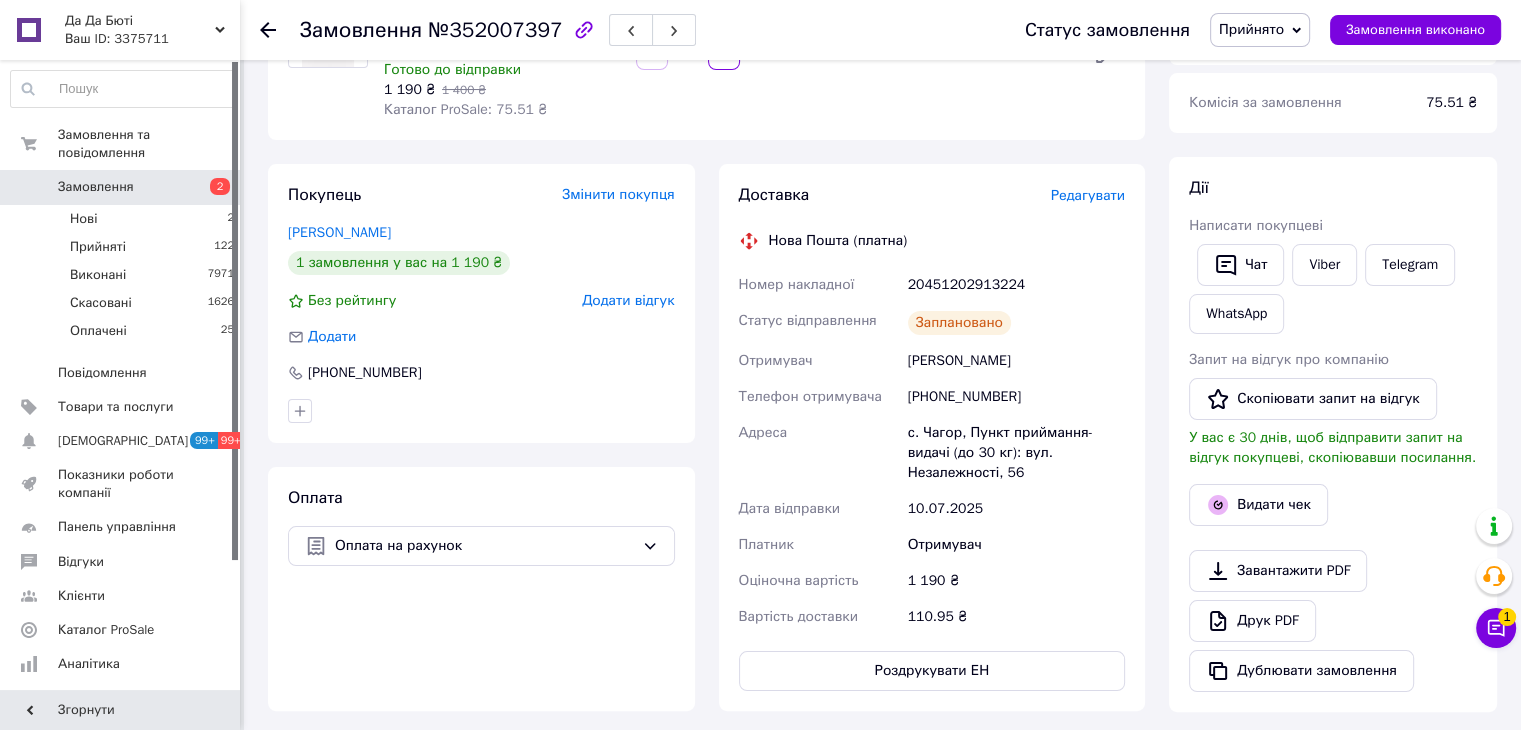 scroll, scrollTop: 500, scrollLeft: 0, axis: vertical 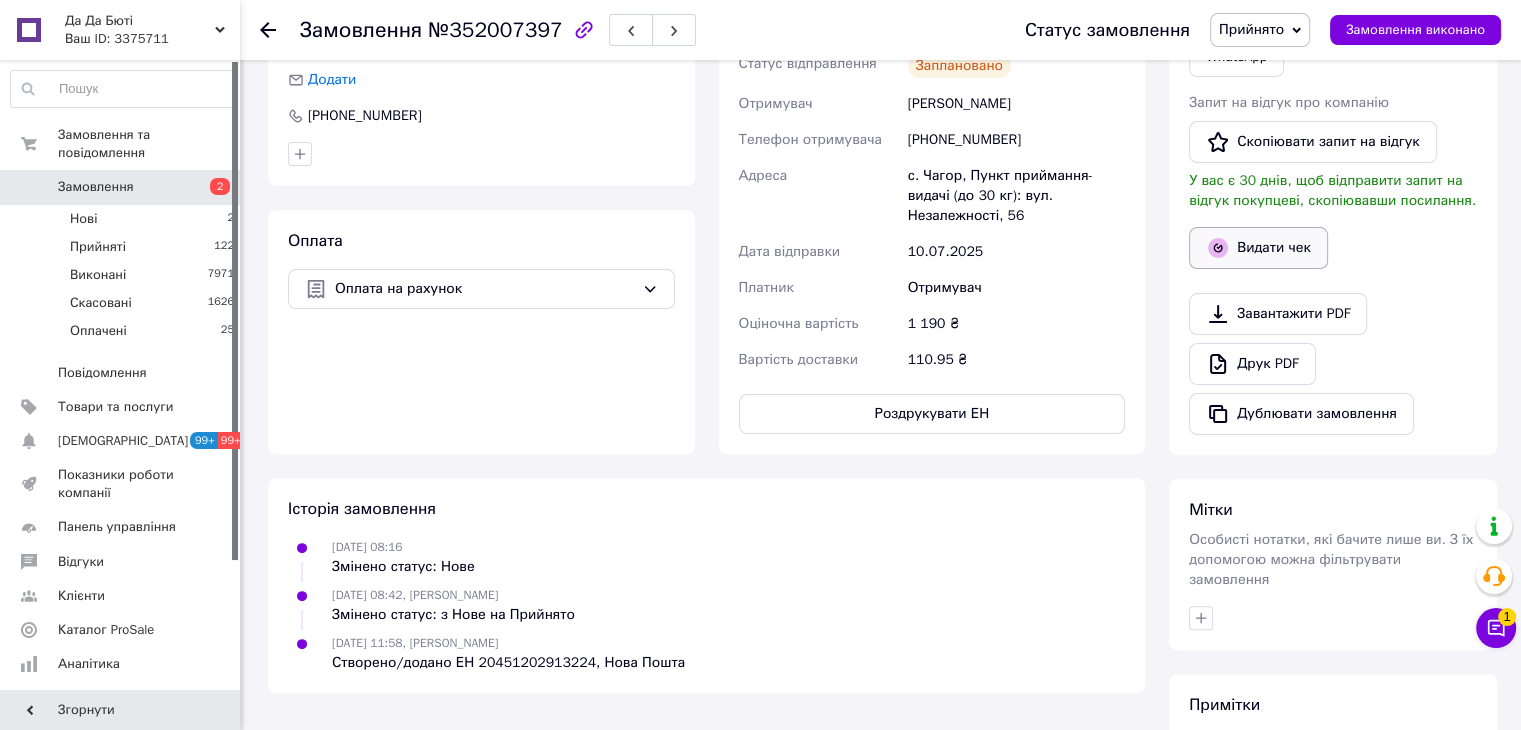 click on "Видати чек" at bounding box center [1258, 248] 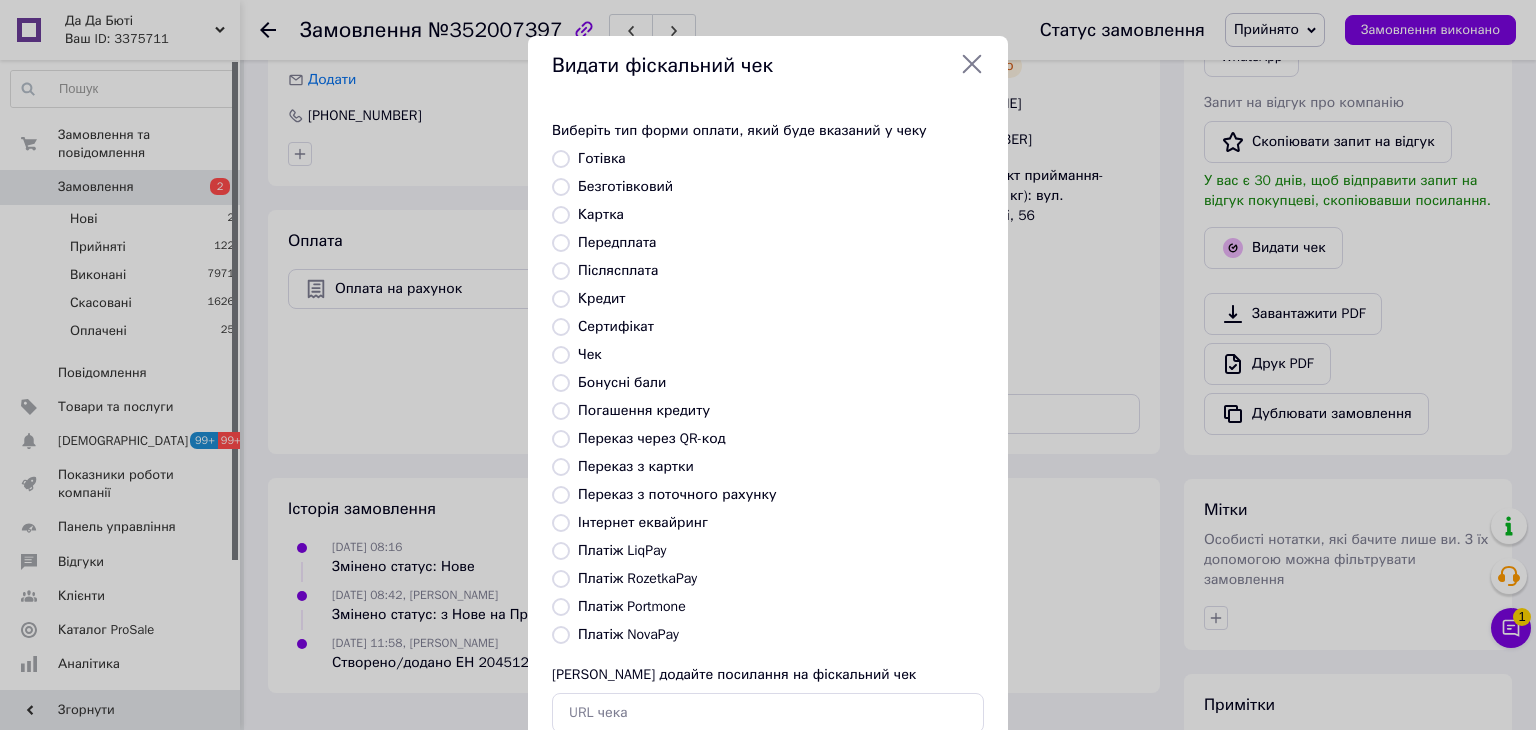 click 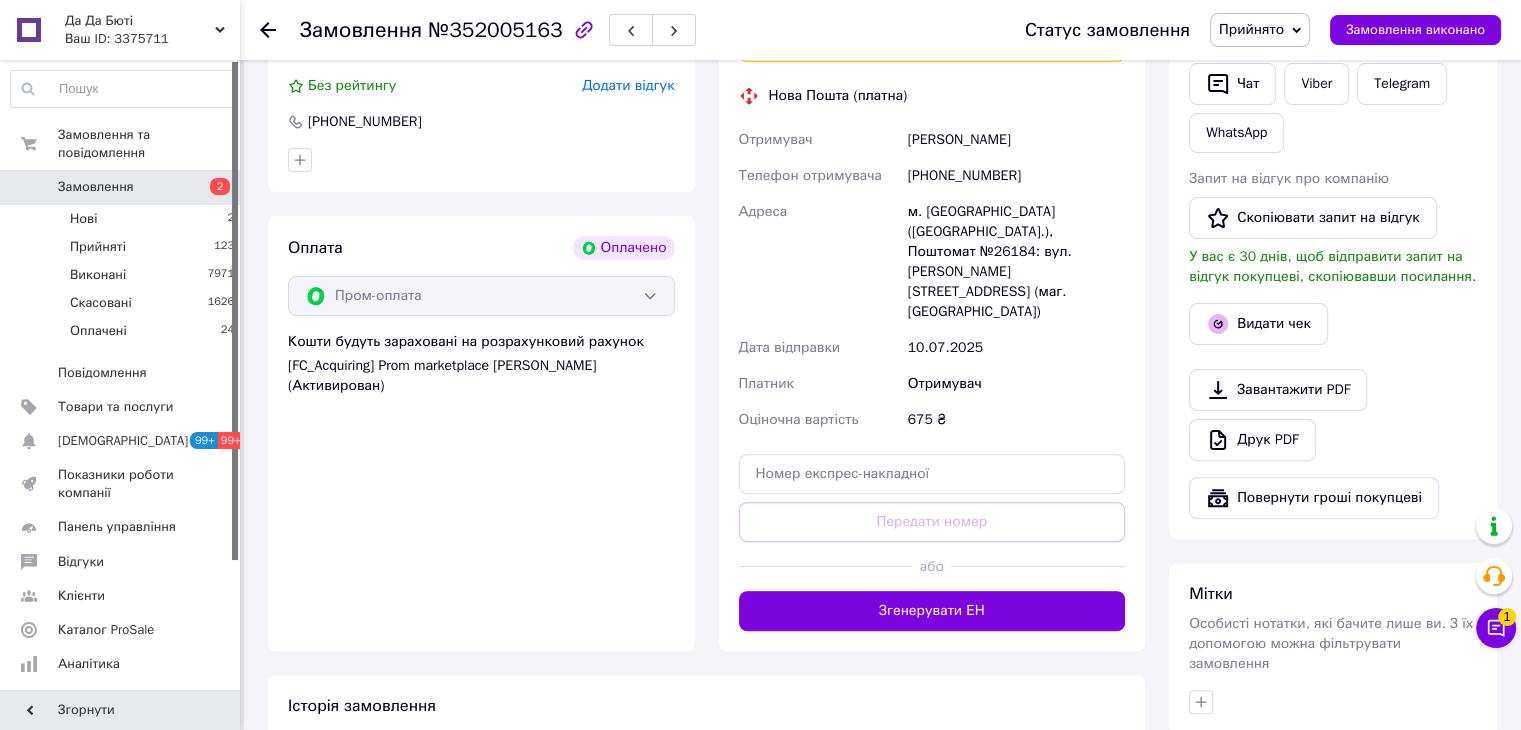 scroll, scrollTop: 796, scrollLeft: 0, axis: vertical 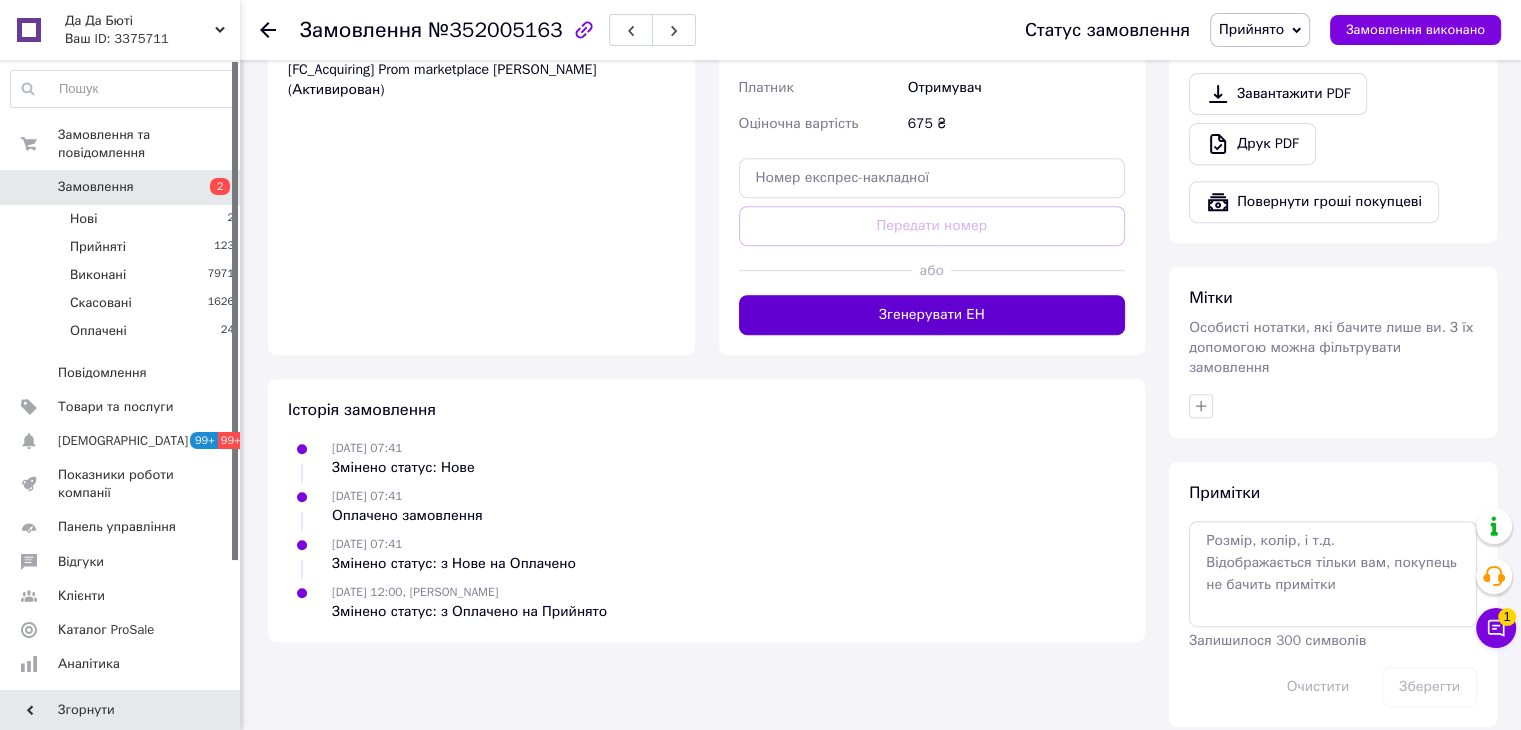 click on "Згенерувати ЕН" at bounding box center [932, 315] 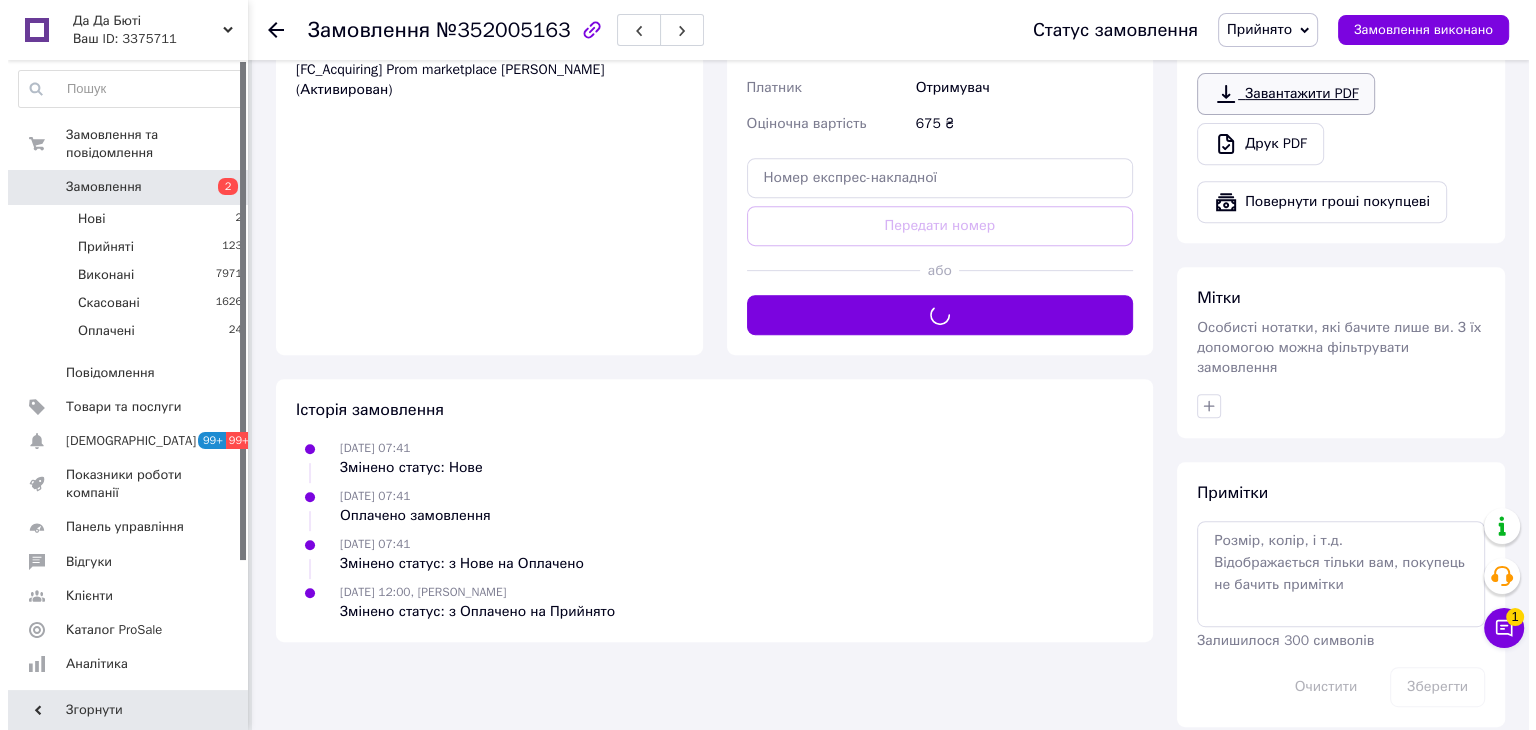 scroll, scrollTop: 596, scrollLeft: 0, axis: vertical 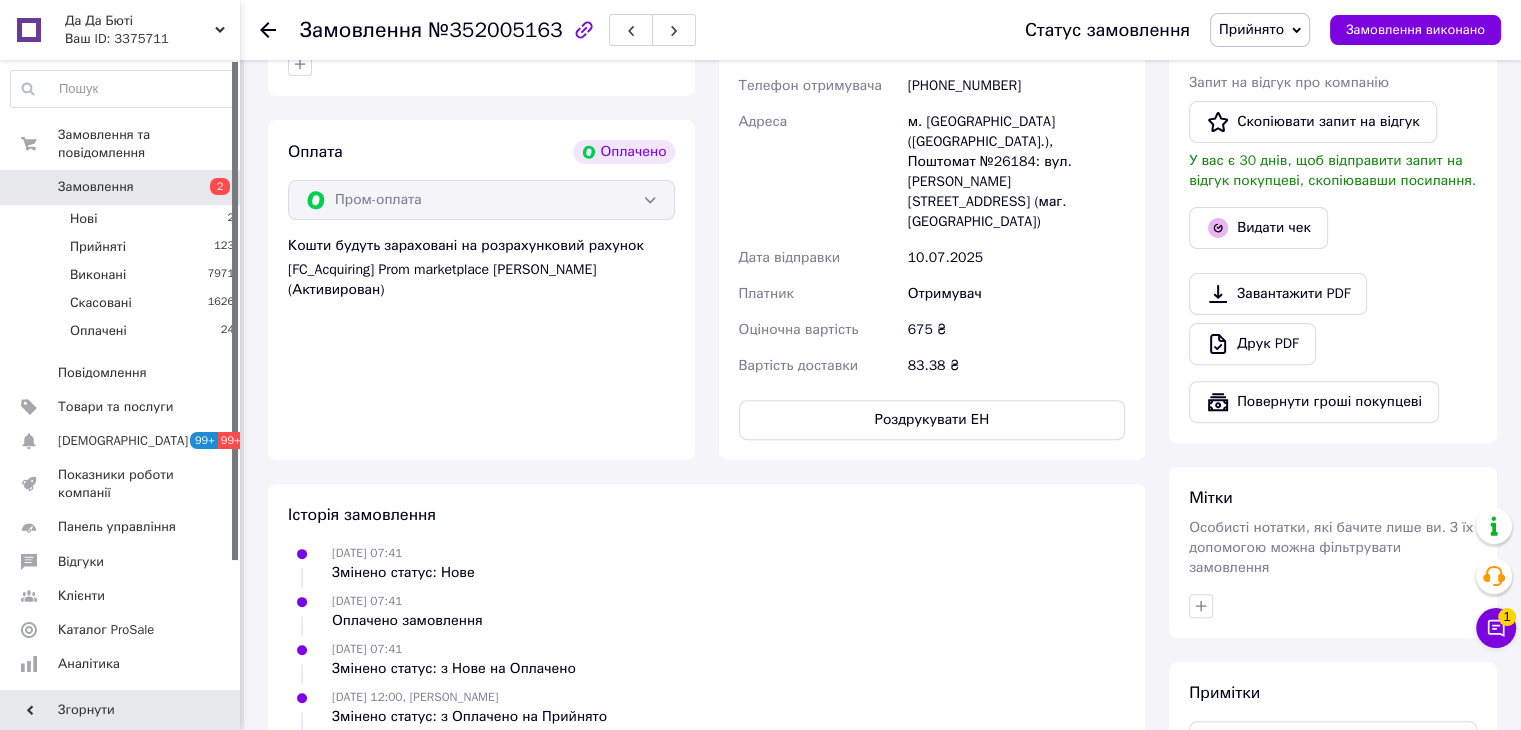 click on "Видати чек" at bounding box center (1258, 228) 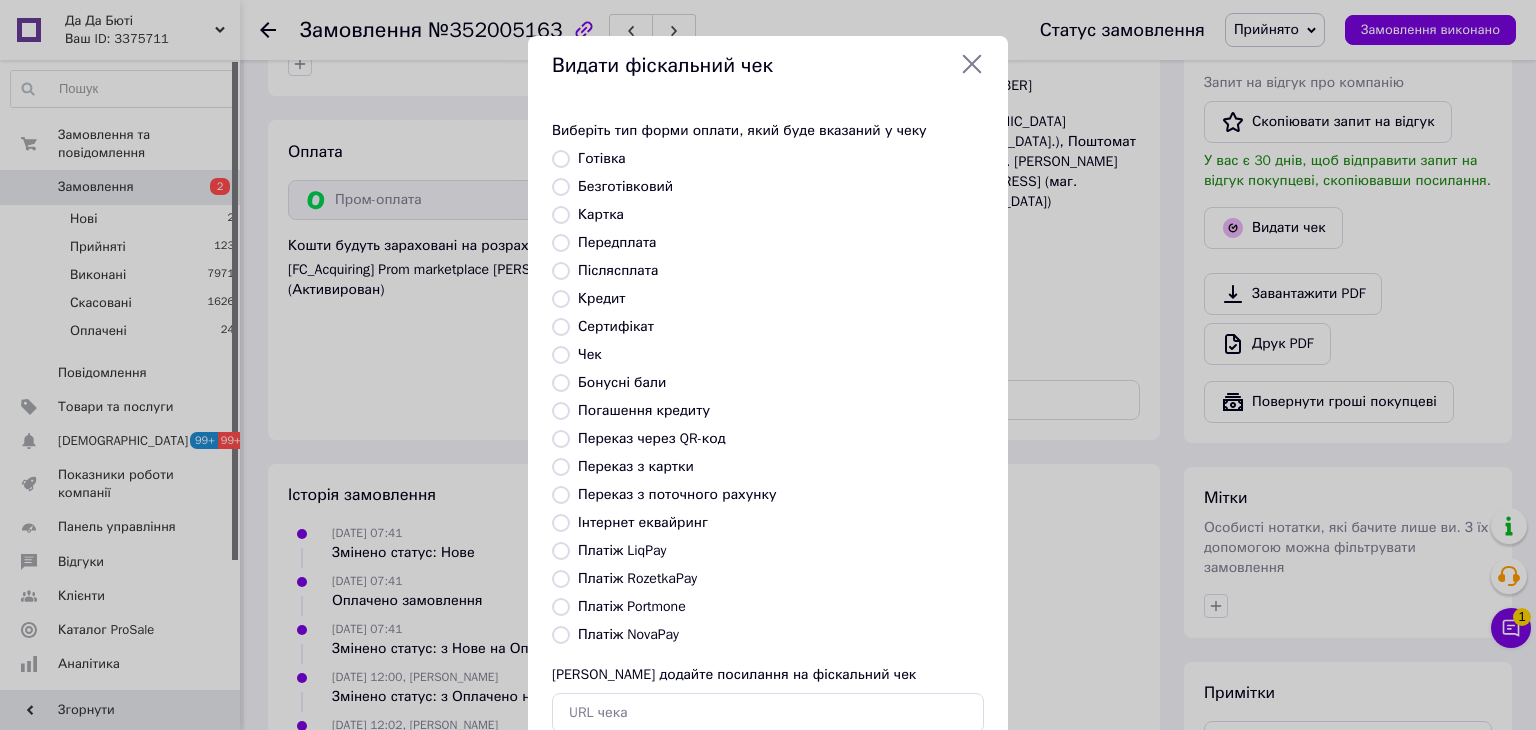 click on "Платіж RozetkaPay" at bounding box center [637, 578] 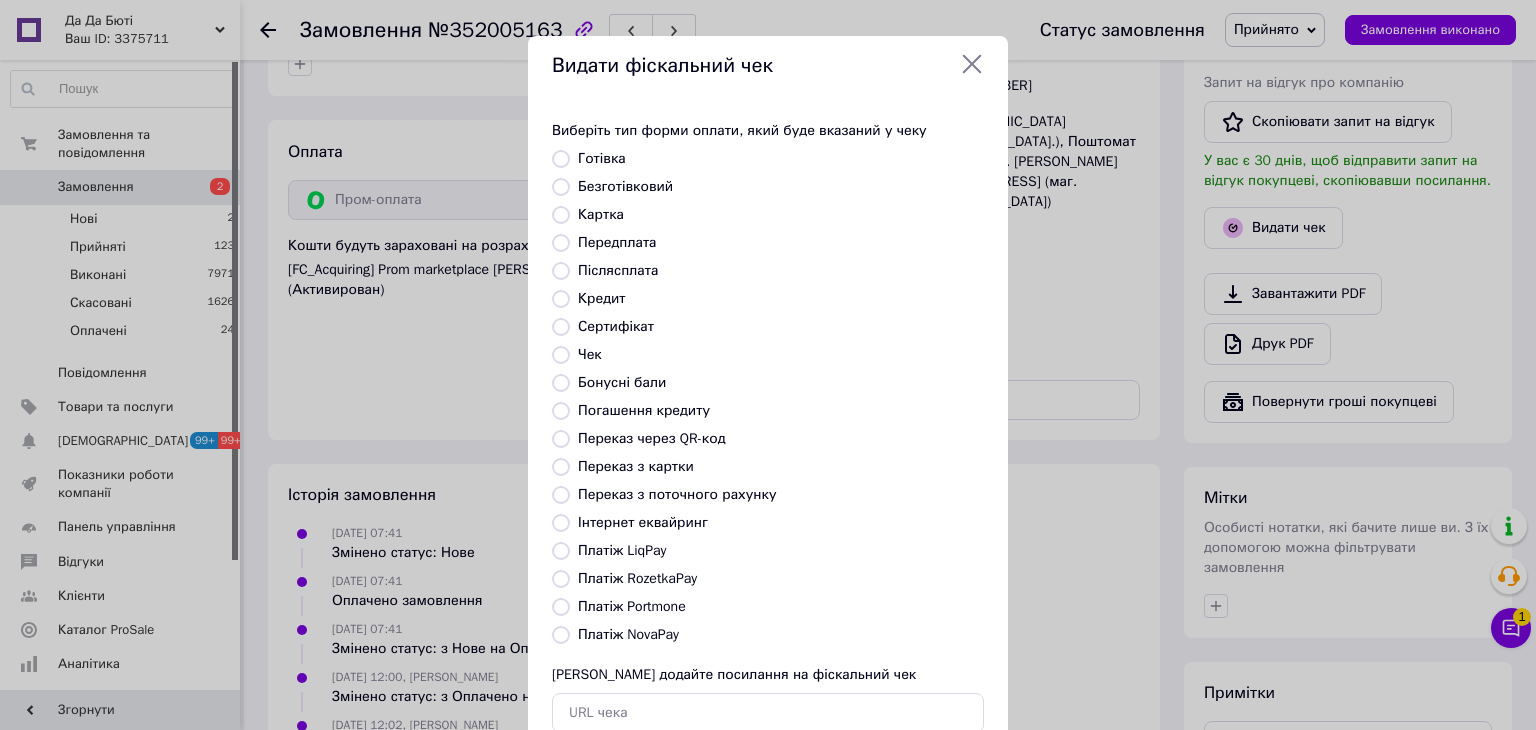 radio on "true" 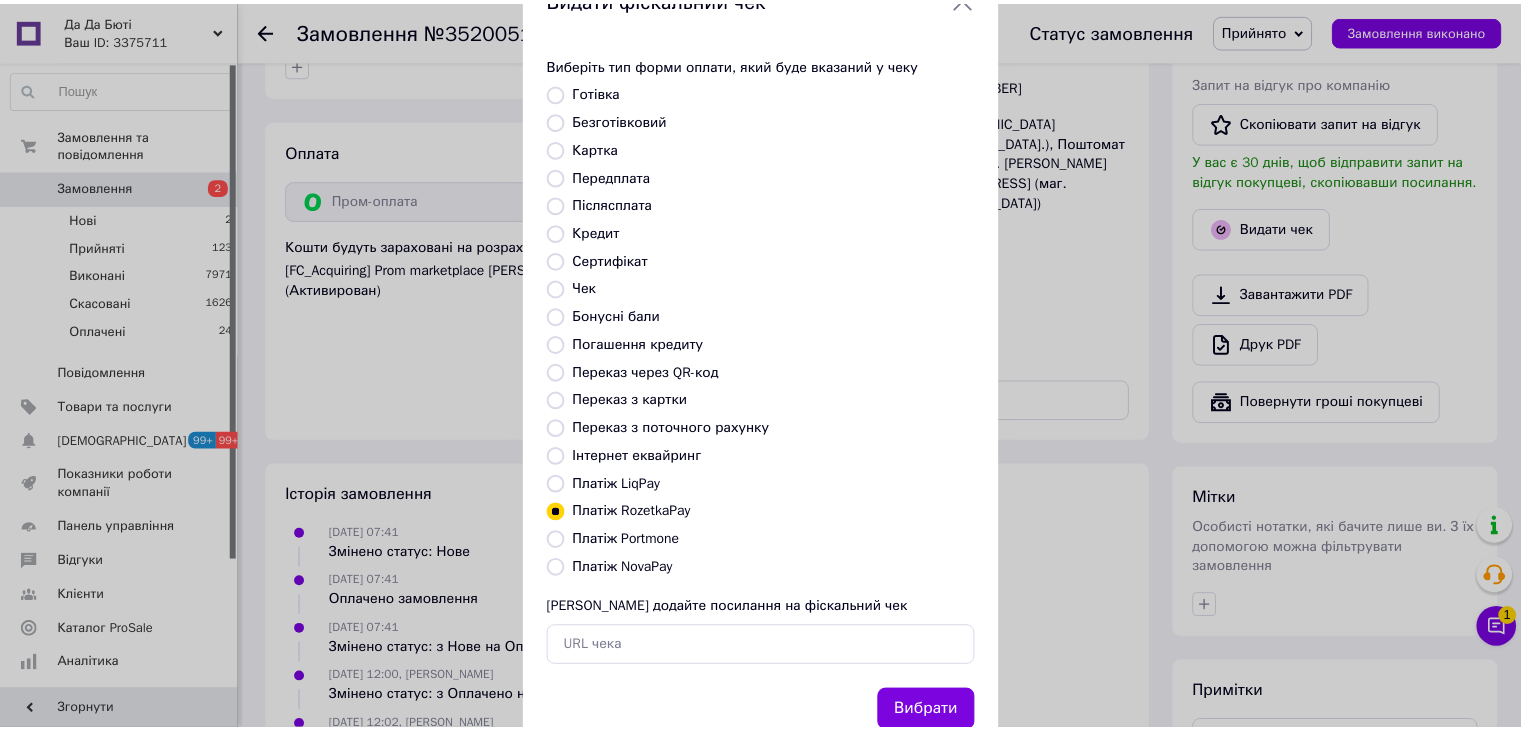 scroll, scrollTop: 128, scrollLeft: 0, axis: vertical 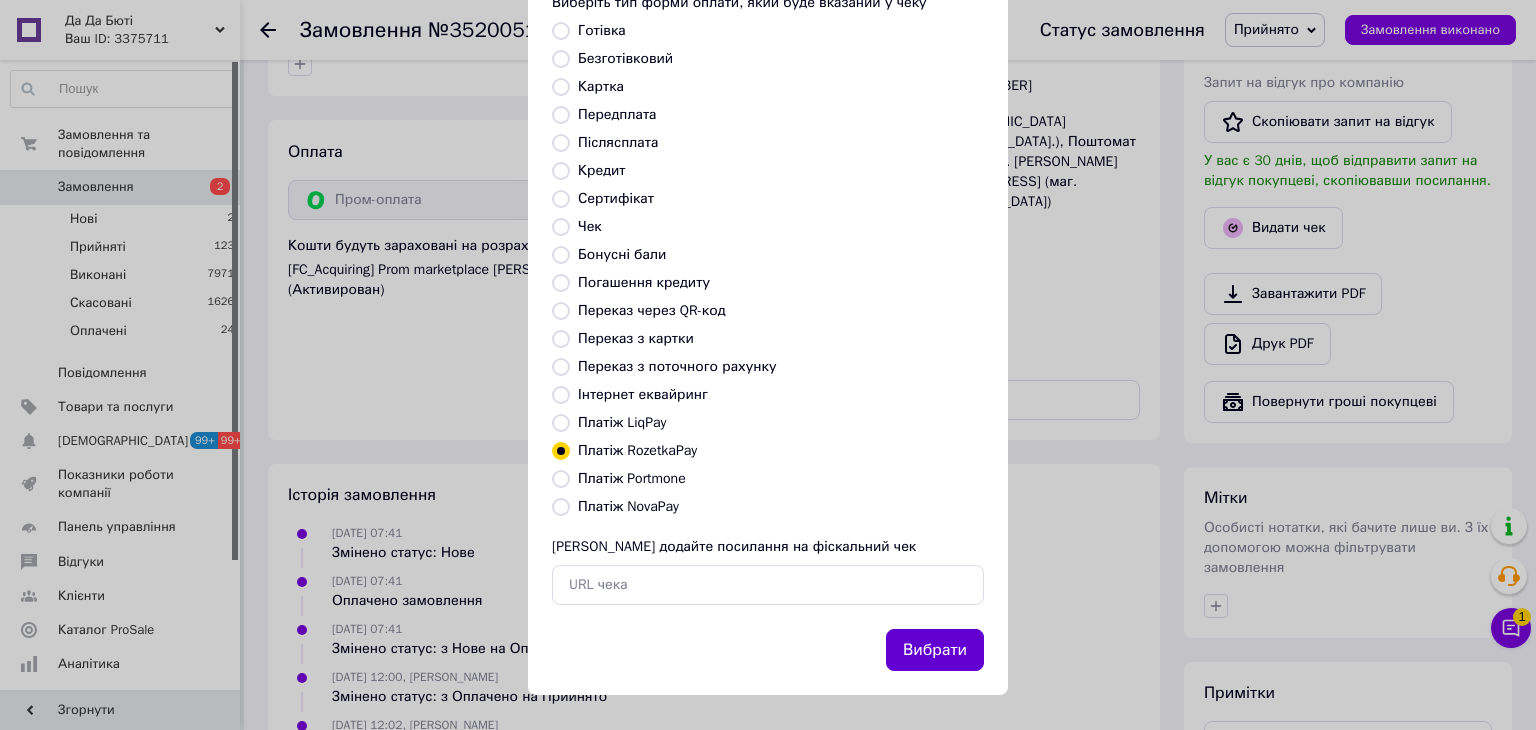click on "Вибрати" at bounding box center [935, 650] 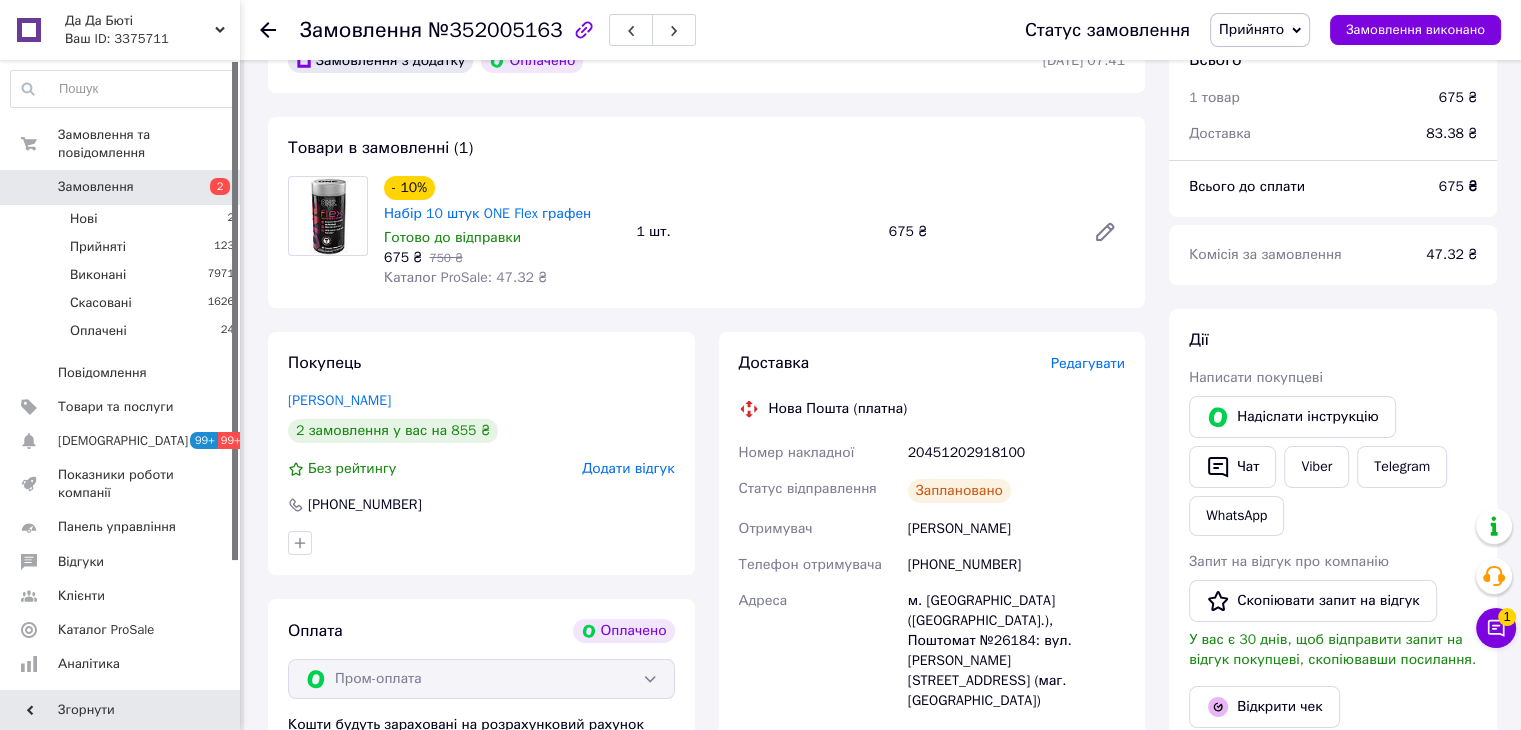 scroll, scrollTop: 300, scrollLeft: 0, axis: vertical 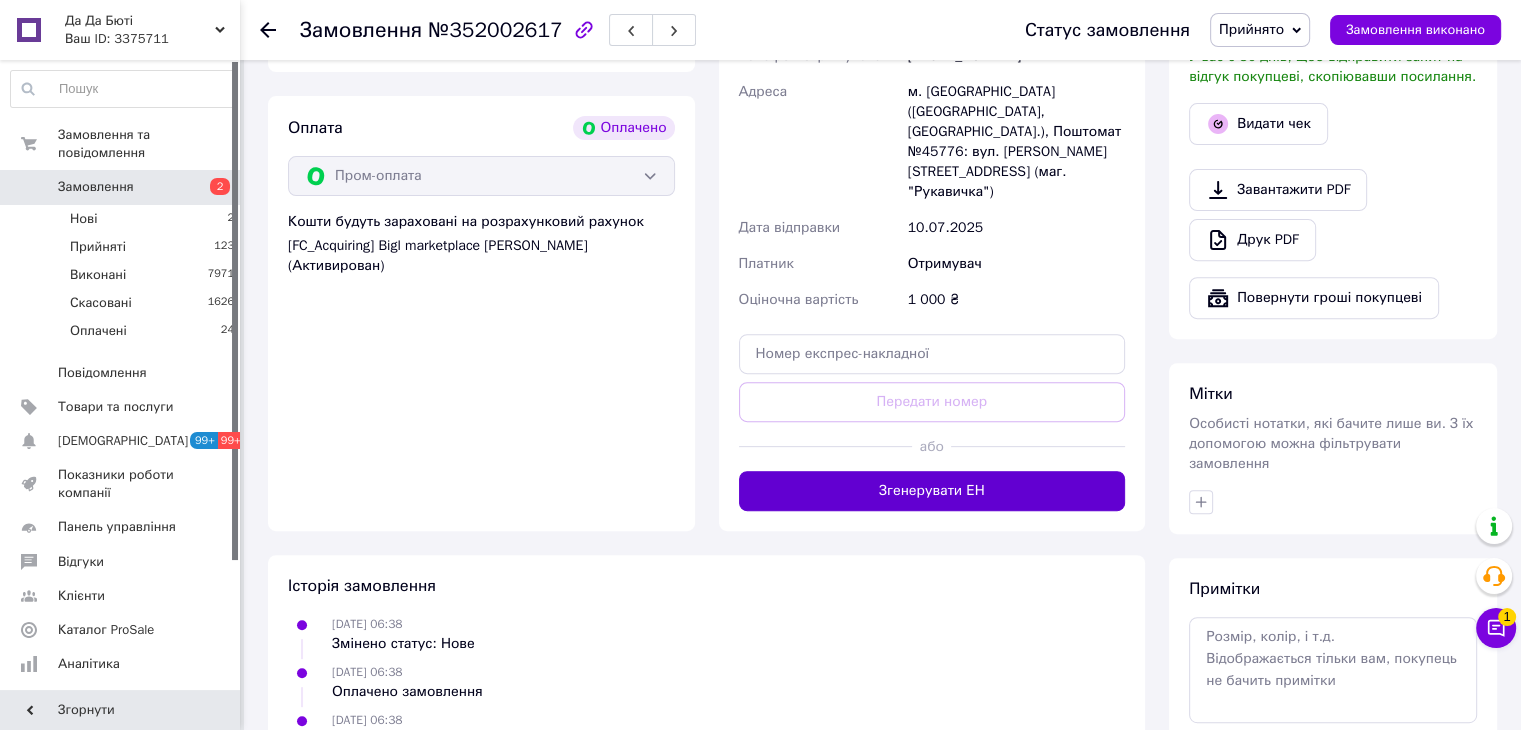 click on "Згенерувати ЕН" at bounding box center (932, 491) 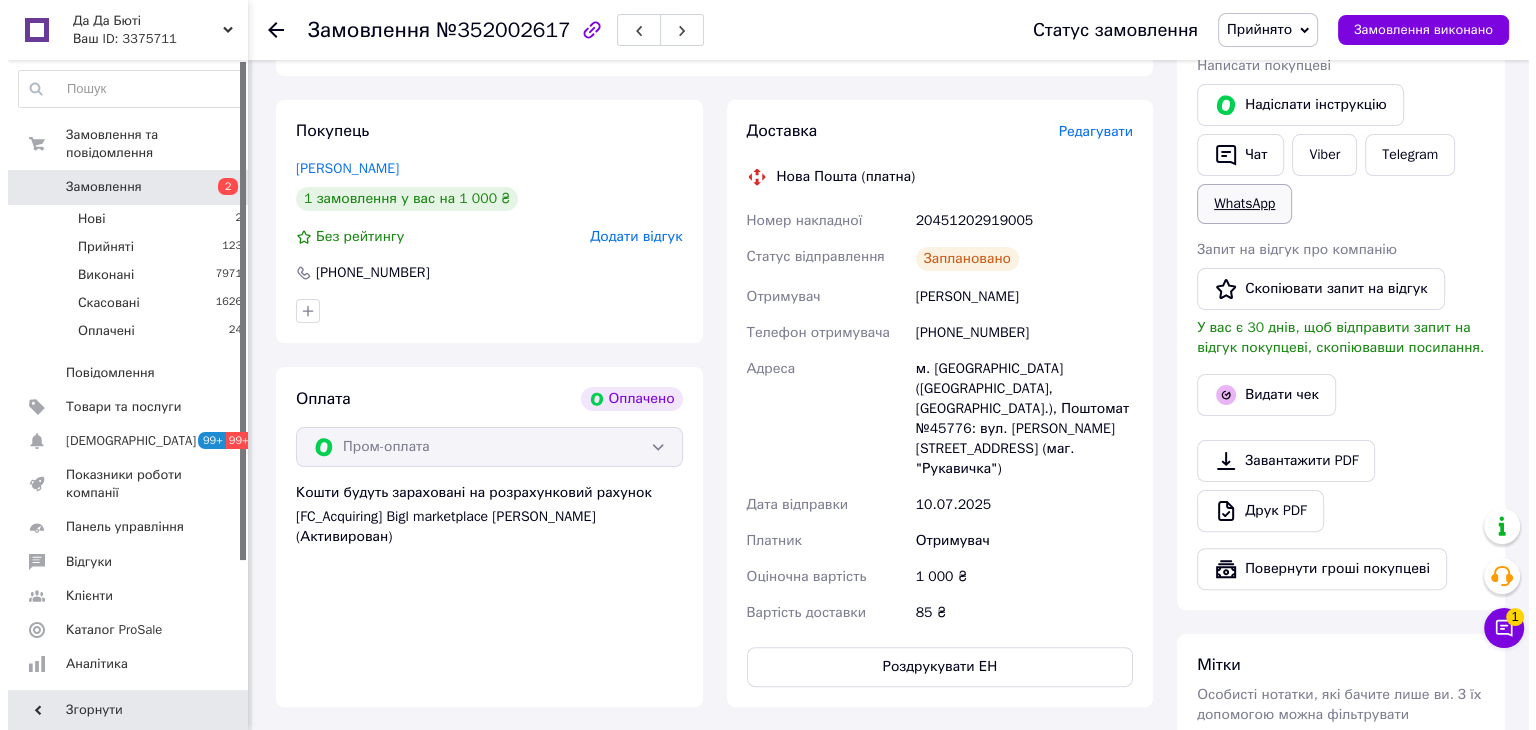 scroll, scrollTop: 296, scrollLeft: 0, axis: vertical 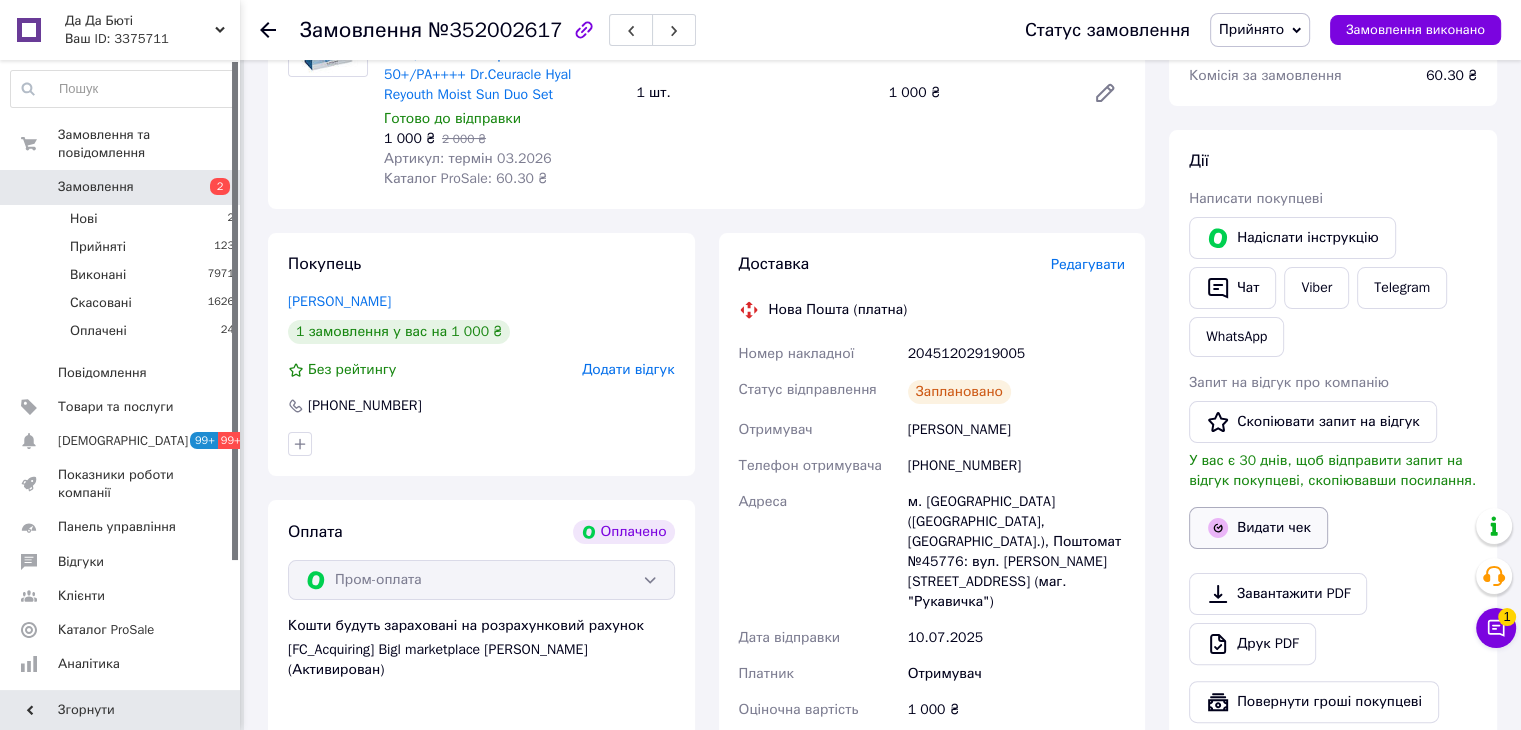 click on "Видати чек" at bounding box center (1258, 528) 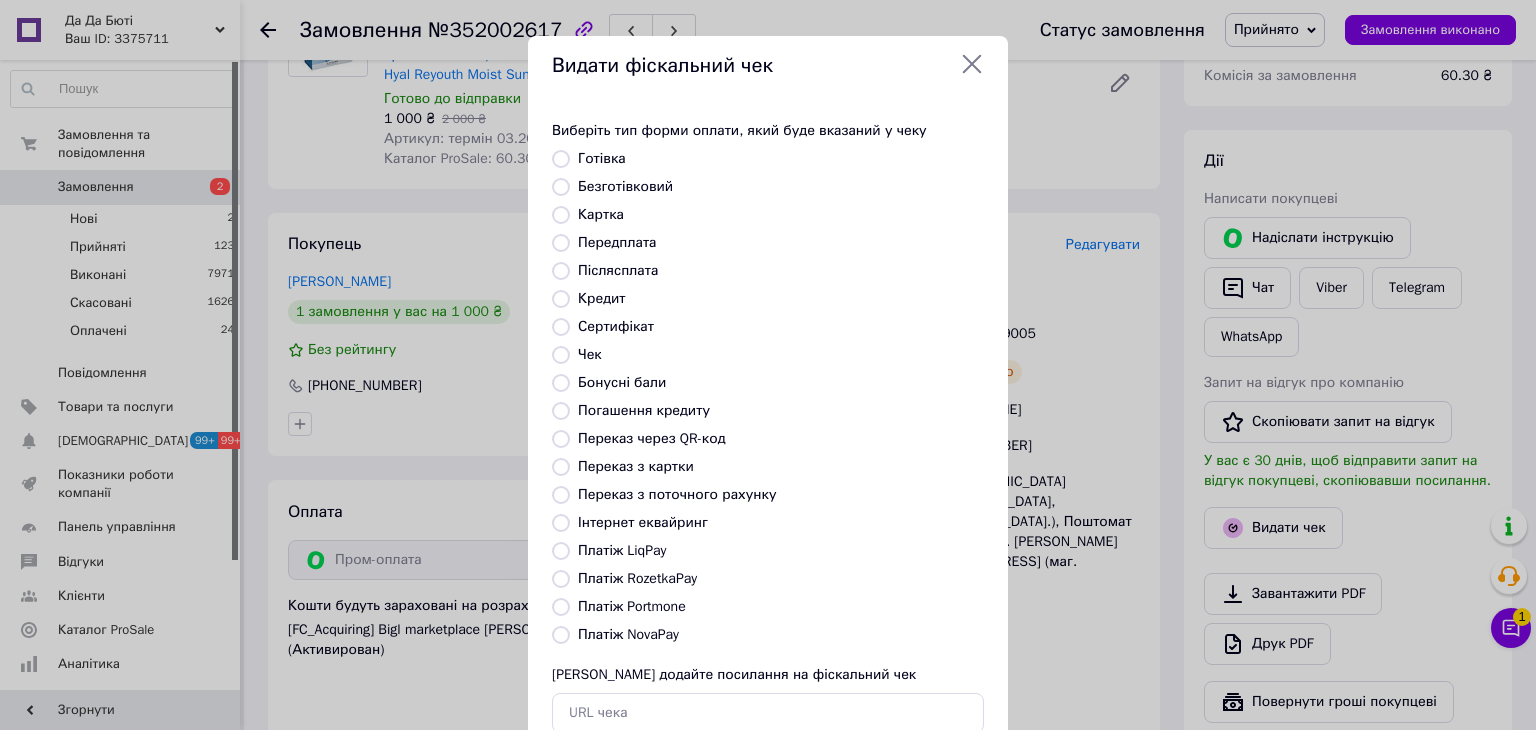 click on "Платіж RozetkaPay" at bounding box center (637, 578) 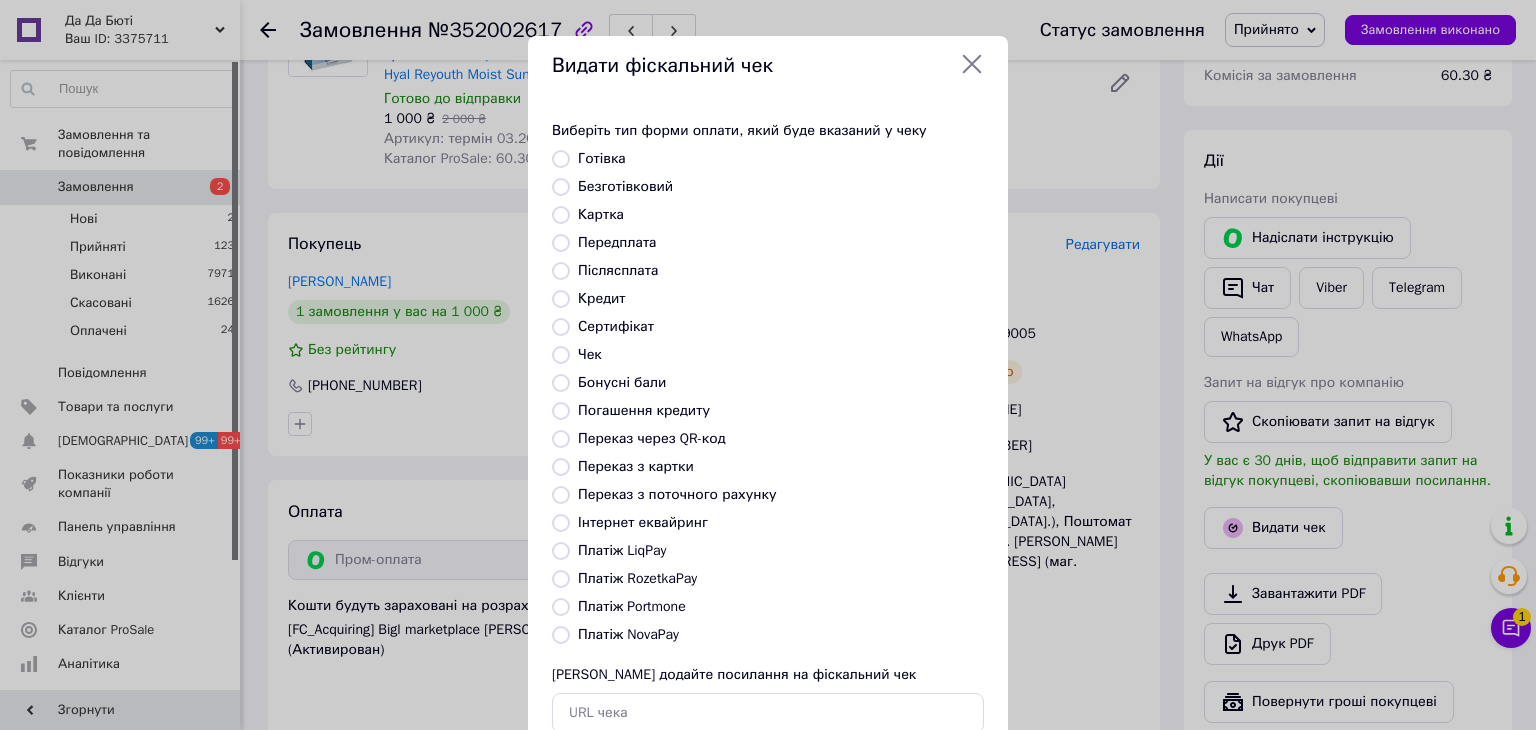 radio on "true" 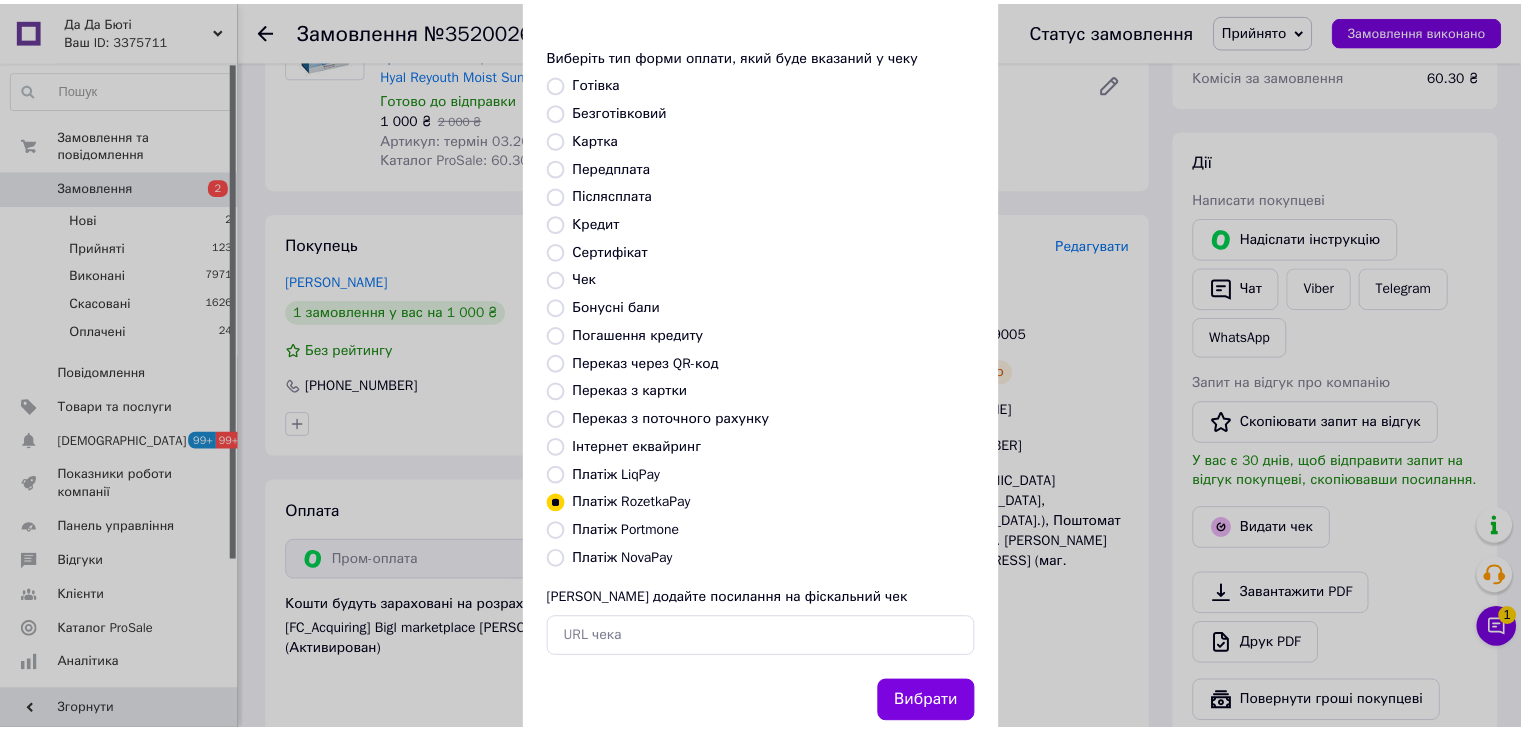 scroll, scrollTop: 128, scrollLeft: 0, axis: vertical 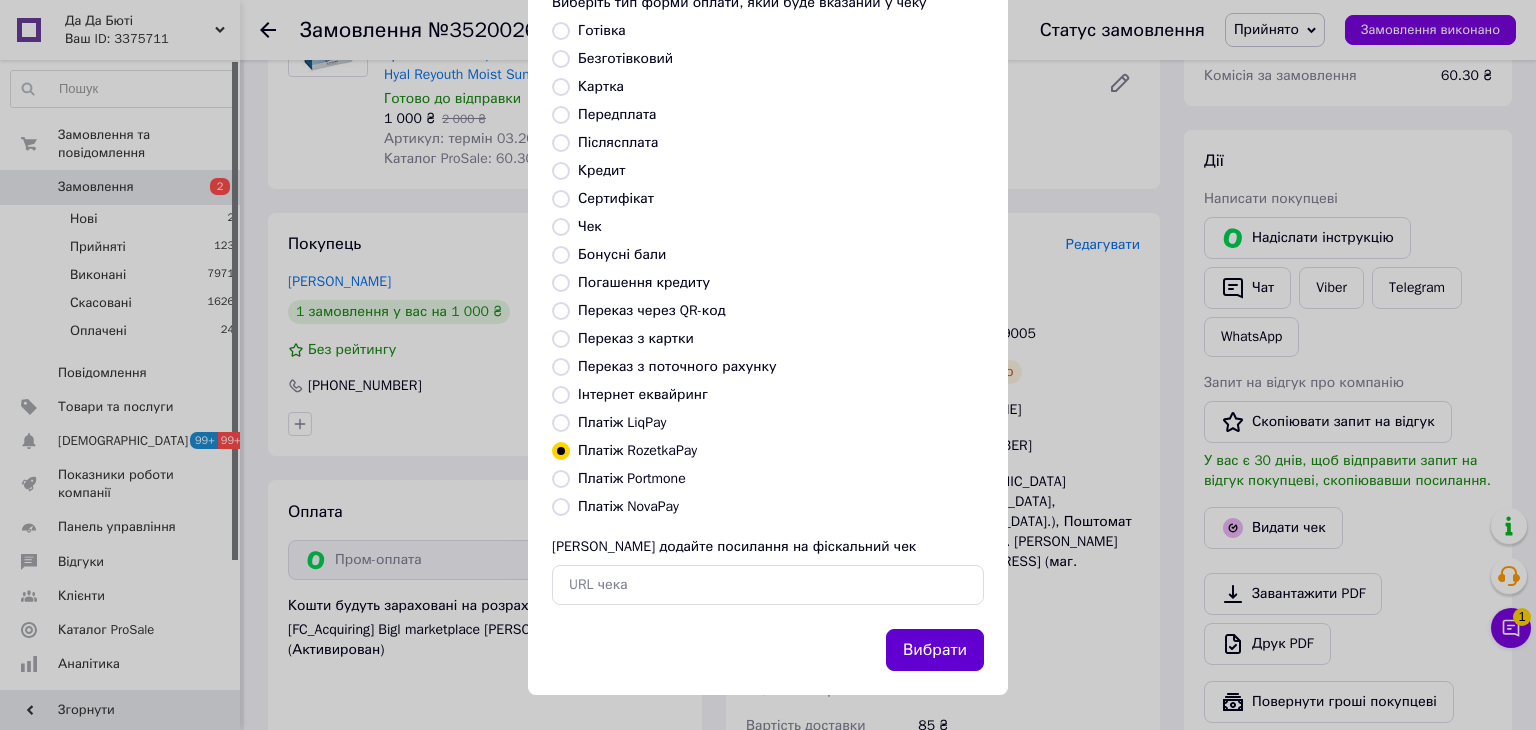 click on "Вибрати" at bounding box center [935, 650] 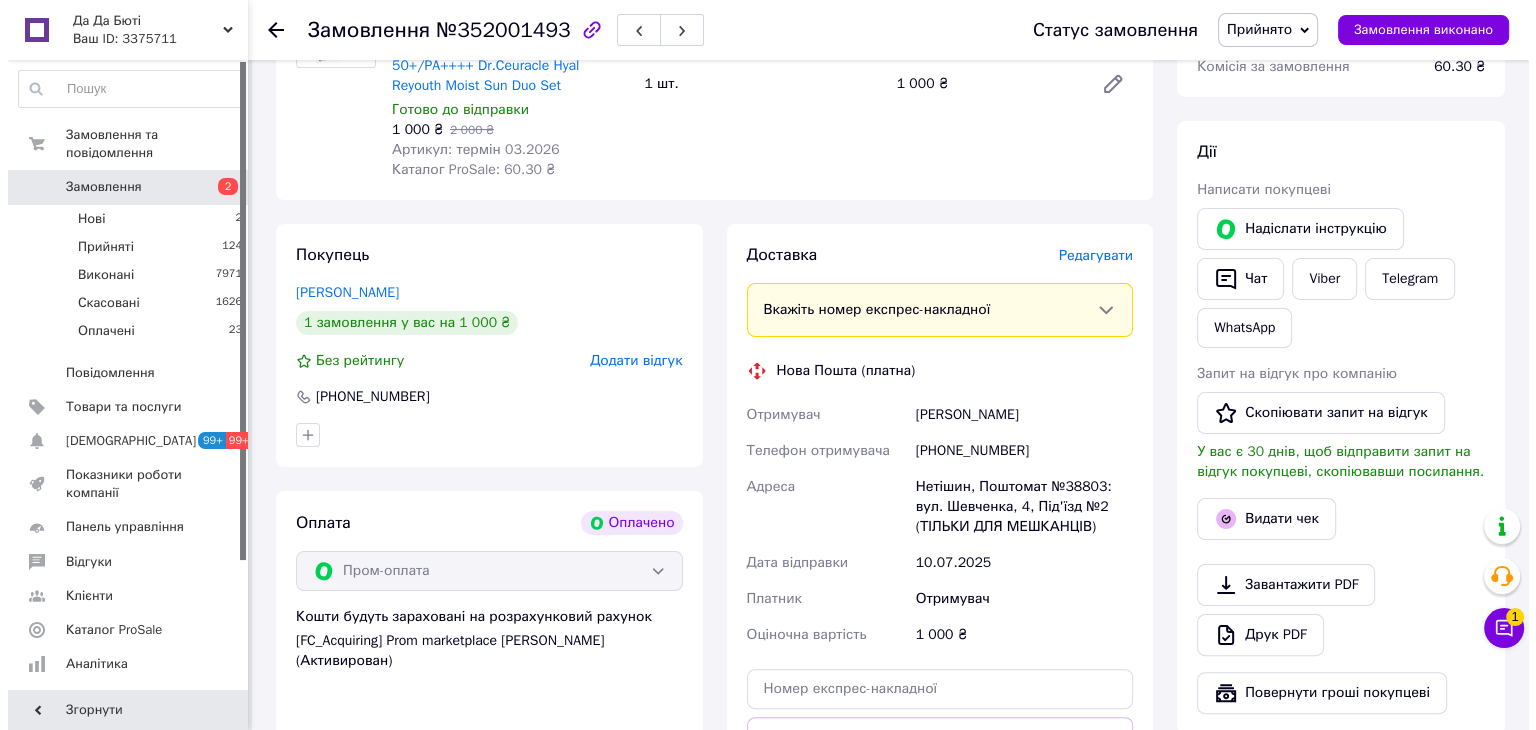 scroll, scrollTop: 600, scrollLeft: 0, axis: vertical 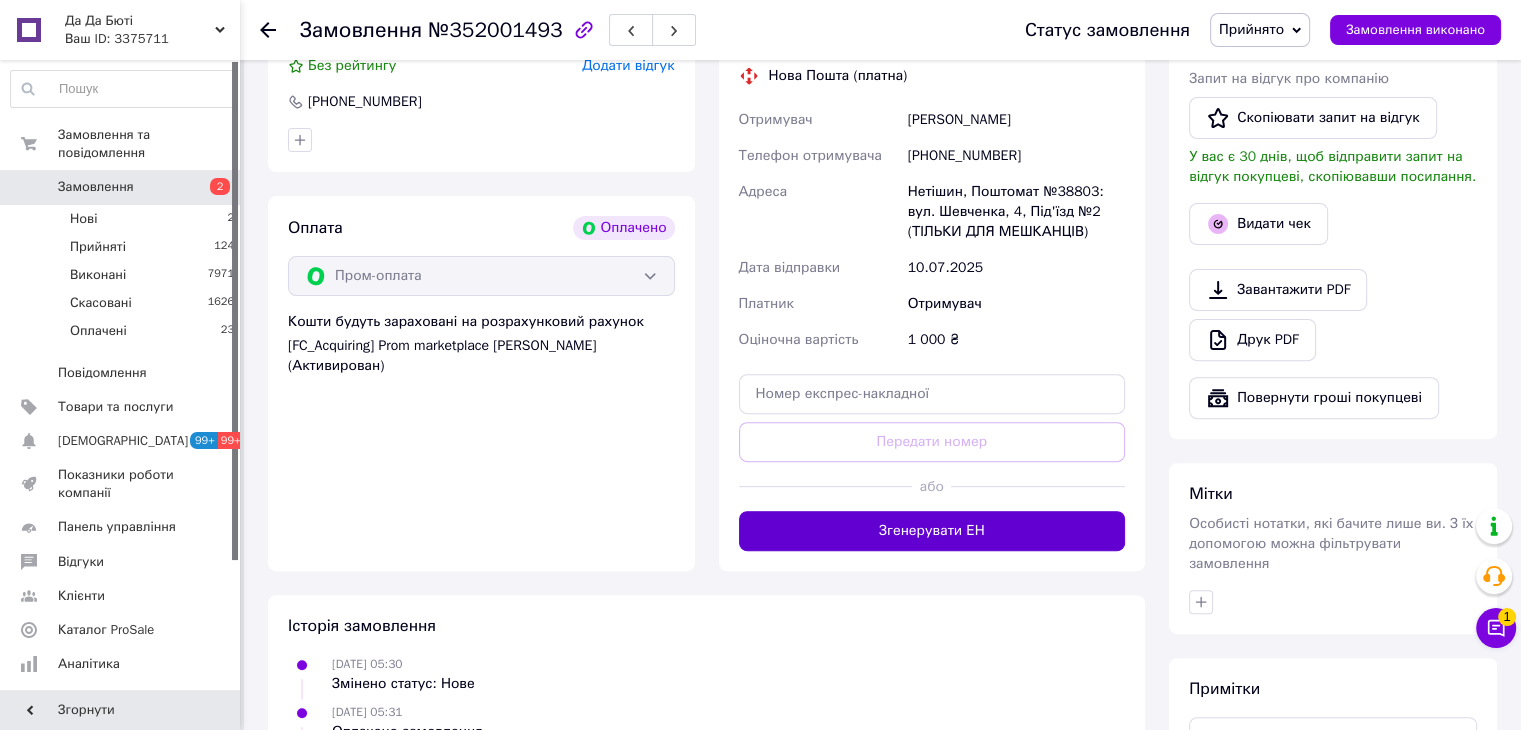 click on "Згенерувати ЕН" at bounding box center (932, 531) 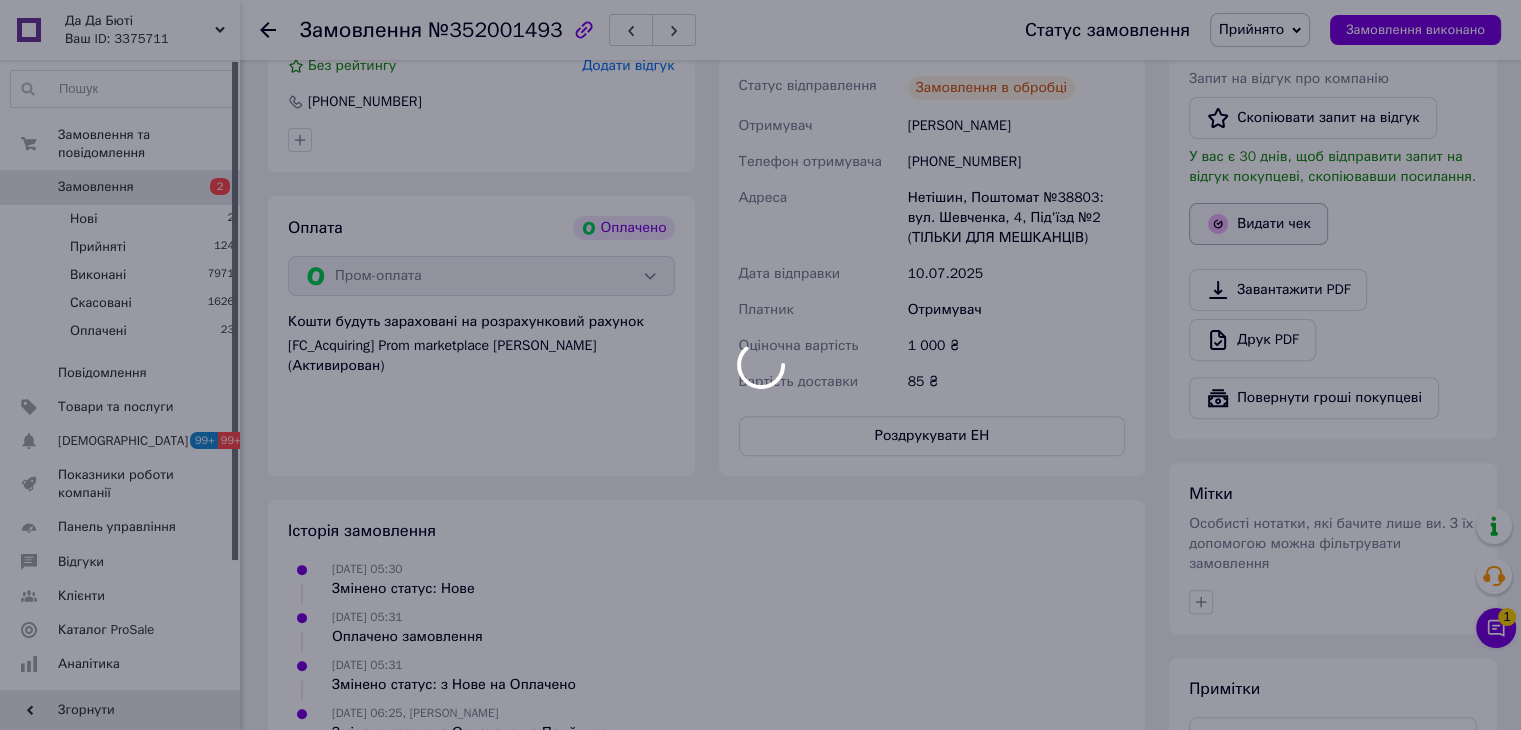 click at bounding box center (760, 365) 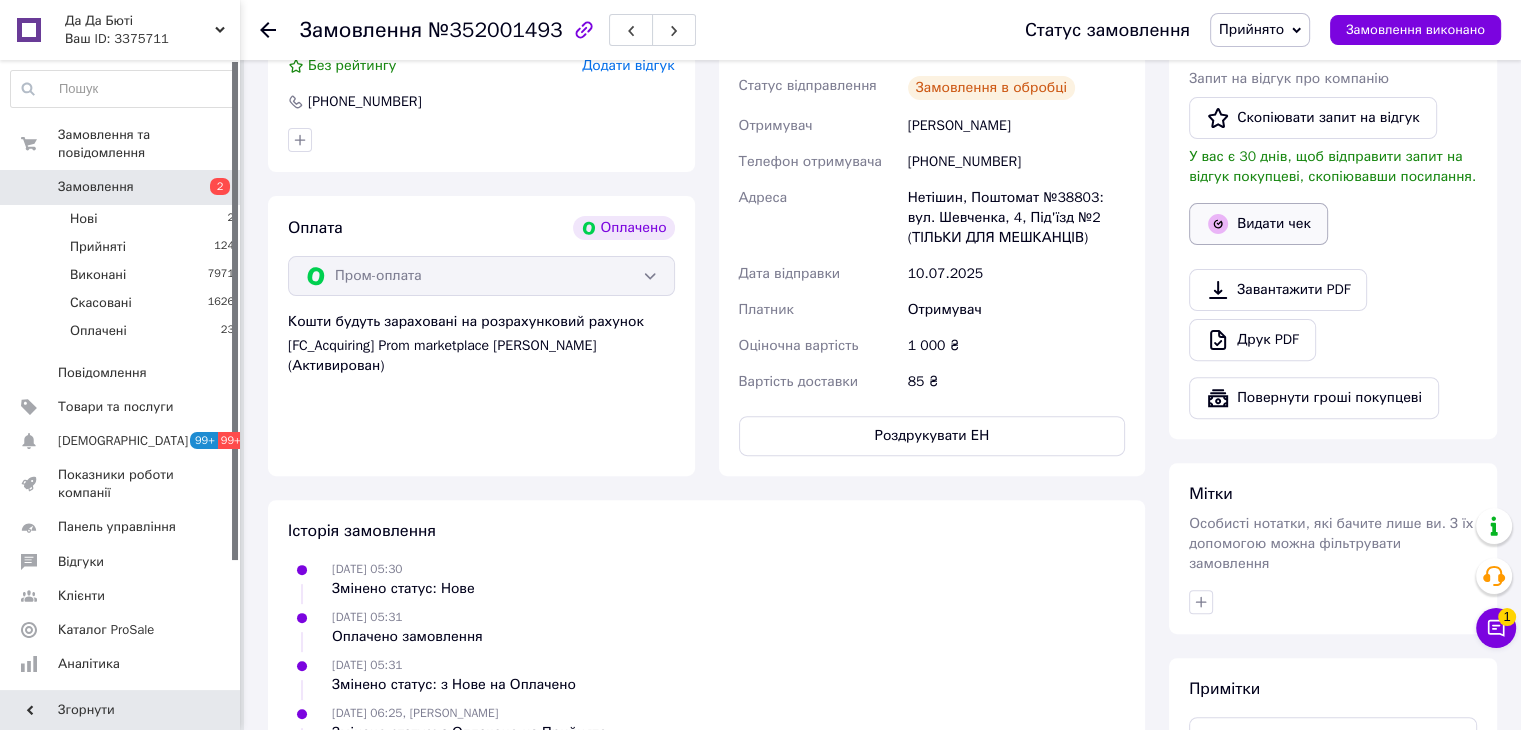 click on "Видати чек" at bounding box center [1258, 224] 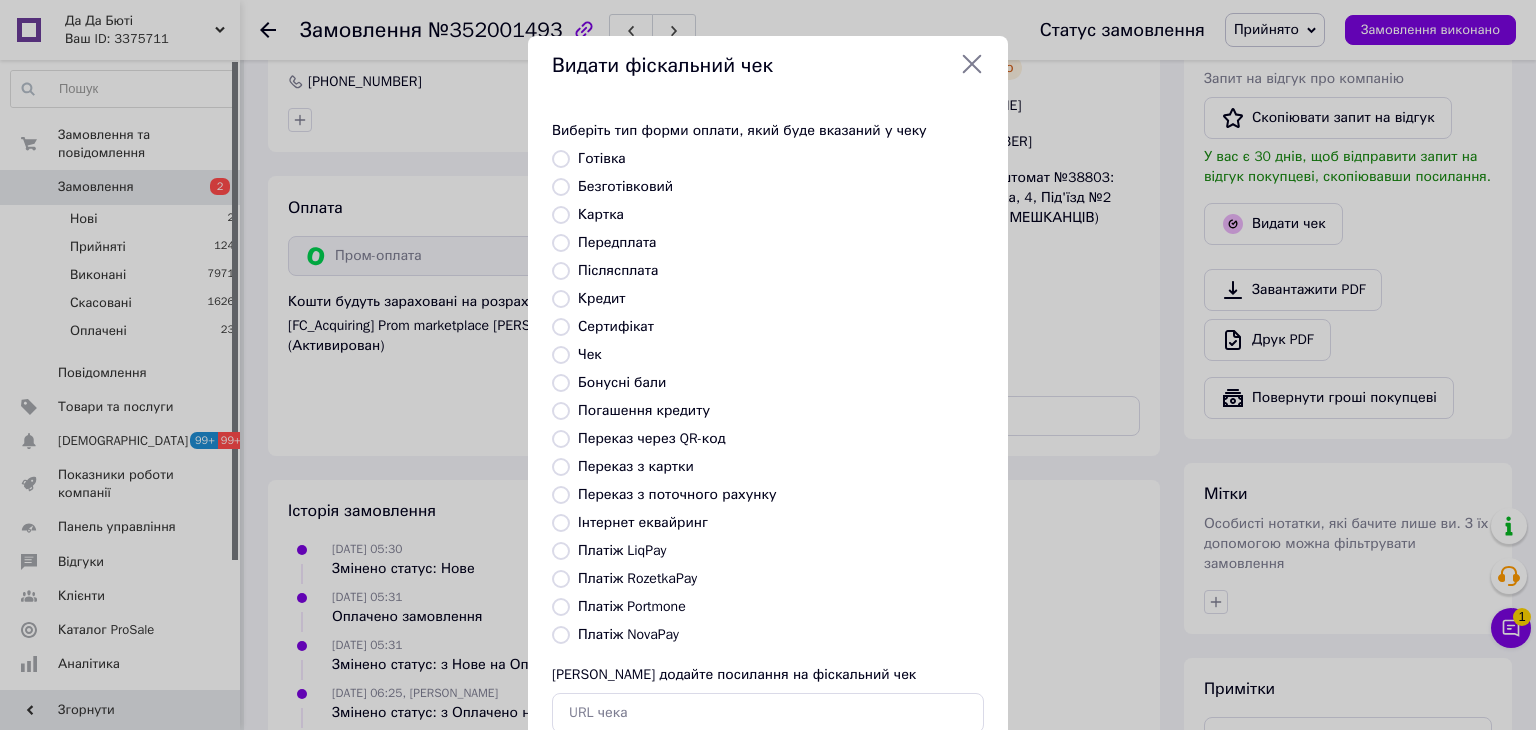 click on "Платіж RozetkaPay" at bounding box center (637, 578) 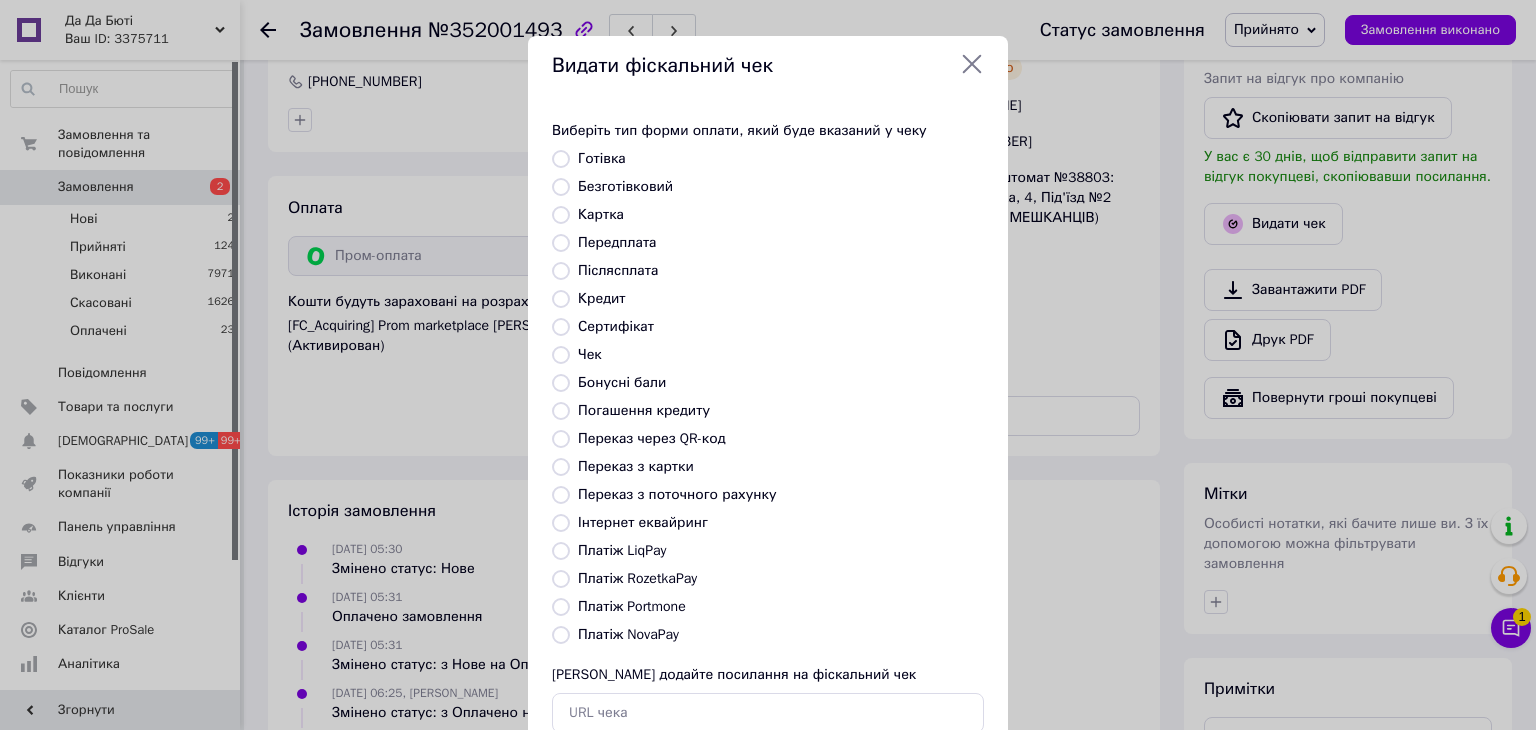 radio on "true" 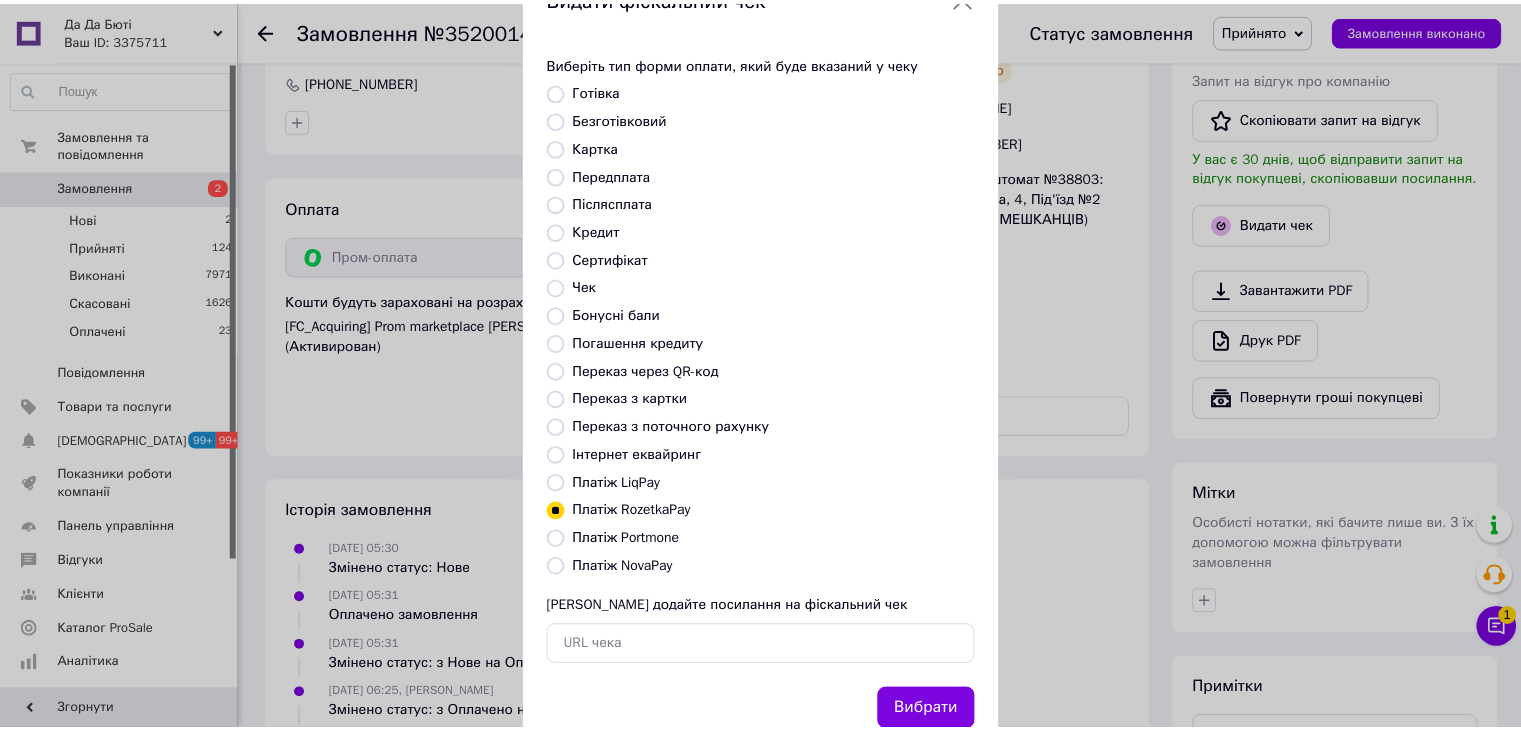 scroll, scrollTop: 128, scrollLeft: 0, axis: vertical 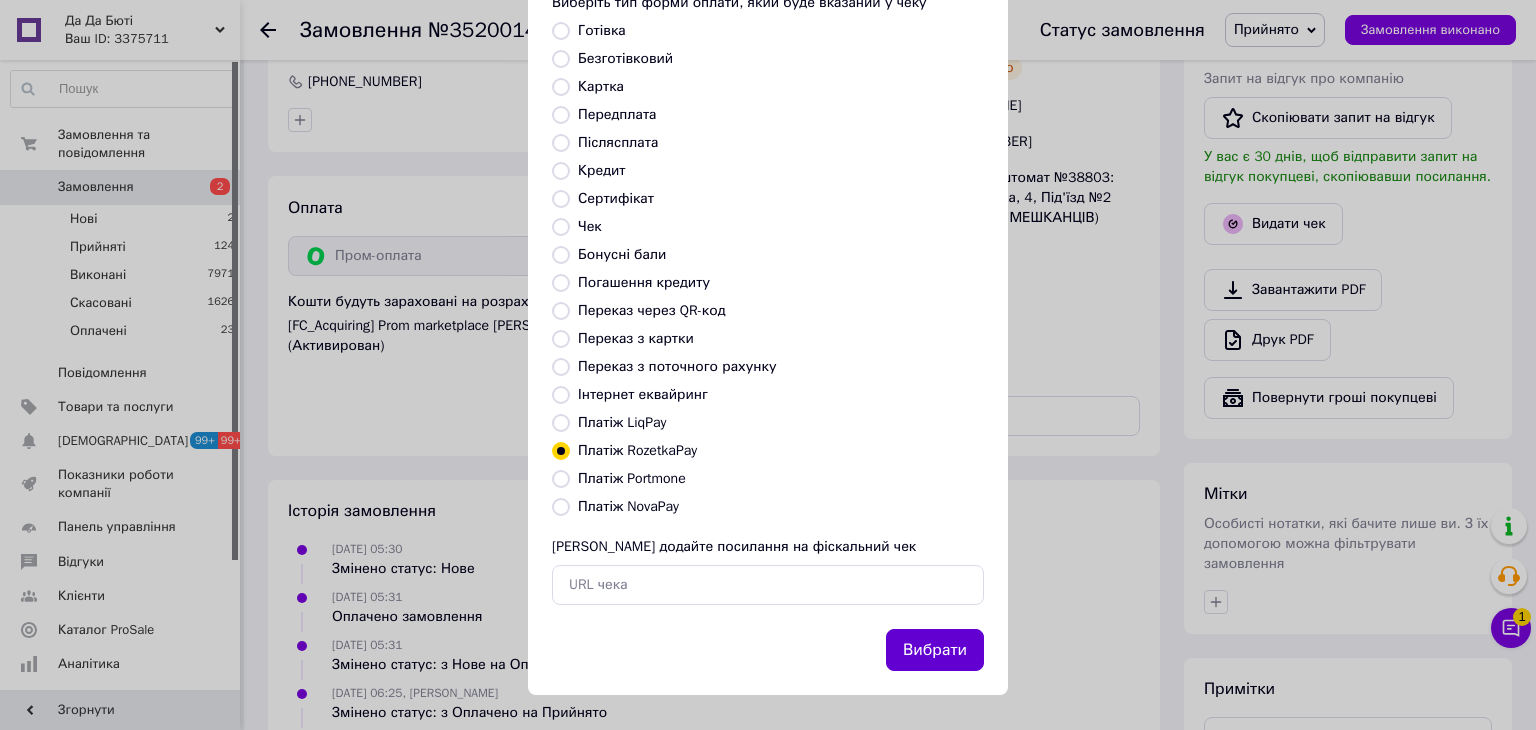 click on "Вибрати" at bounding box center (935, 650) 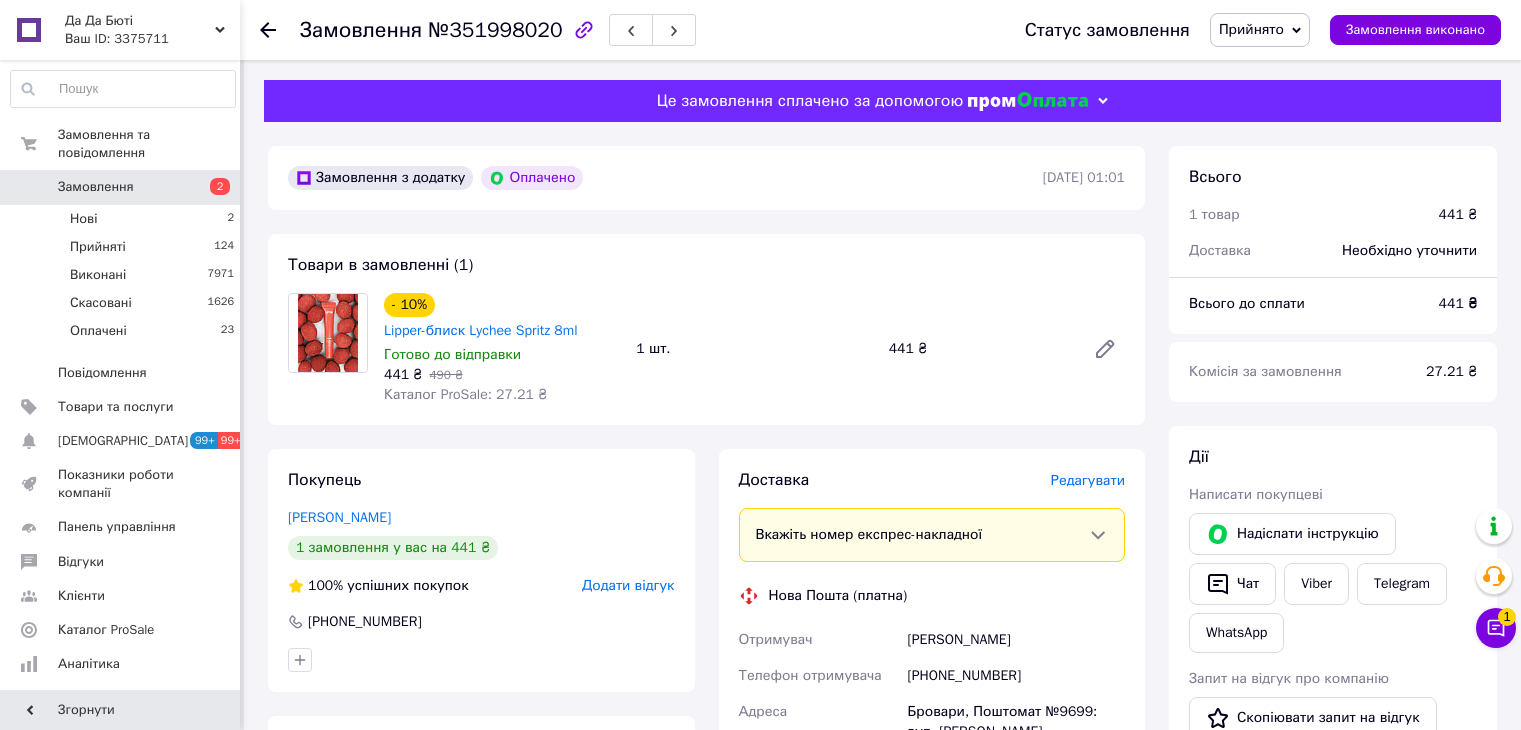 scroll, scrollTop: 0, scrollLeft: 0, axis: both 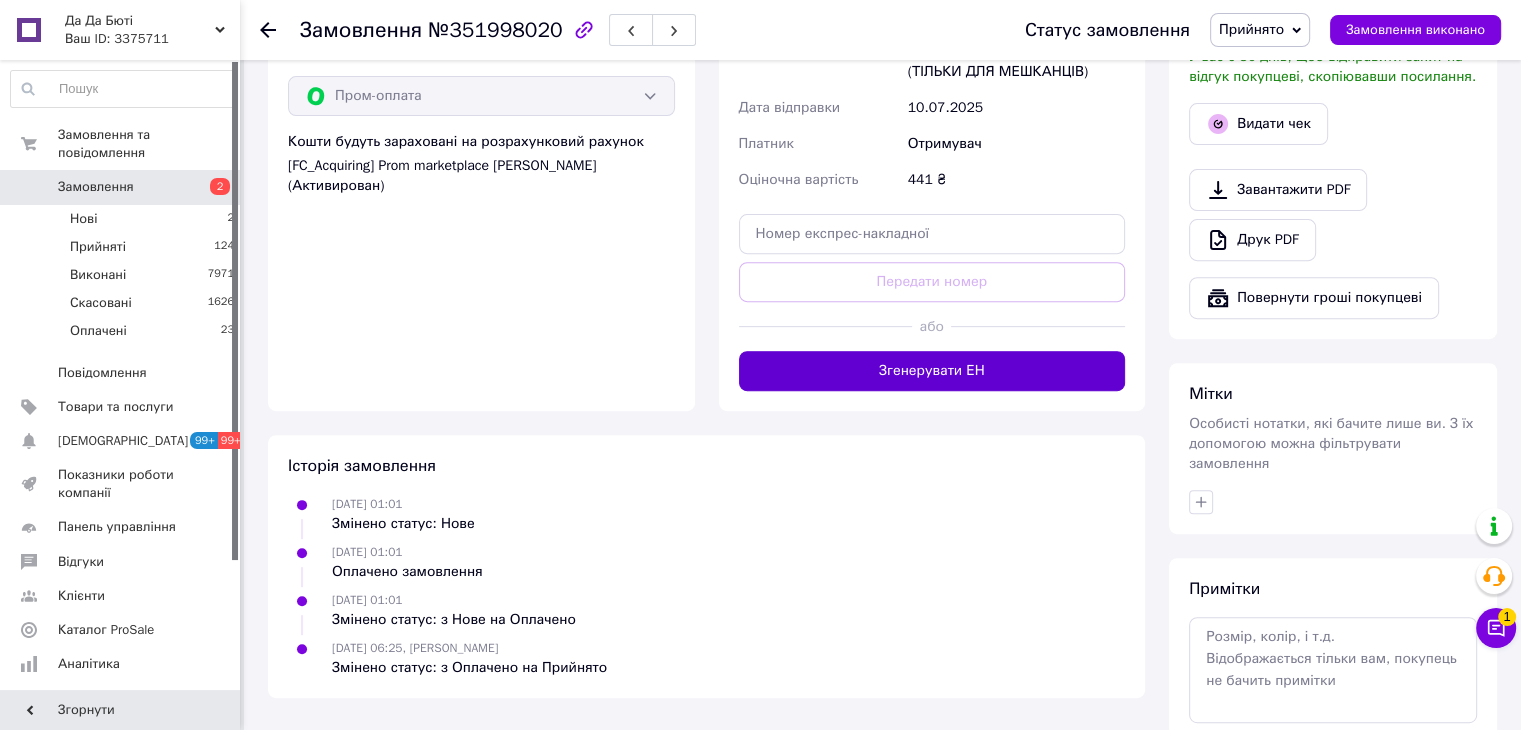 click on "Згенерувати ЕН" at bounding box center [932, 371] 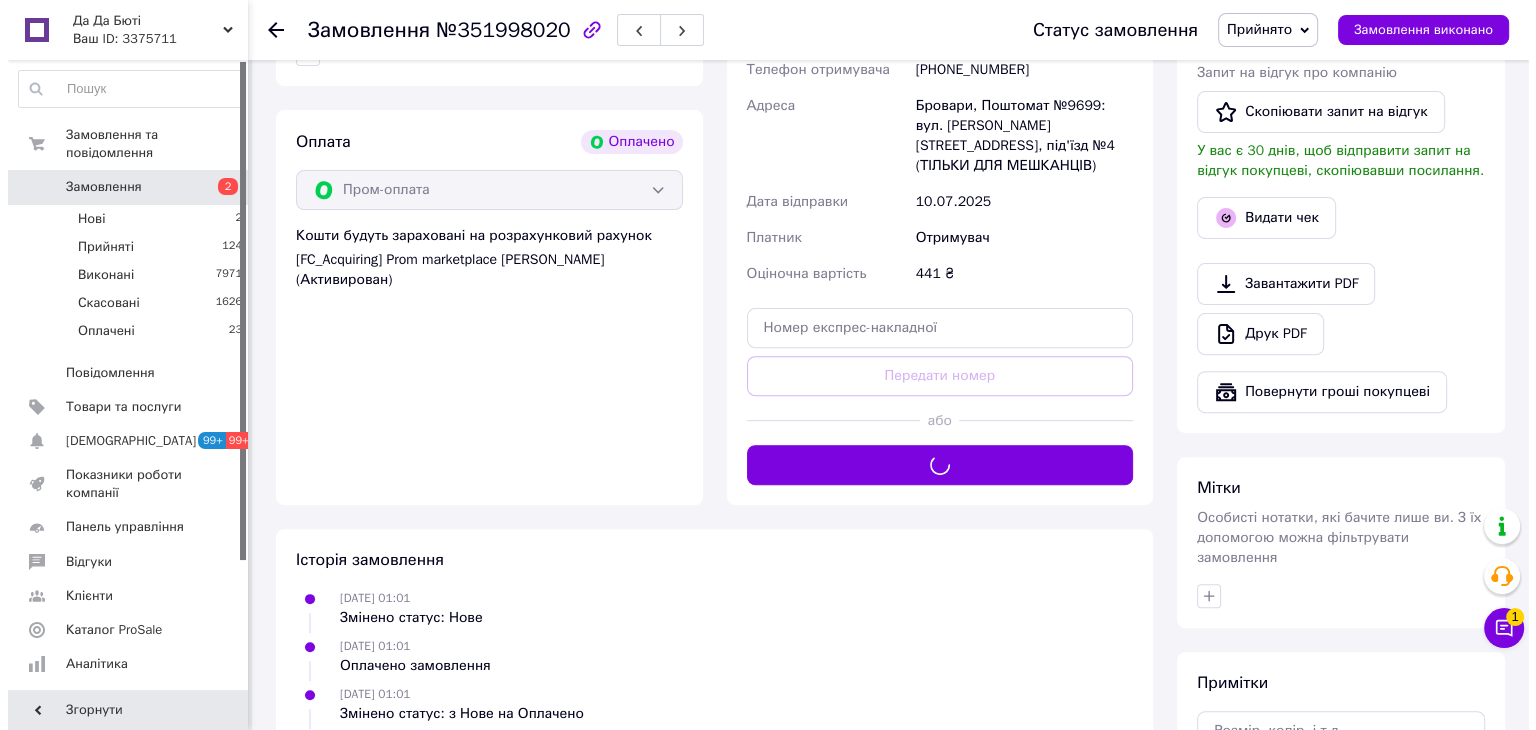 scroll, scrollTop: 300, scrollLeft: 0, axis: vertical 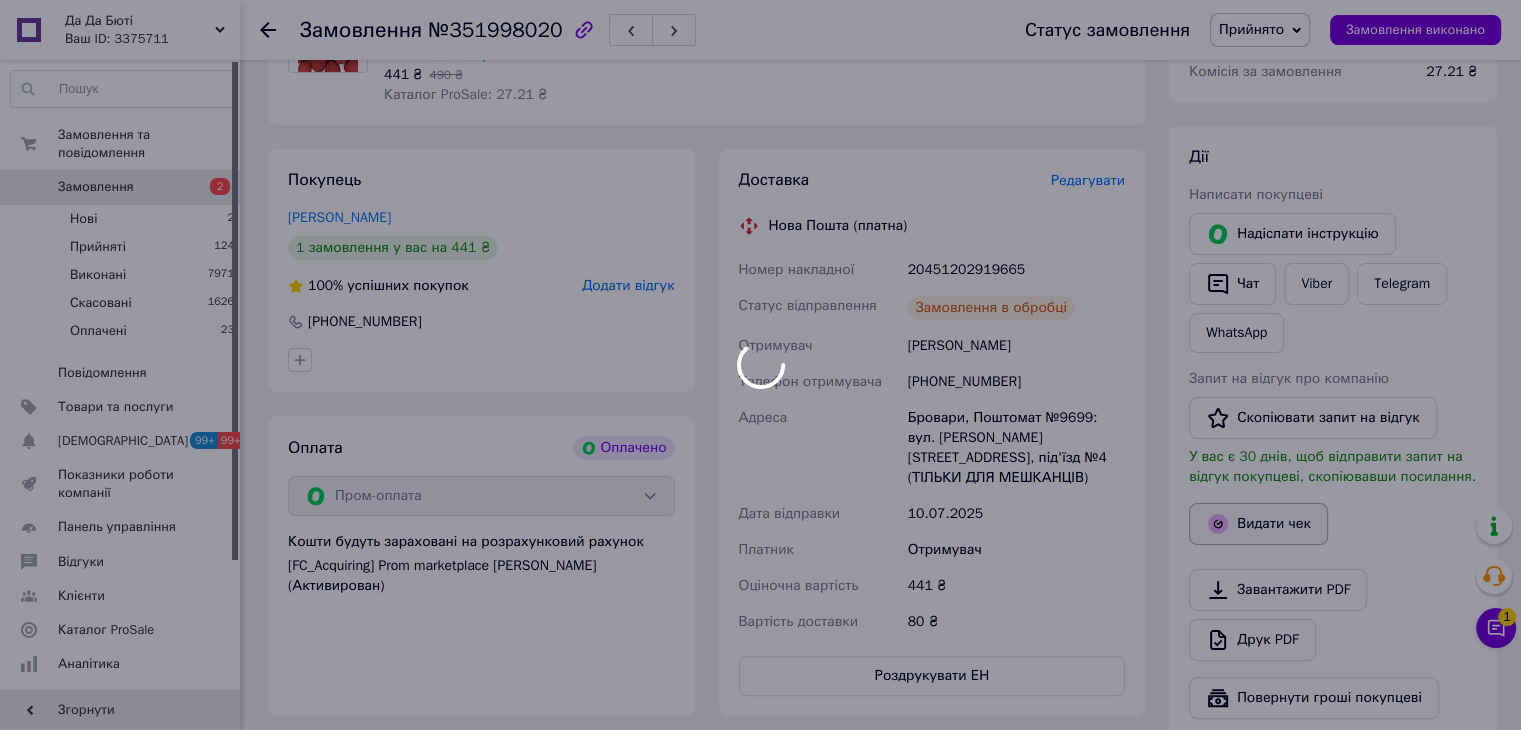 click at bounding box center (760, 365) 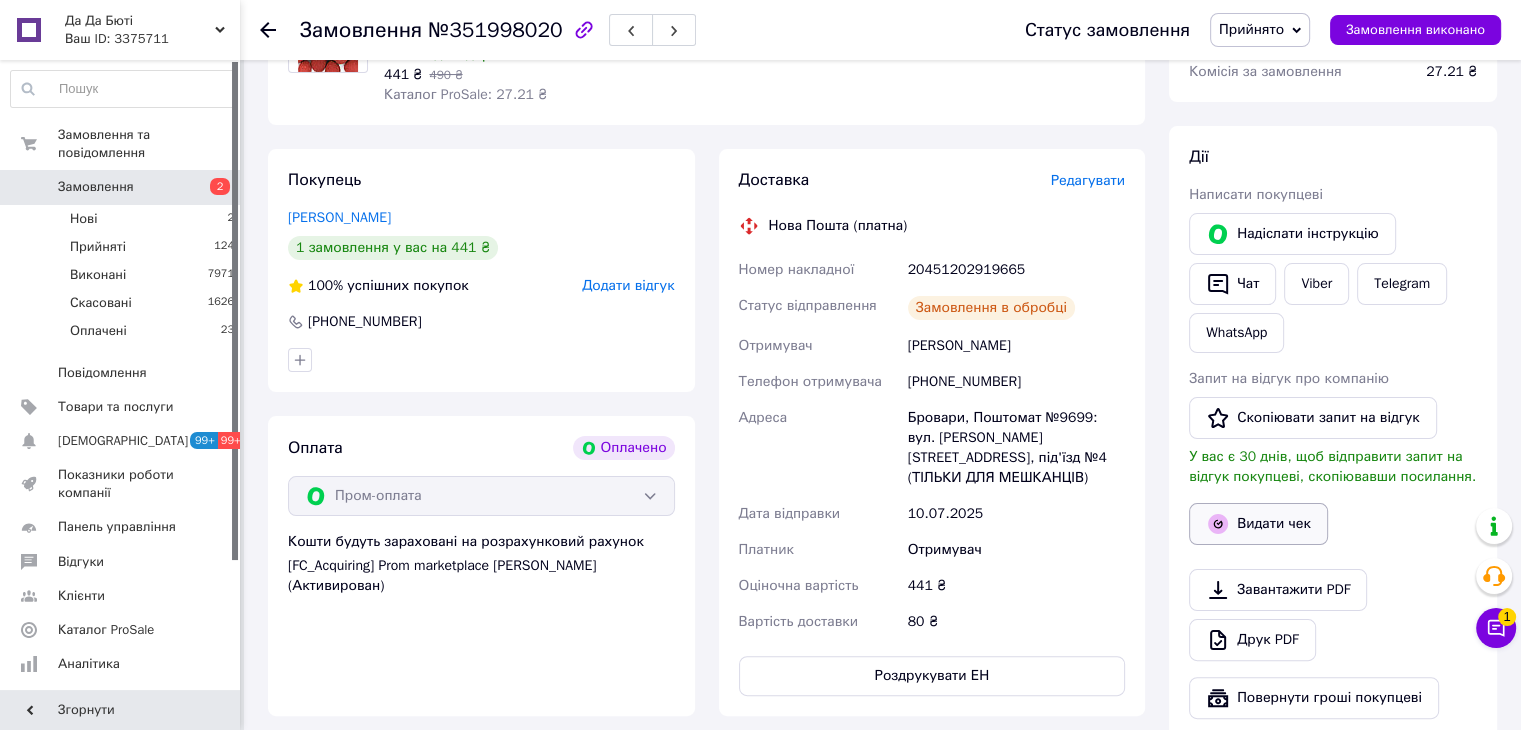 click on "Видати чек" at bounding box center [1258, 524] 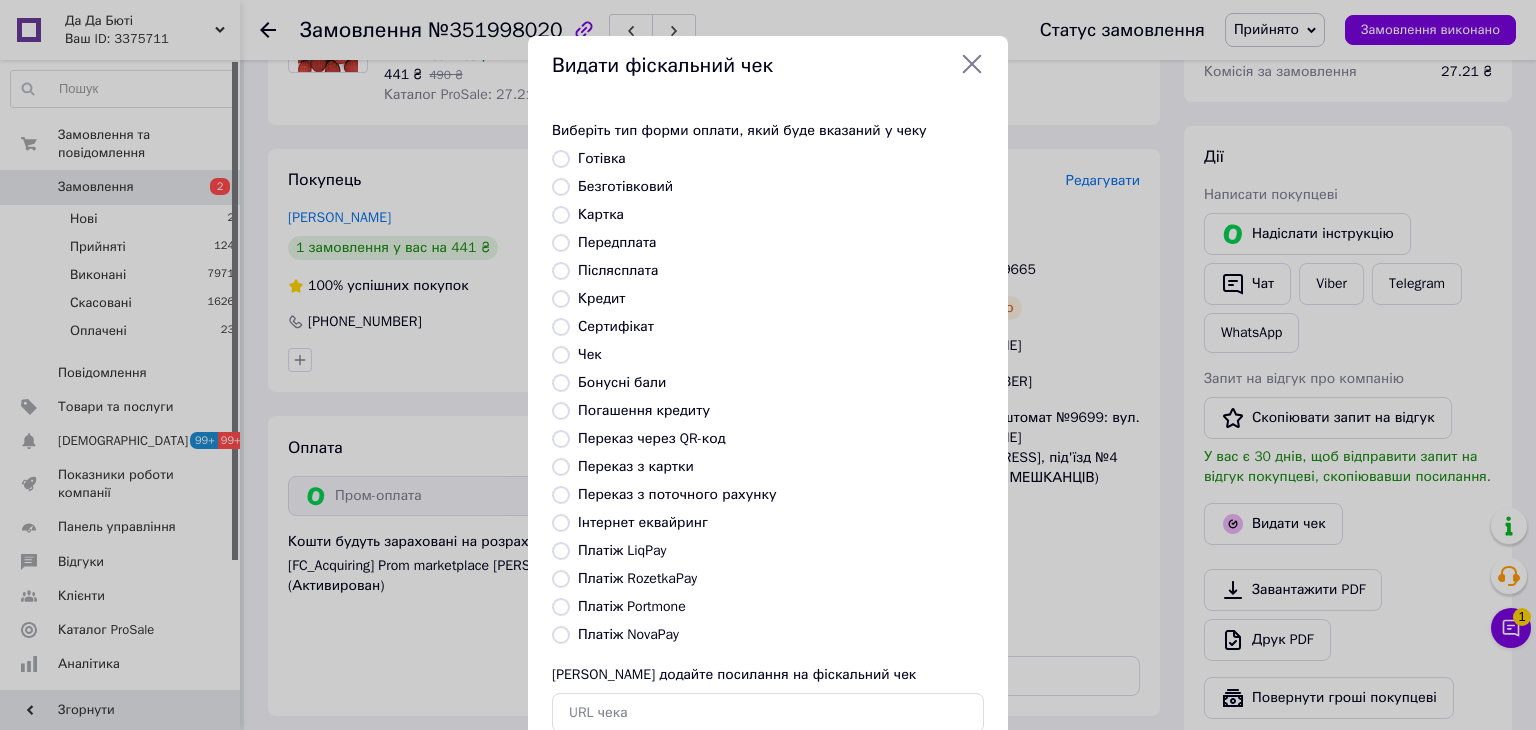 click on "Платіж RozetkaPay" at bounding box center [637, 578] 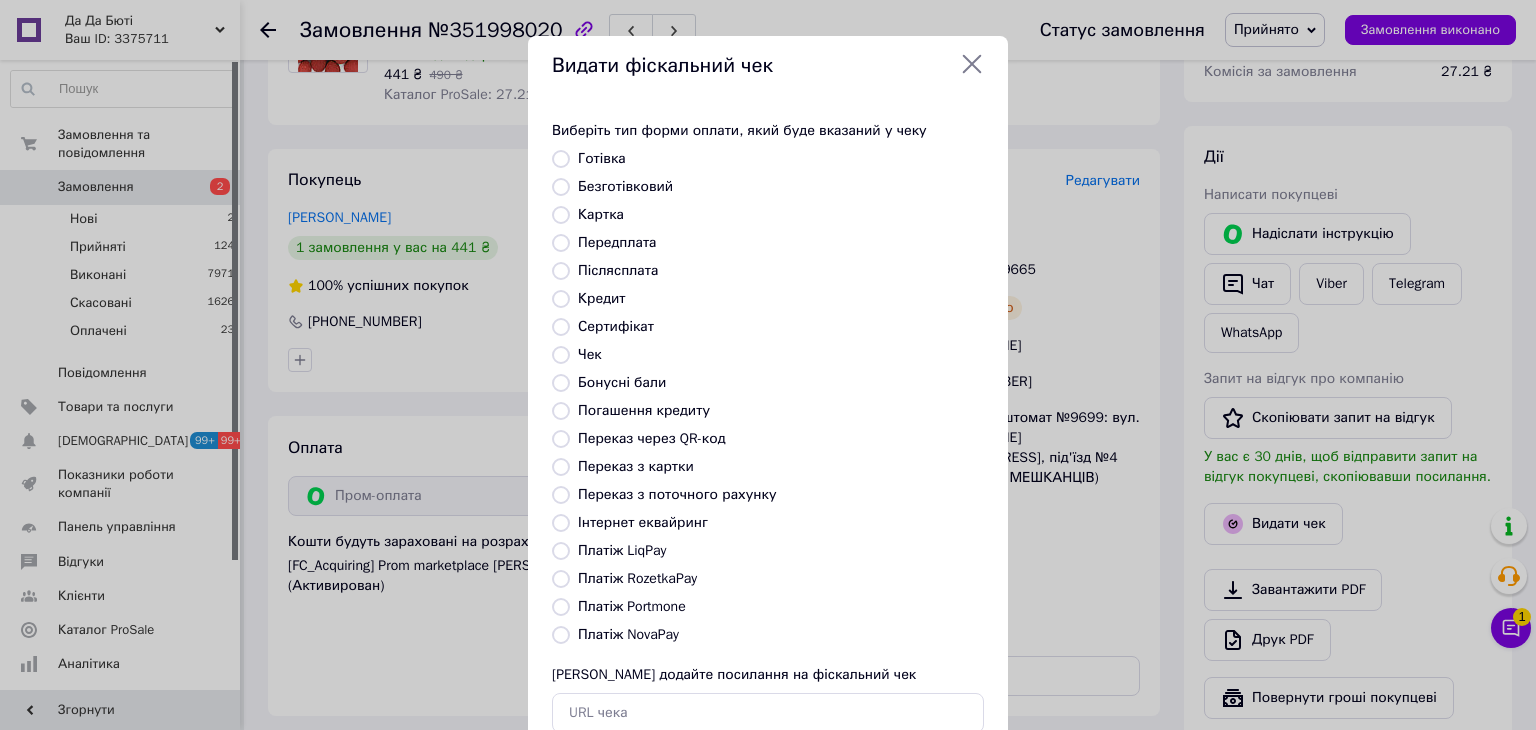 radio on "true" 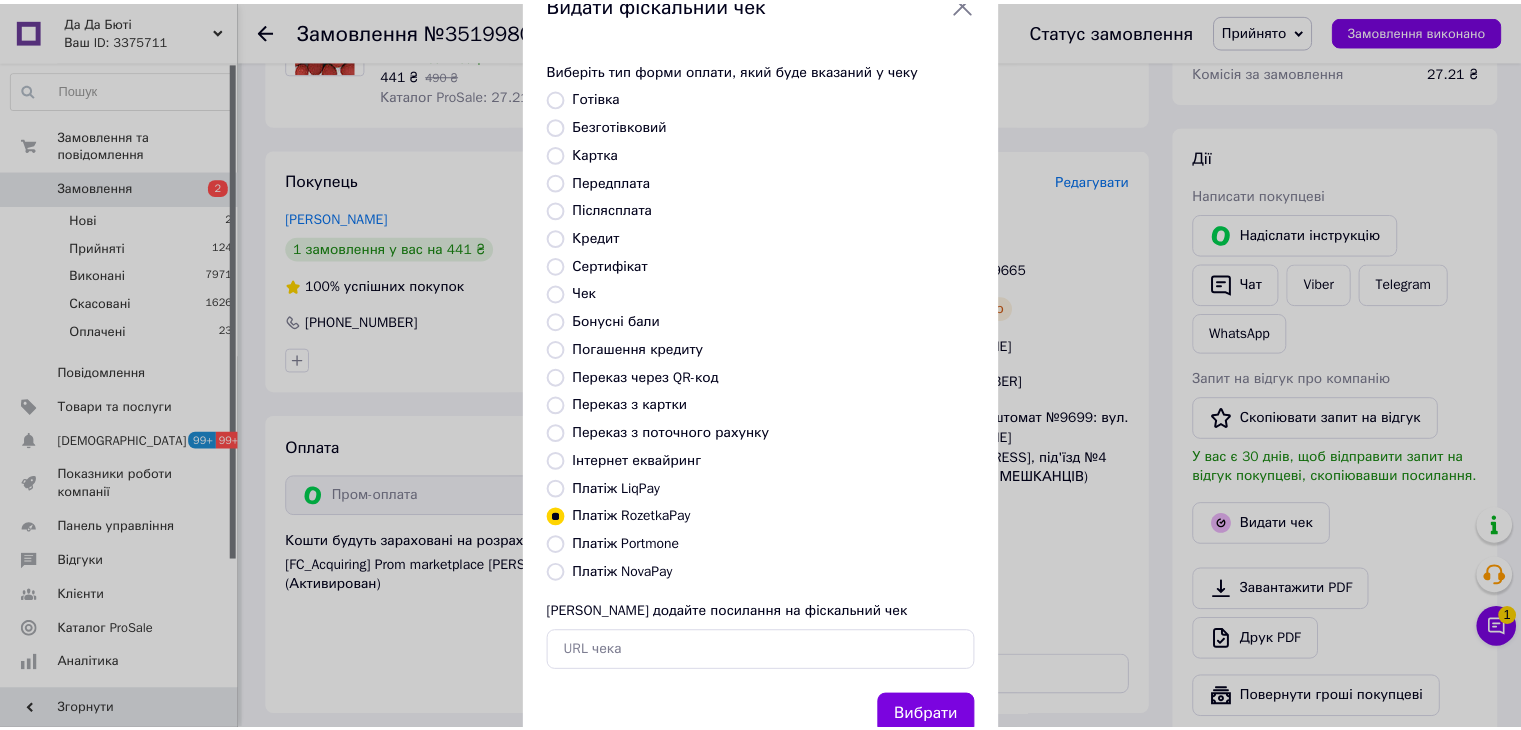 scroll, scrollTop: 128, scrollLeft: 0, axis: vertical 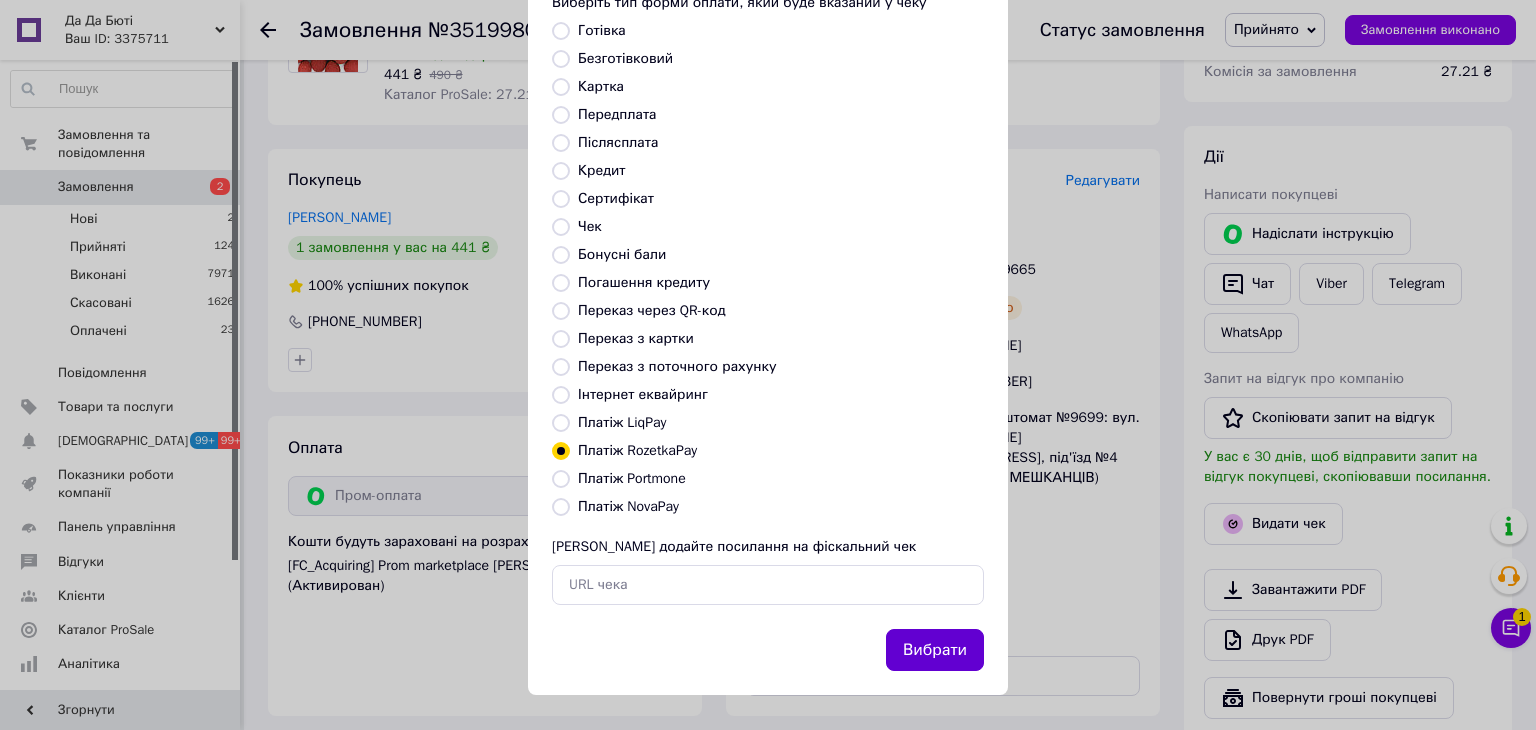 click on "Вибрати" at bounding box center (935, 650) 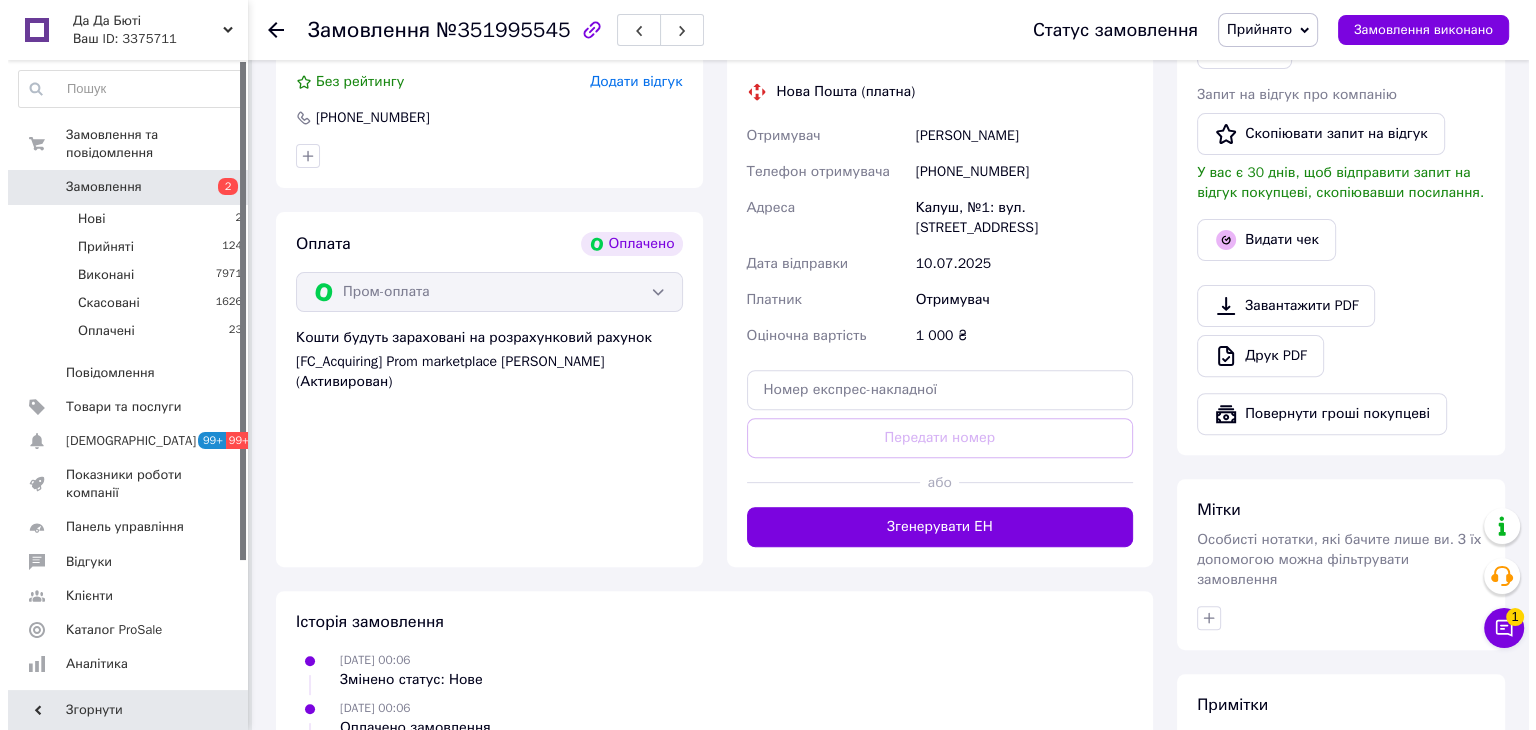 scroll, scrollTop: 622, scrollLeft: 0, axis: vertical 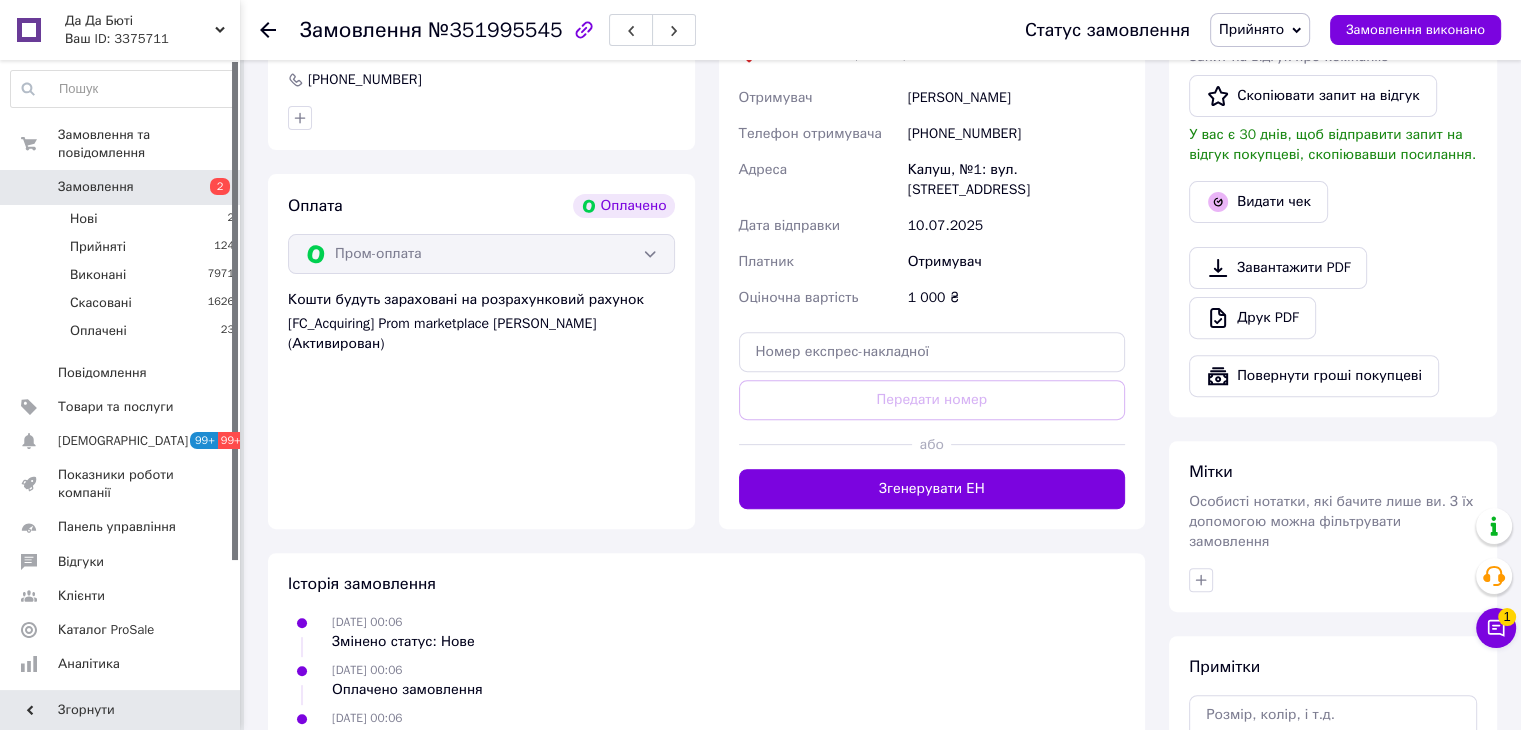 click at bounding box center [826, 444] 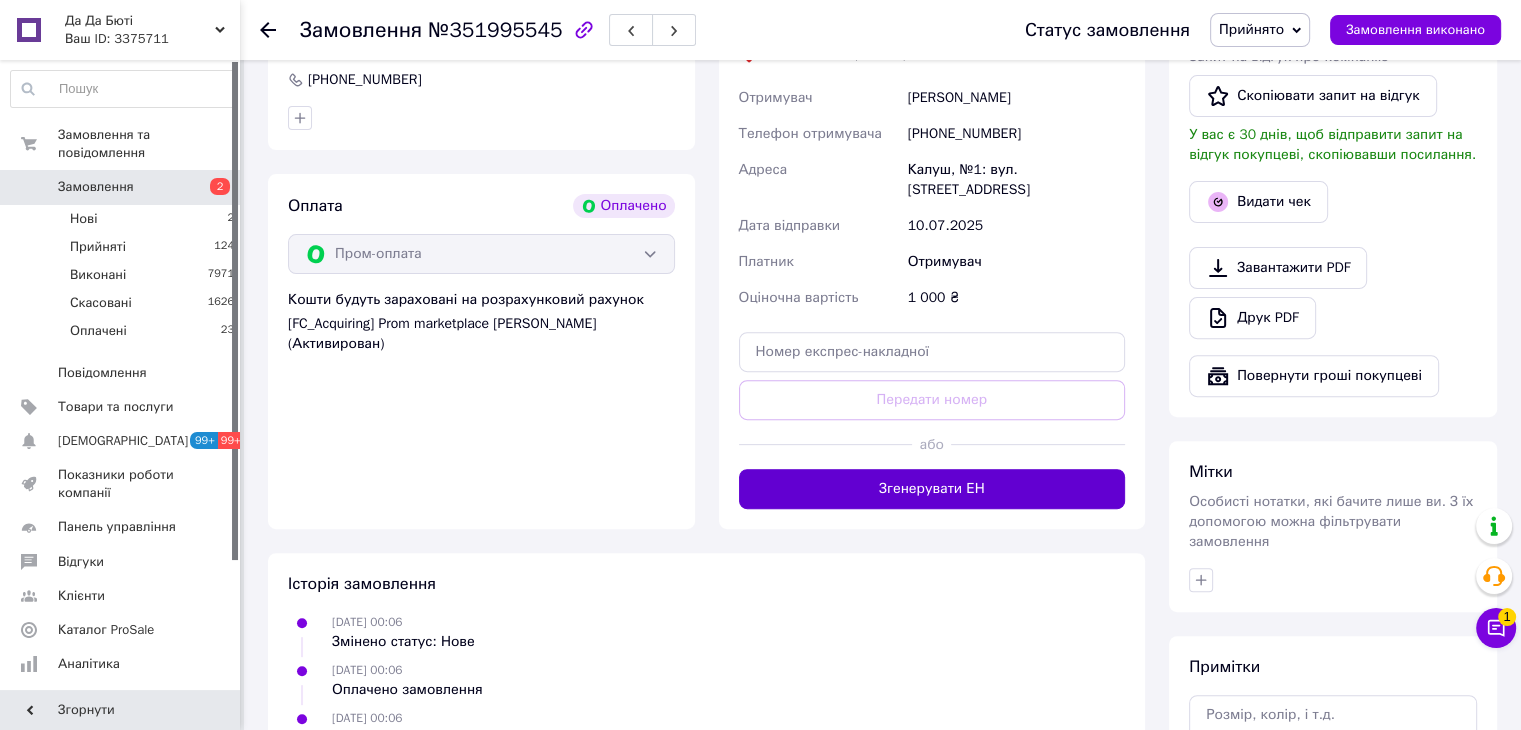 click on "Згенерувати ЕН" at bounding box center (932, 489) 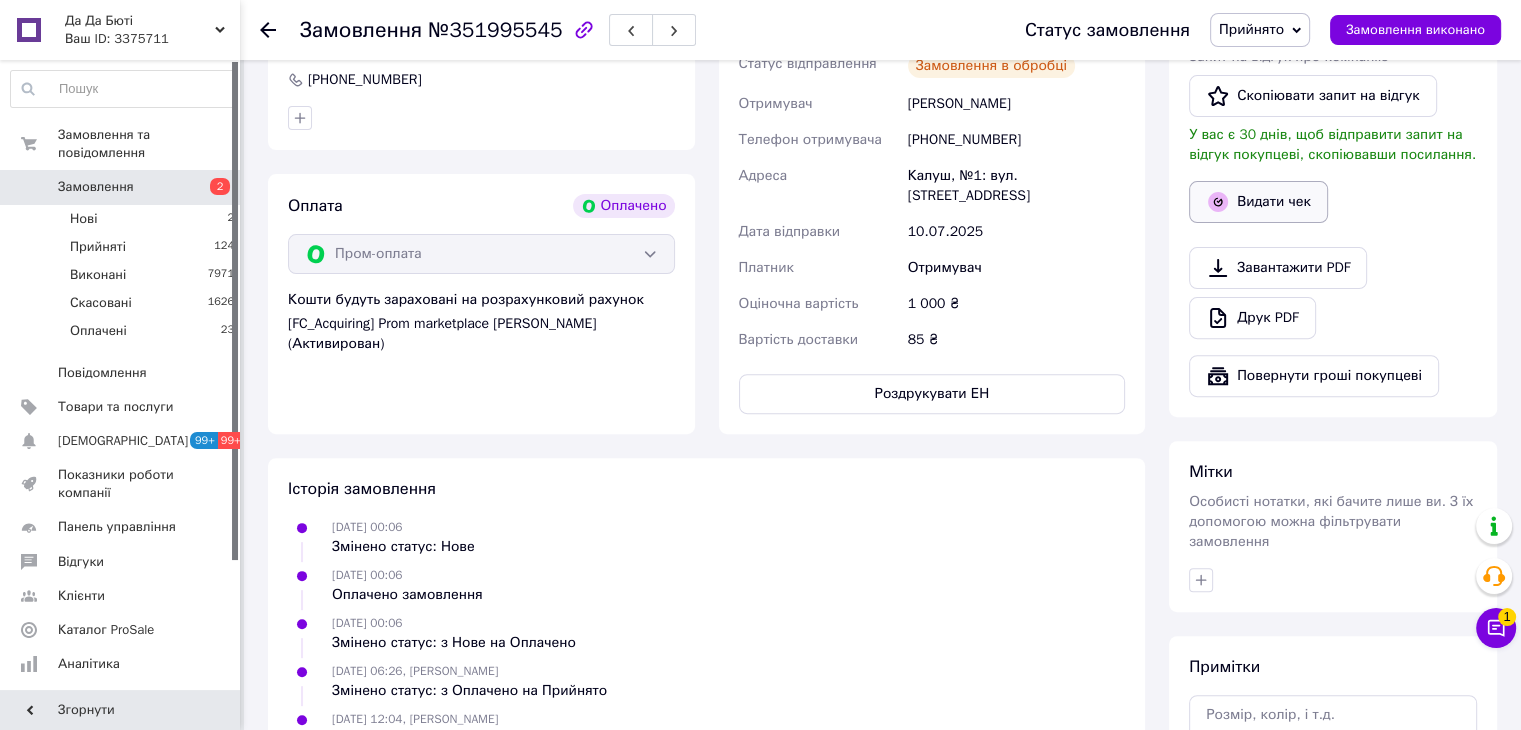 click on "Видати чек" at bounding box center (1258, 202) 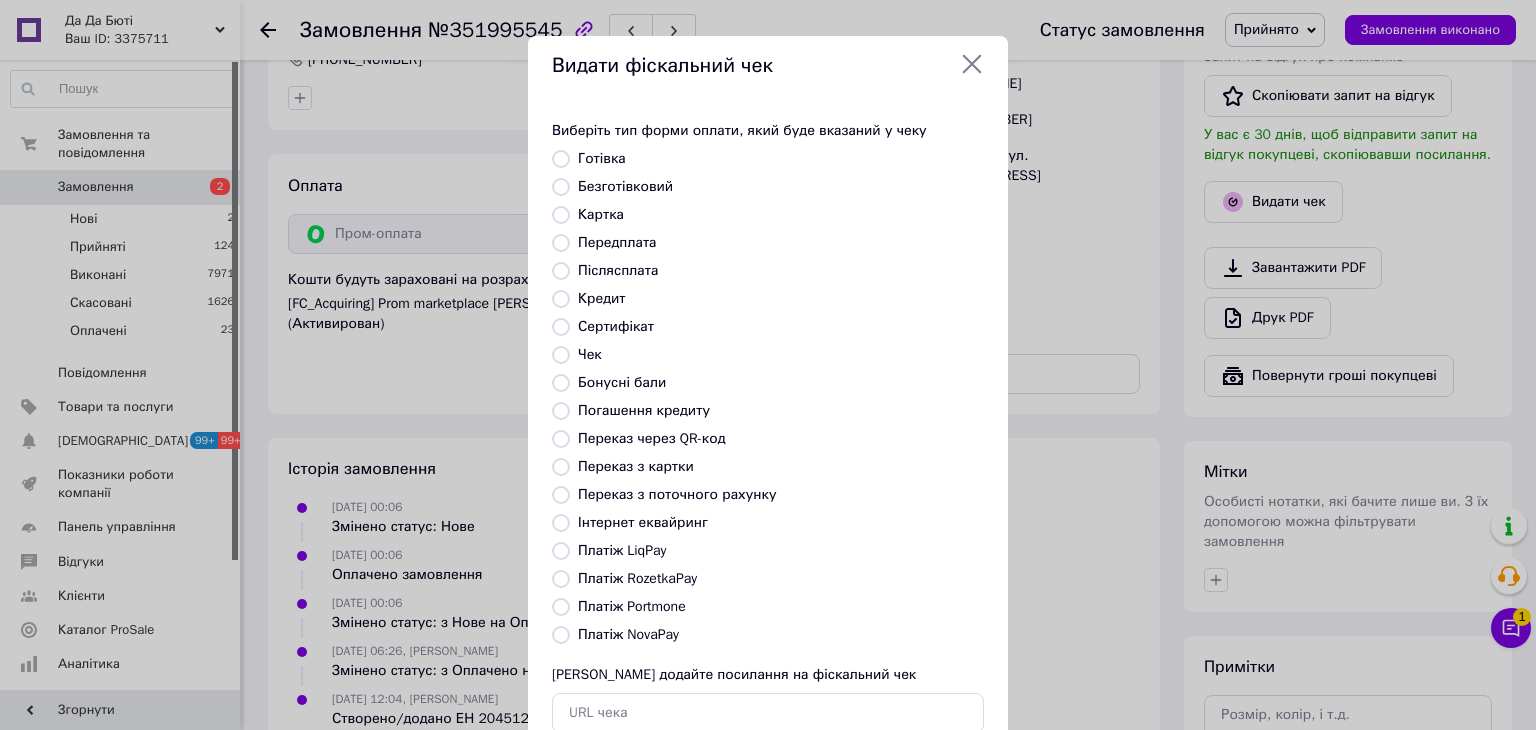 click on "Платіж RozetkaPay" at bounding box center [637, 578] 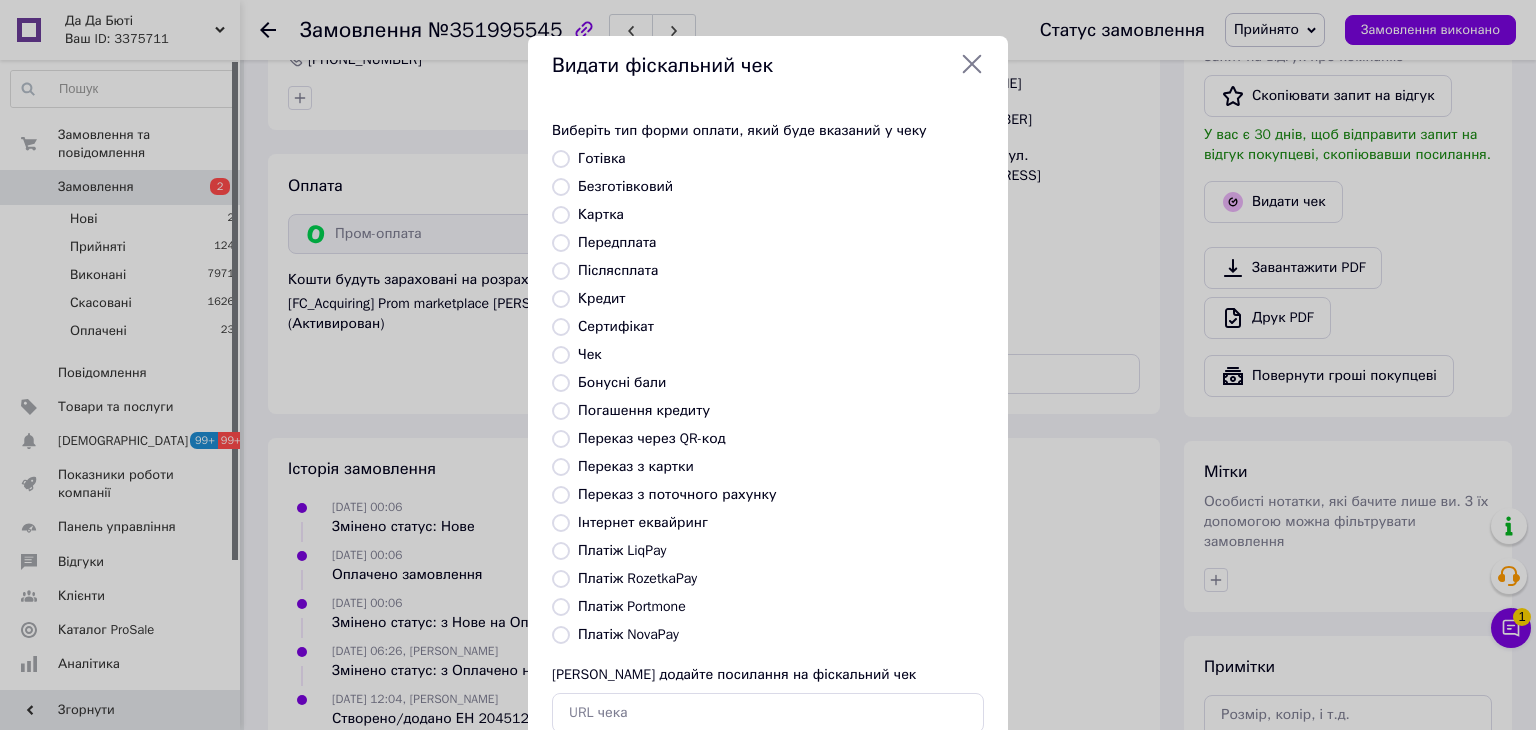 radio on "true" 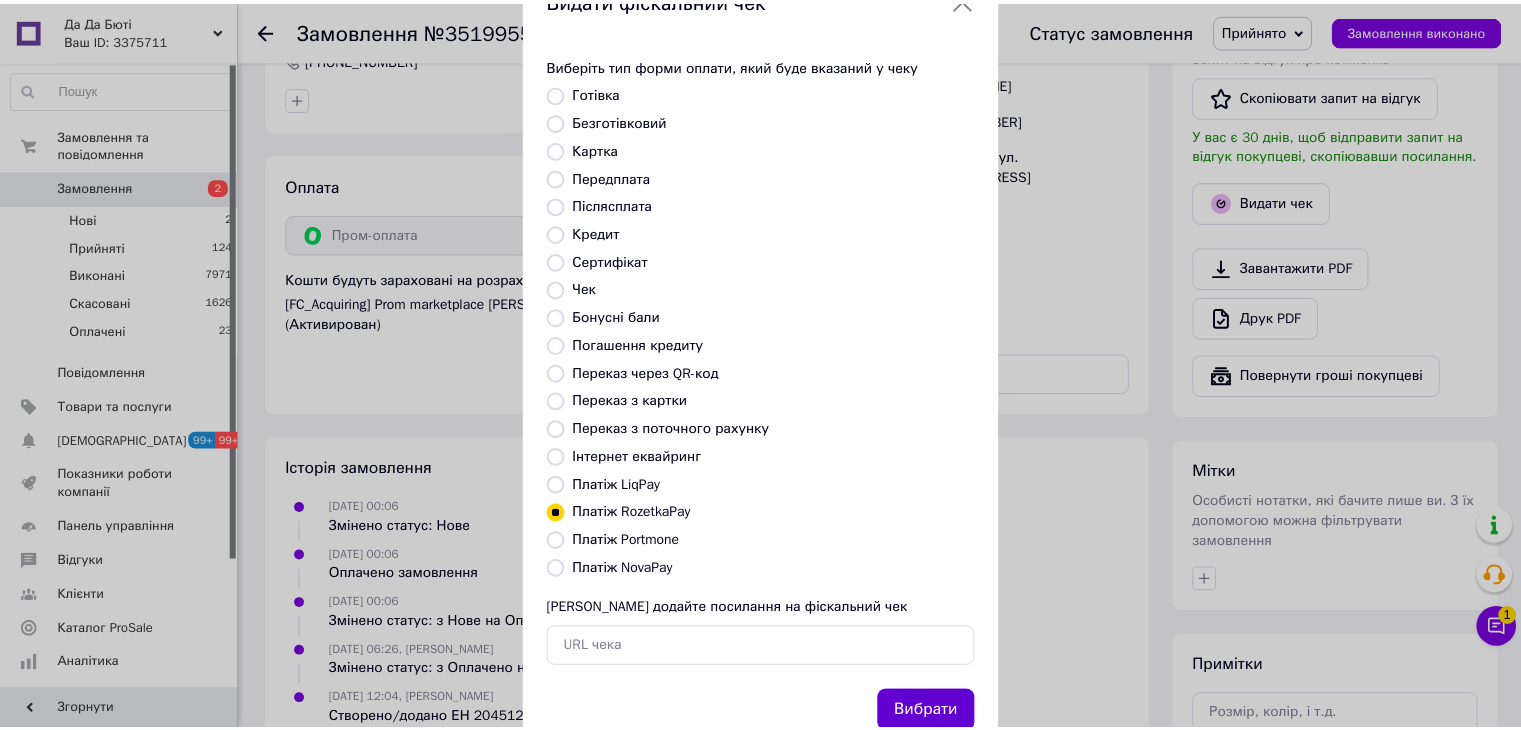 scroll, scrollTop: 128, scrollLeft: 0, axis: vertical 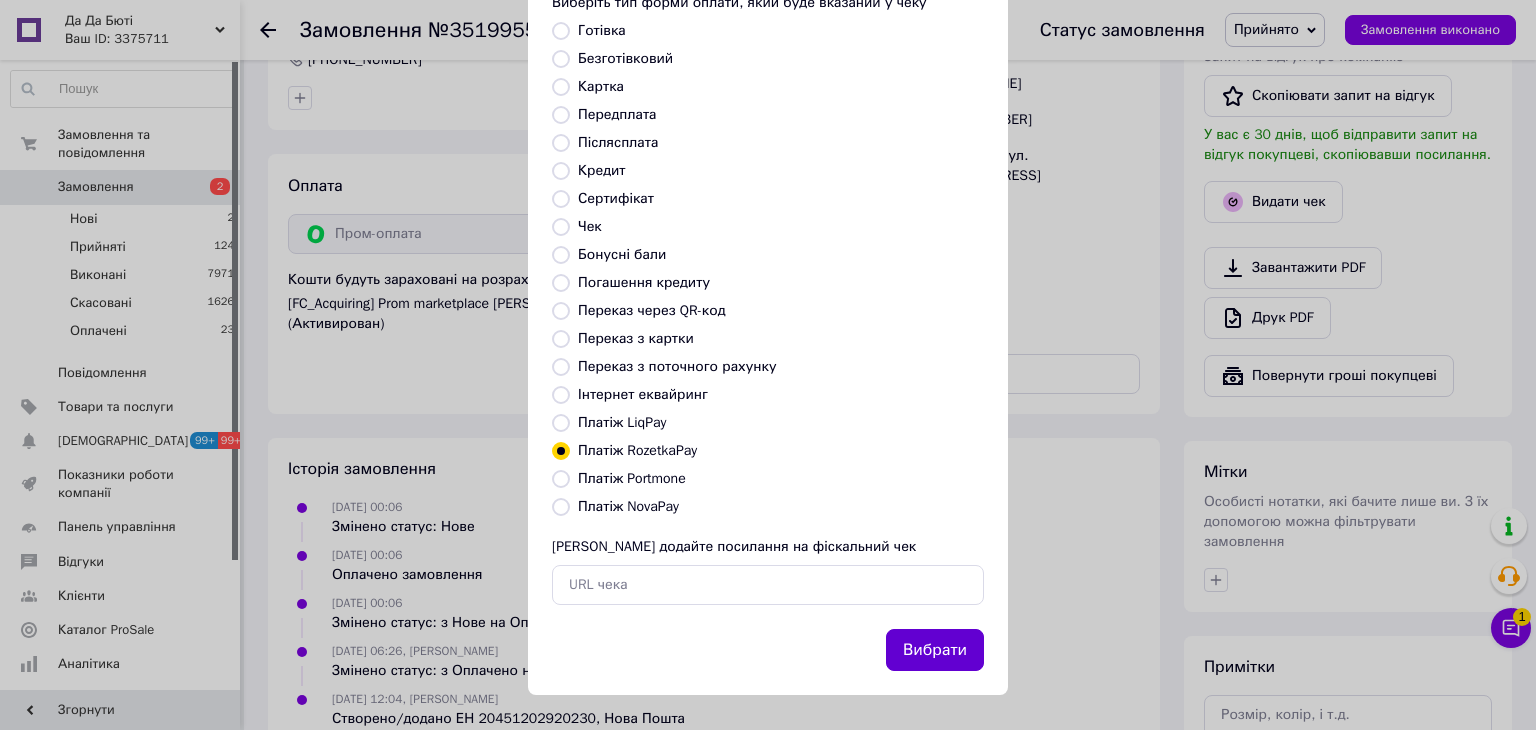 click on "Вибрати" at bounding box center (935, 650) 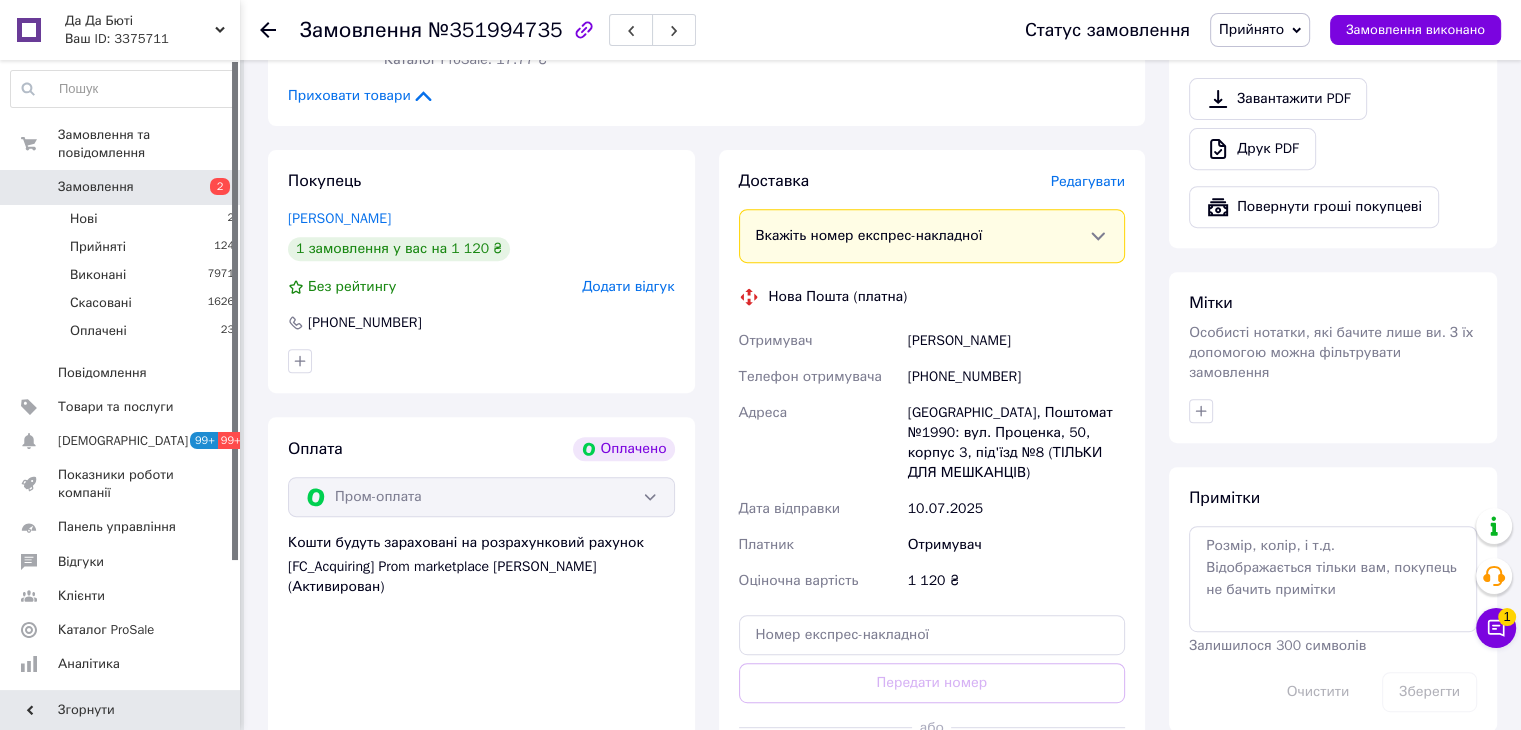 scroll, scrollTop: 1100, scrollLeft: 0, axis: vertical 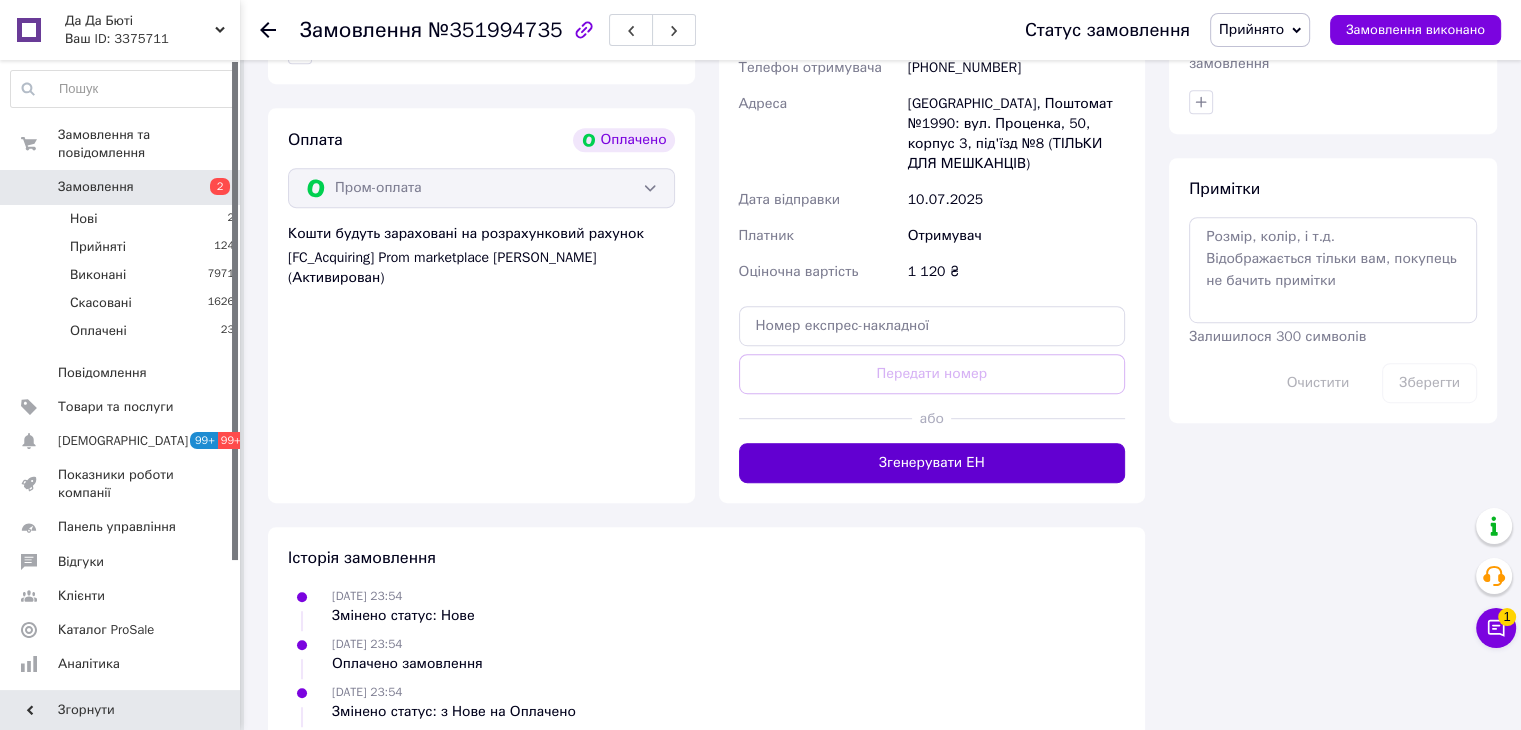 click on "Згенерувати ЕН" at bounding box center (932, 463) 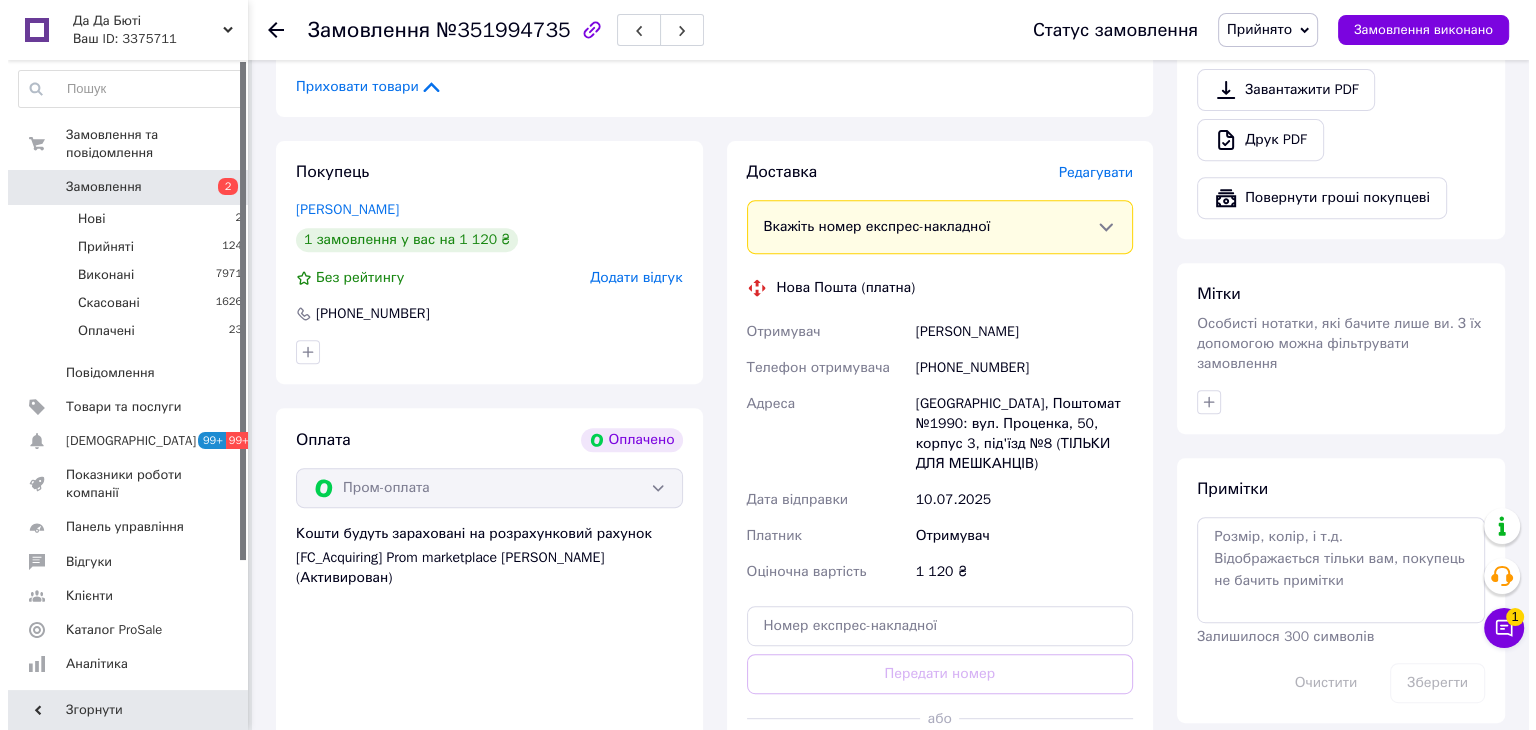 scroll, scrollTop: 400, scrollLeft: 0, axis: vertical 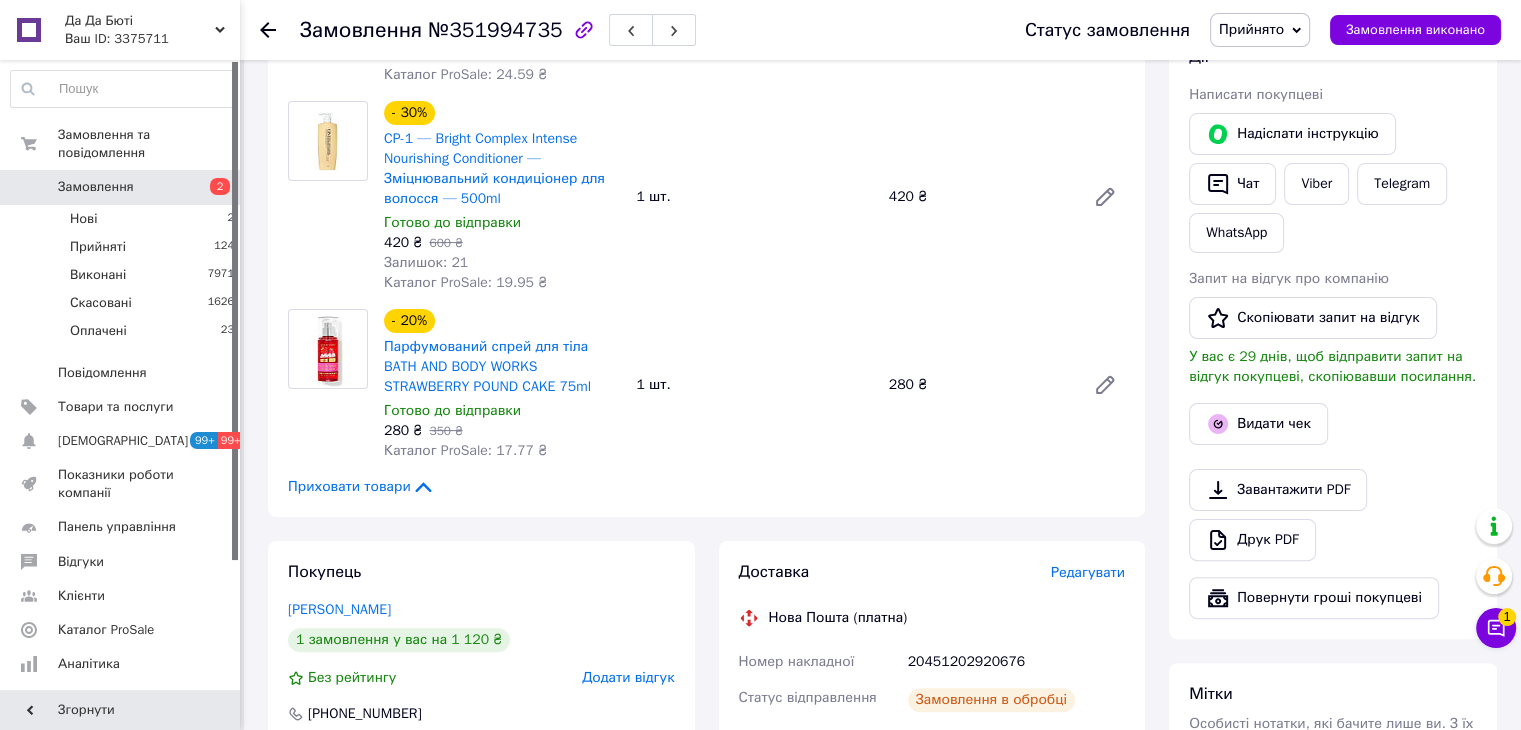 click on "Видати чек" at bounding box center [1258, 424] 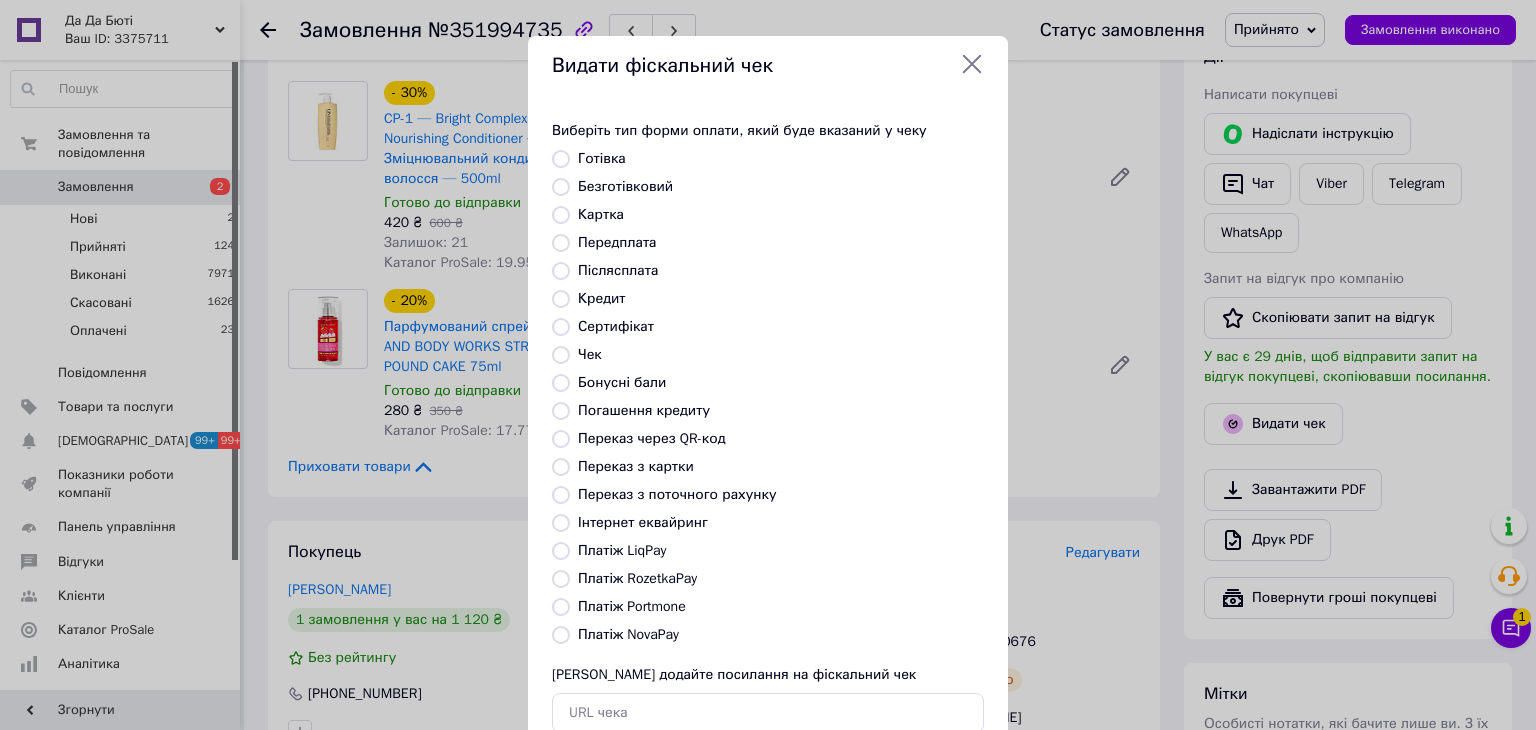 click on "Виберіть тип форми оплати, який буде вказаний у чеку Готівка Безготівковий Картка Передплата Післясплата Кредит Сертифікат Чек Бонусні бали Погашення кредиту Переказ через QR-код Переказ з картки Переказ з поточного рахунку Інтернет еквайринг Платіж LiqPay Платіж RozetkaPay Платіж Portmone Платіж NovaPay Або додайте посилання на фіскальний чек" at bounding box center [768, 427] 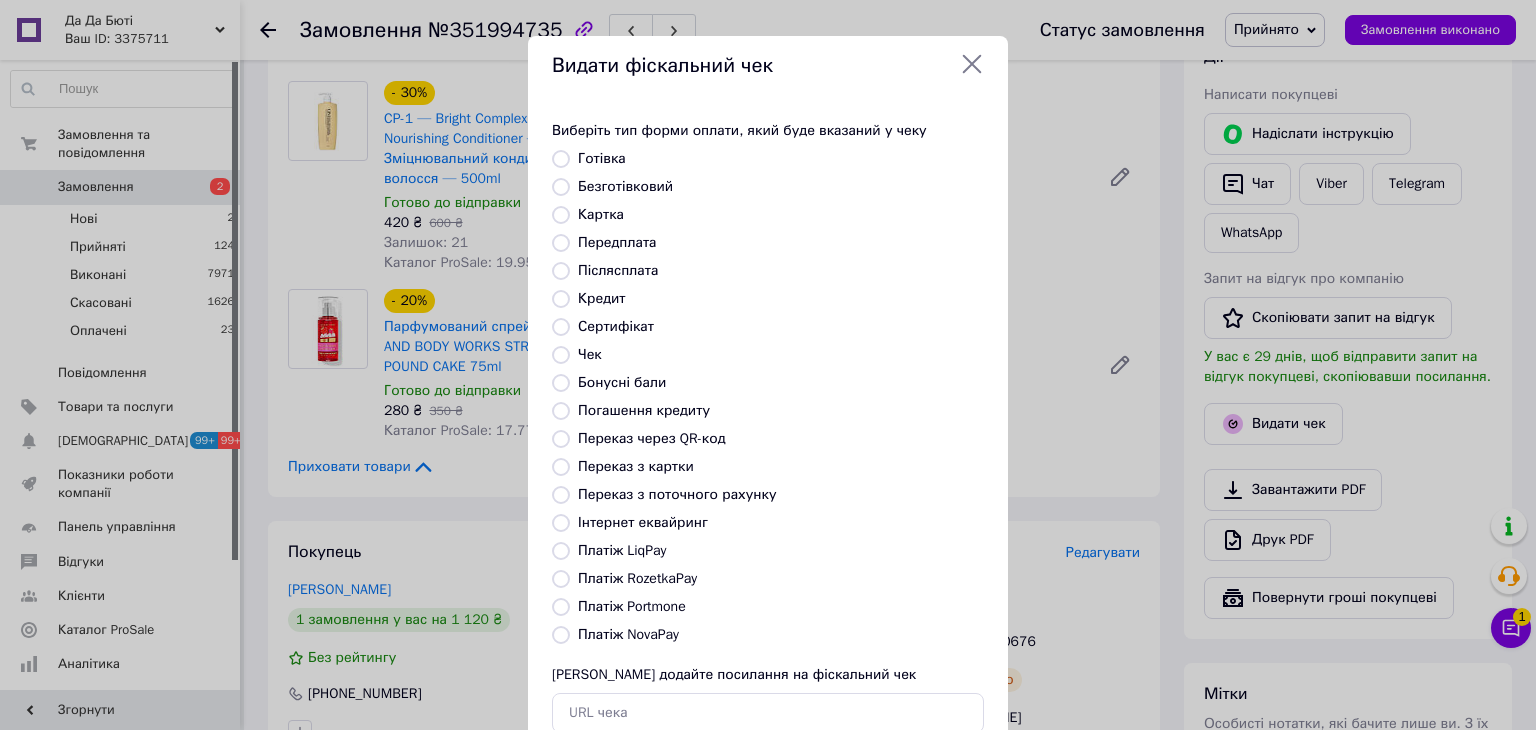 radio on "true" 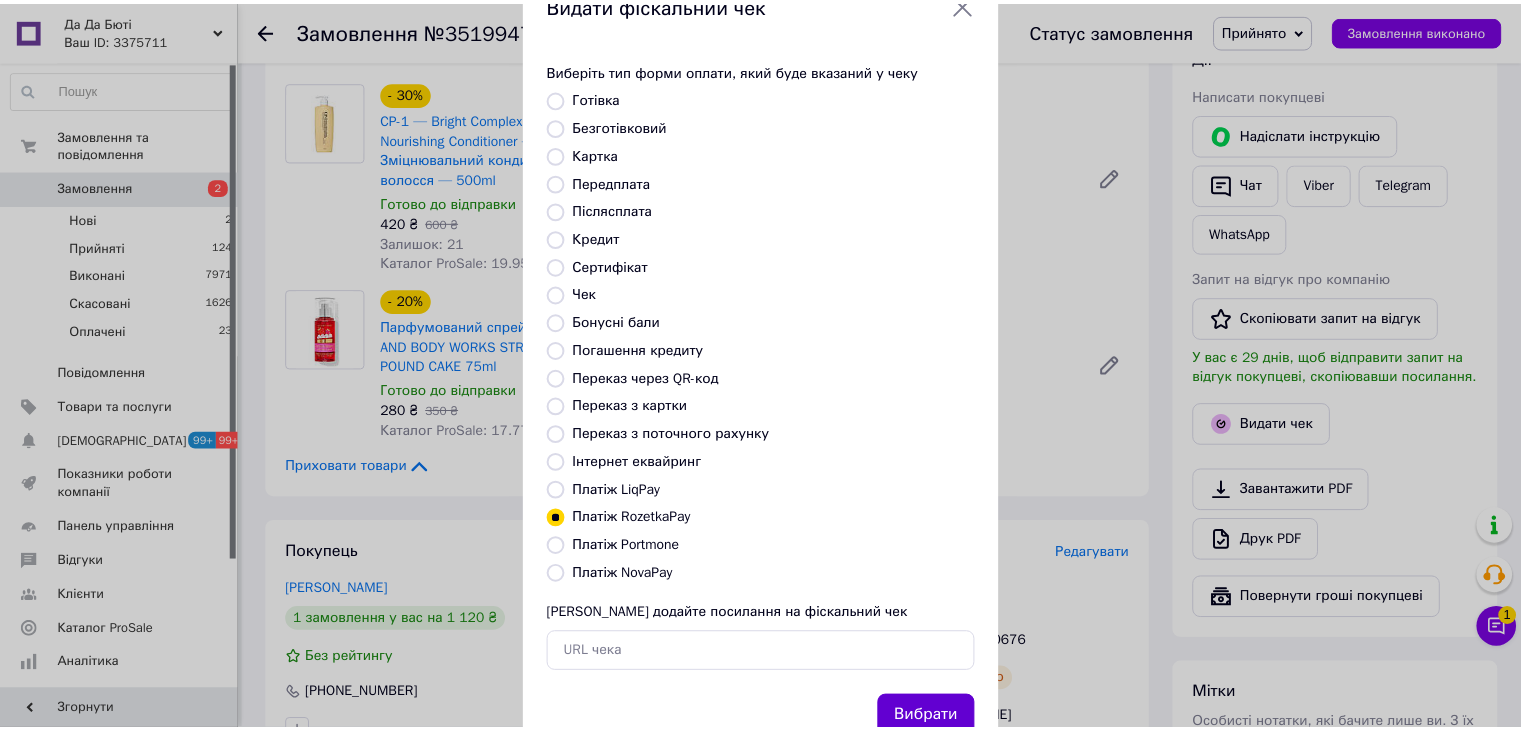 scroll, scrollTop: 128, scrollLeft: 0, axis: vertical 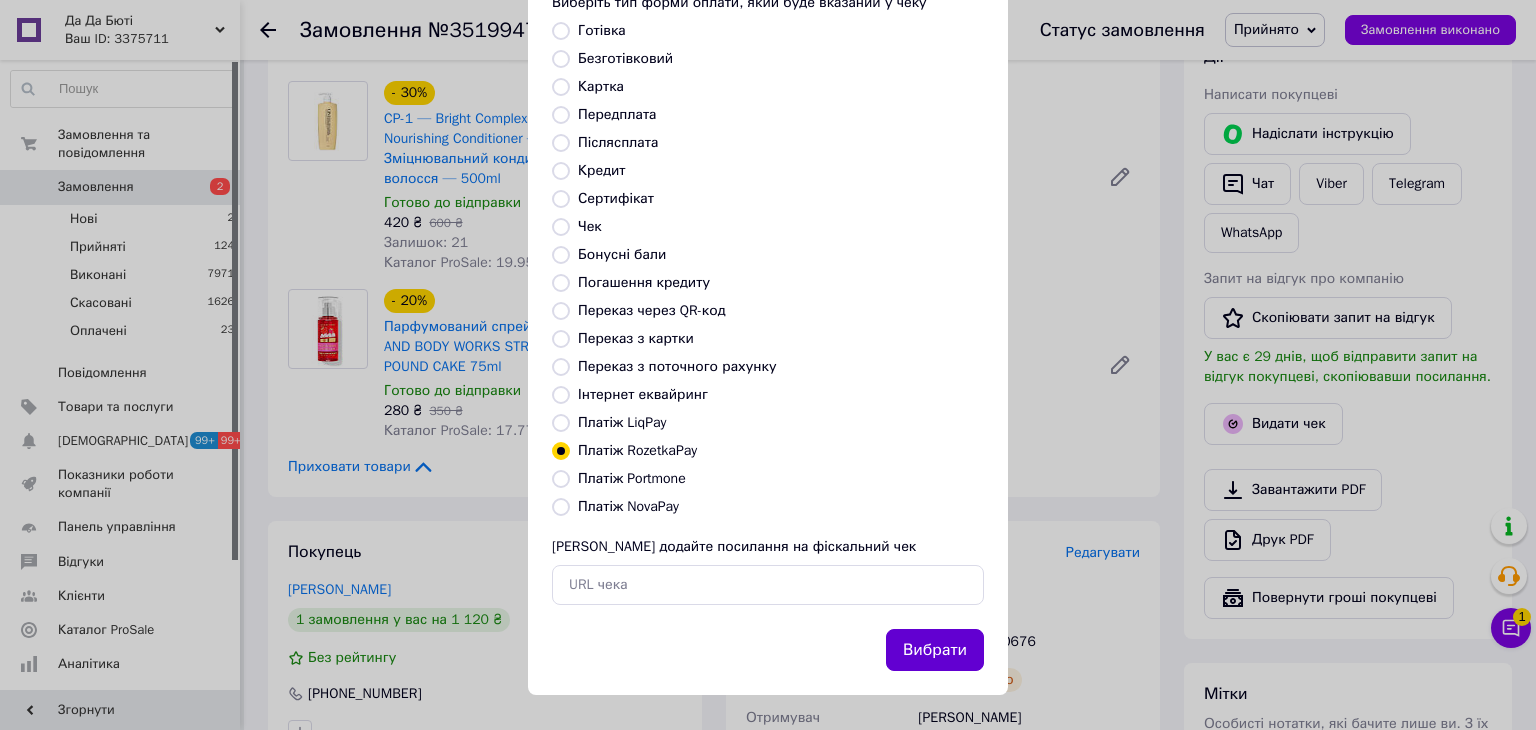 click on "Вибрати" at bounding box center [935, 650] 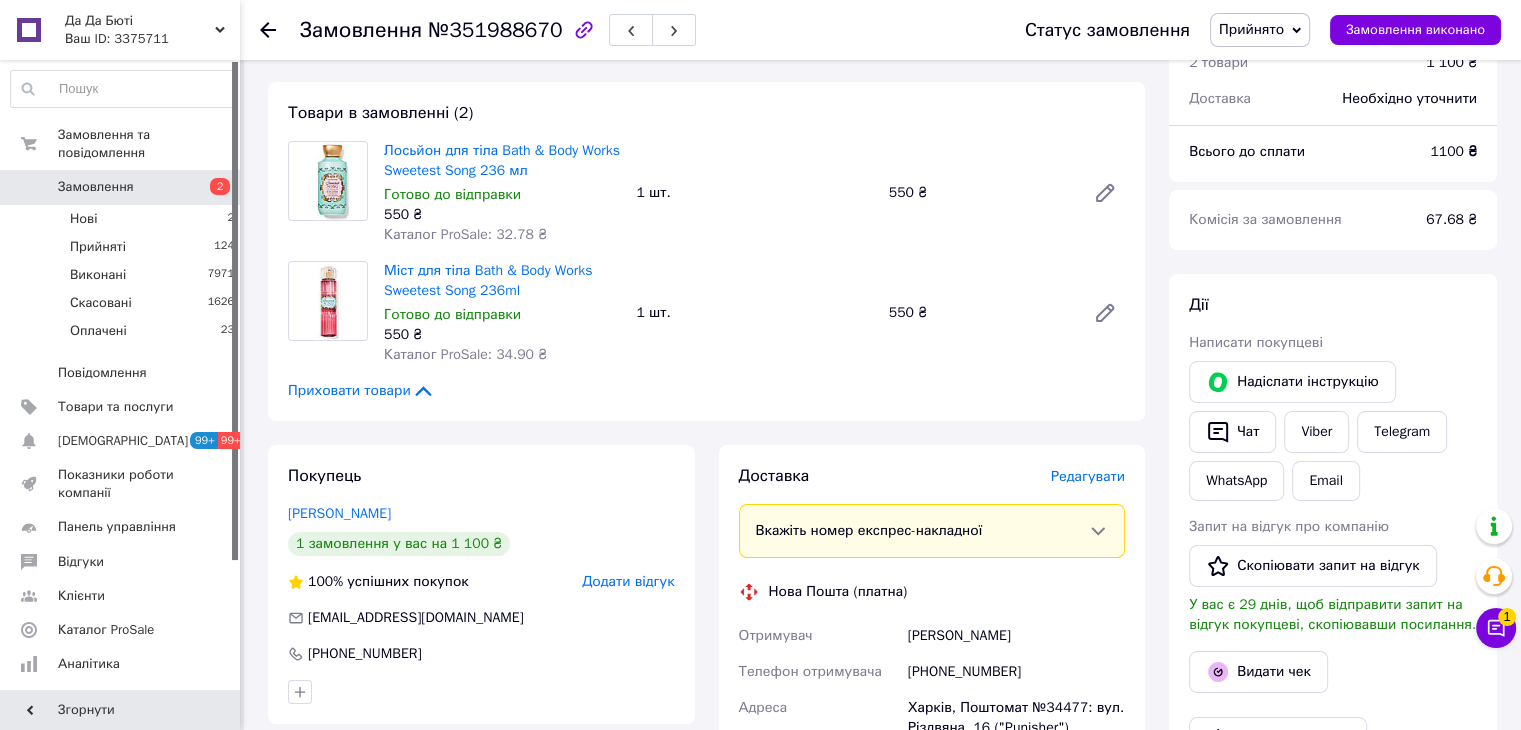 scroll, scrollTop: 500, scrollLeft: 0, axis: vertical 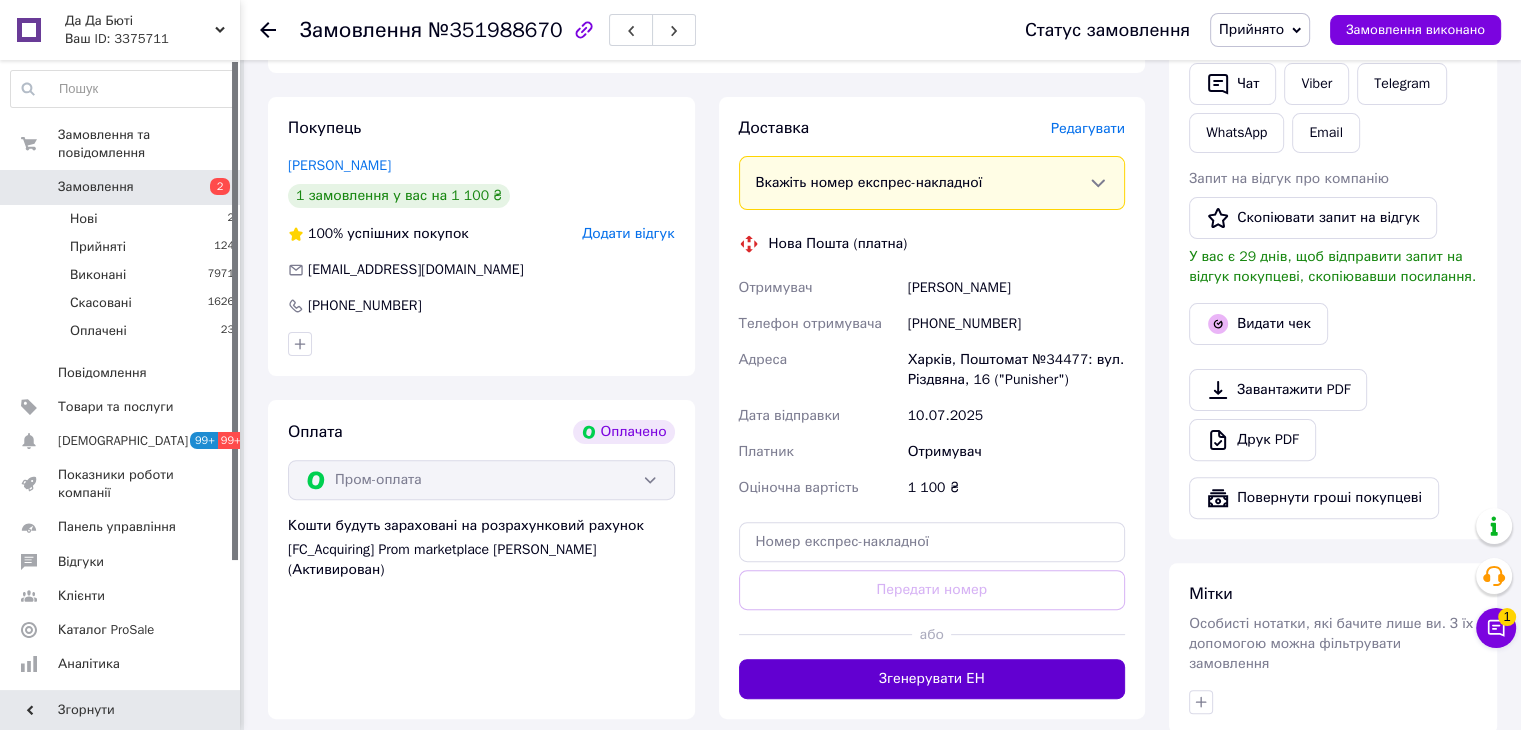 click on "Згенерувати ЕН" at bounding box center [932, 679] 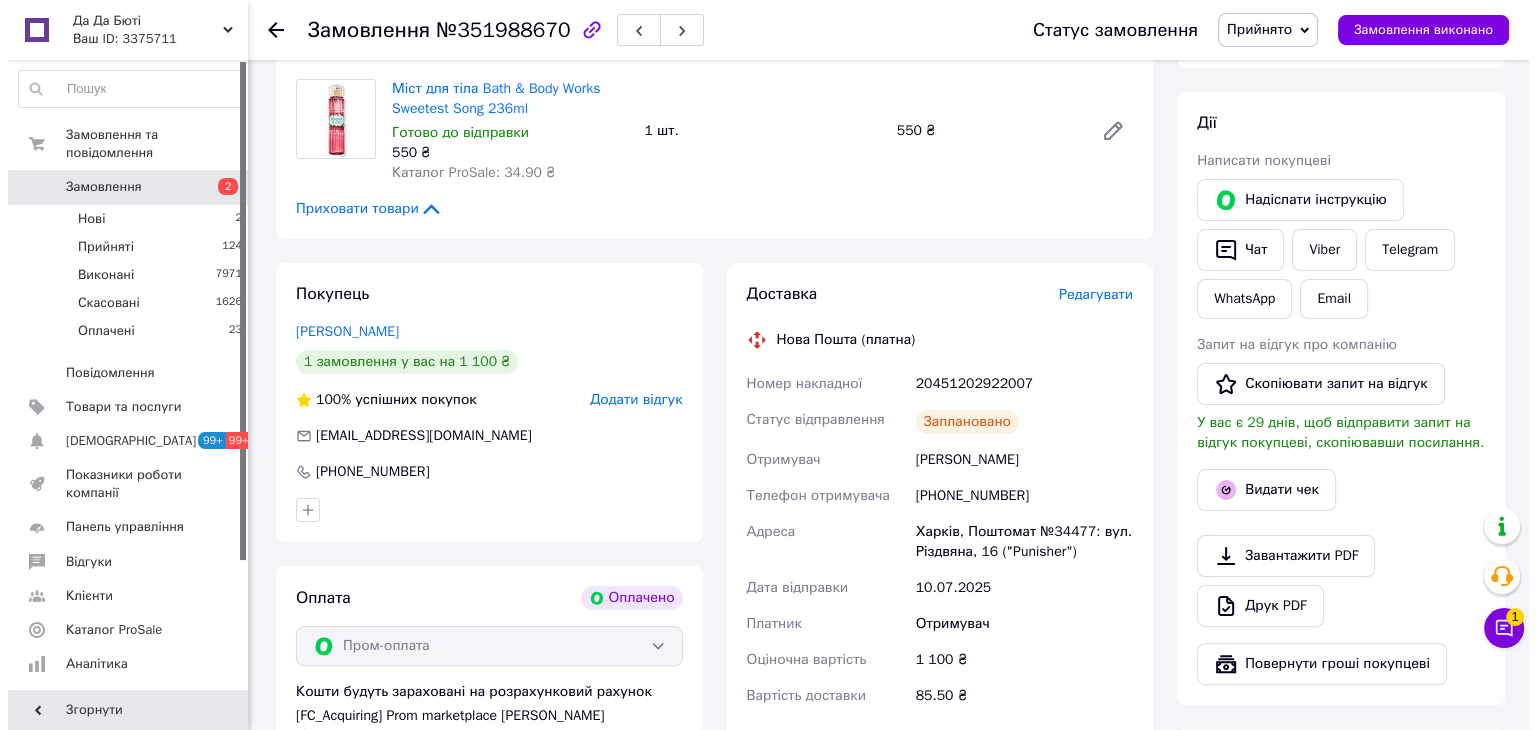 scroll, scrollTop: 500, scrollLeft: 0, axis: vertical 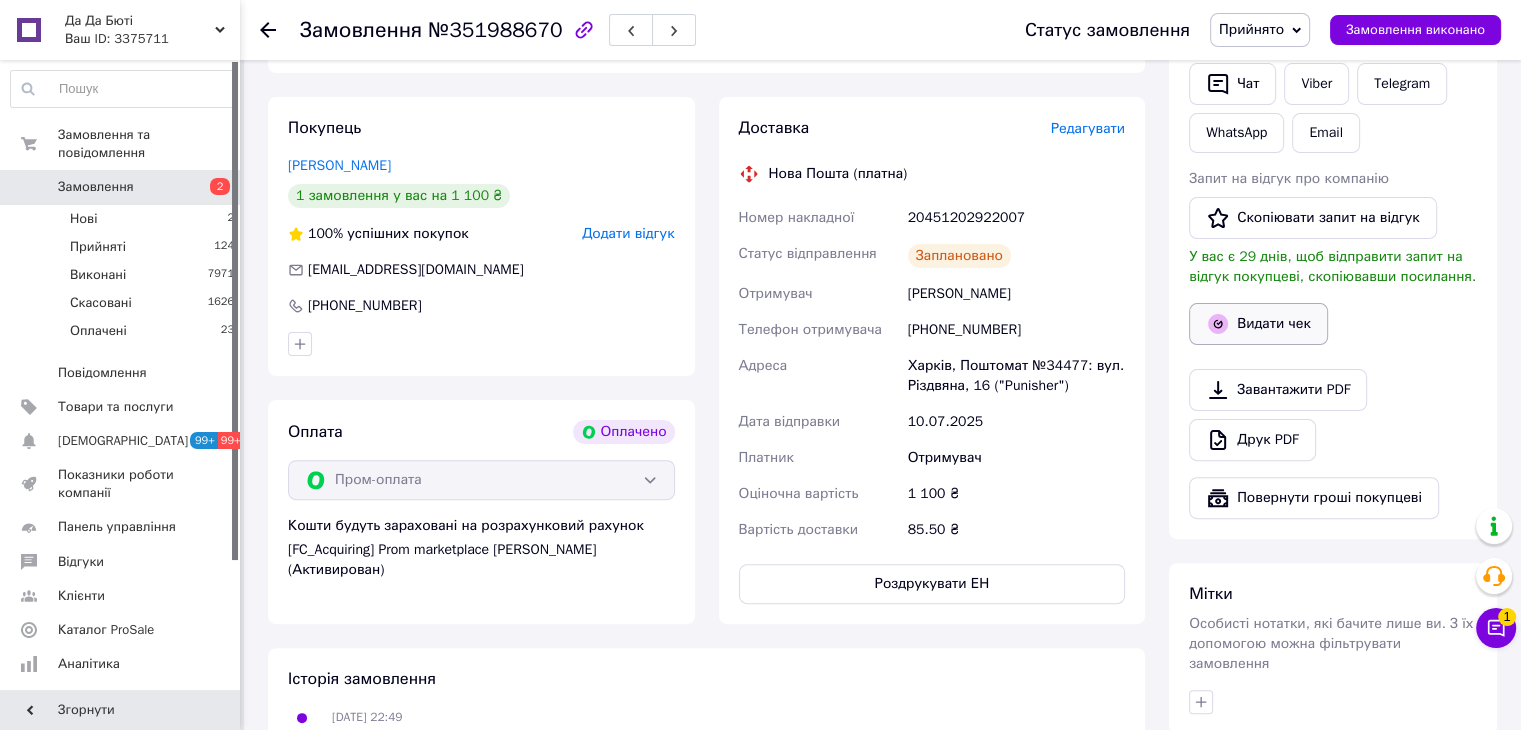click 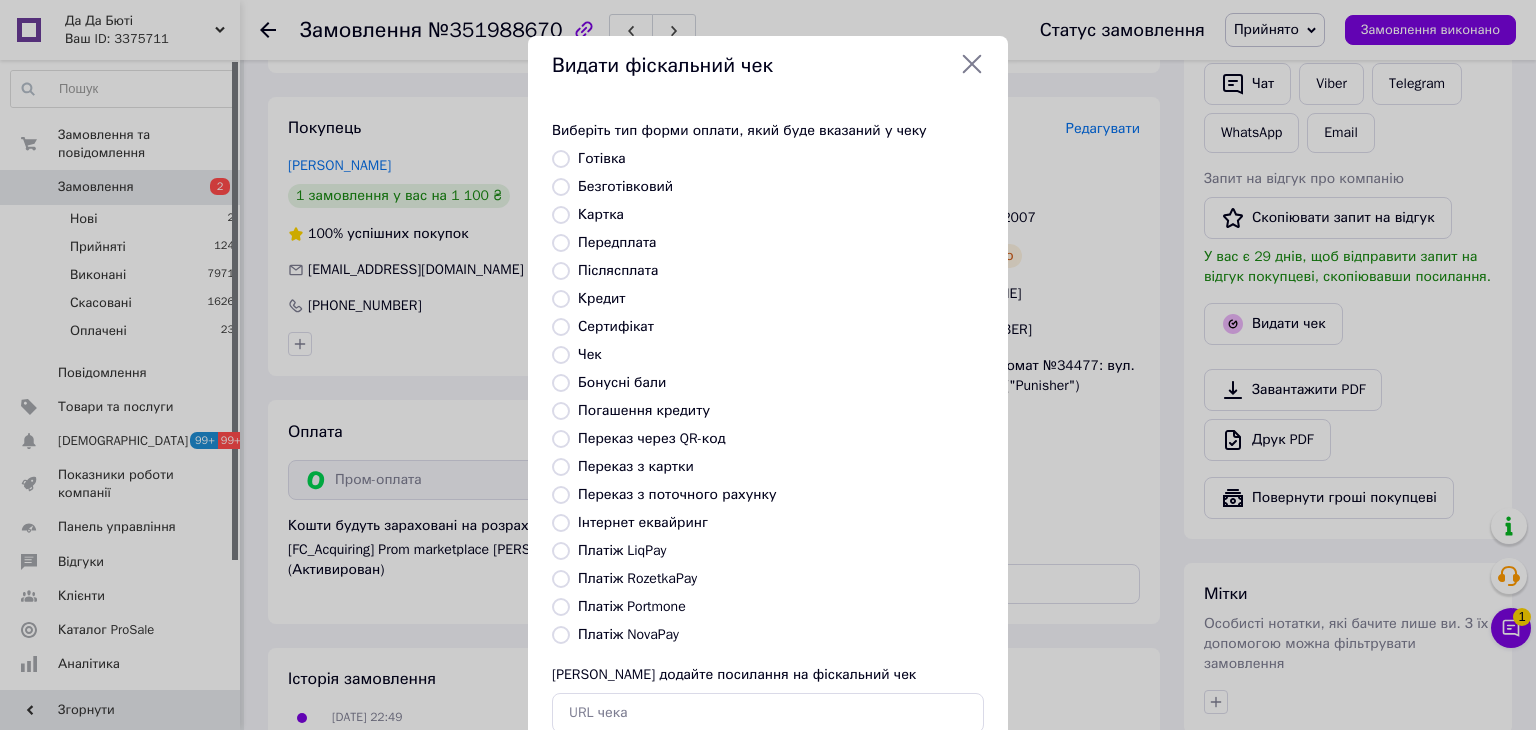 click on "Платіж RozetkaPay" at bounding box center [637, 578] 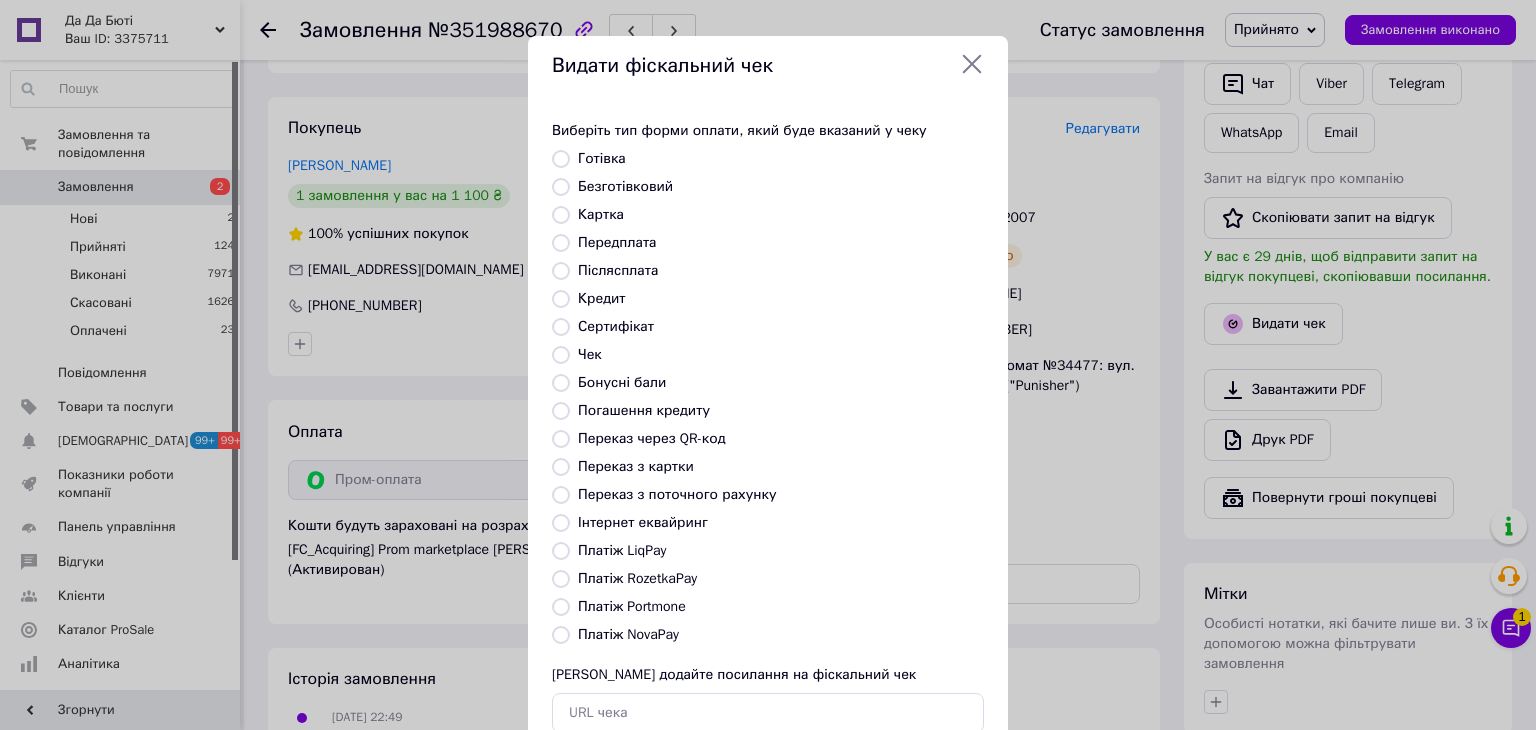 radio on "true" 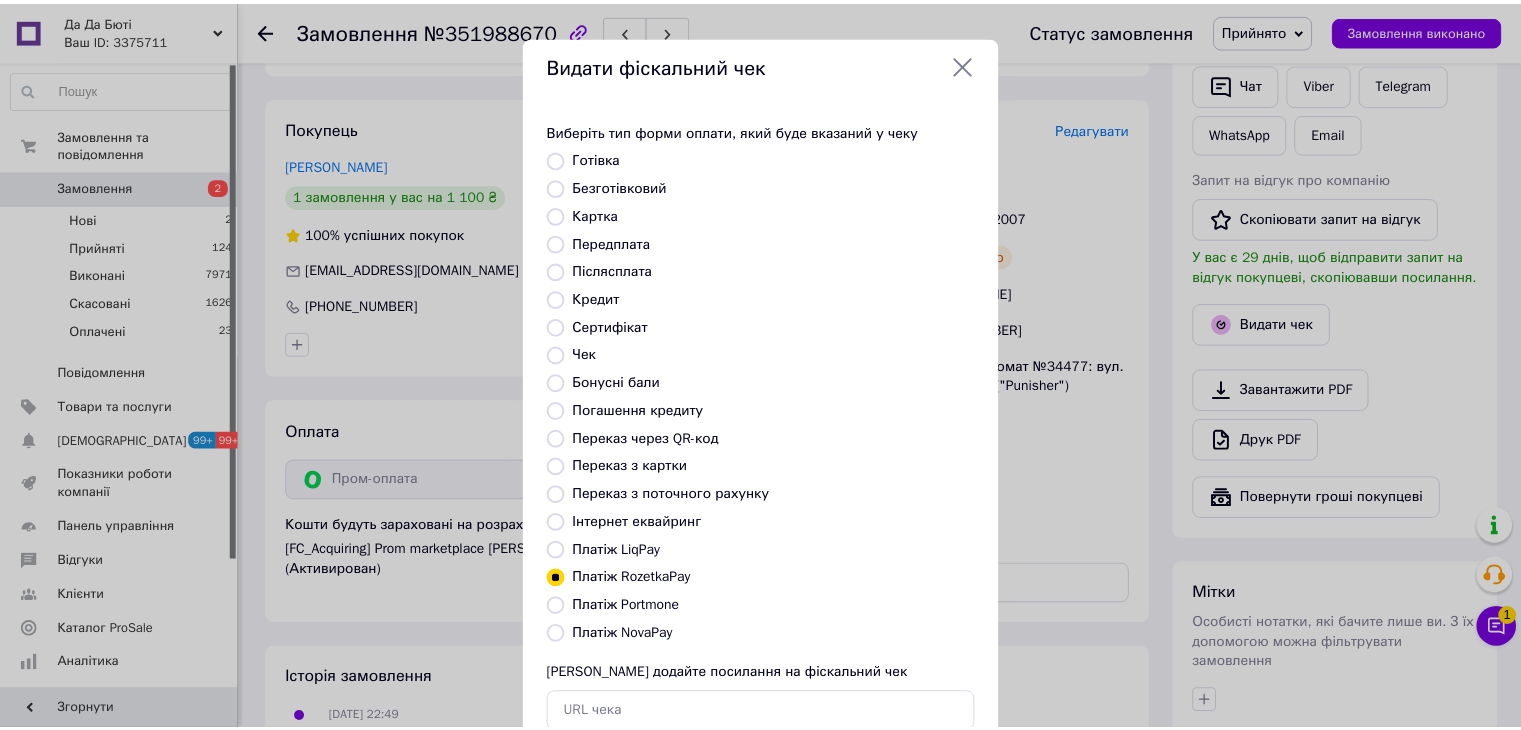 scroll, scrollTop: 128, scrollLeft: 0, axis: vertical 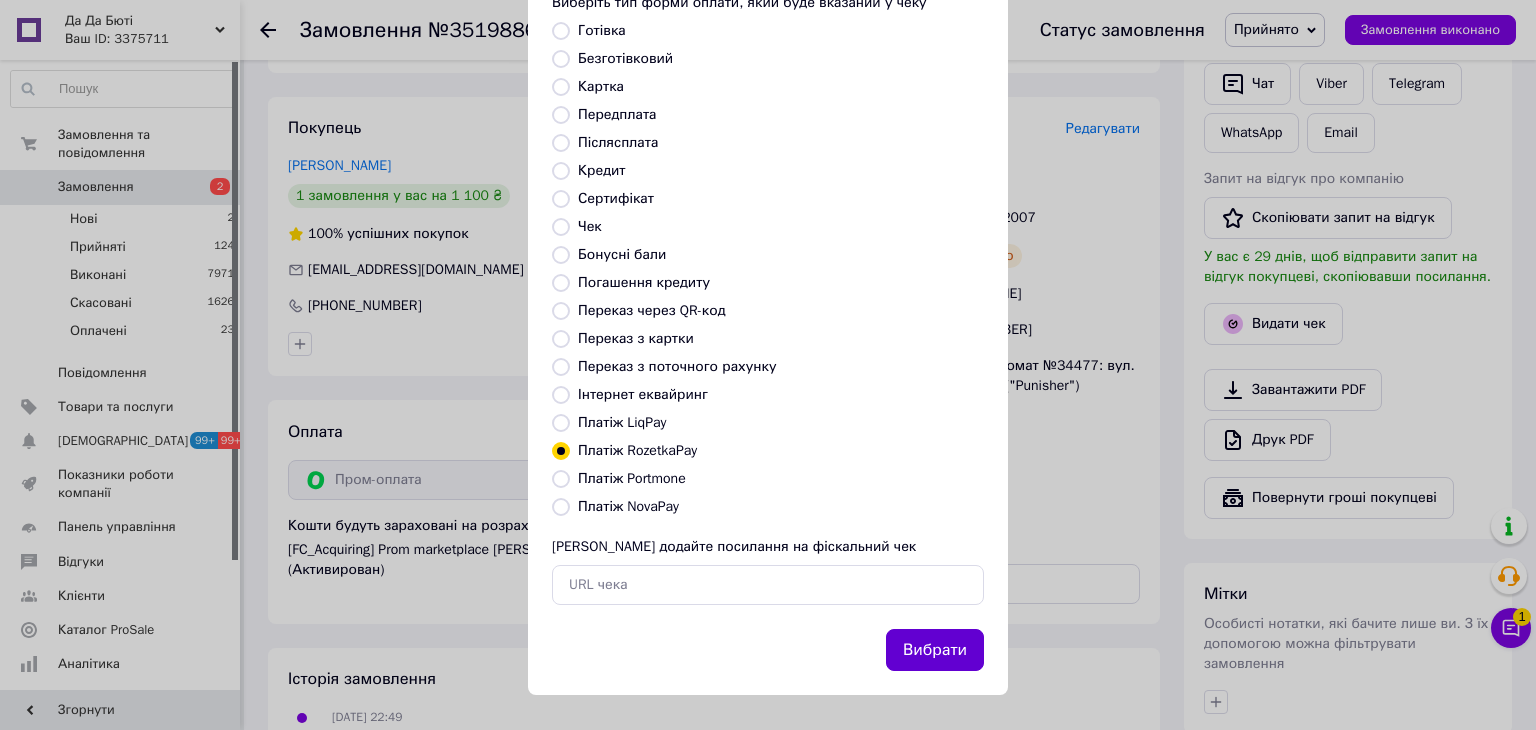 click on "Вибрати" at bounding box center [935, 650] 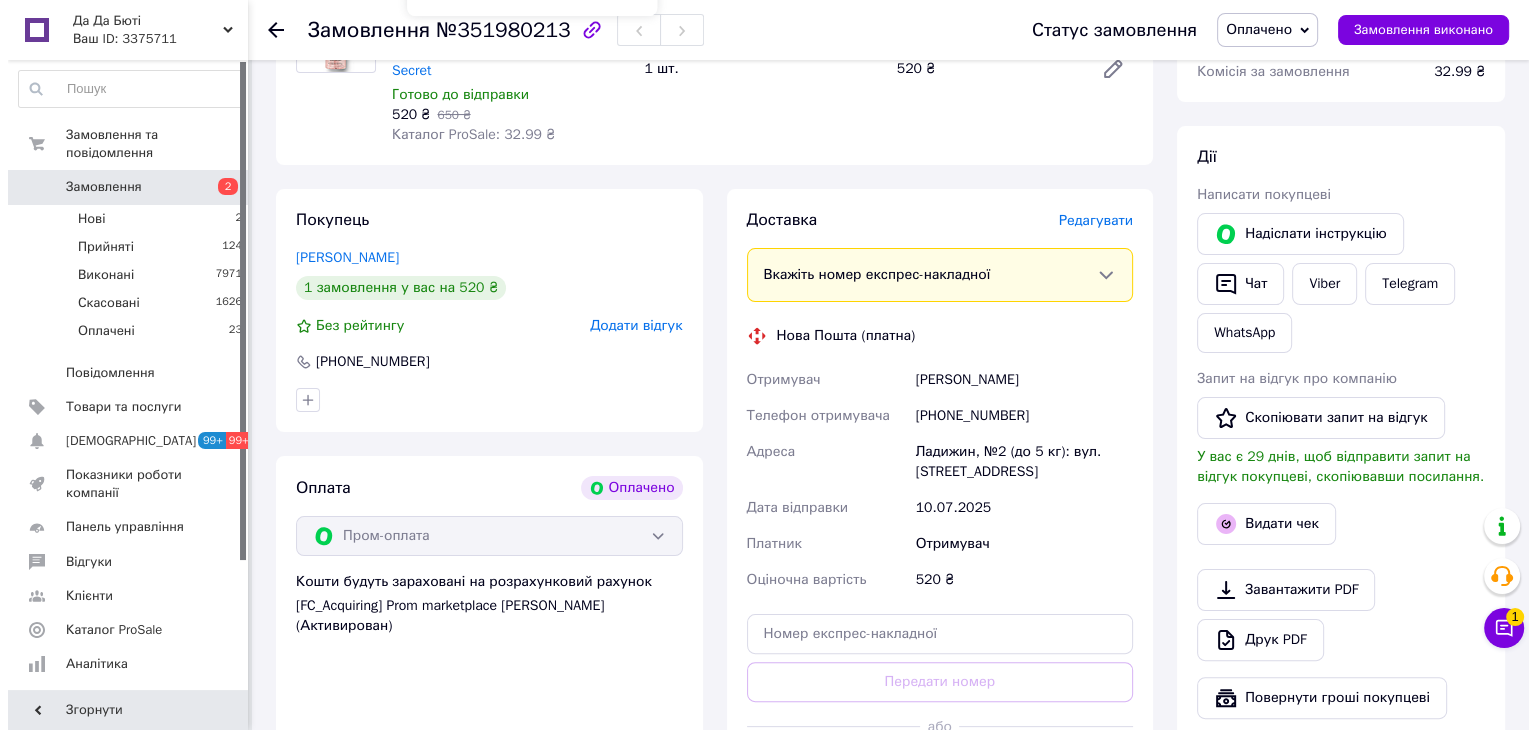 scroll, scrollTop: 600, scrollLeft: 0, axis: vertical 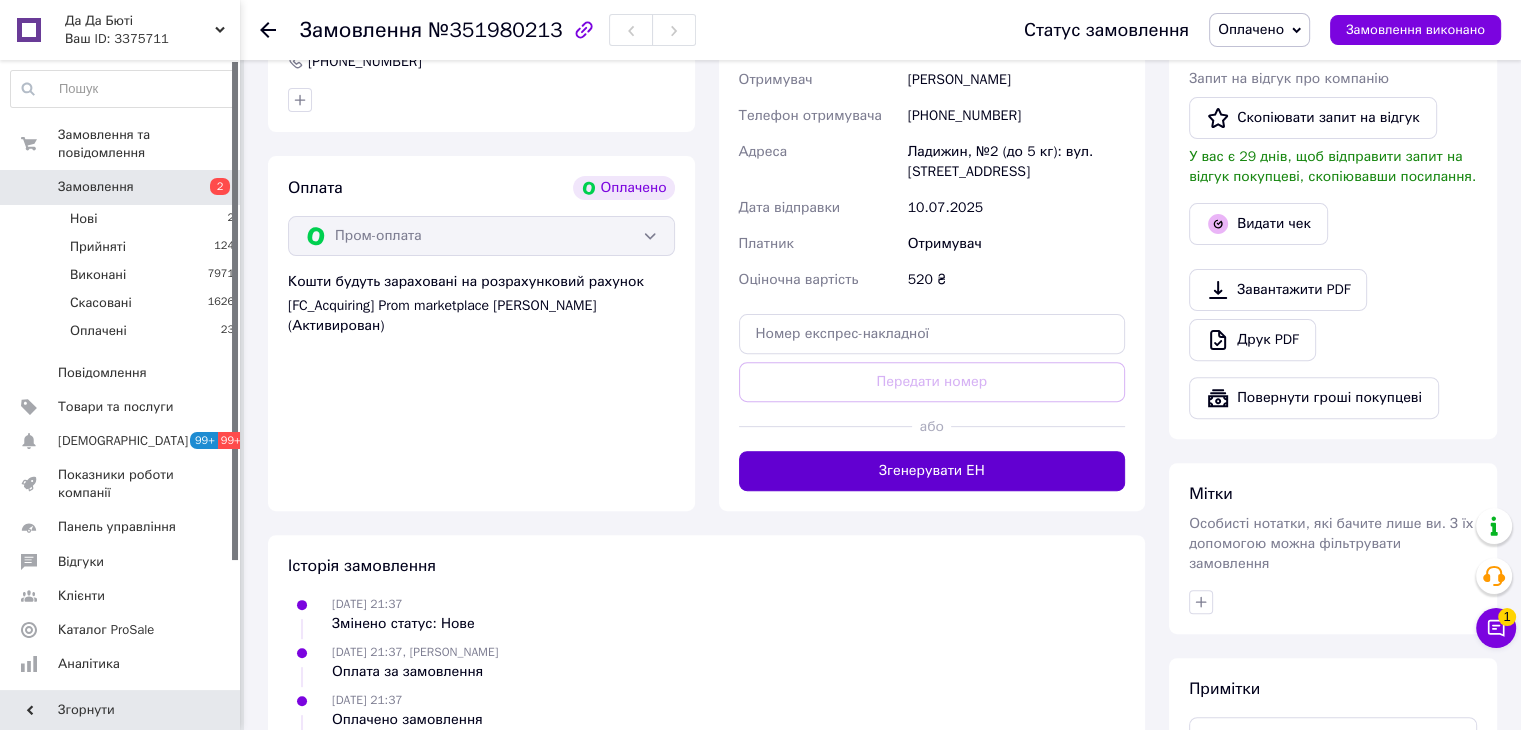 click on "Згенерувати ЕН" at bounding box center [932, 471] 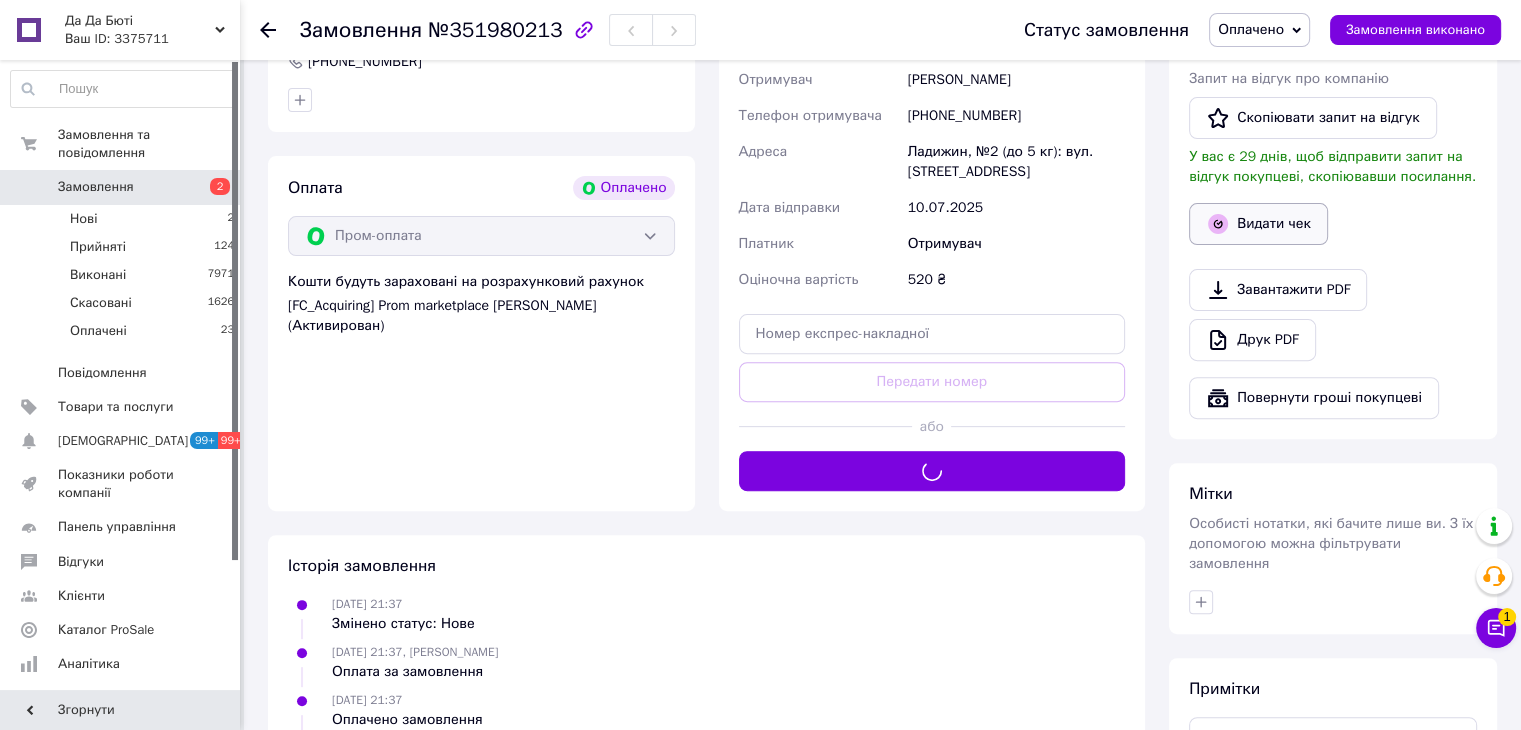 click on "Видати чек" at bounding box center [1258, 224] 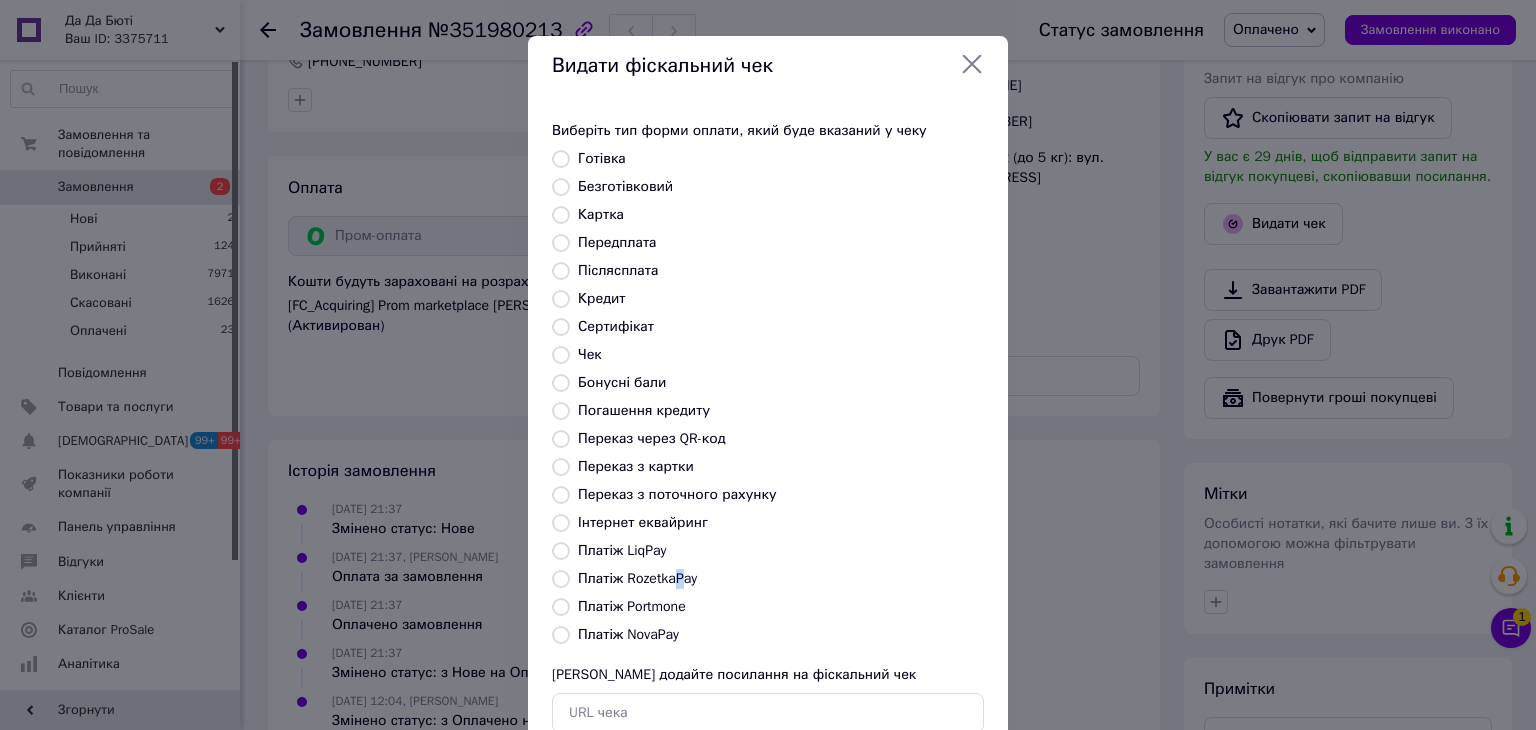 click on "Платіж RozetkaPay" at bounding box center [637, 578] 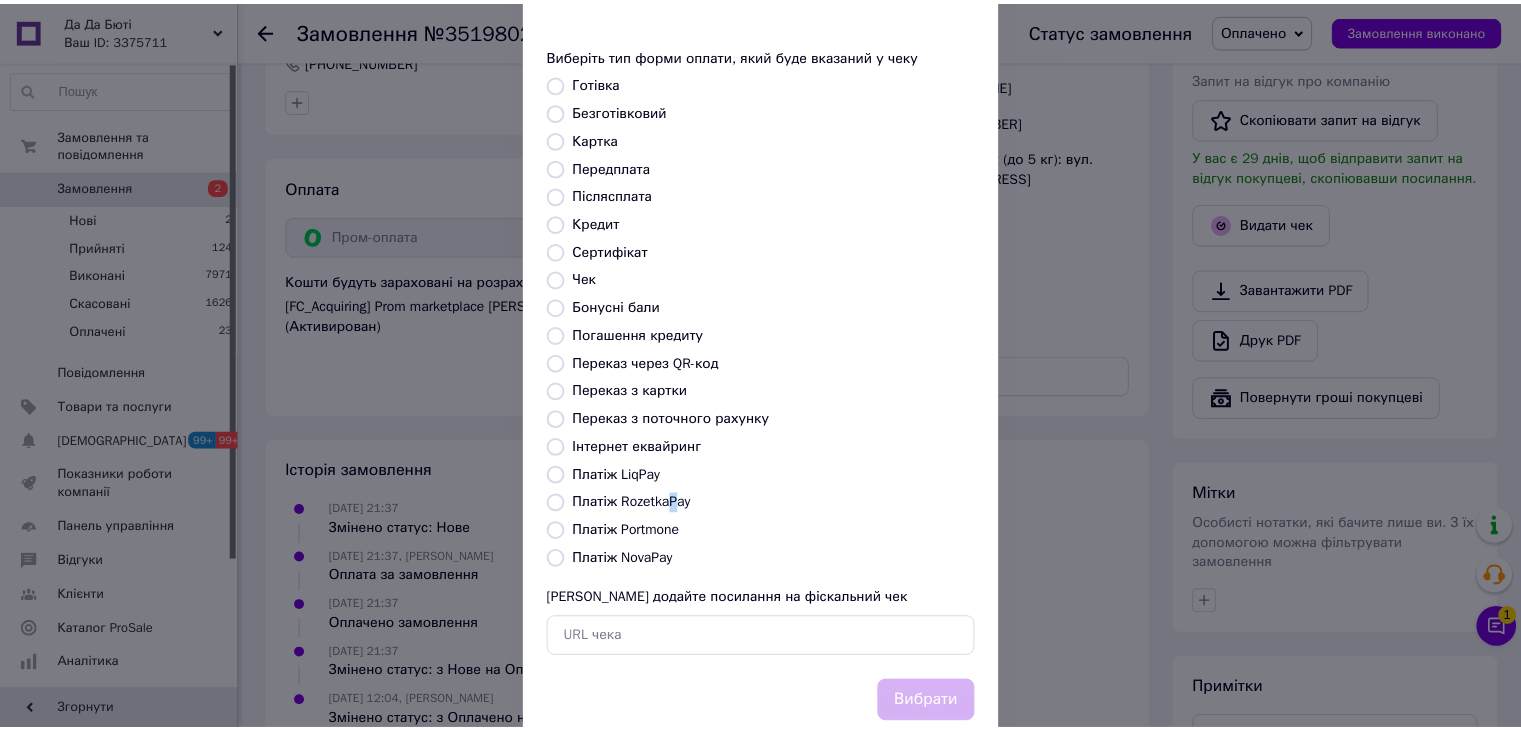 scroll, scrollTop: 128, scrollLeft: 0, axis: vertical 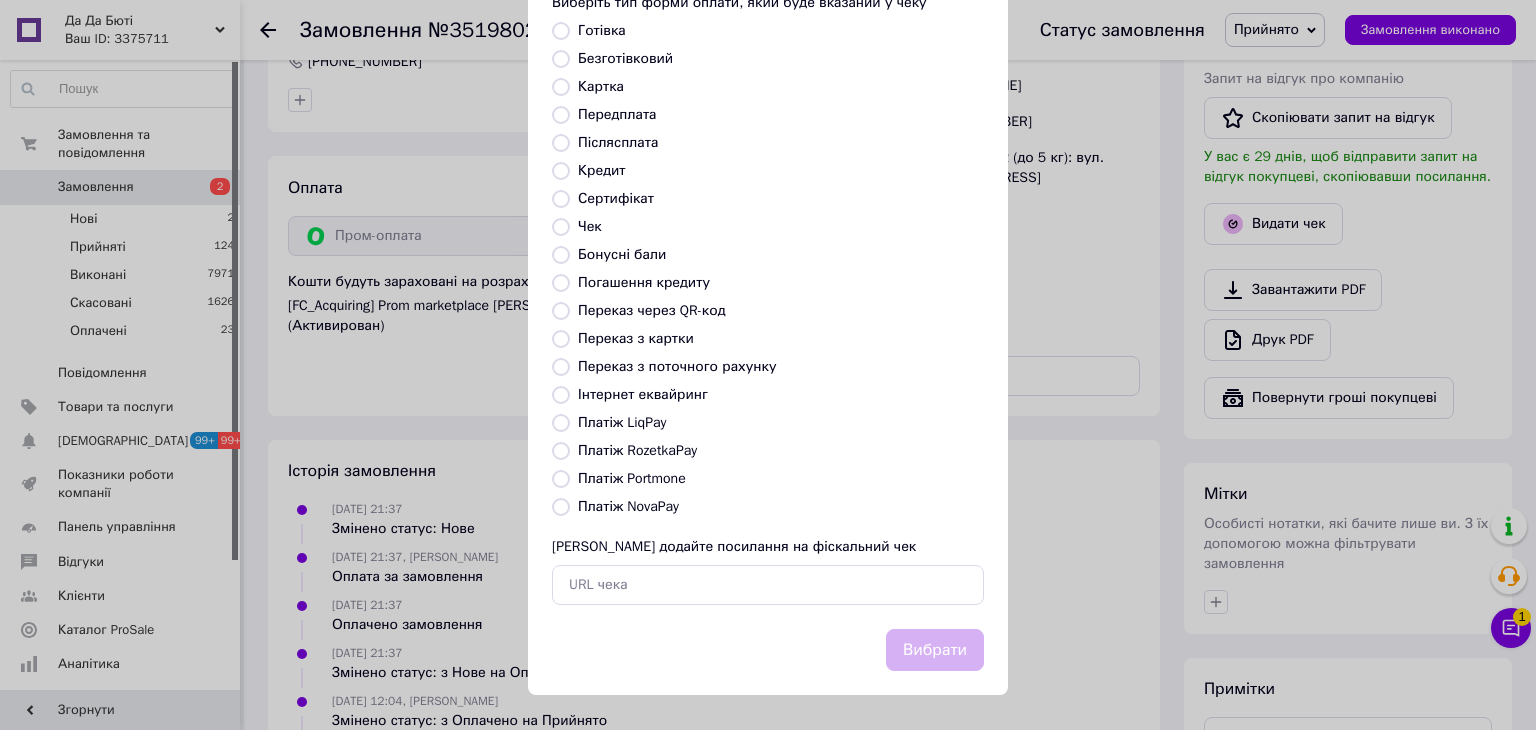 click on "Платіж RozetkaPay" at bounding box center (637, 450) 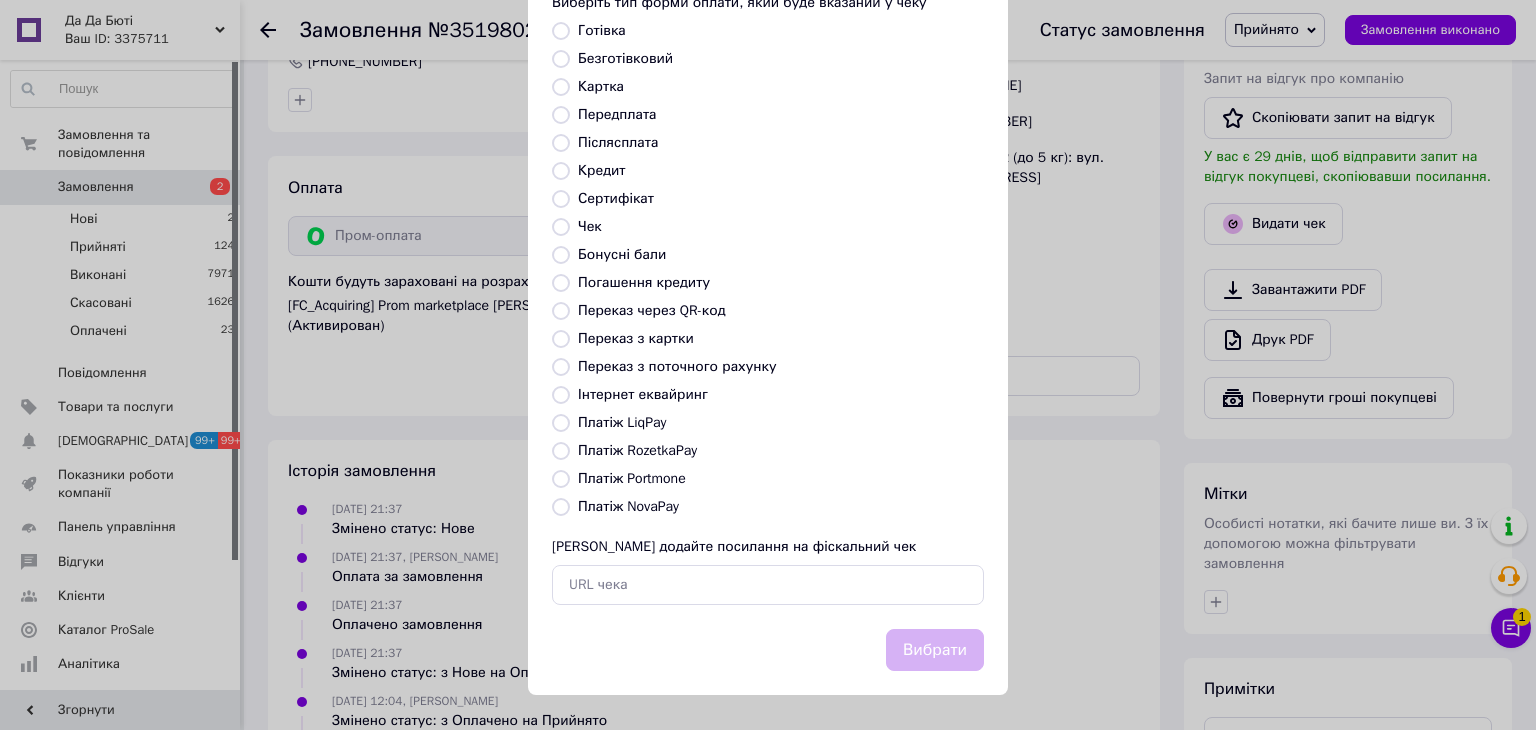 radio on "true" 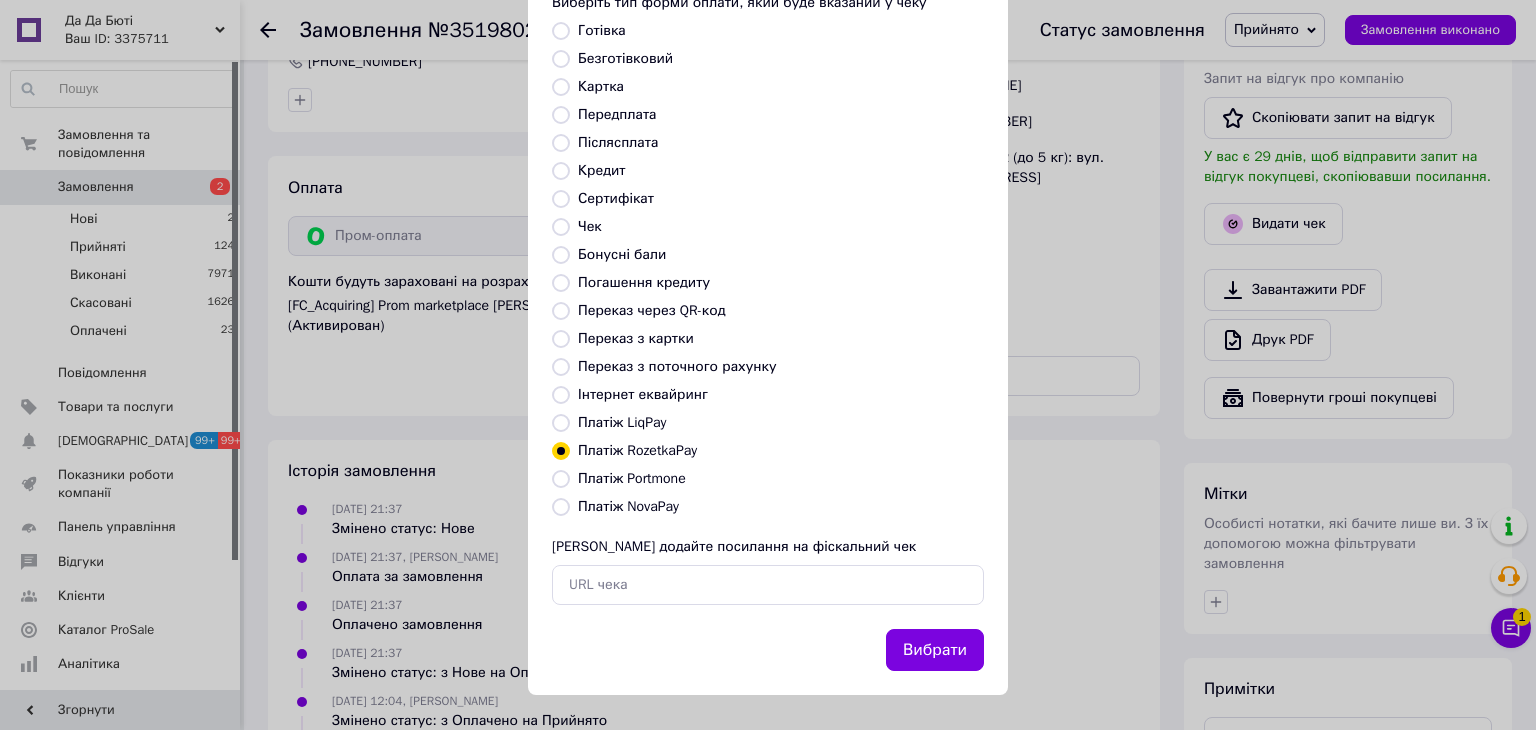 click on "Вибрати" at bounding box center (935, 650) 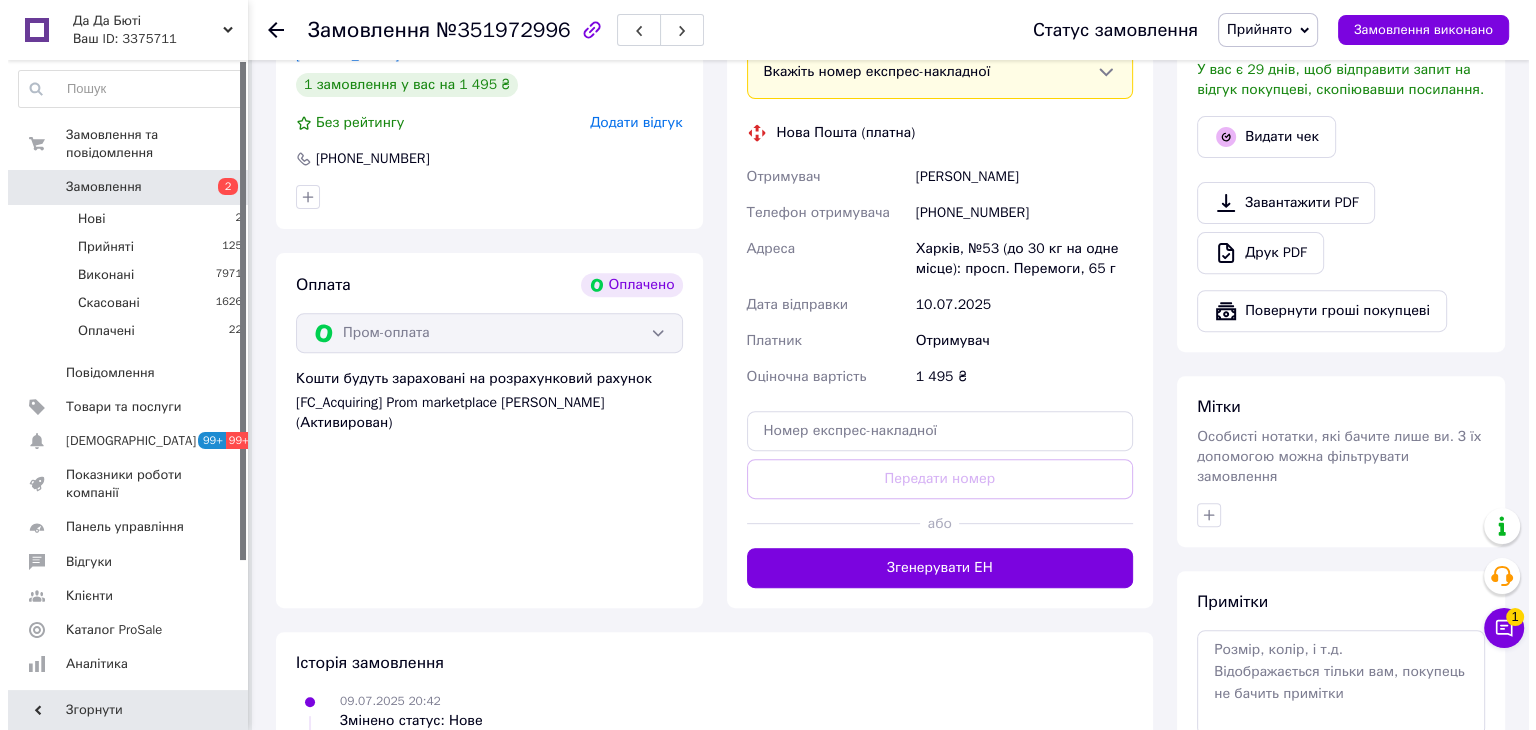 scroll, scrollTop: 700, scrollLeft: 0, axis: vertical 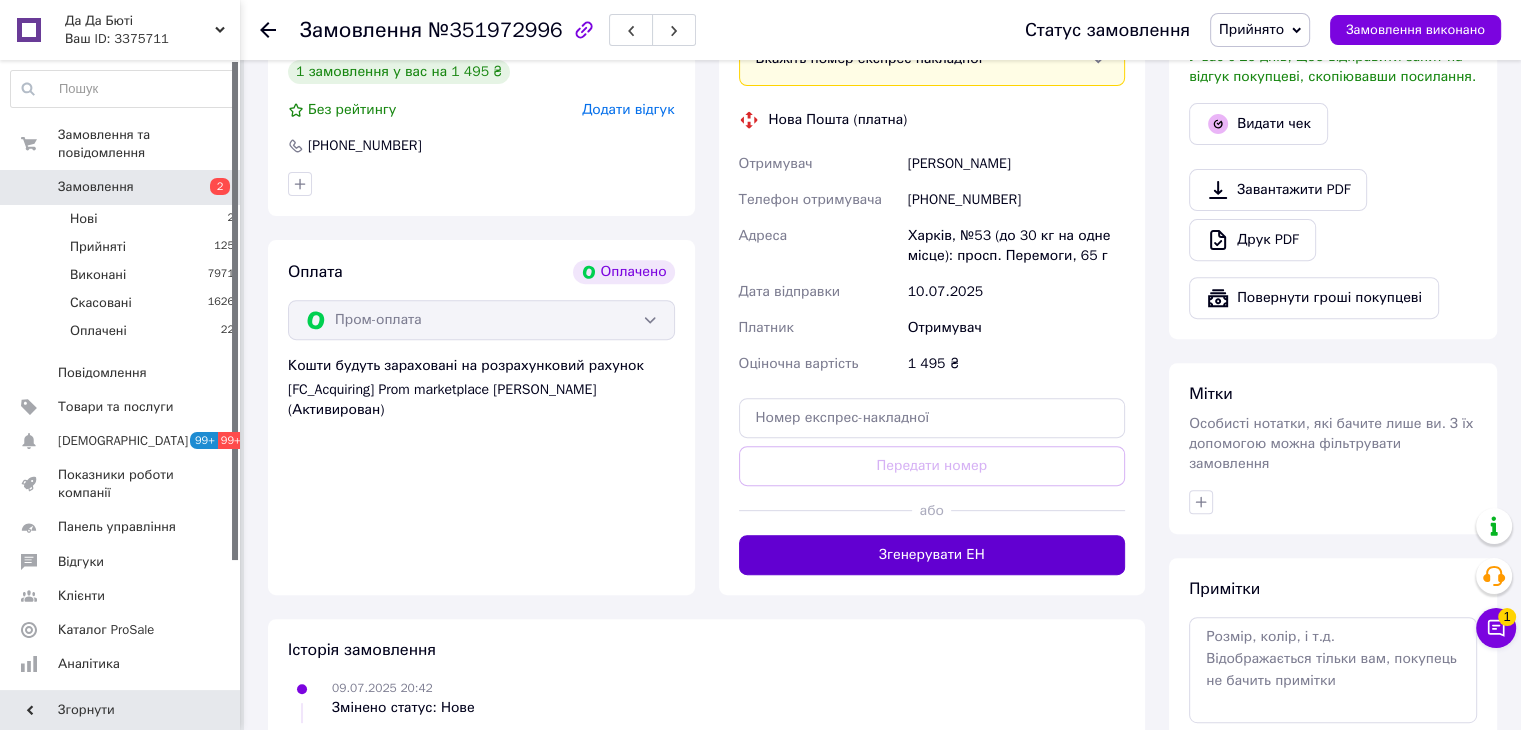 click on "Згенерувати ЕН" at bounding box center (932, 555) 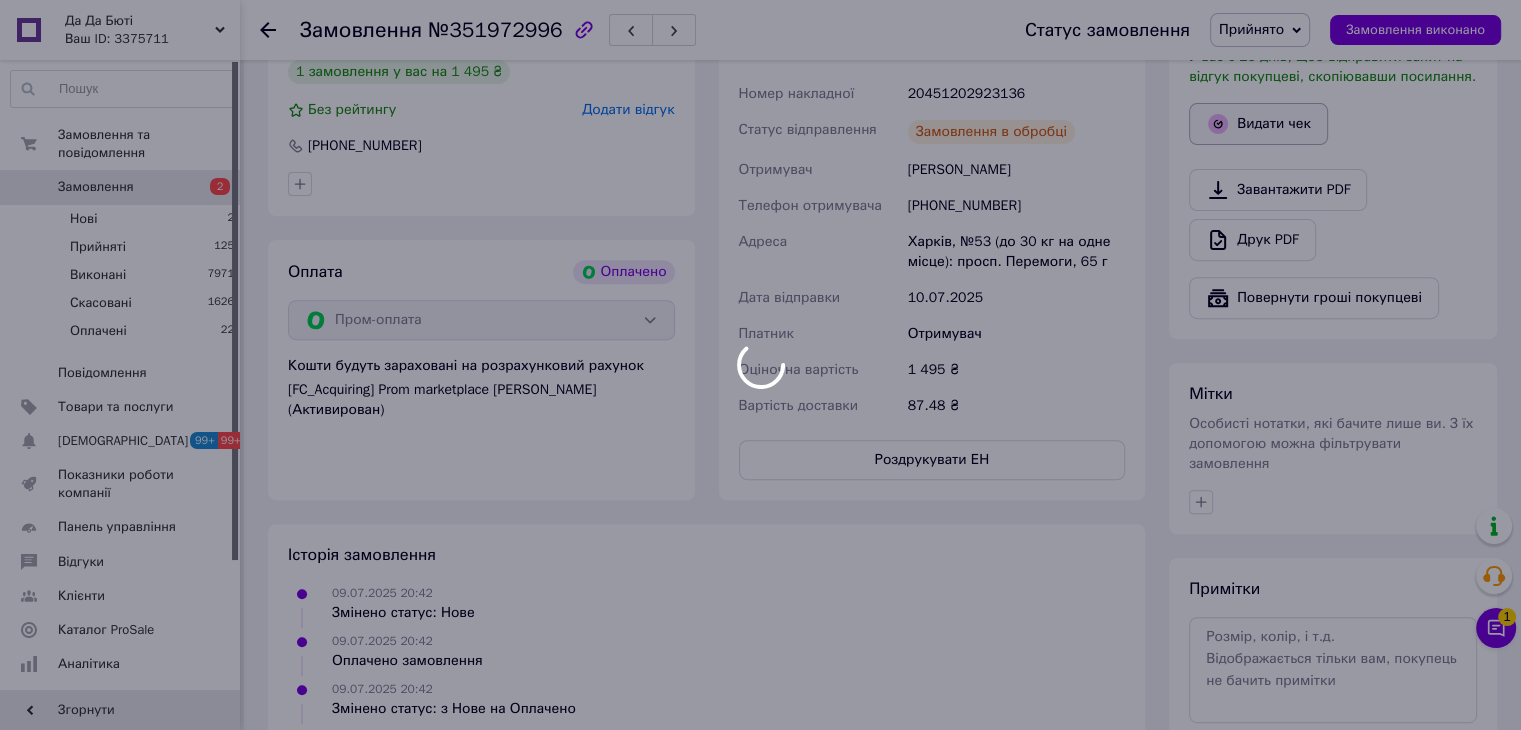 click at bounding box center (760, 365) 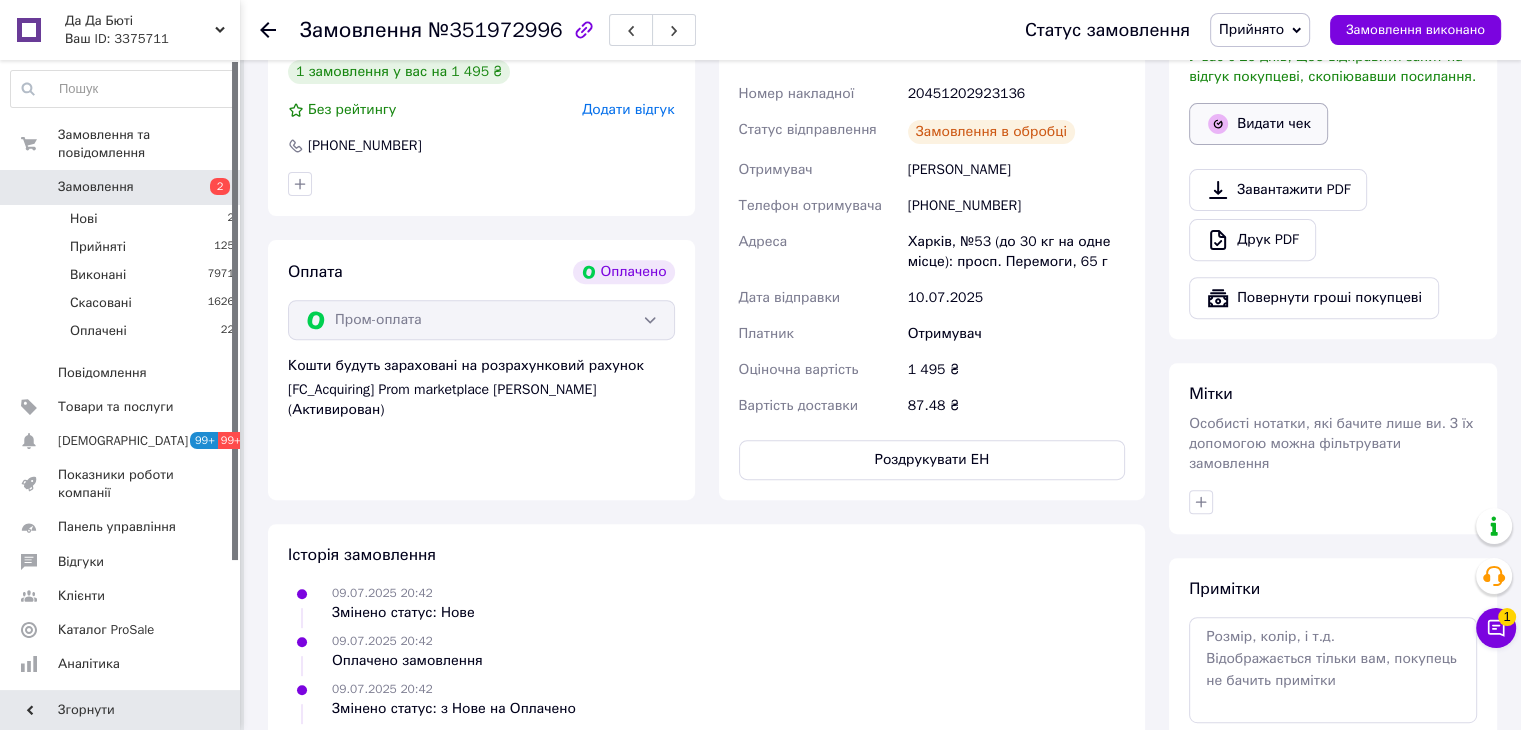 click on "Видати чек" at bounding box center [1258, 124] 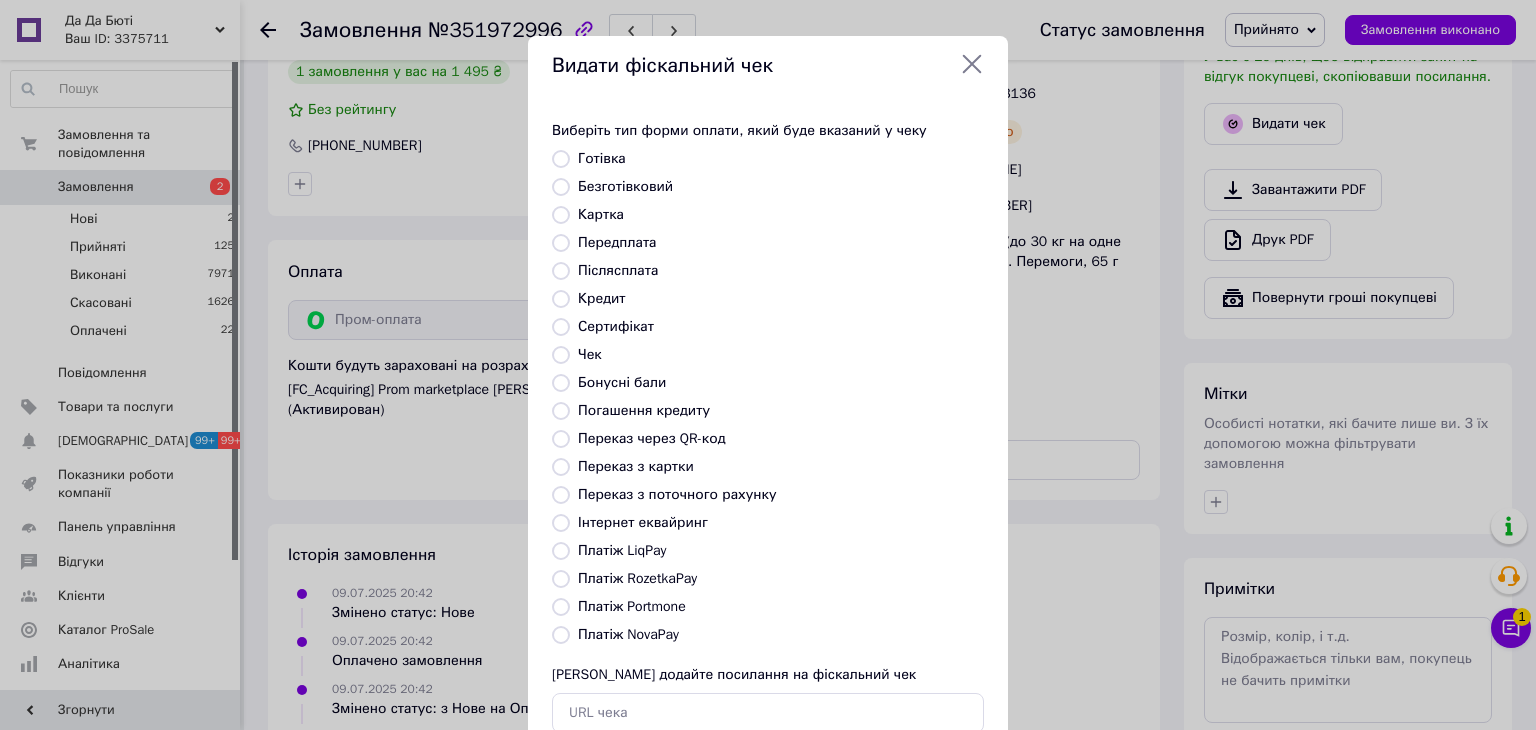 click on "Платіж RozetkaPay" at bounding box center (637, 578) 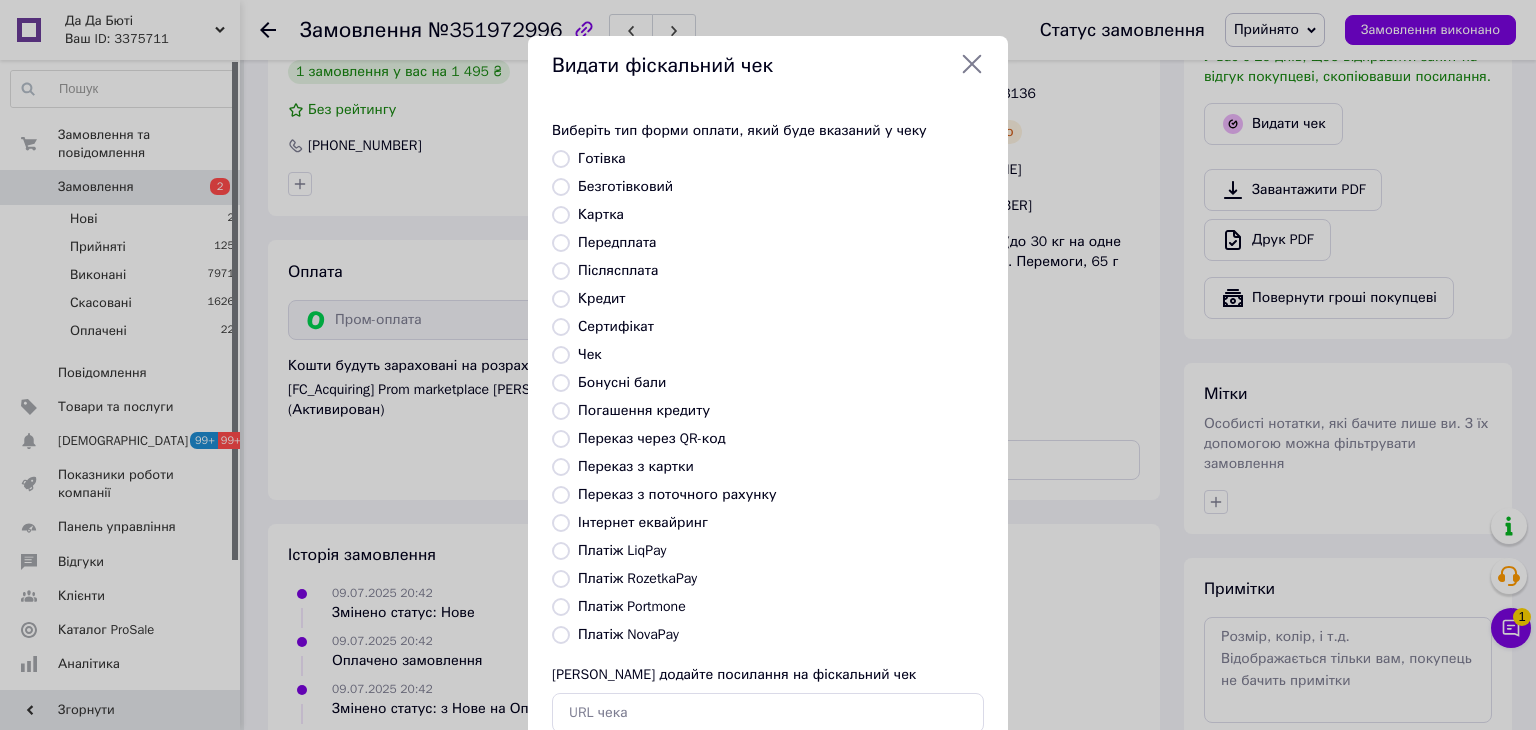 radio on "true" 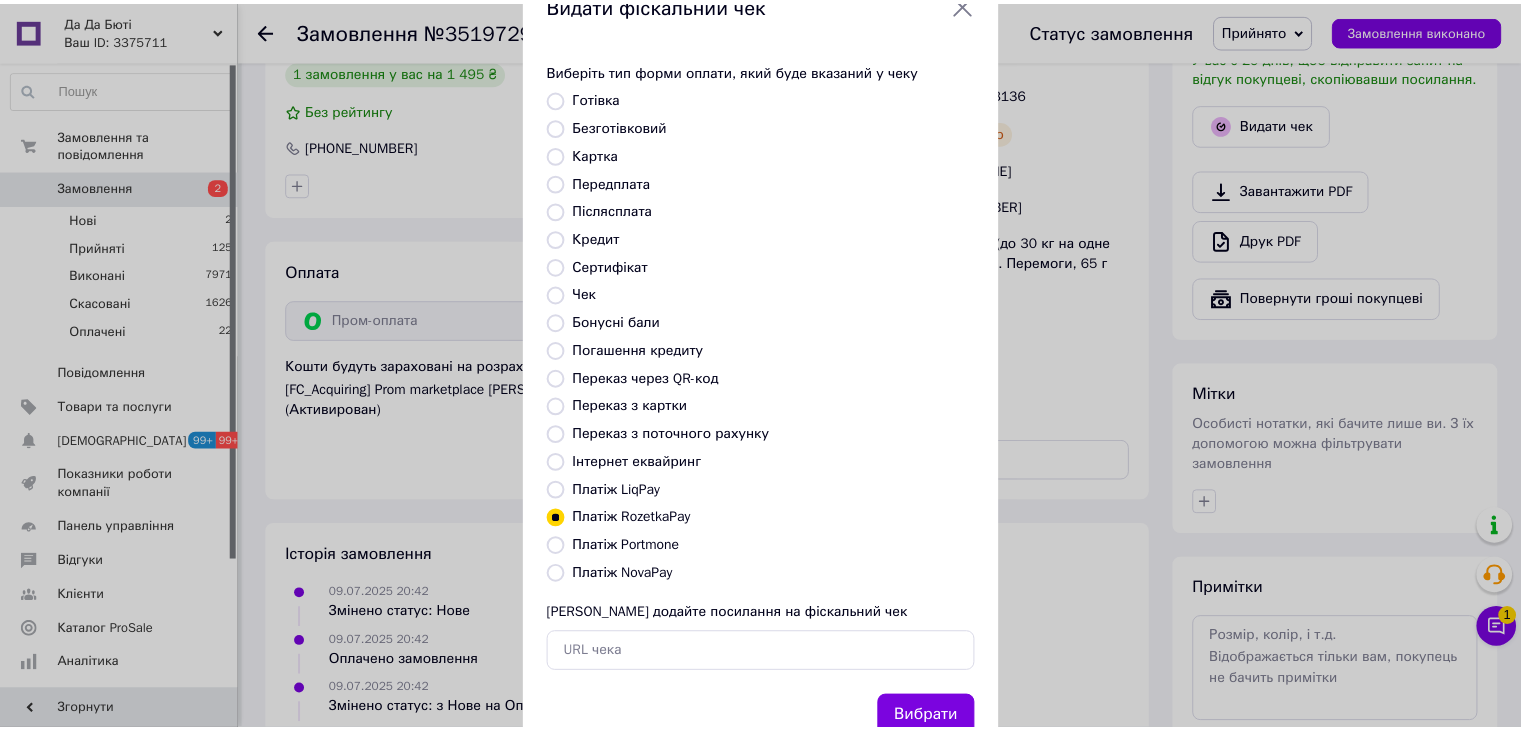 scroll, scrollTop: 128, scrollLeft: 0, axis: vertical 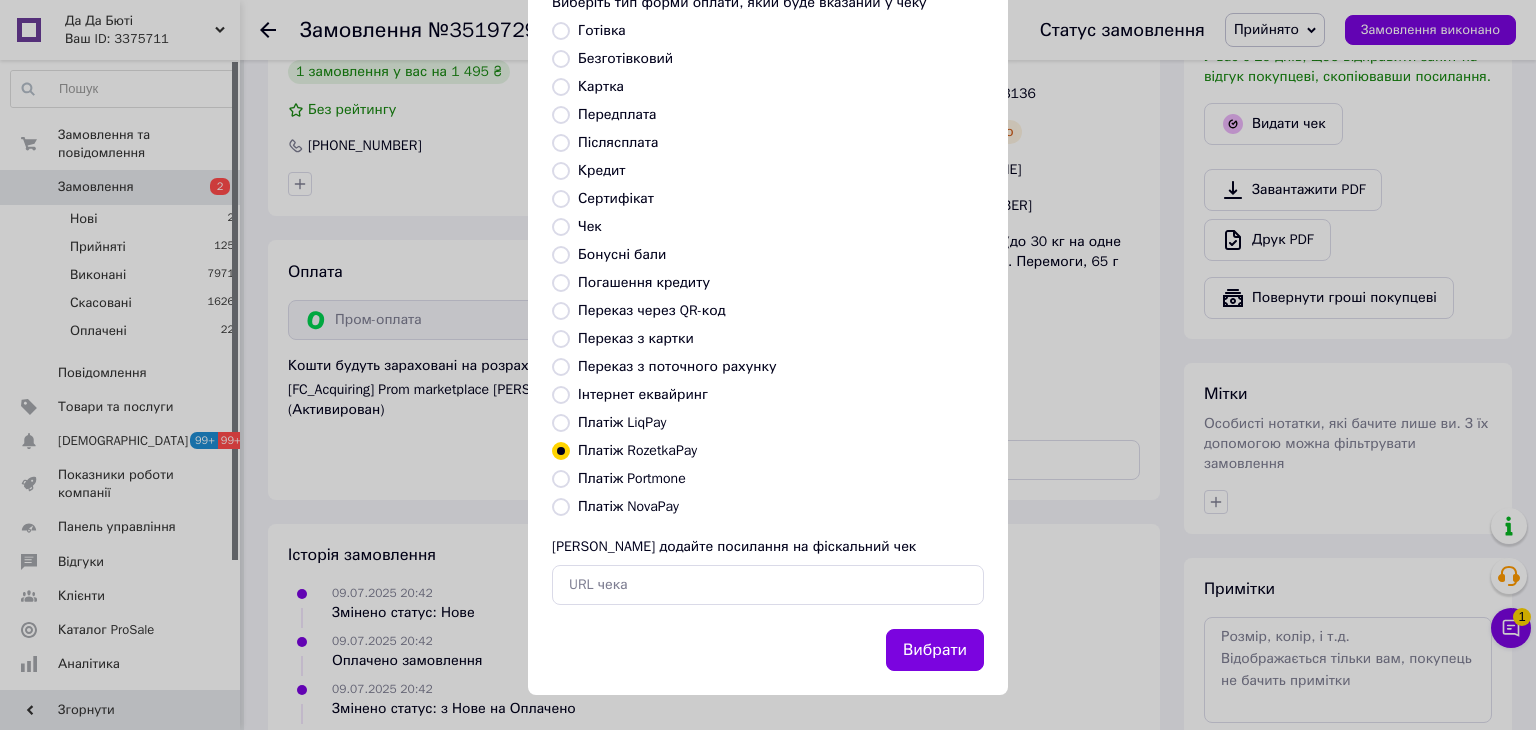 click on "Вибрати" at bounding box center (935, 650) 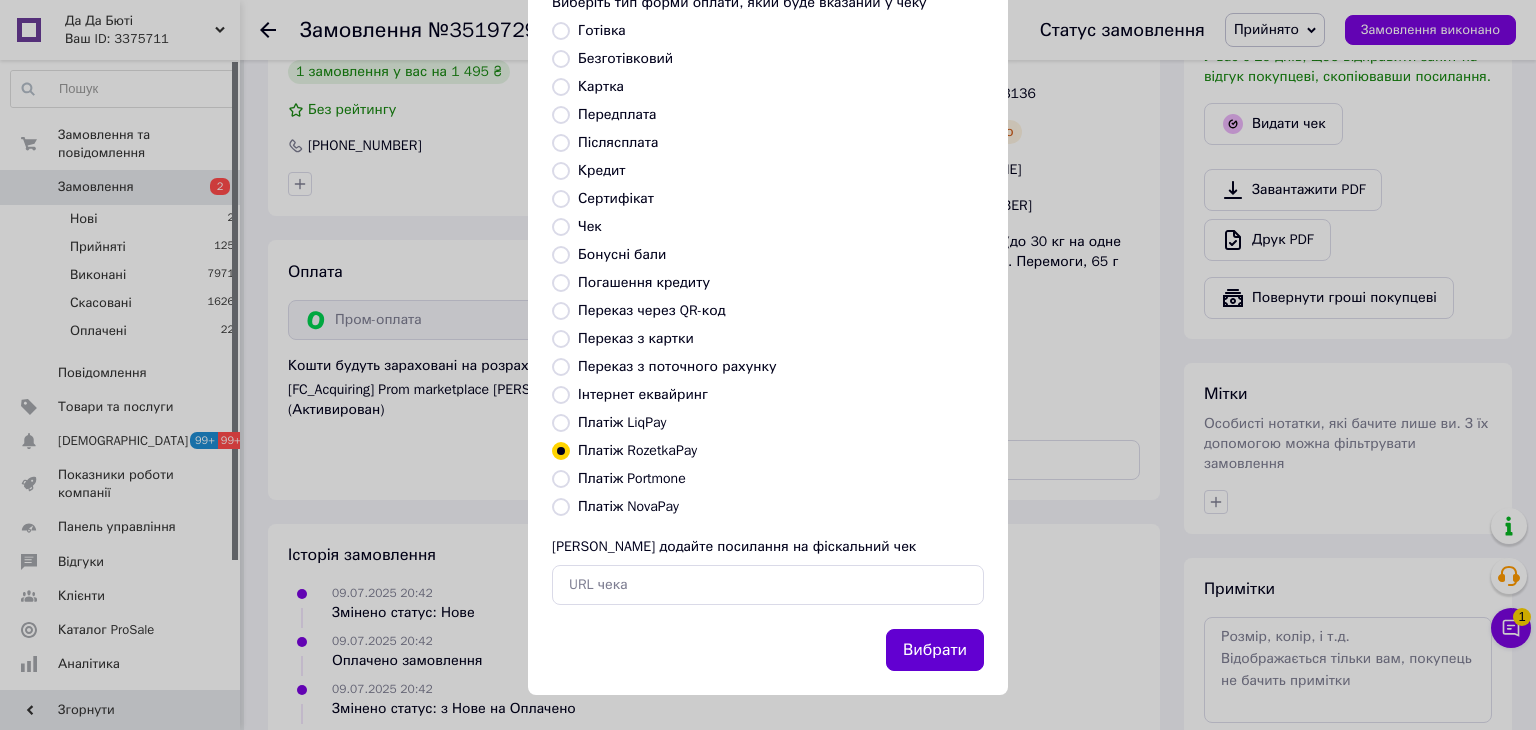 click on "Вибрати" at bounding box center (935, 650) 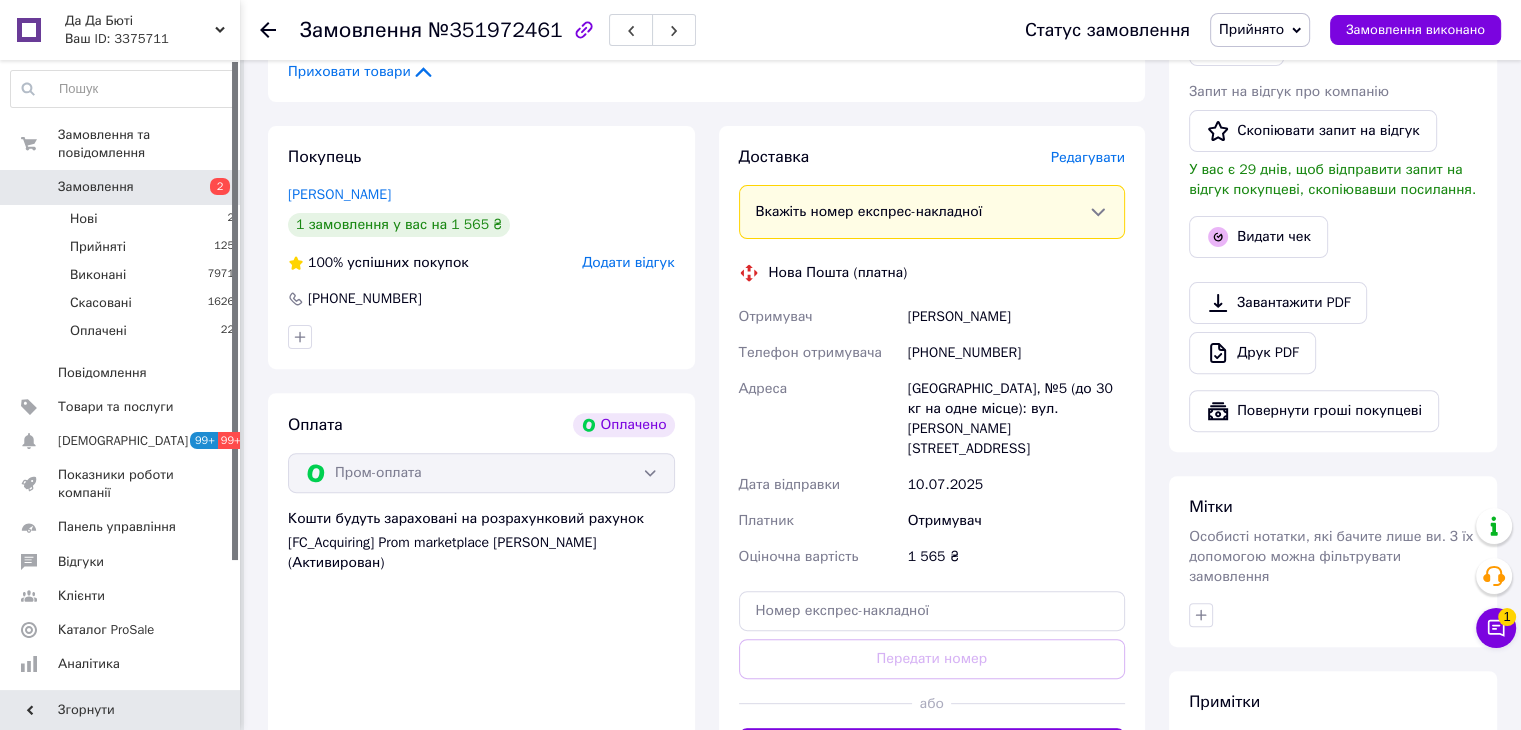 scroll, scrollTop: 700, scrollLeft: 0, axis: vertical 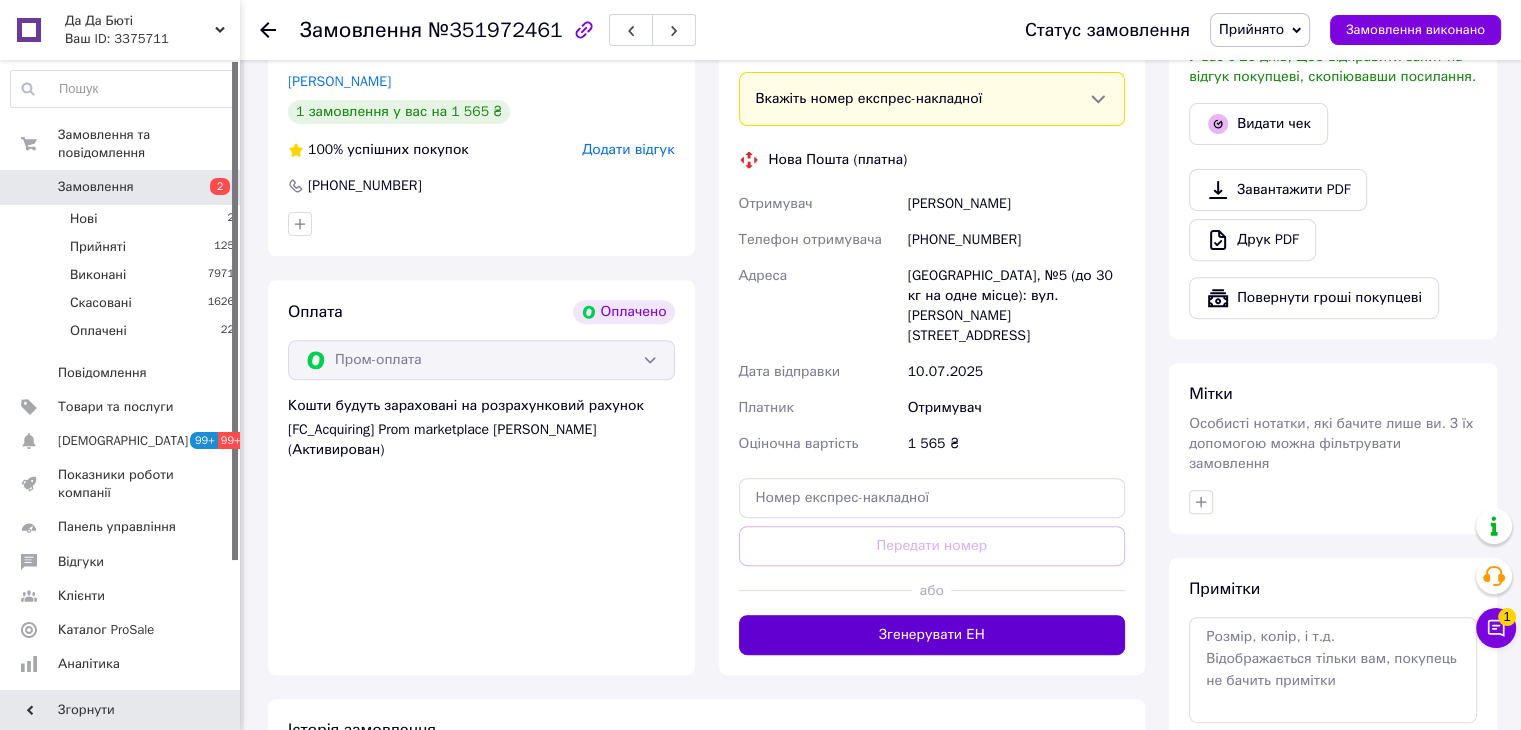 click on "Згенерувати ЕН" at bounding box center (932, 635) 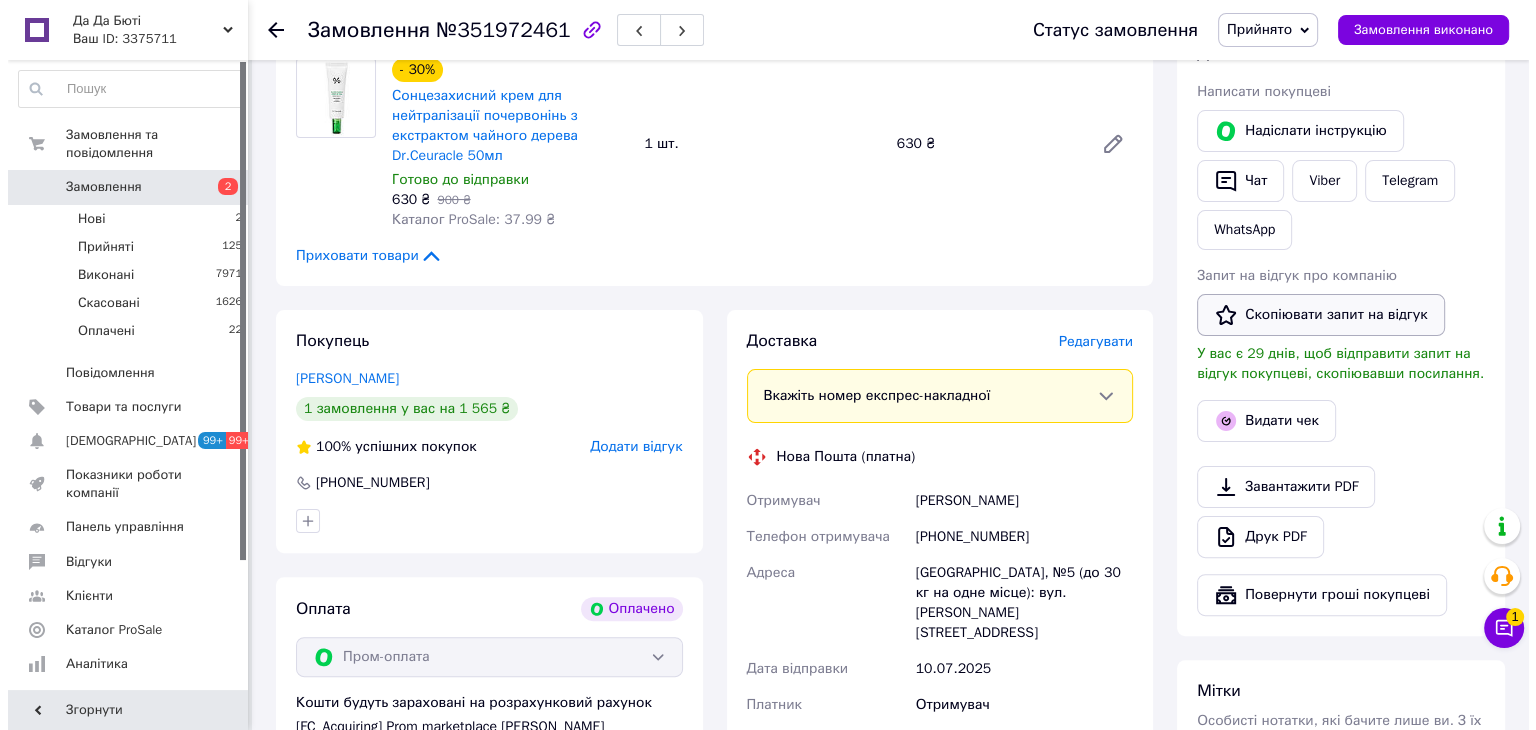 scroll, scrollTop: 300, scrollLeft: 0, axis: vertical 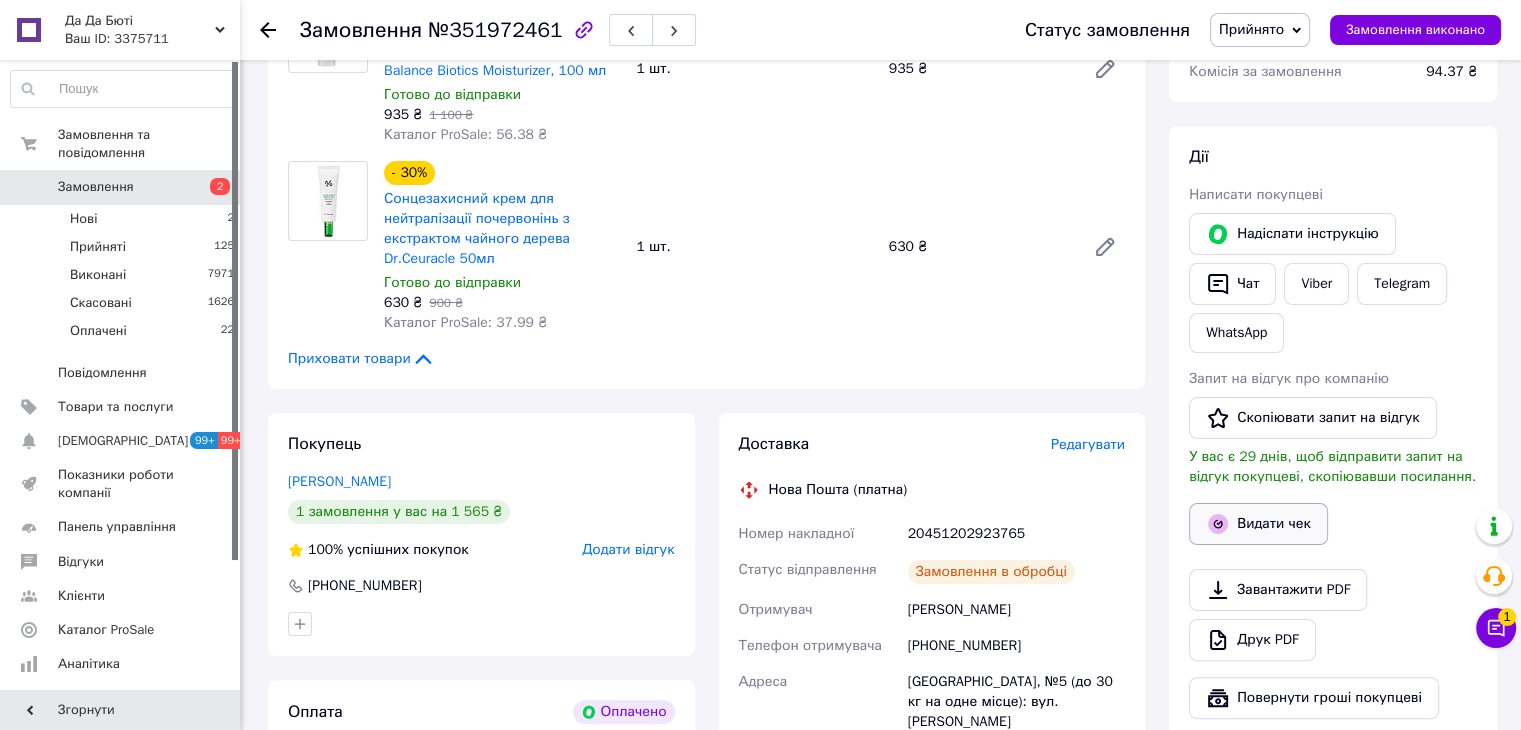 click on "Видати чек" at bounding box center (1258, 524) 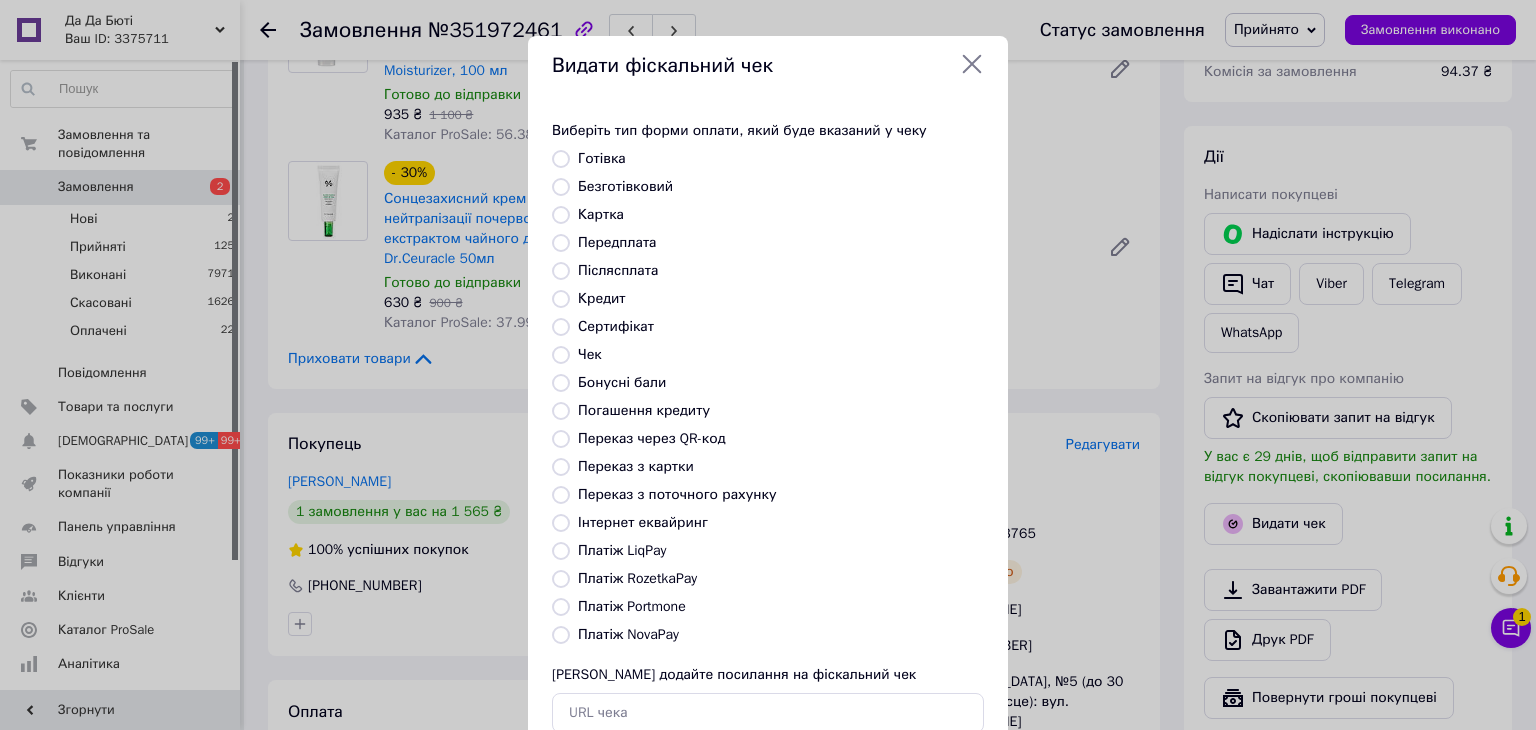 click on "Платіж RozetkaPay" at bounding box center [637, 578] 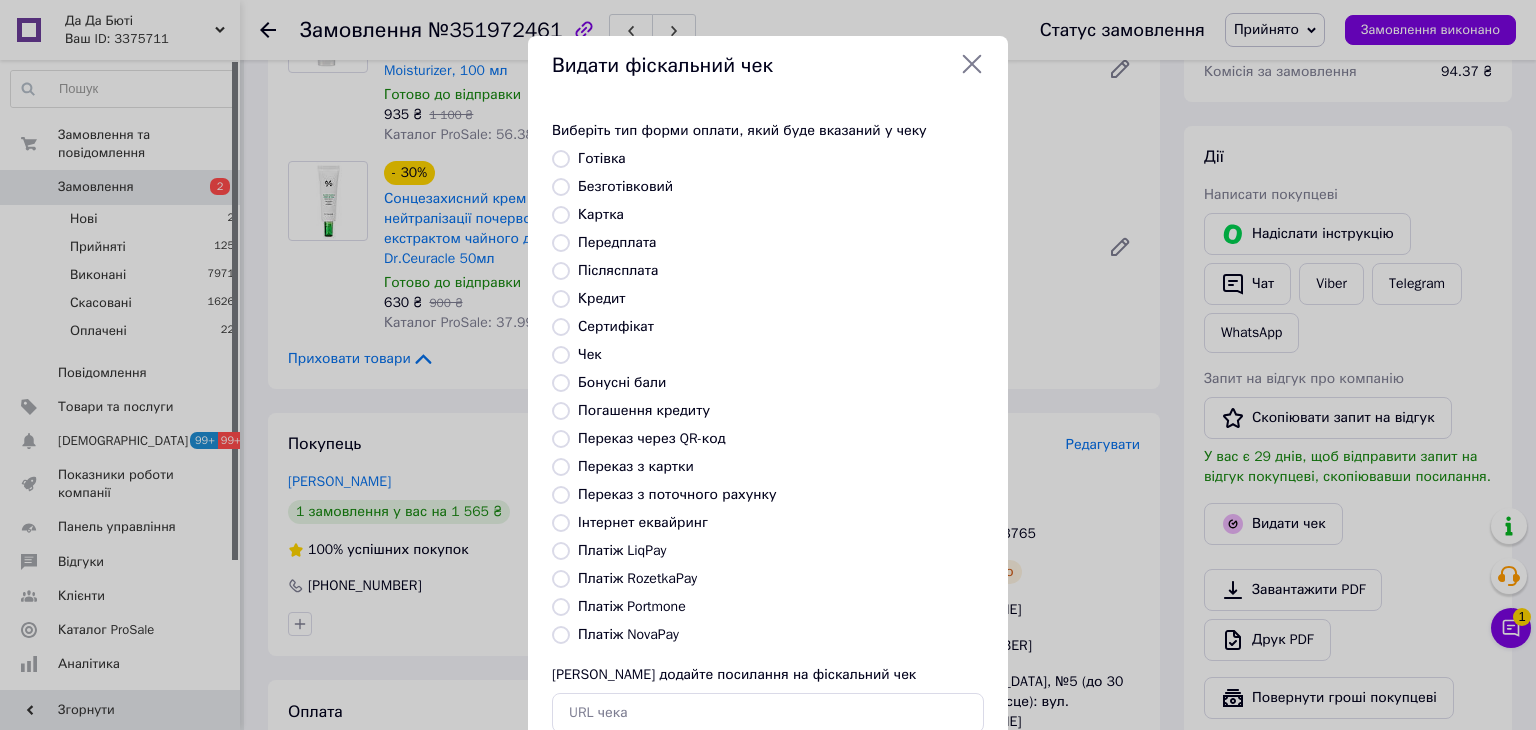 radio on "true" 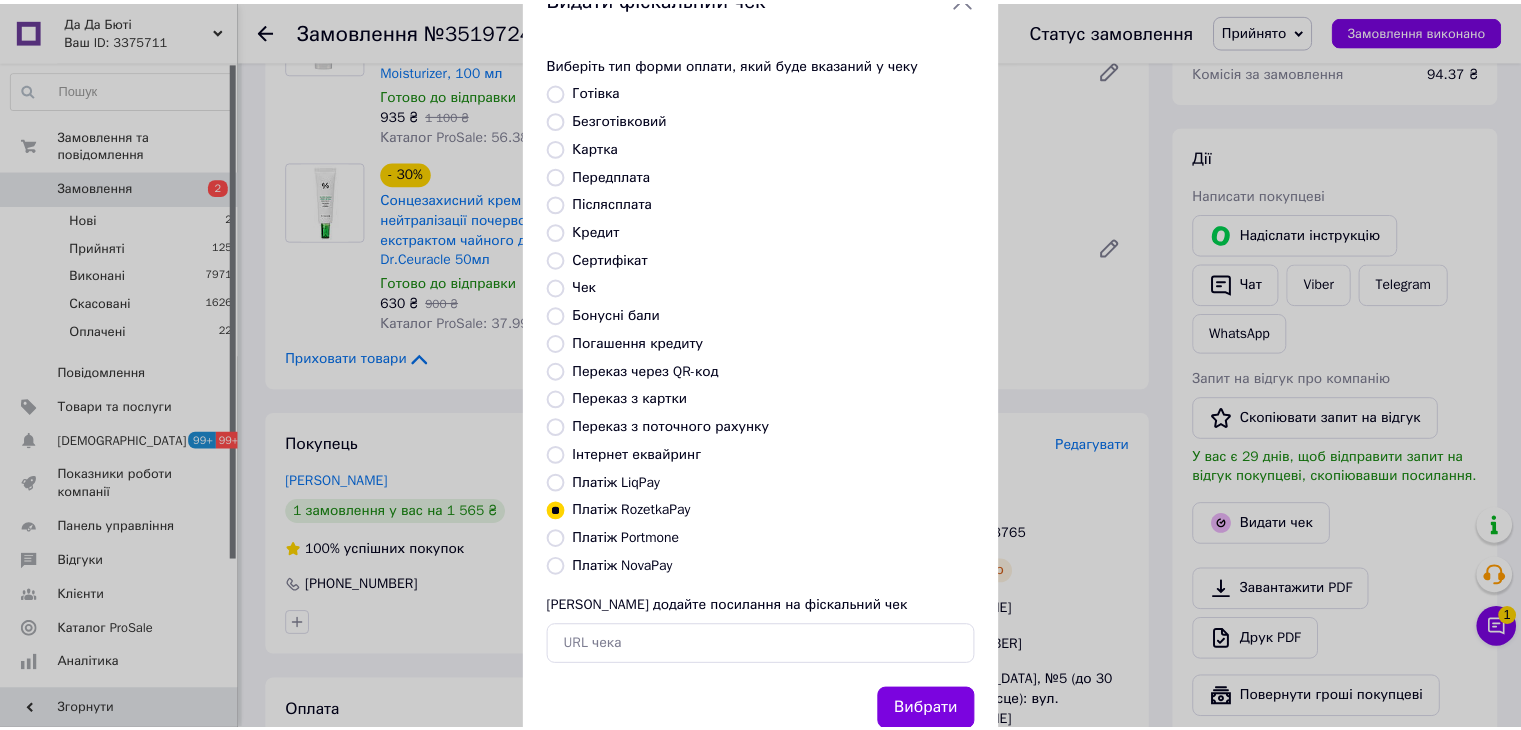 scroll, scrollTop: 128, scrollLeft: 0, axis: vertical 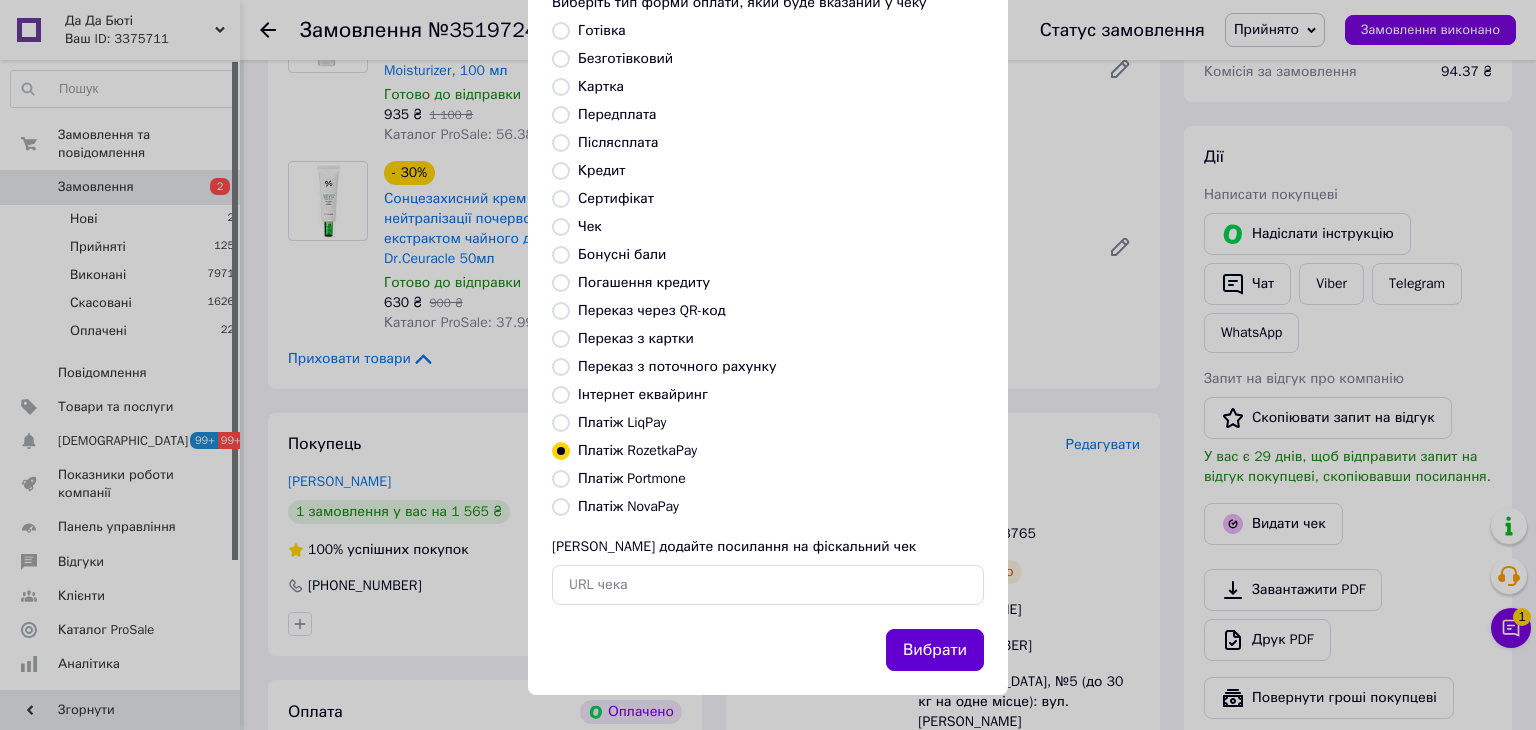 click on "Вибрати" at bounding box center [935, 650] 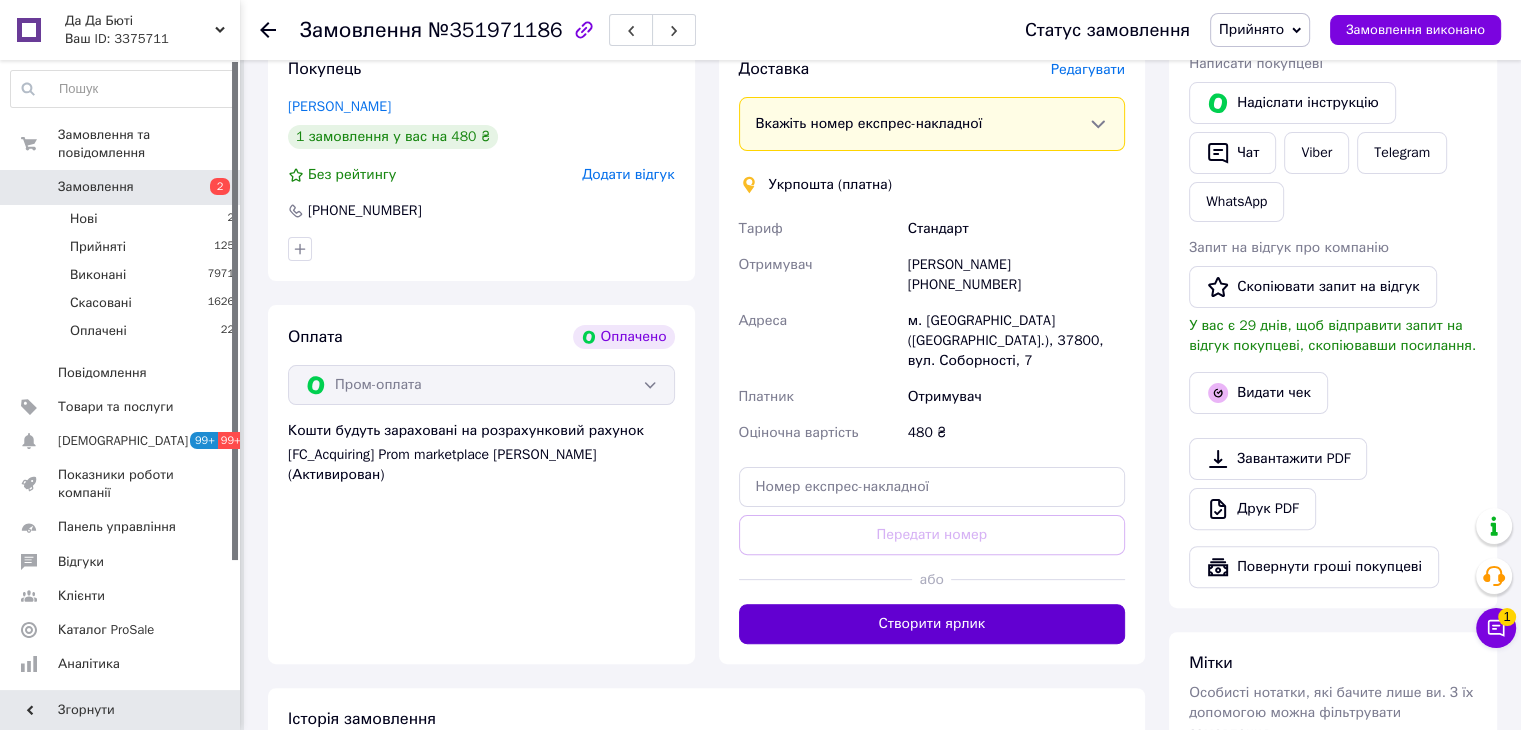 scroll, scrollTop: 500, scrollLeft: 0, axis: vertical 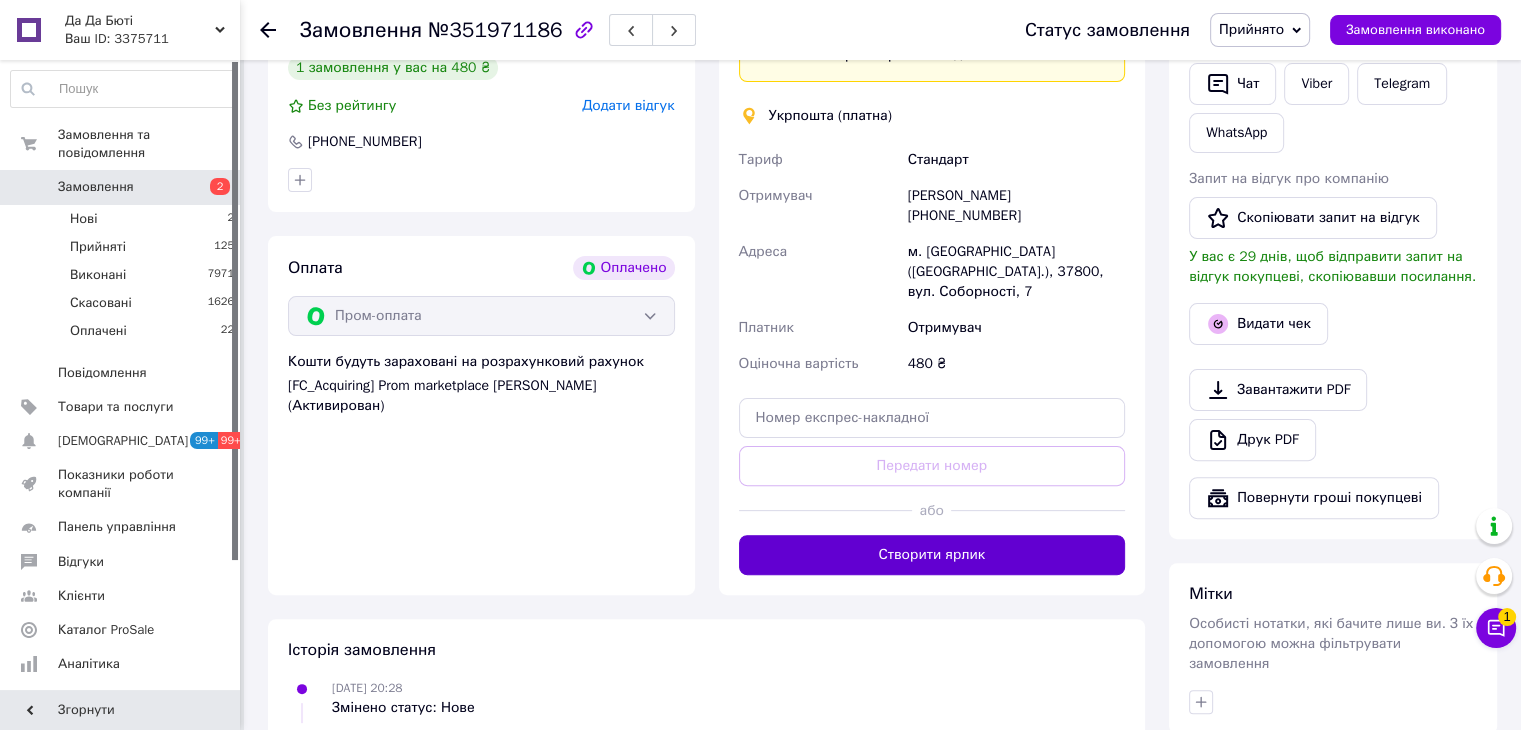 click on "Створити ярлик" at bounding box center [932, 555] 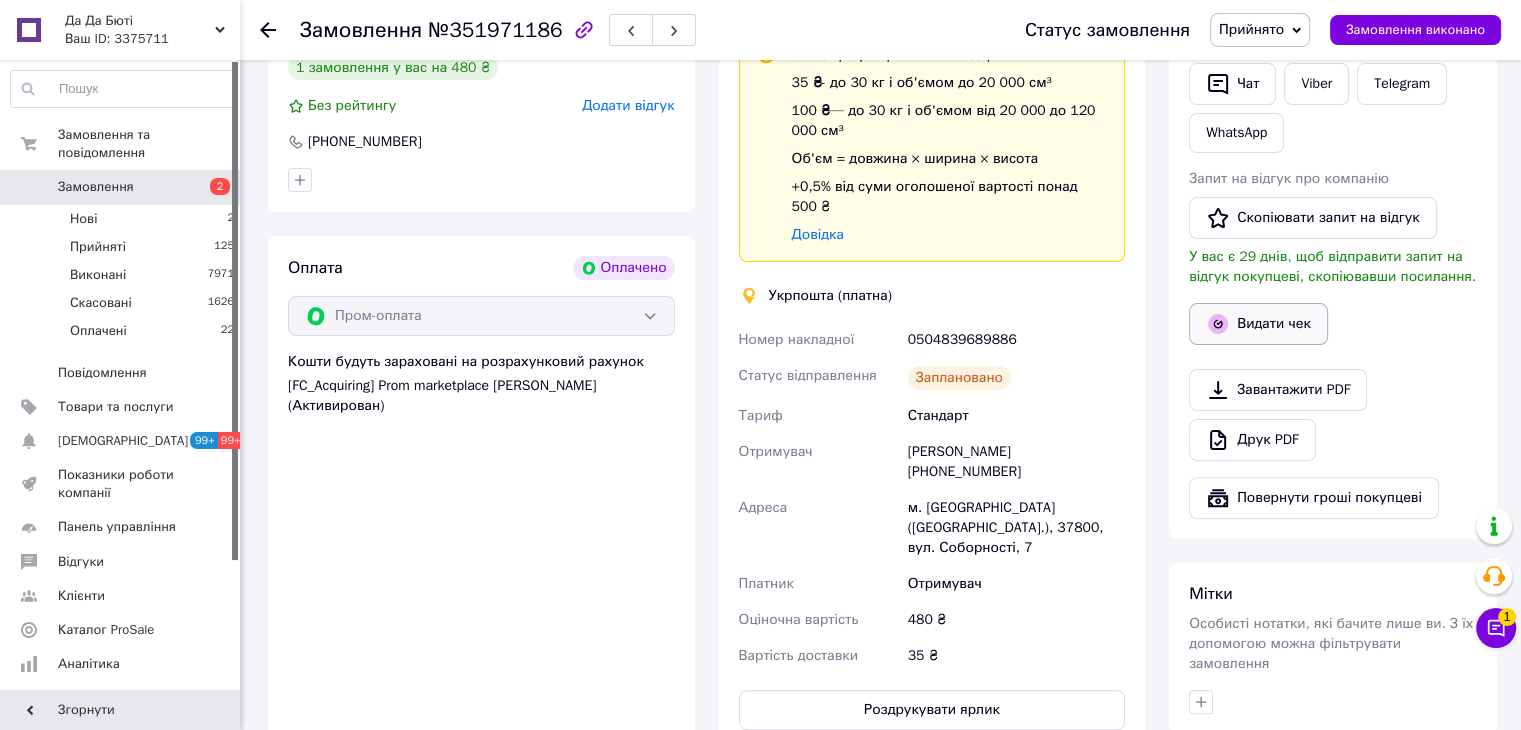 click on "Видати чек" at bounding box center [1258, 324] 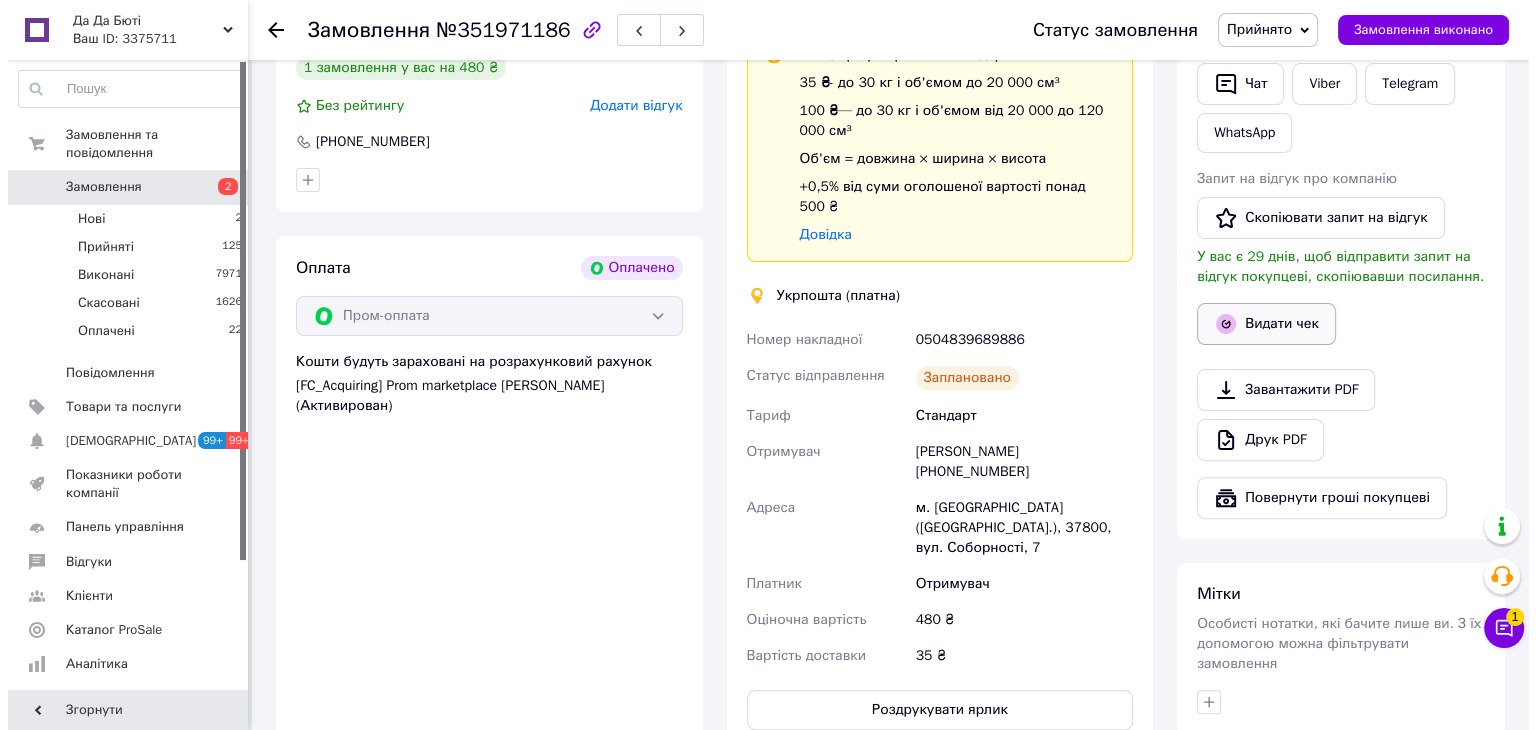 scroll, scrollTop: 480, scrollLeft: 0, axis: vertical 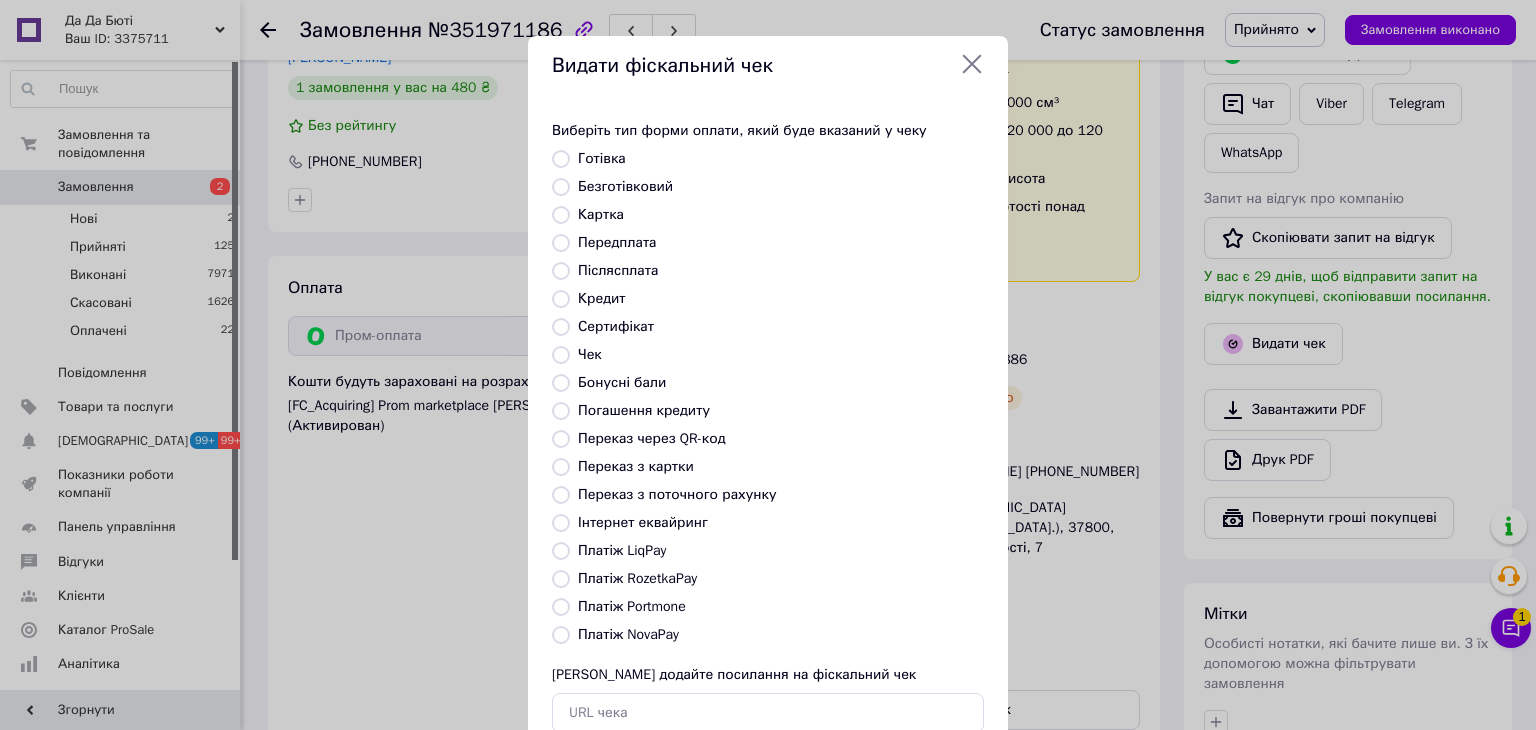 click on "Платіж RozetkaPay" at bounding box center (637, 578) 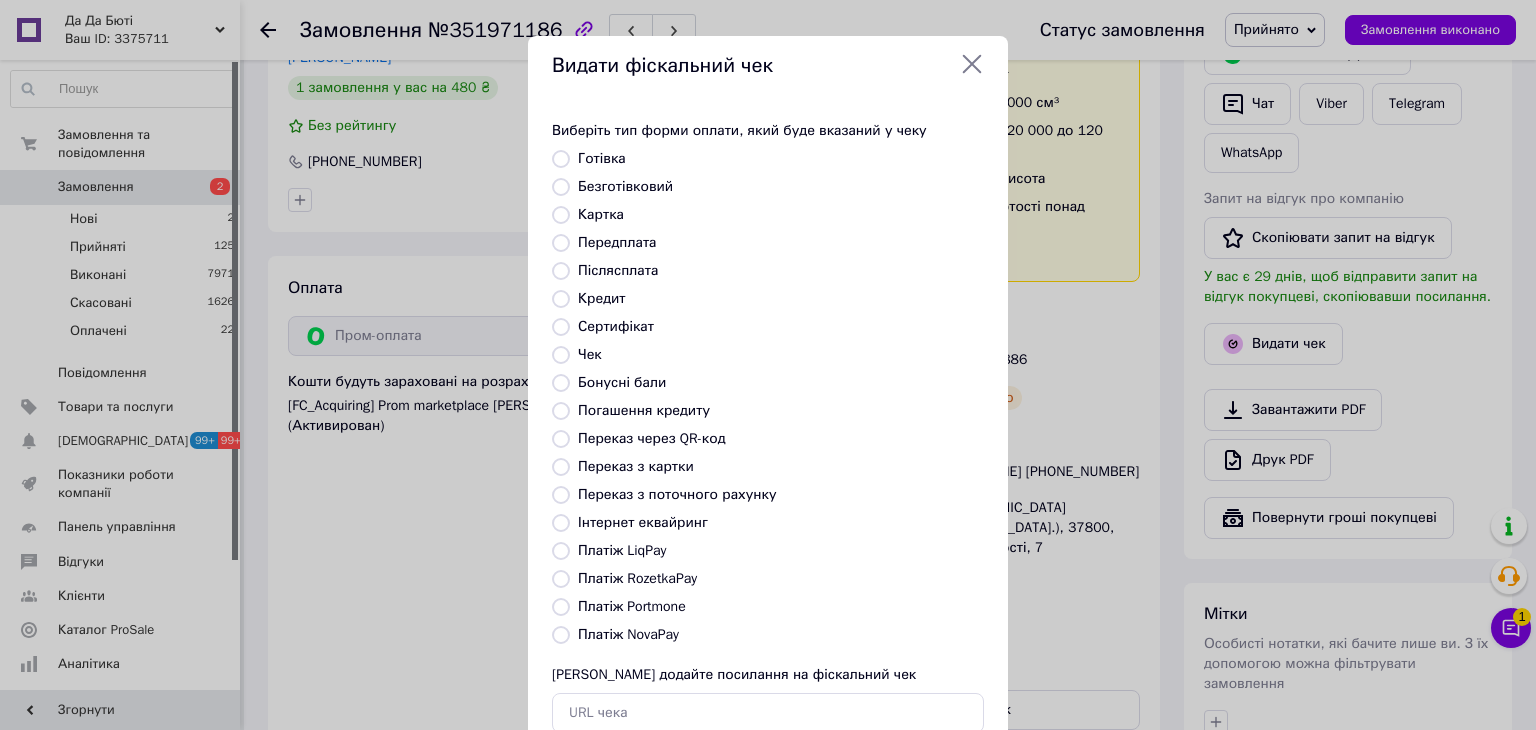 radio on "true" 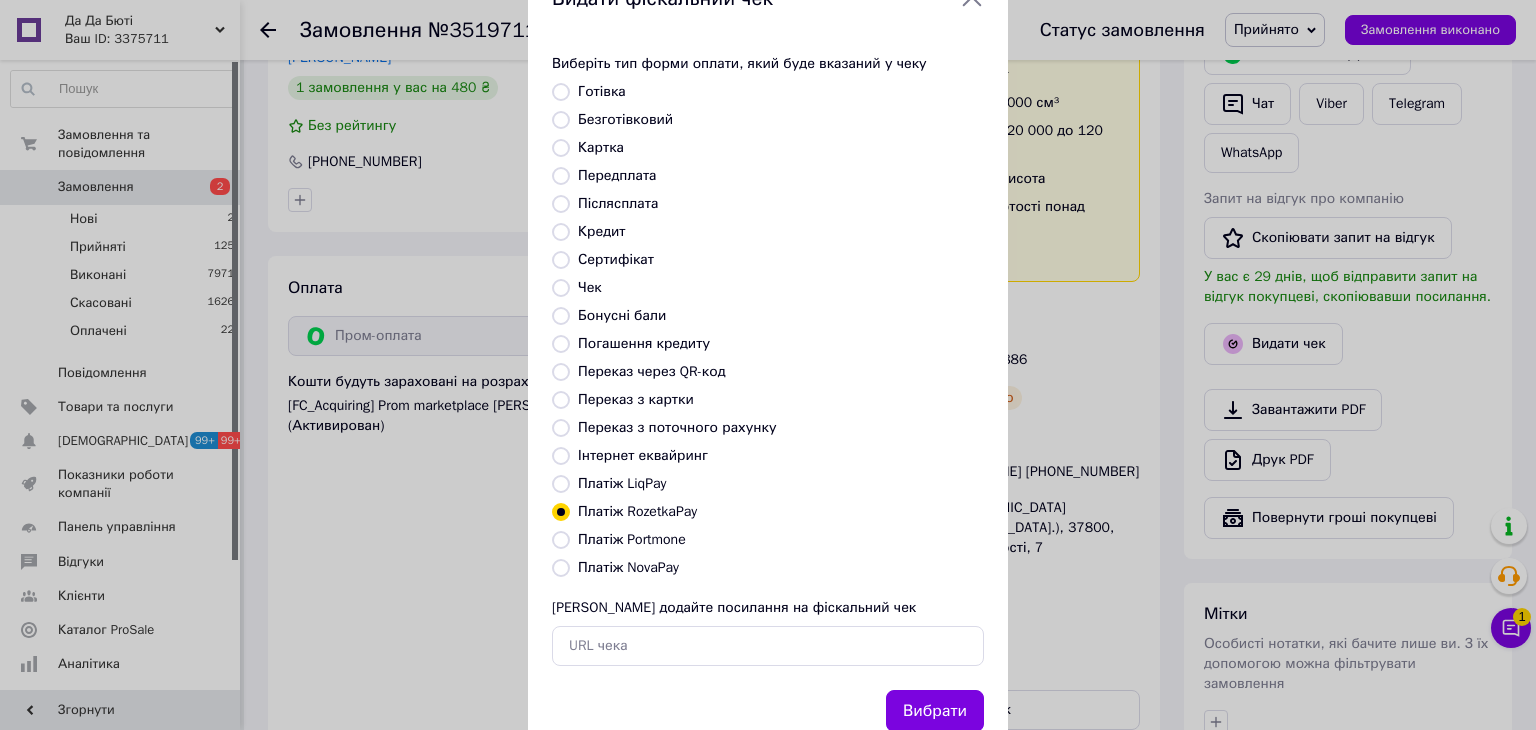 scroll, scrollTop: 128, scrollLeft: 0, axis: vertical 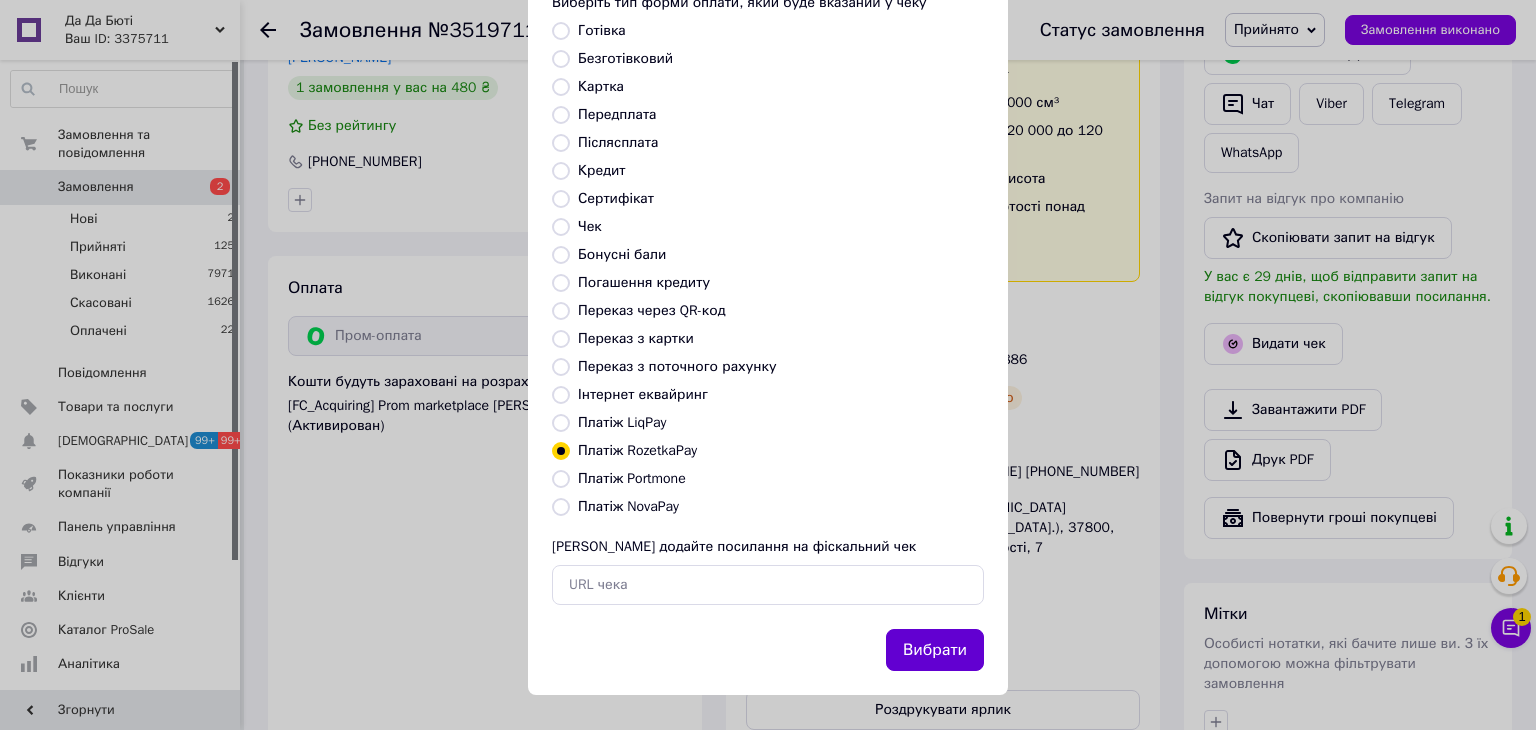 click on "Вибрати" at bounding box center [935, 650] 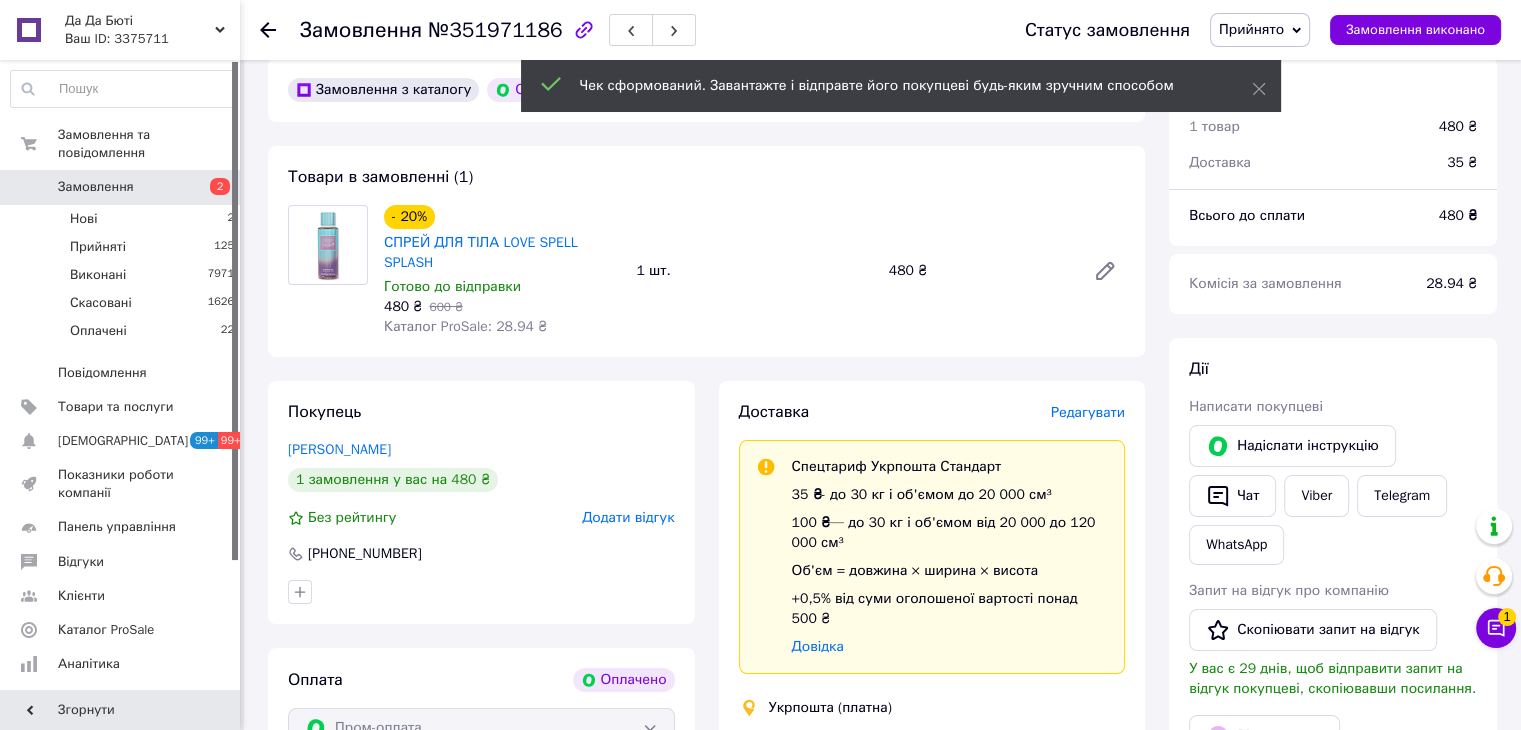 scroll, scrollTop: 0, scrollLeft: 0, axis: both 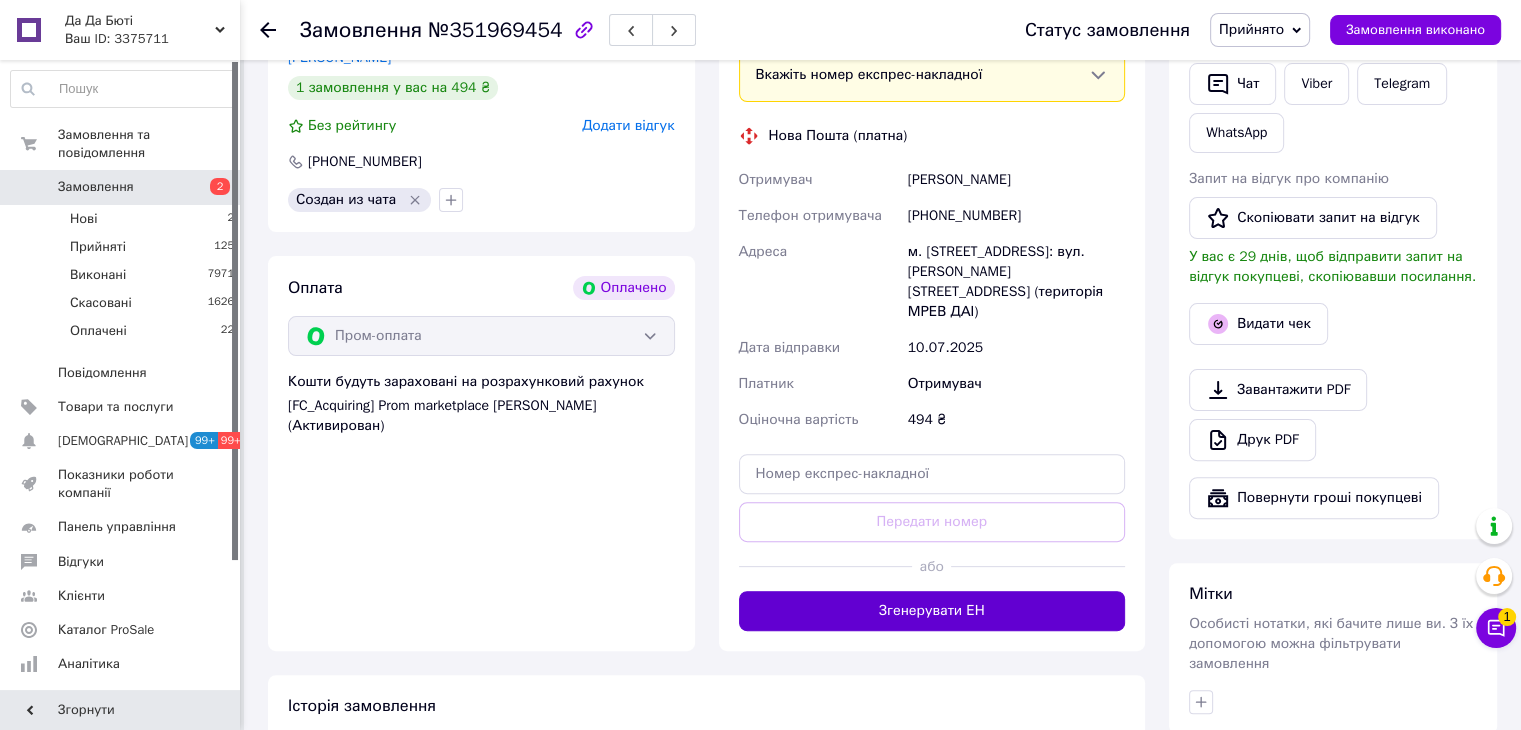 click on "Згенерувати ЕН" at bounding box center (932, 611) 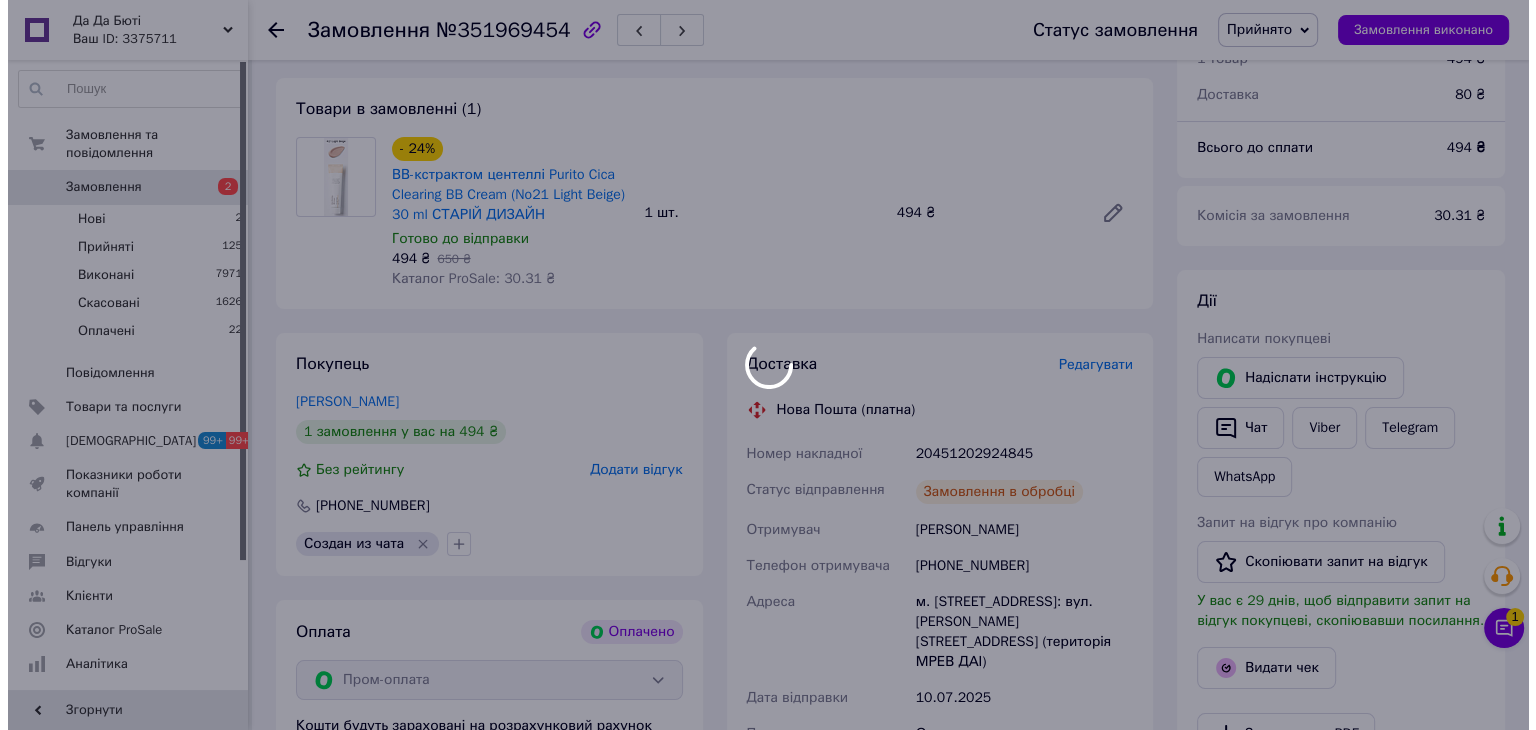scroll, scrollTop: 400, scrollLeft: 0, axis: vertical 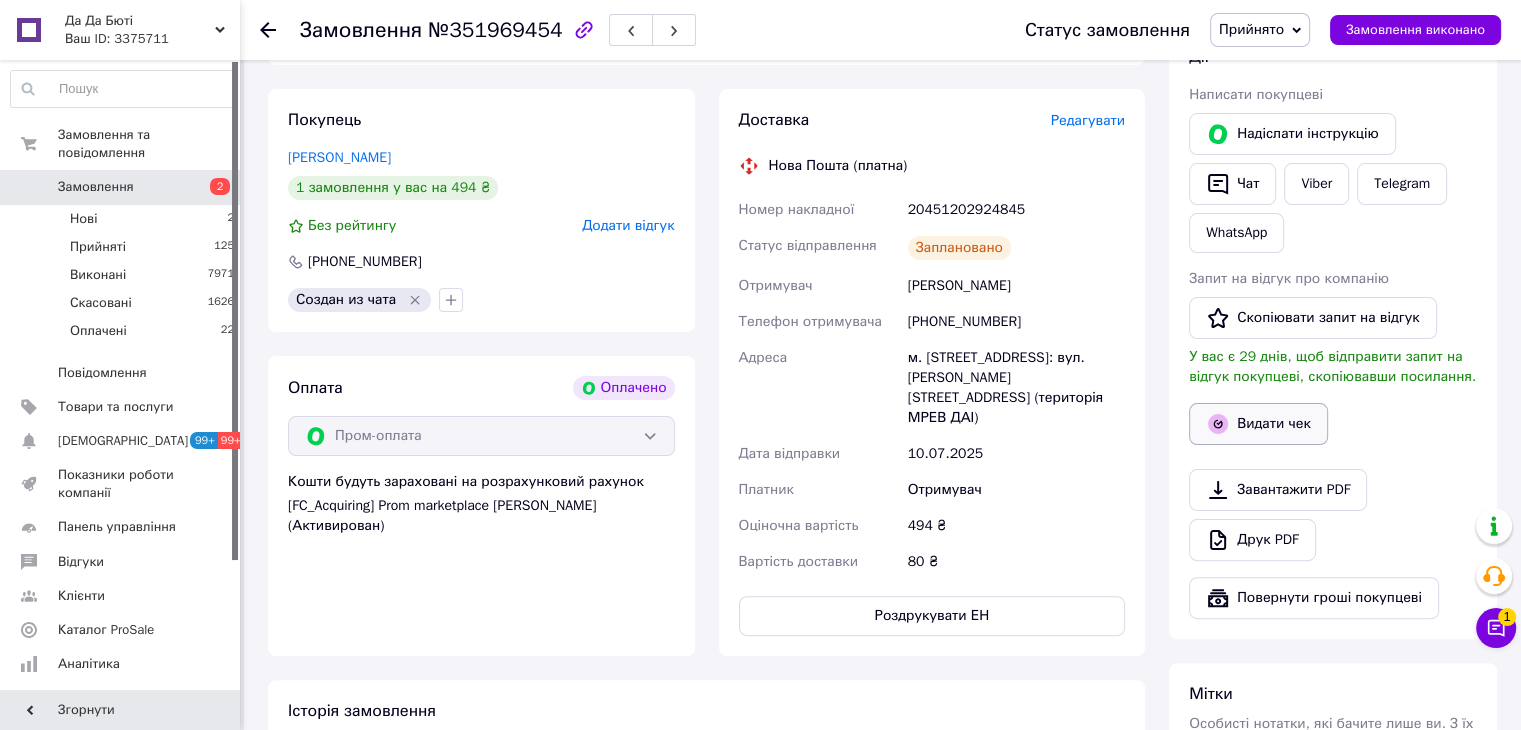 click 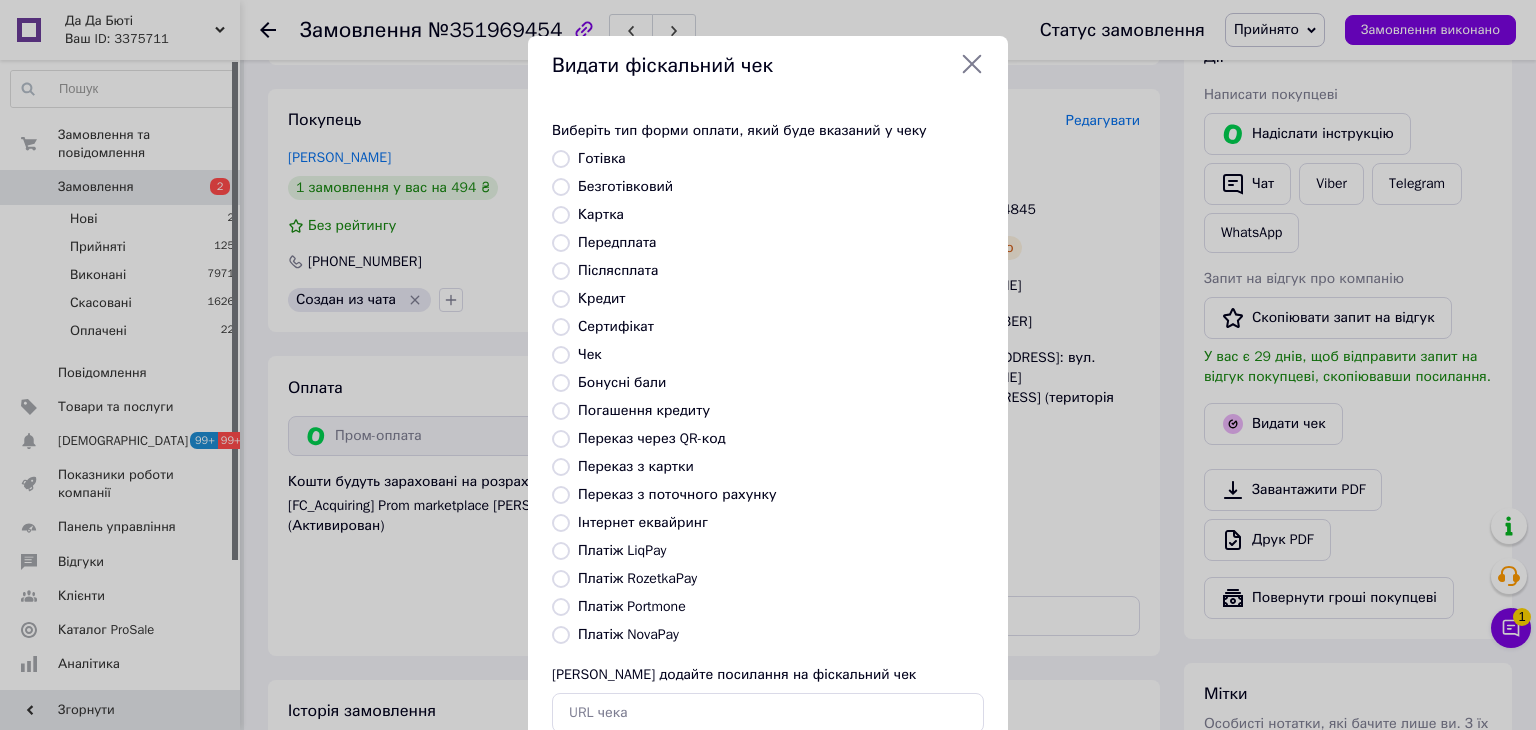 click on "Платіж RozetkaPay" at bounding box center (637, 578) 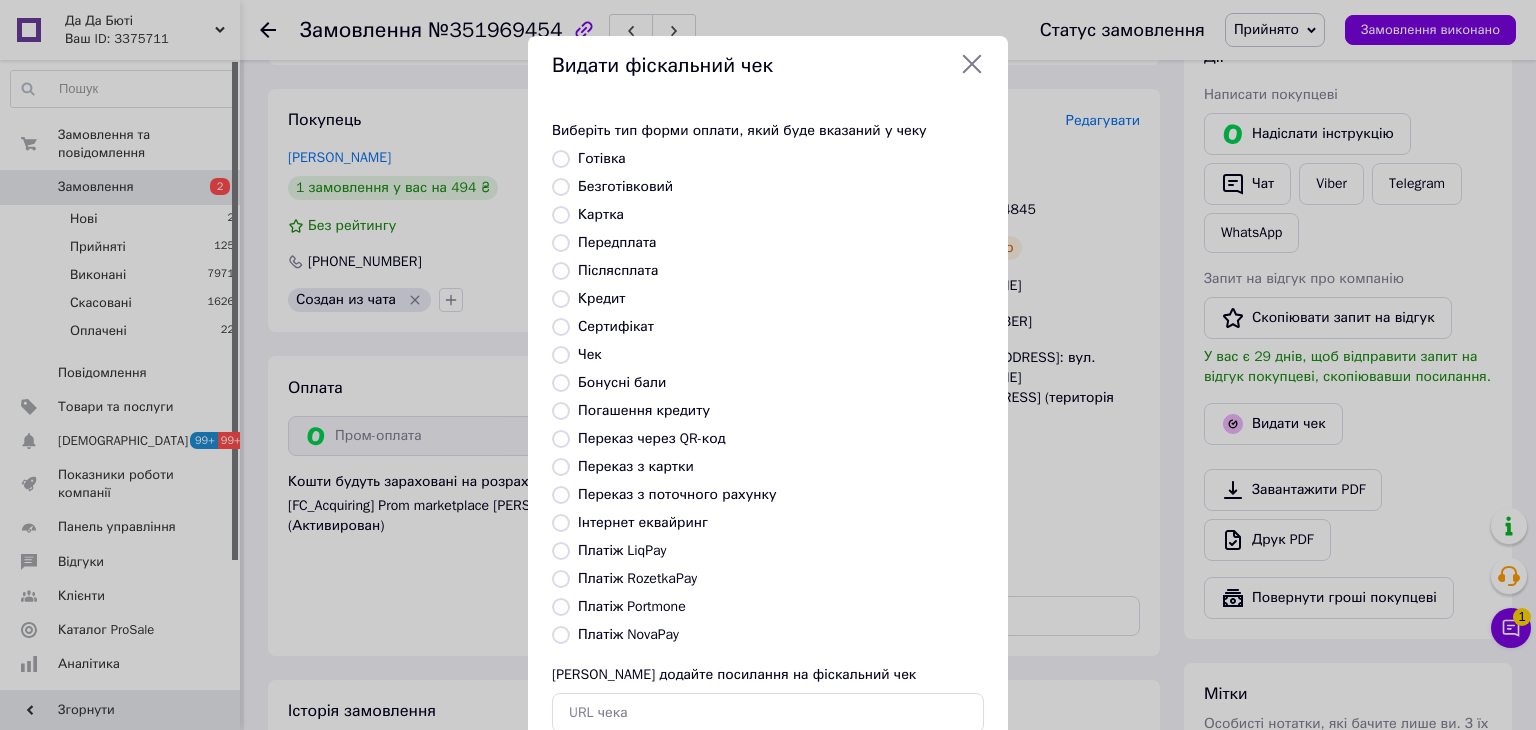 radio on "true" 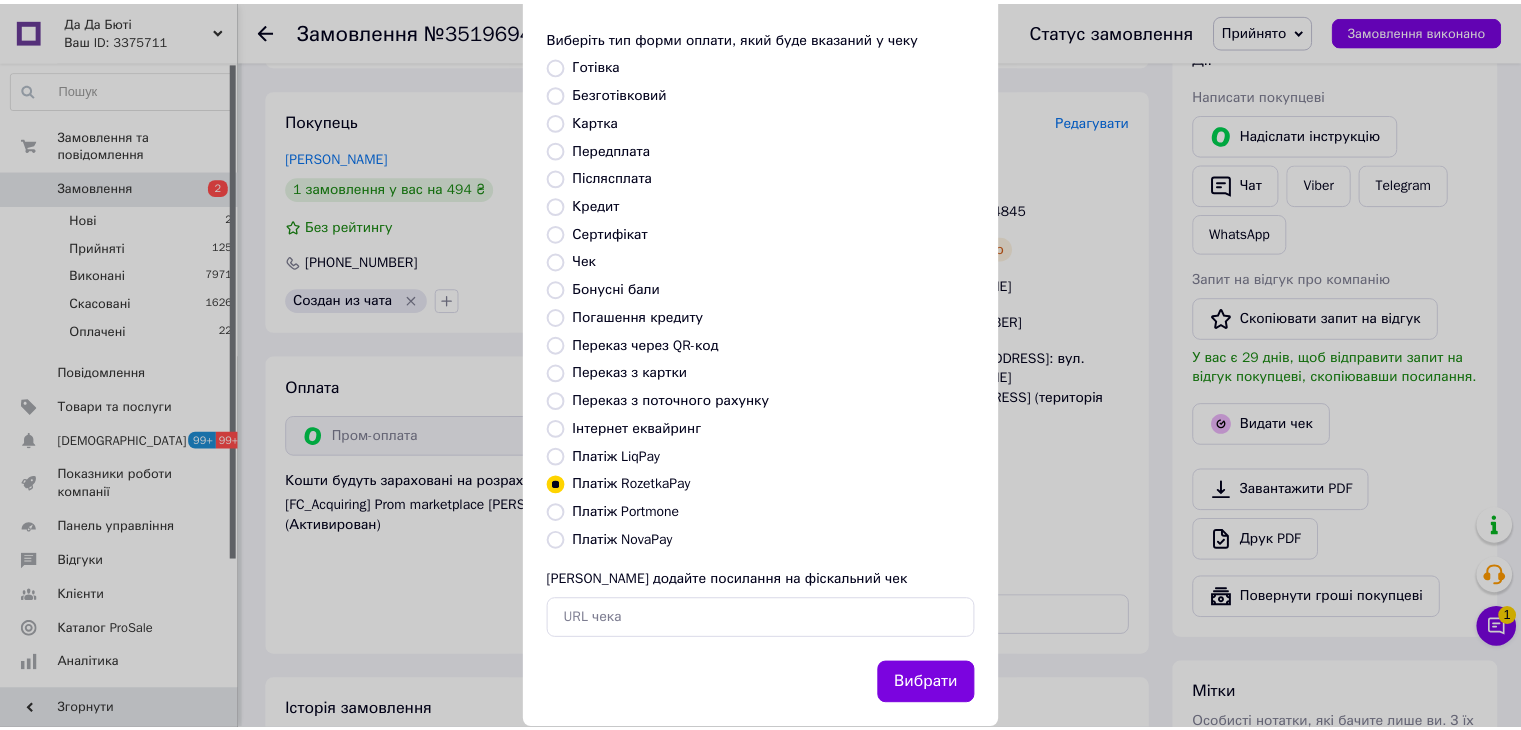 scroll, scrollTop: 128, scrollLeft: 0, axis: vertical 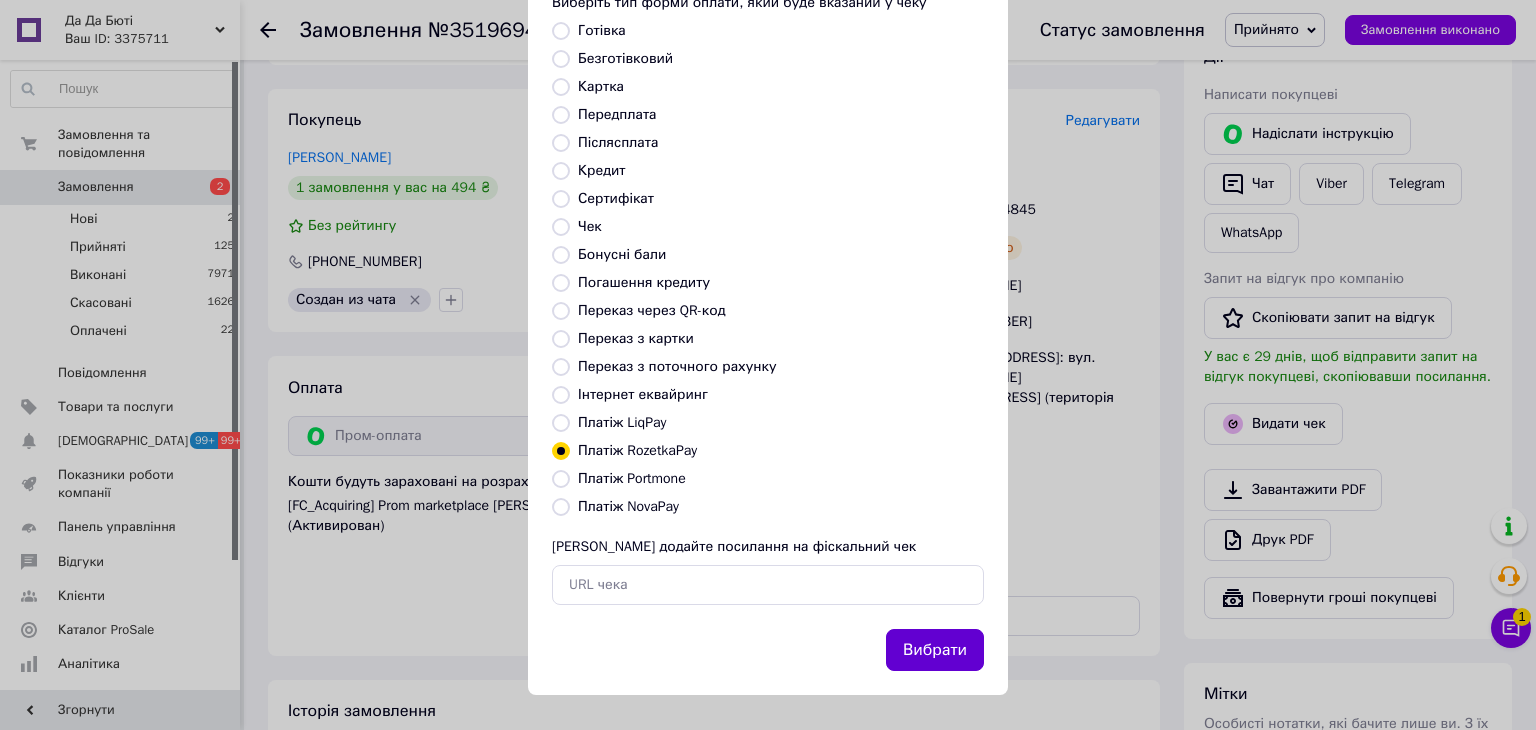 click on "Вибрати" at bounding box center [935, 650] 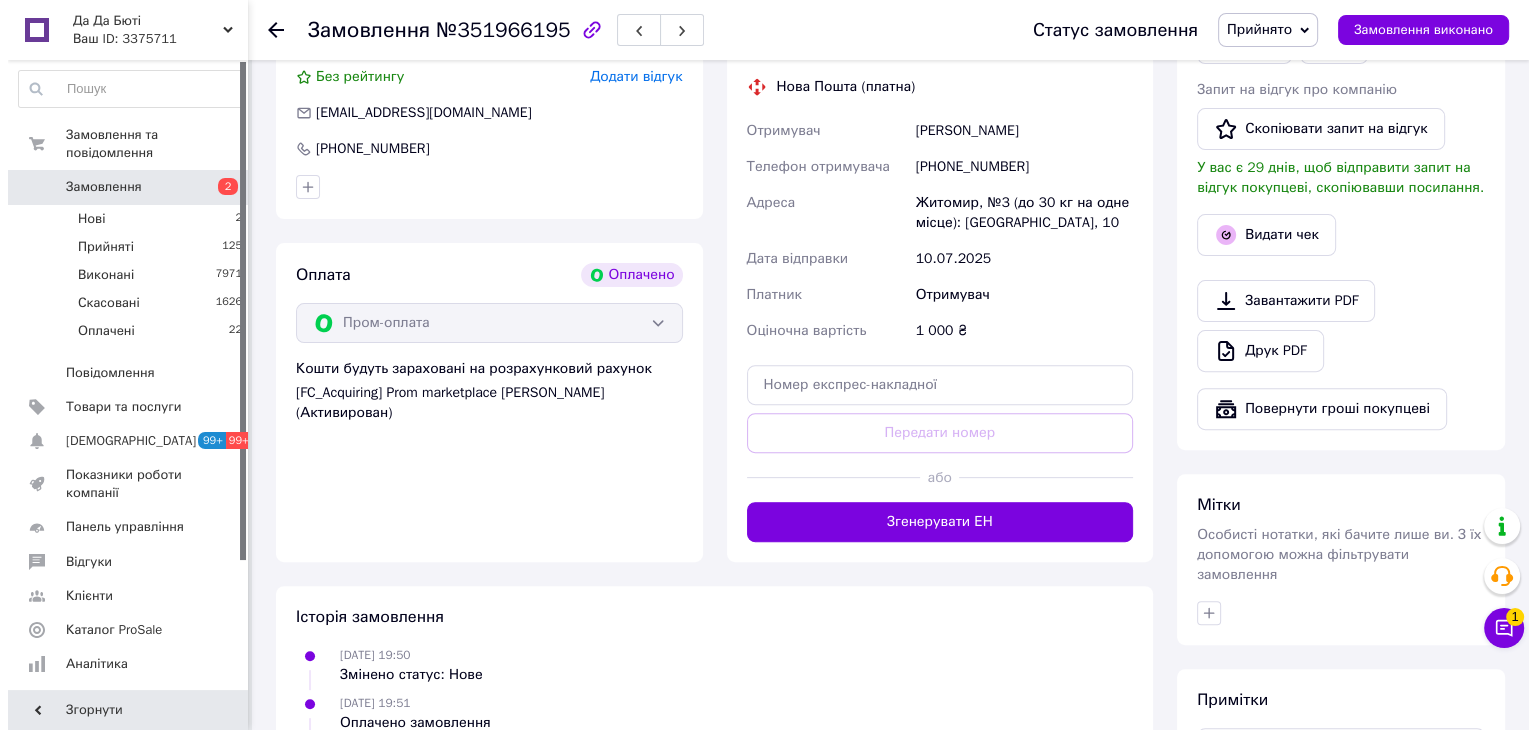 scroll, scrollTop: 600, scrollLeft: 0, axis: vertical 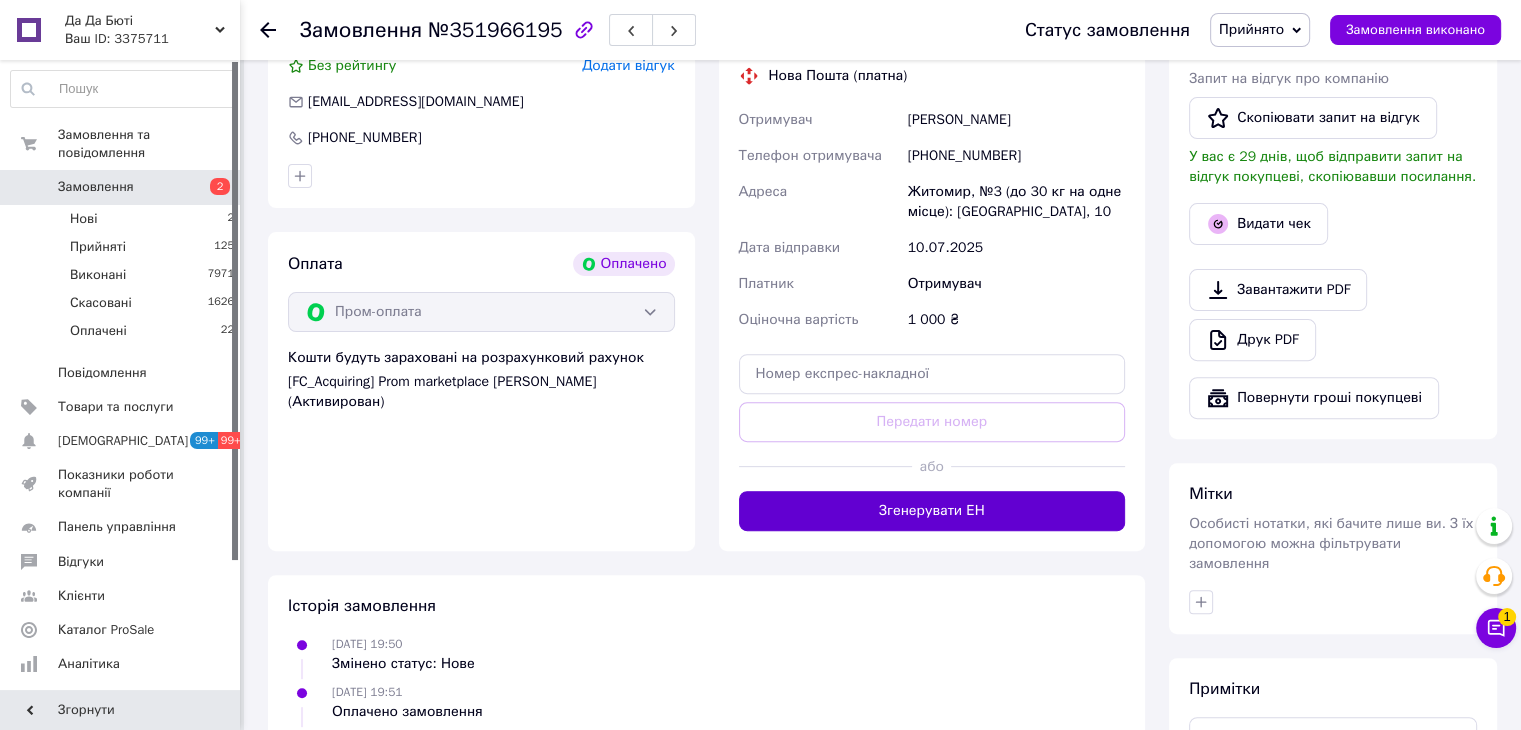 click on "Згенерувати ЕН" at bounding box center (932, 511) 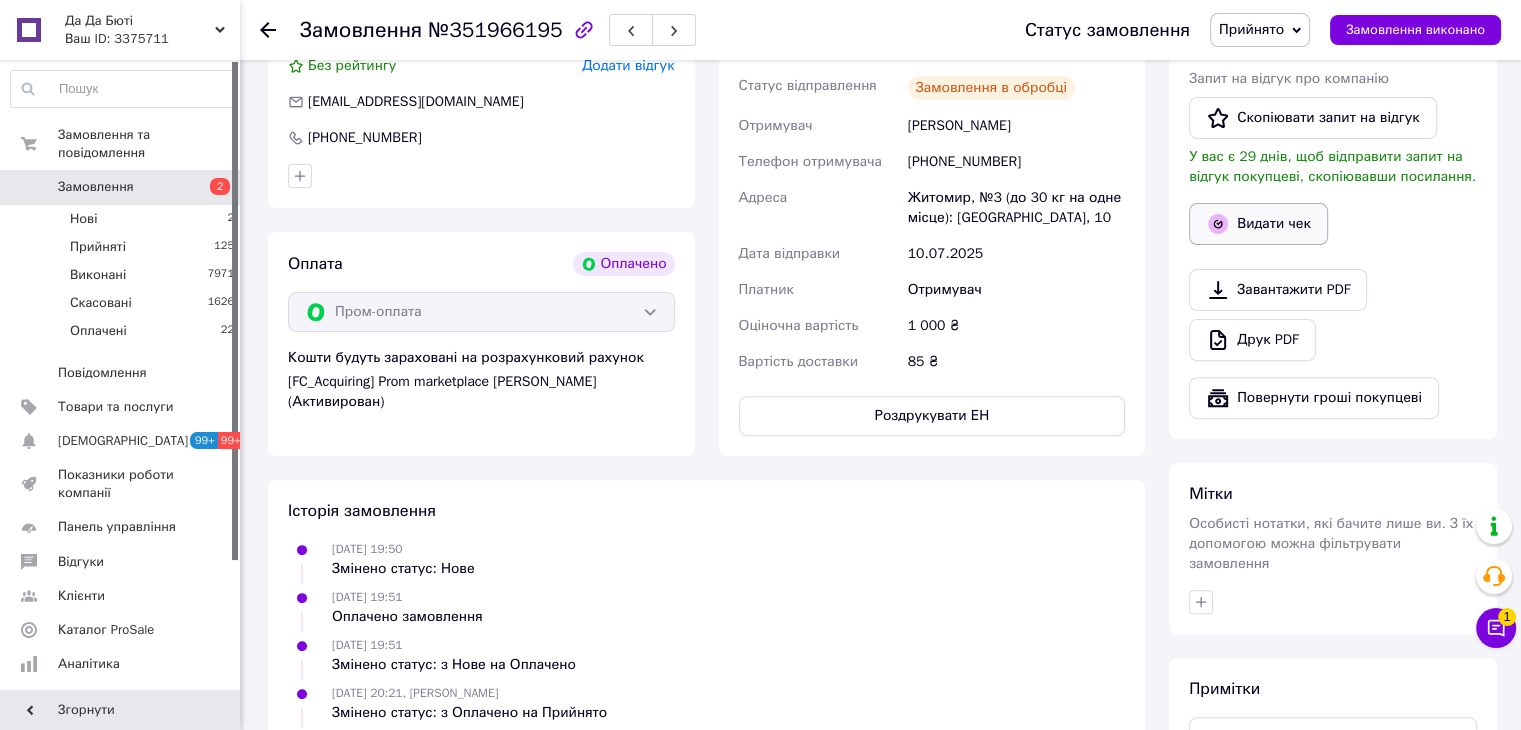 click on "Видати чек" at bounding box center (1258, 224) 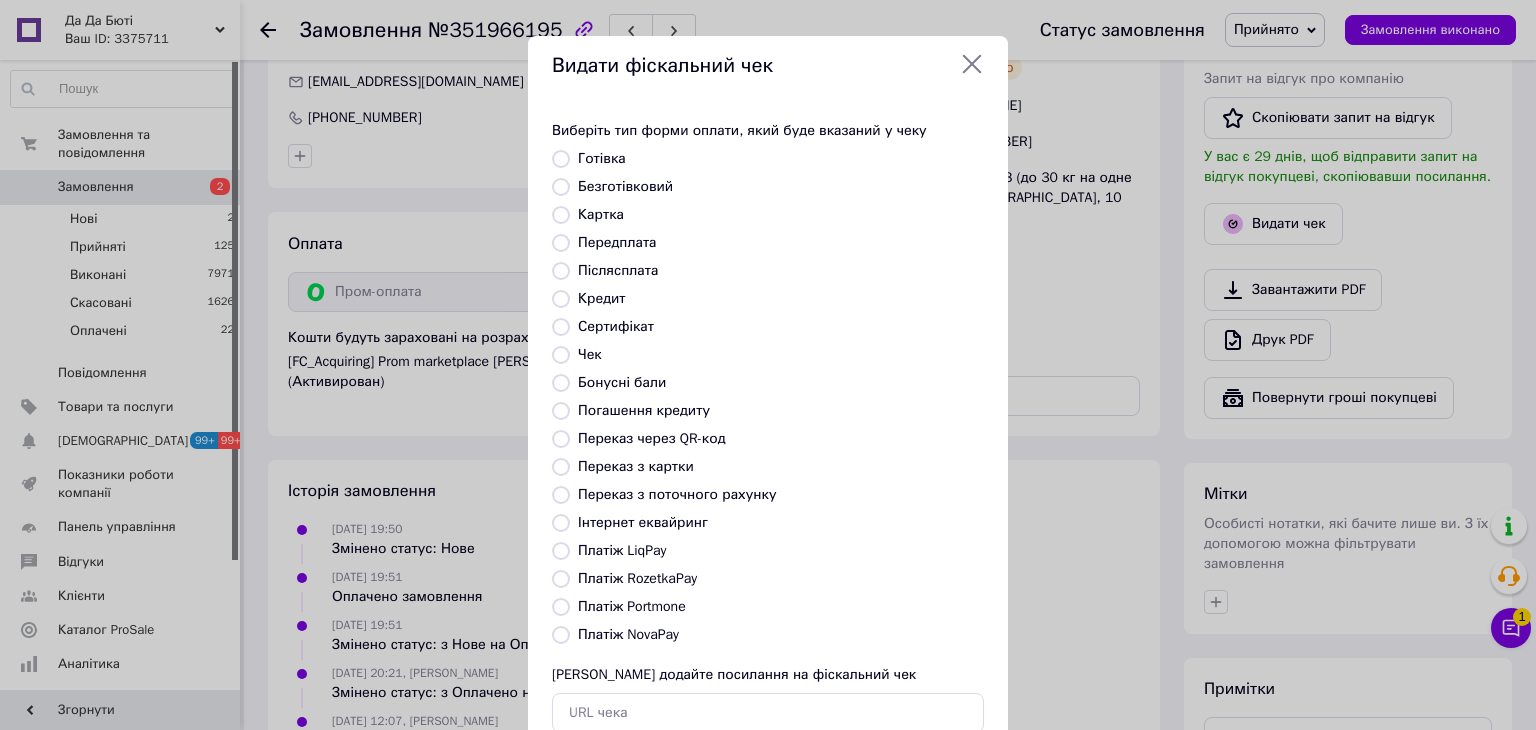 click on "Платіж RozetkaPay" at bounding box center [637, 578] 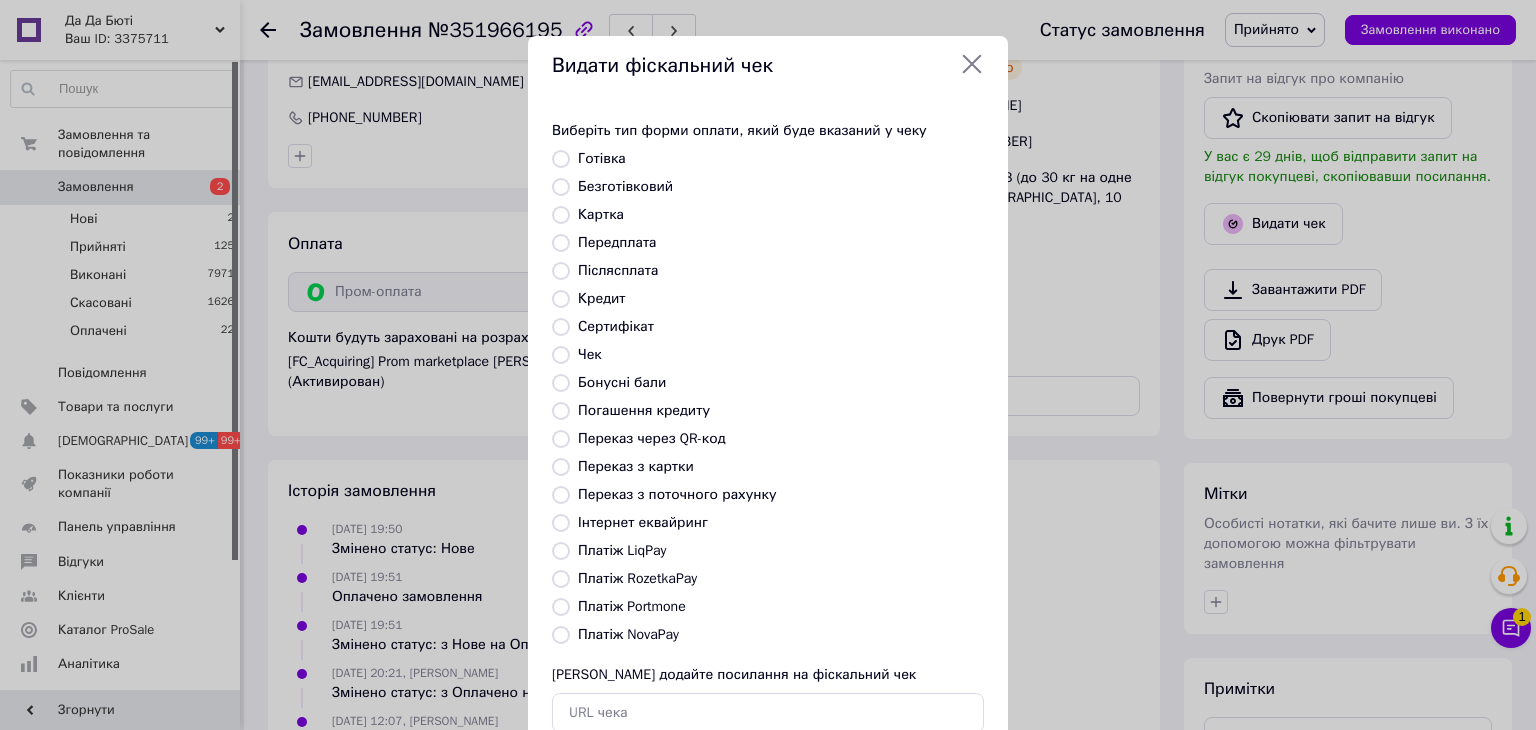 radio on "true" 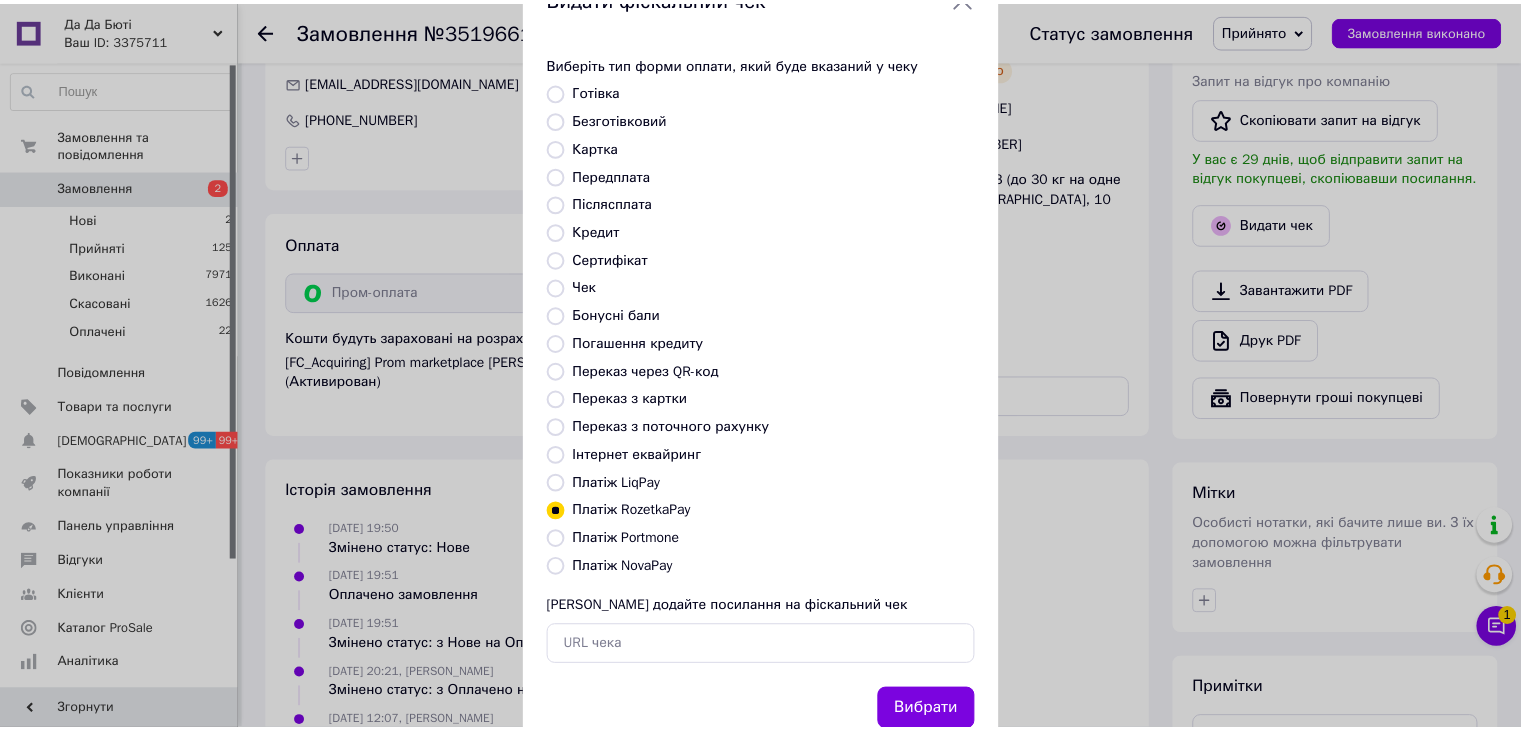 scroll, scrollTop: 128, scrollLeft: 0, axis: vertical 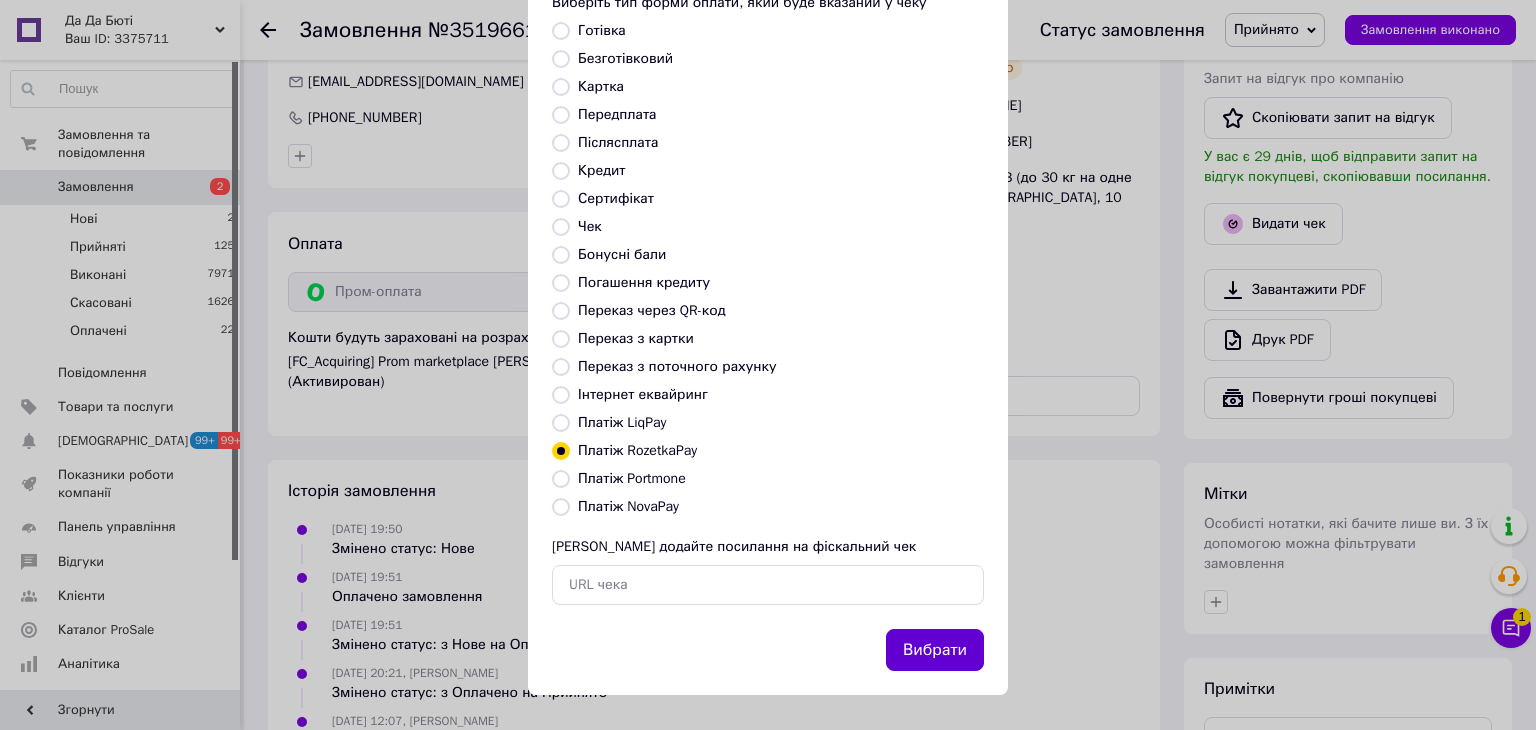 click on "Вибрати" at bounding box center [935, 650] 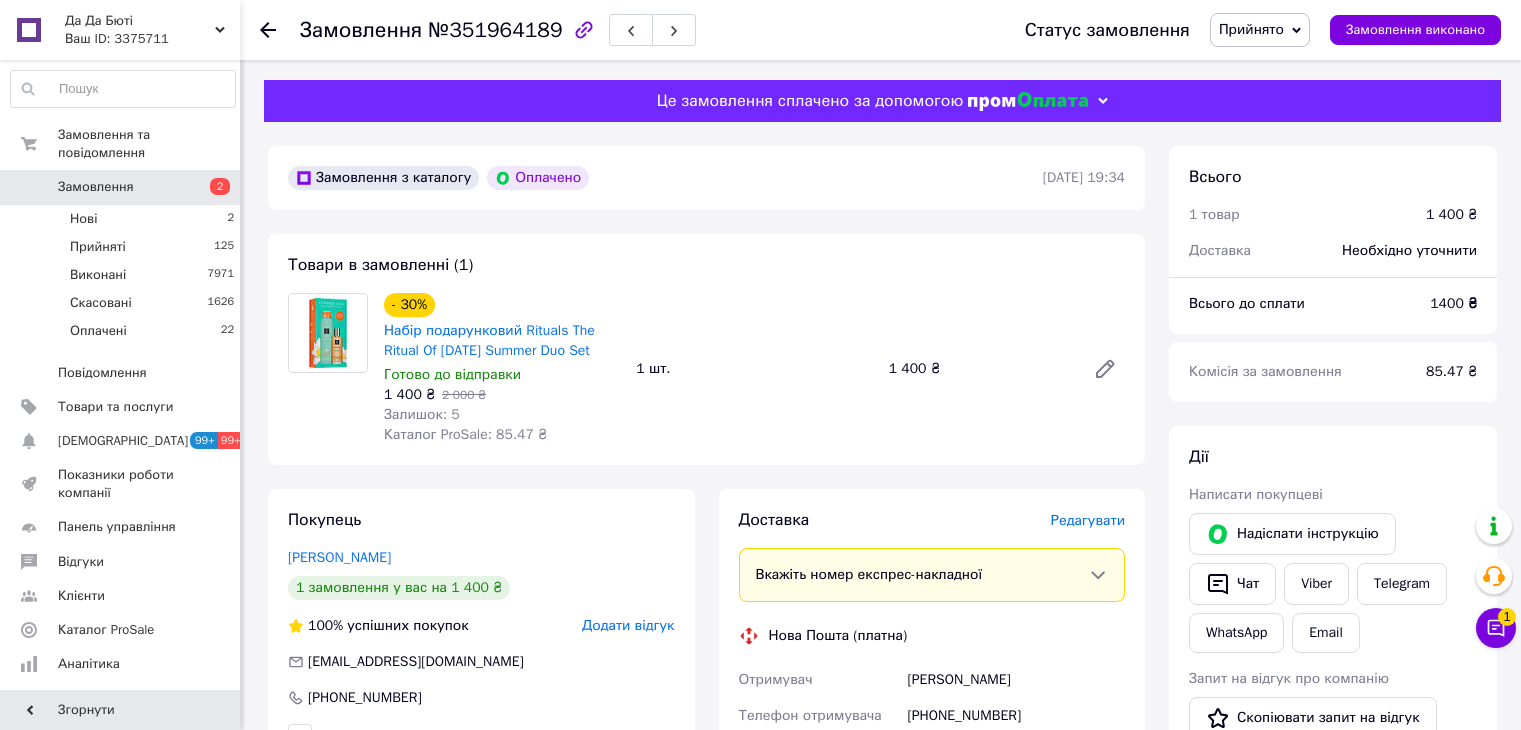 scroll, scrollTop: 0, scrollLeft: 0, axis: both 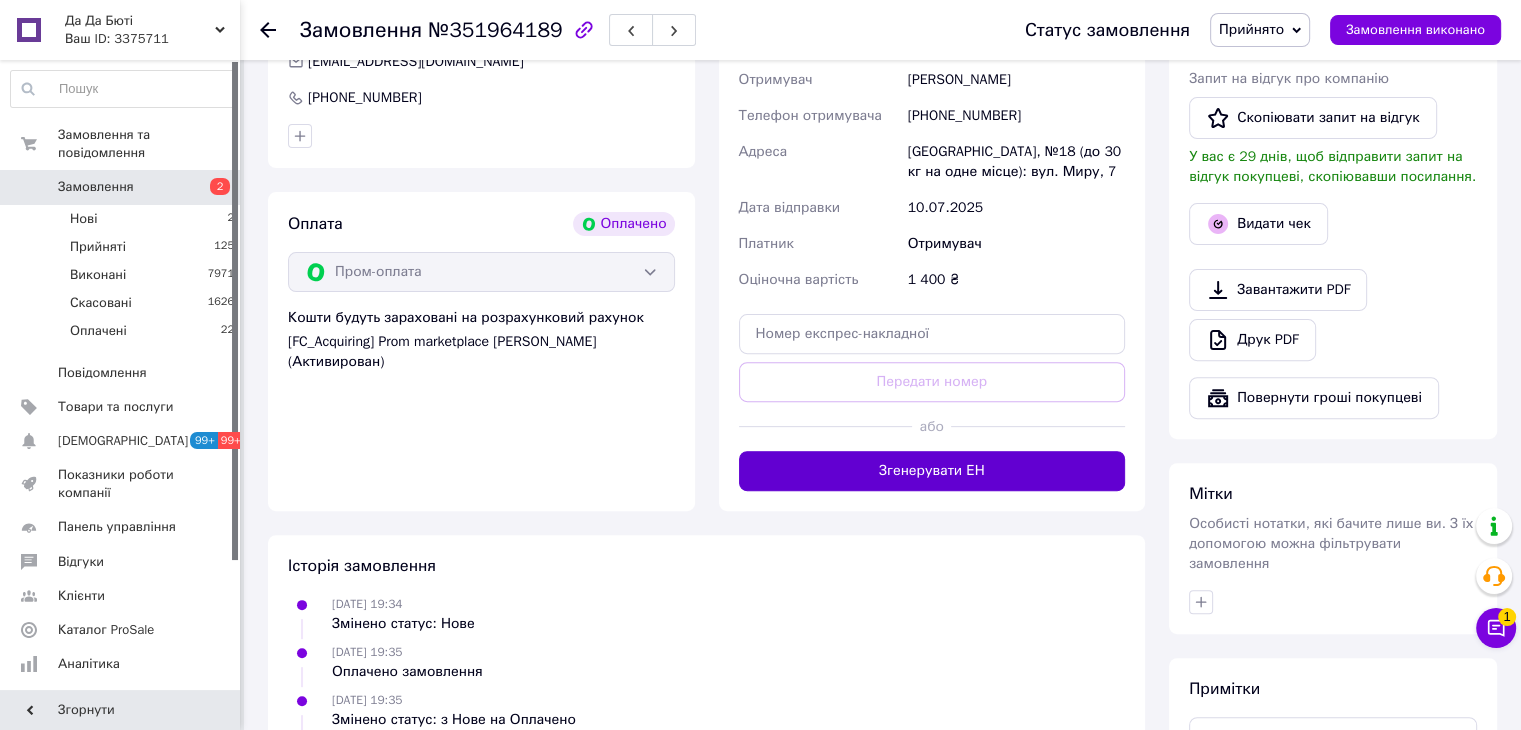 click on "Згенерувати ЕН" at bounding box center [932, 471] 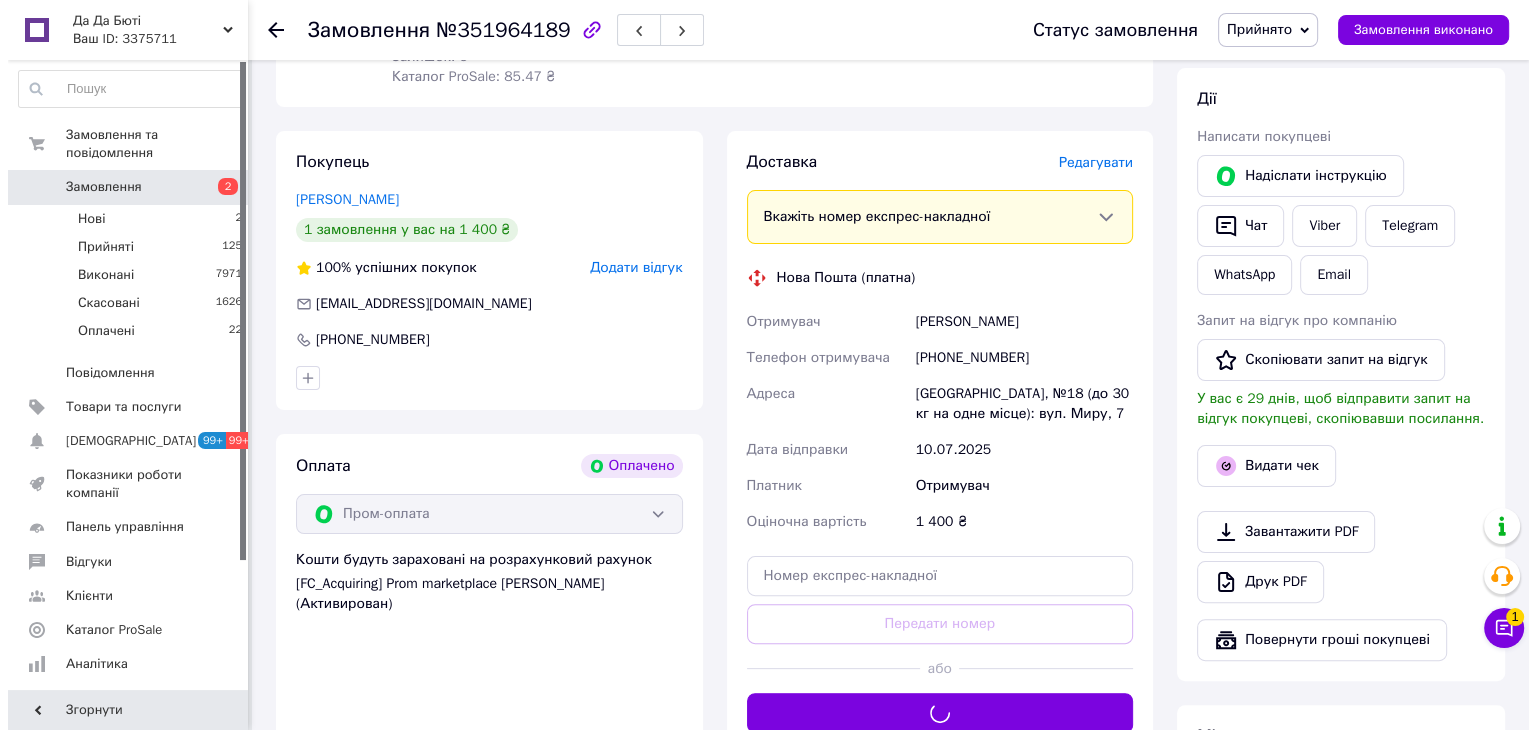 scroll, scrollTop: 200, scrollLeft: 0, axis: vertical 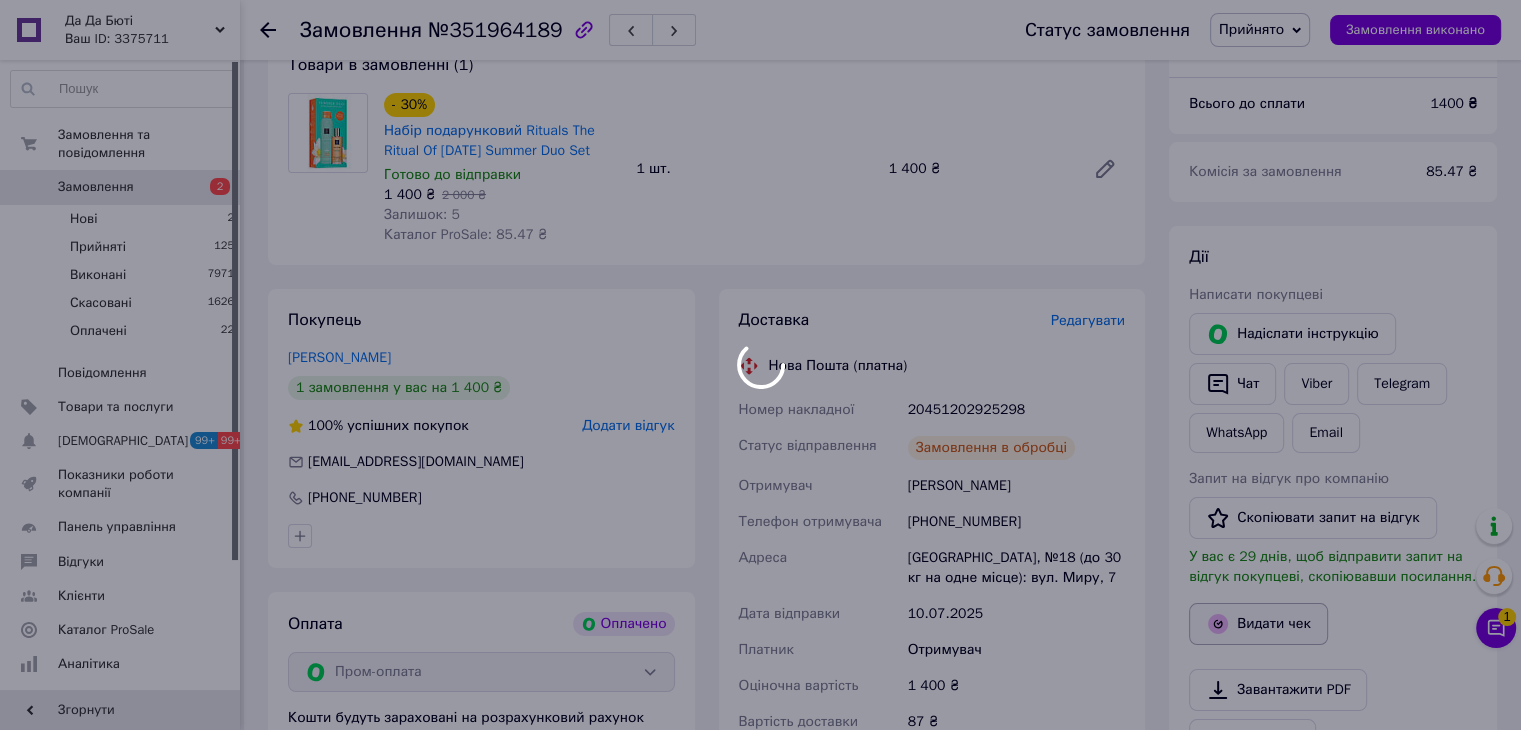 click at bounding box center (760, 365) 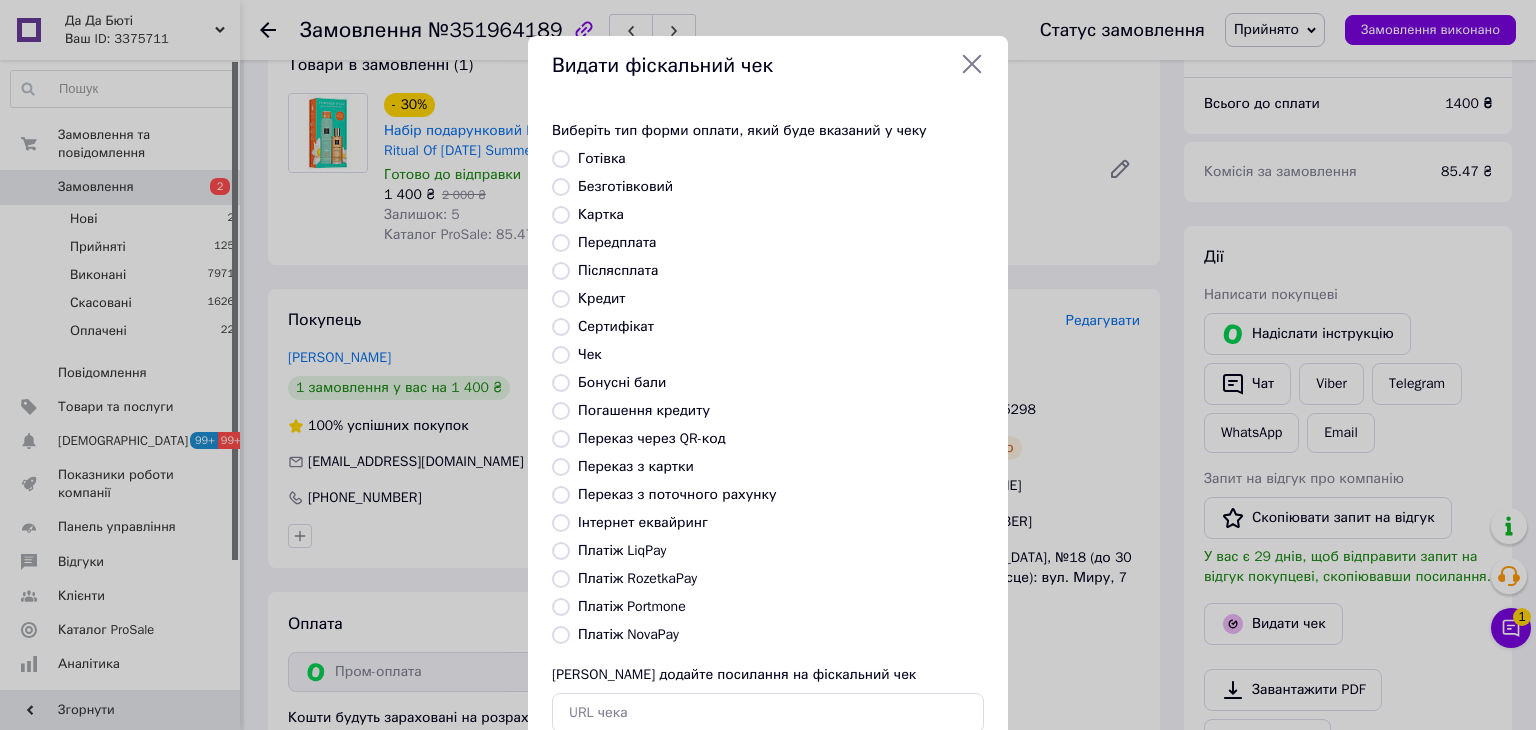 click on "Виберіть тип форми оплати, який буде вказаний у чеку Готівка Безготівковий Картка Передплата Післясплата Кредит Сертифікат Чек Бонусні бали Погашення кредиту Переказ через QR-код Переказ з картки Переказ з поточного рахунку Інтернет еквайринг Платіж LiqPay Платіж RozetkaPay Платіж Portmone Платіж NovaPay Або додайте посилання на фіскальний чек" at bounding box center [768, 427] 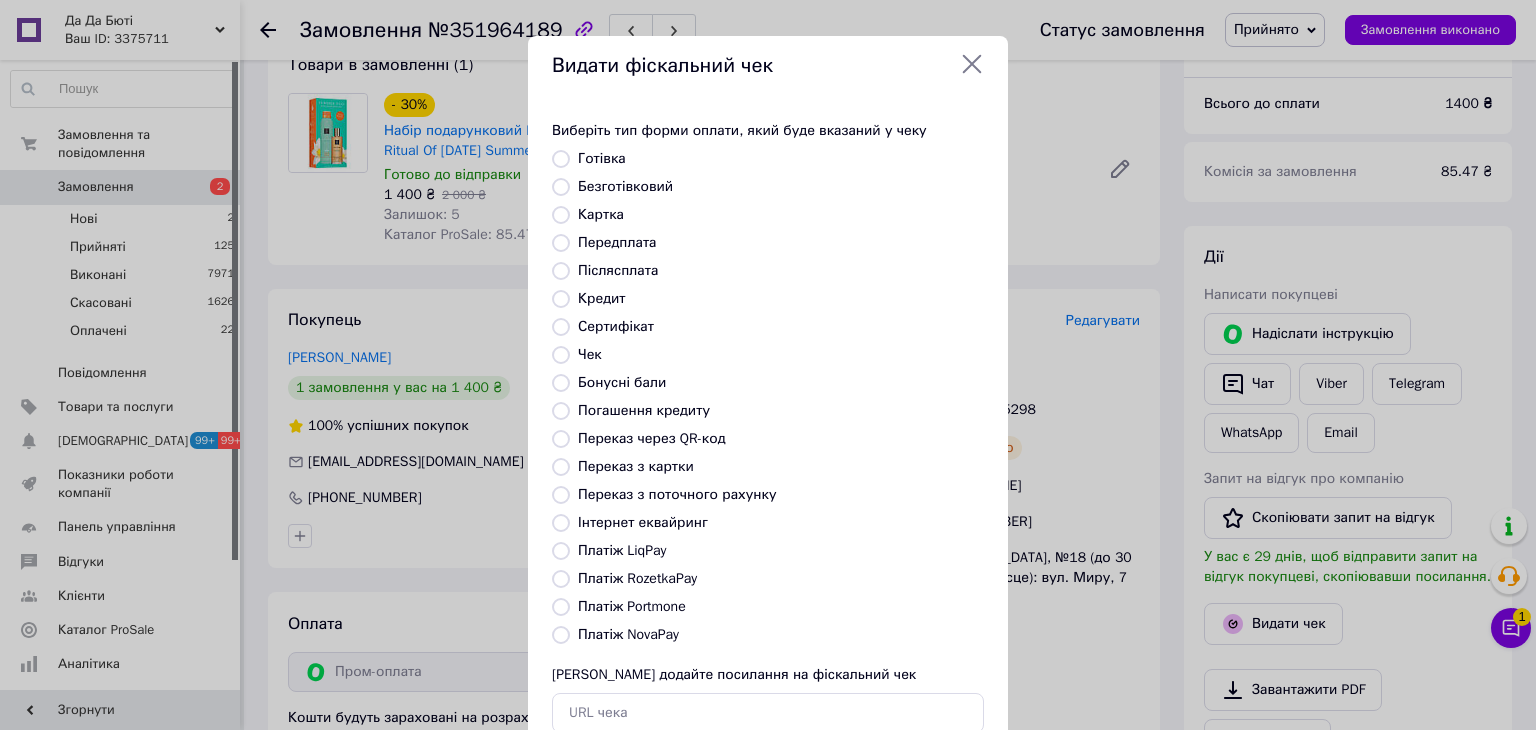 click on "Платіж RozetkaPay" at bounding box center [637, 578] 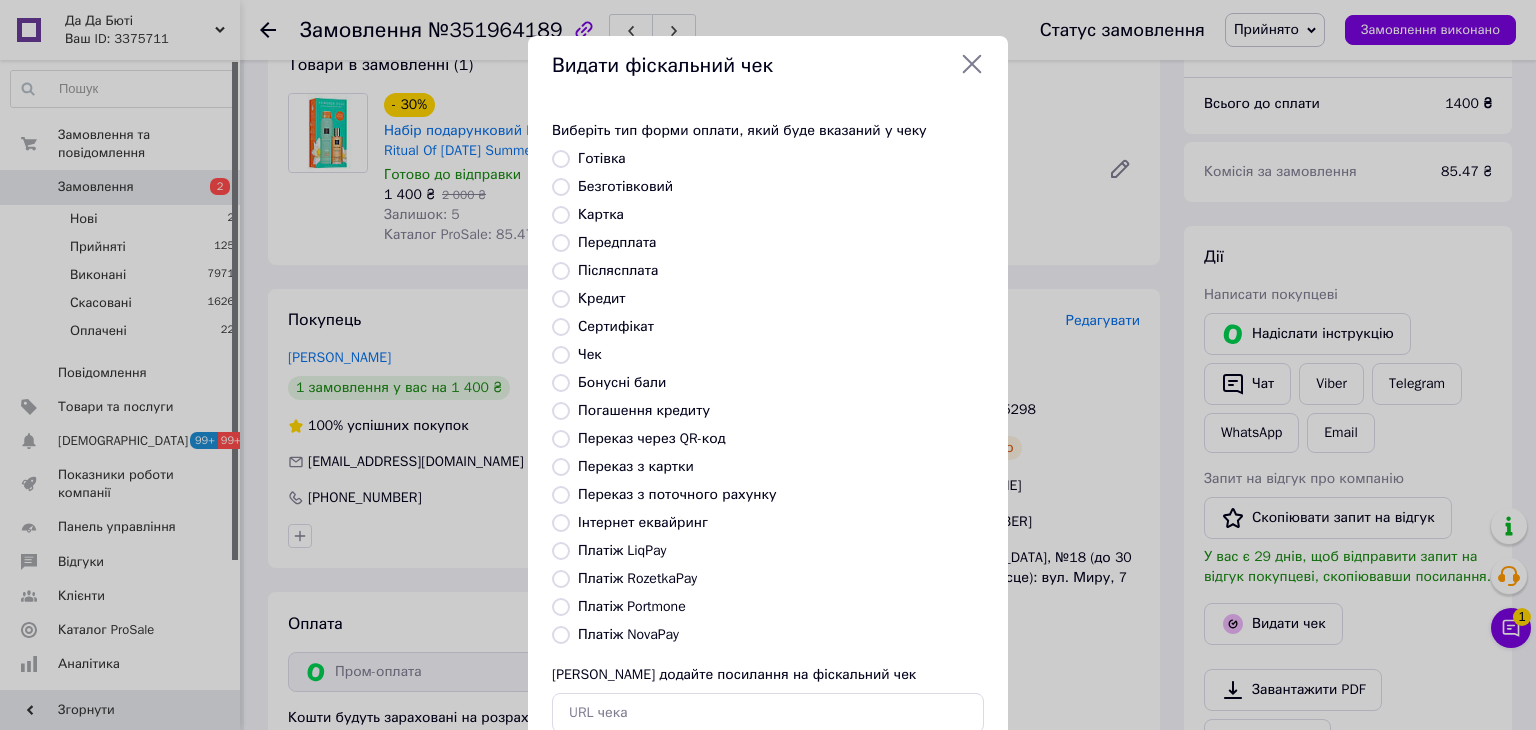 radio on "true" 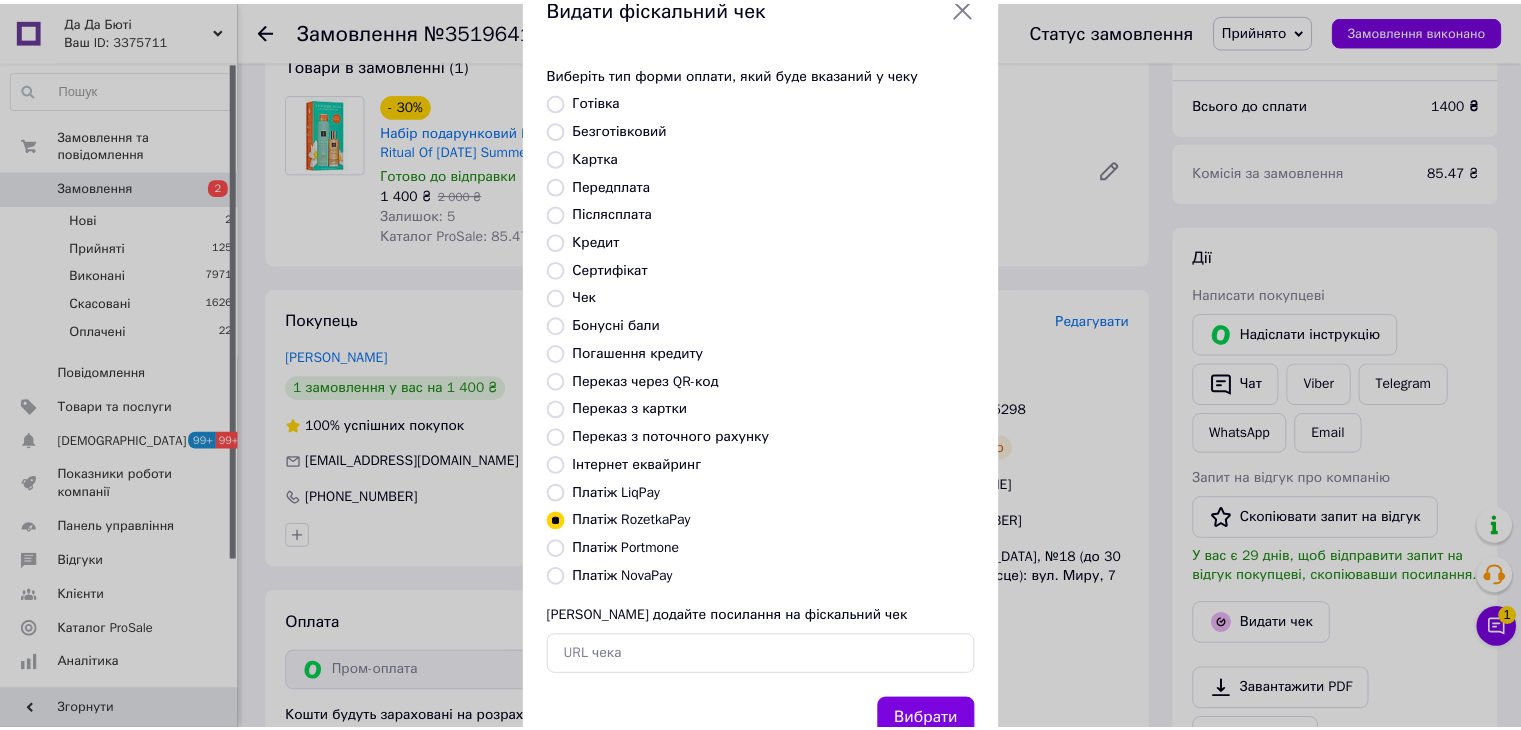scroll, scrollTop: 128, scrollLeft: 0, axis: vertical 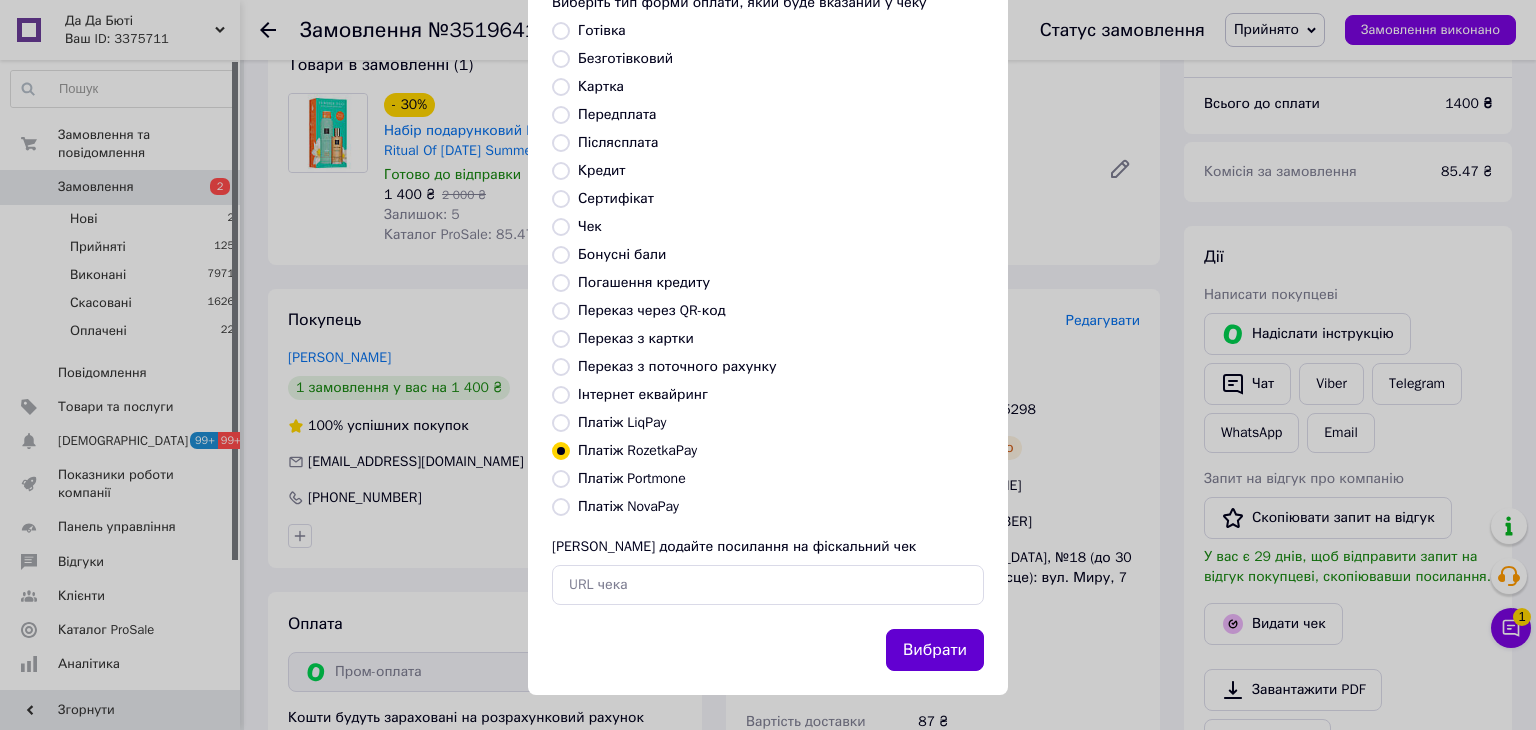 click on "Вибрати" at bounding box center [935, 650] 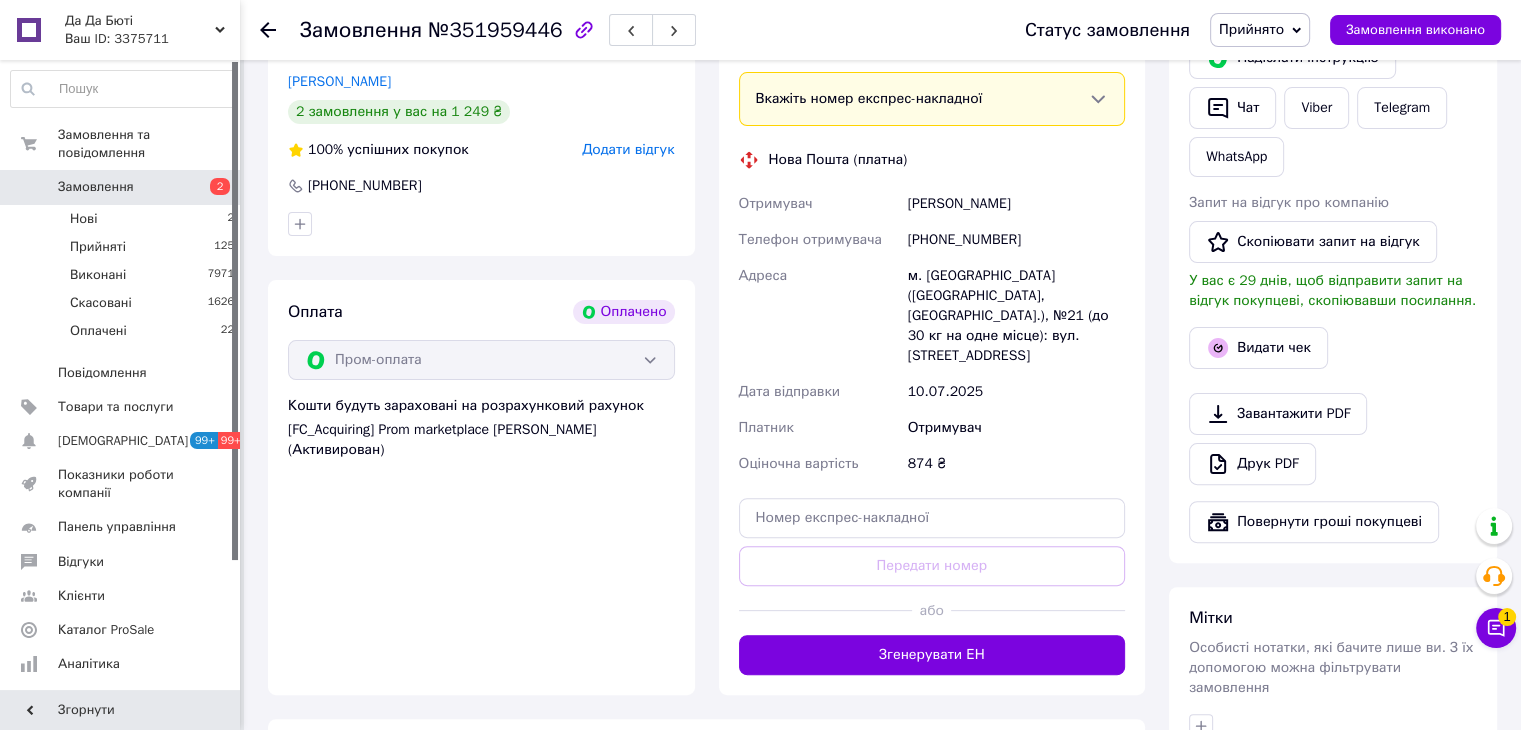 scroll, scrollTop: 500, scrollLeft: 0, axis: vertical 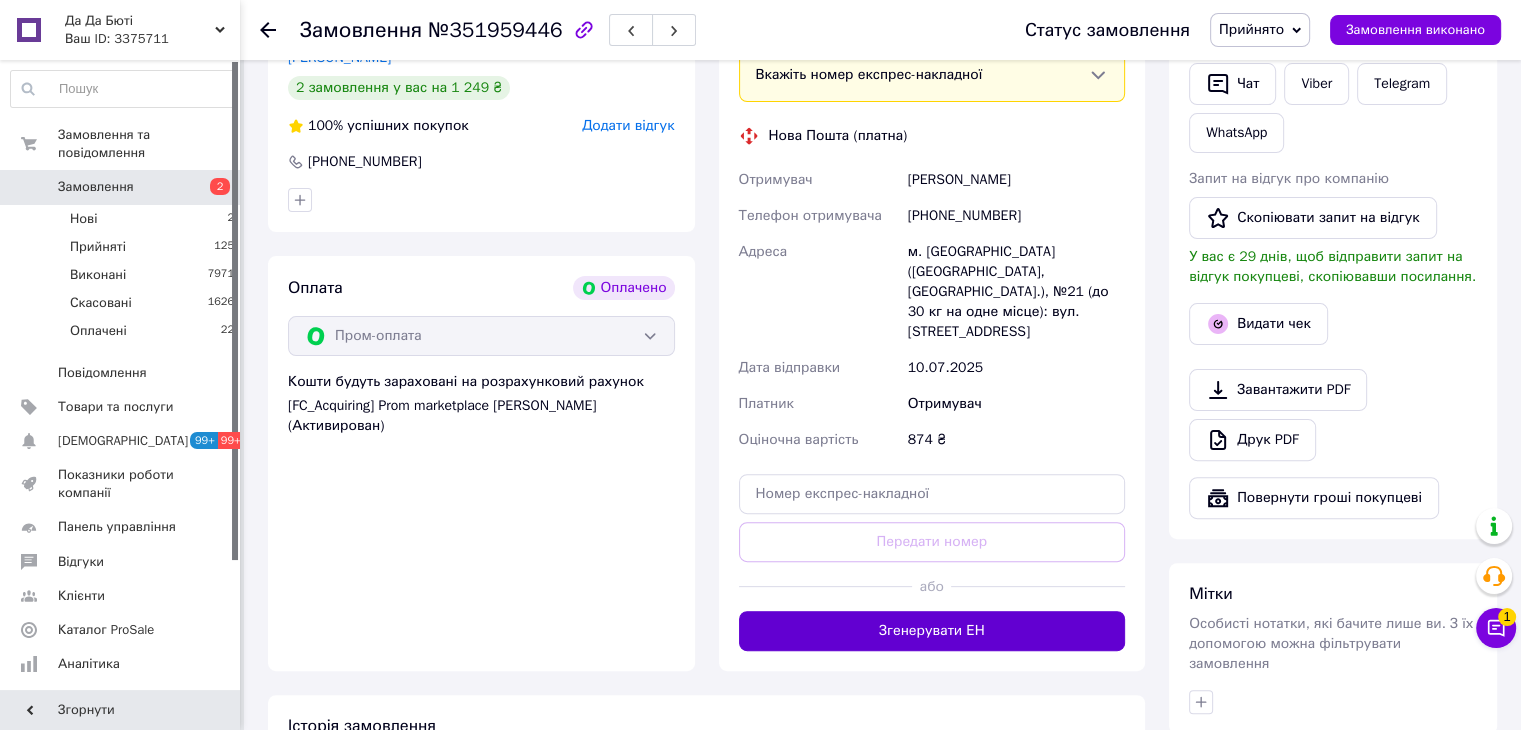 click on "Згенерувати ЕН" at bounding box center (932, 631) 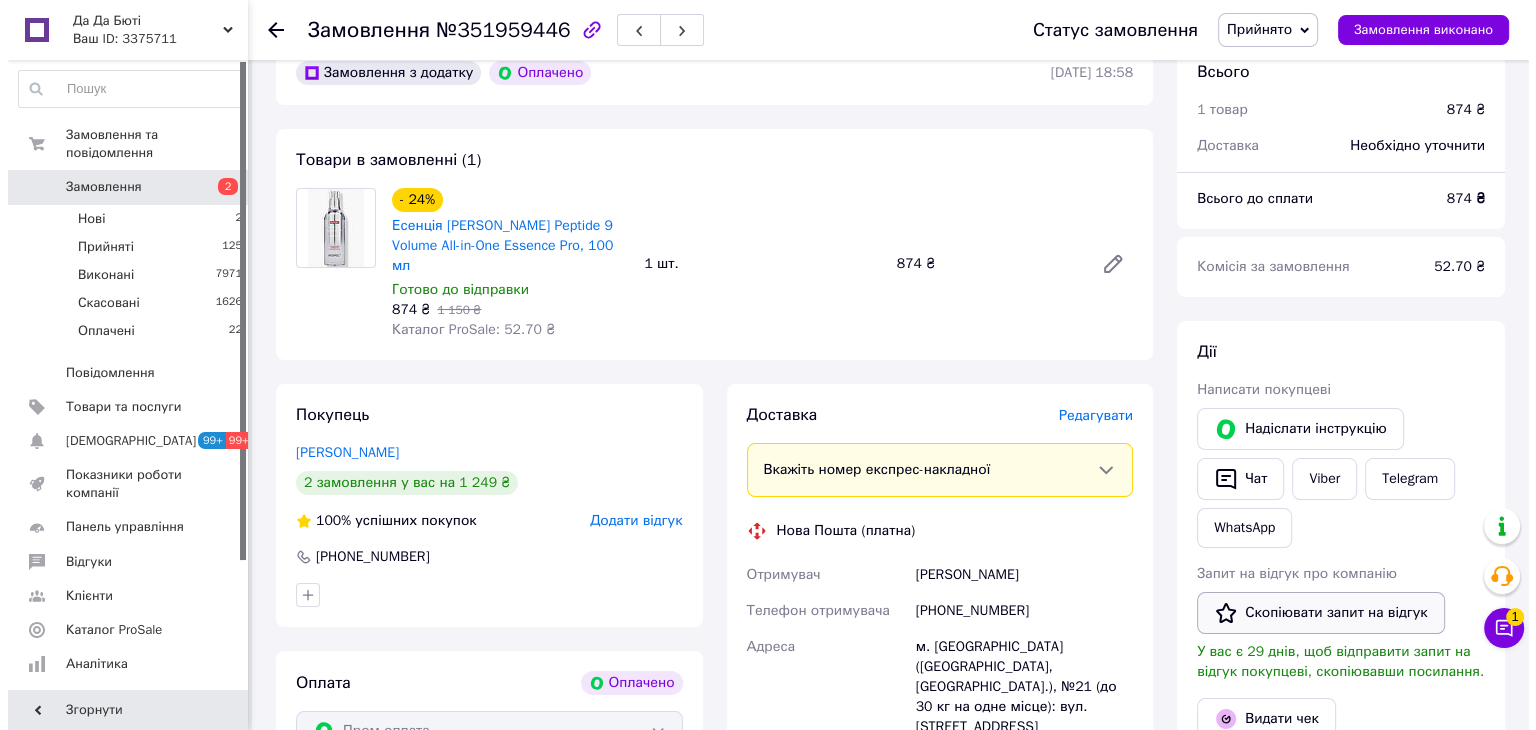 scroll, scrollTop: 200, scrollLeft: 0, axis: vertical 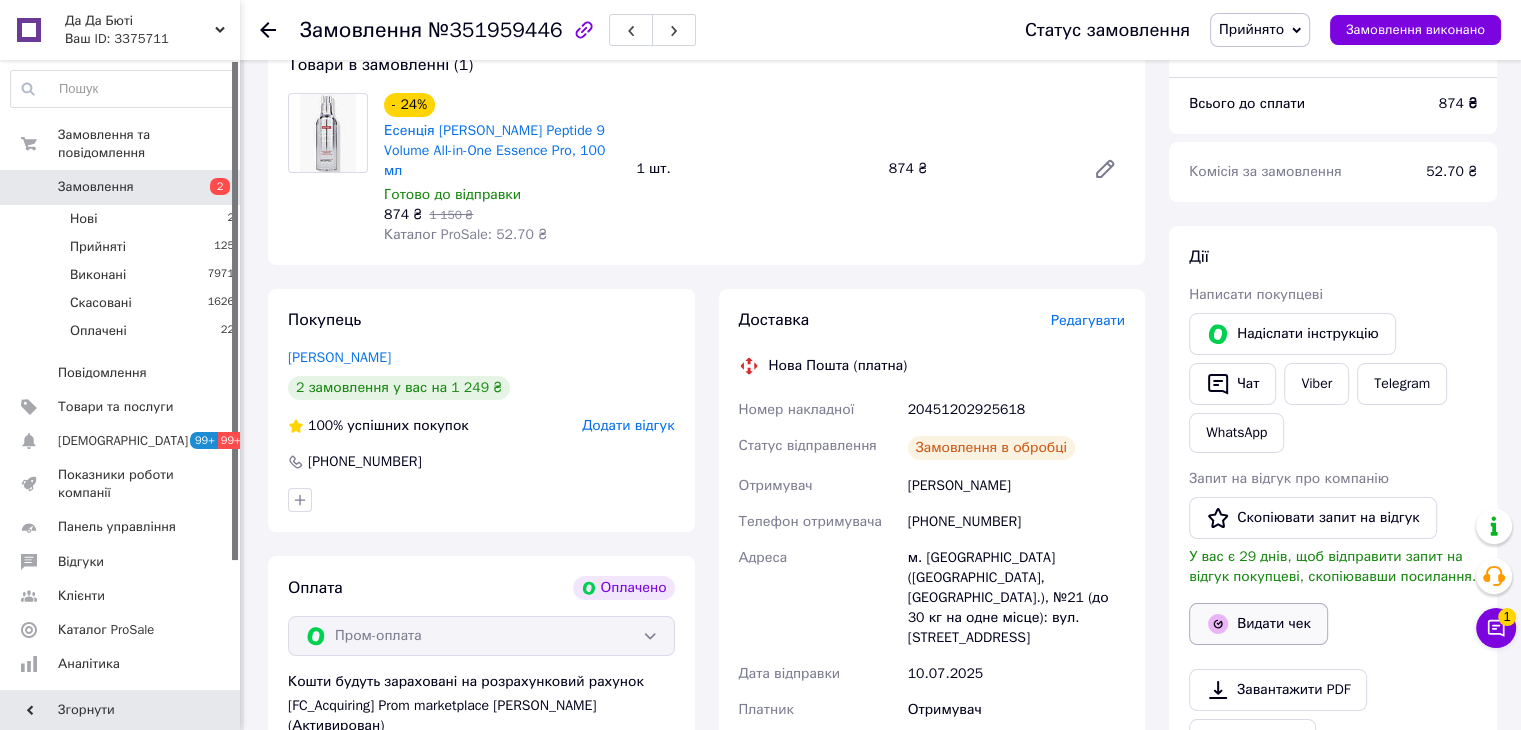 click on "Видати чек" at bounding box center [1258, 624] 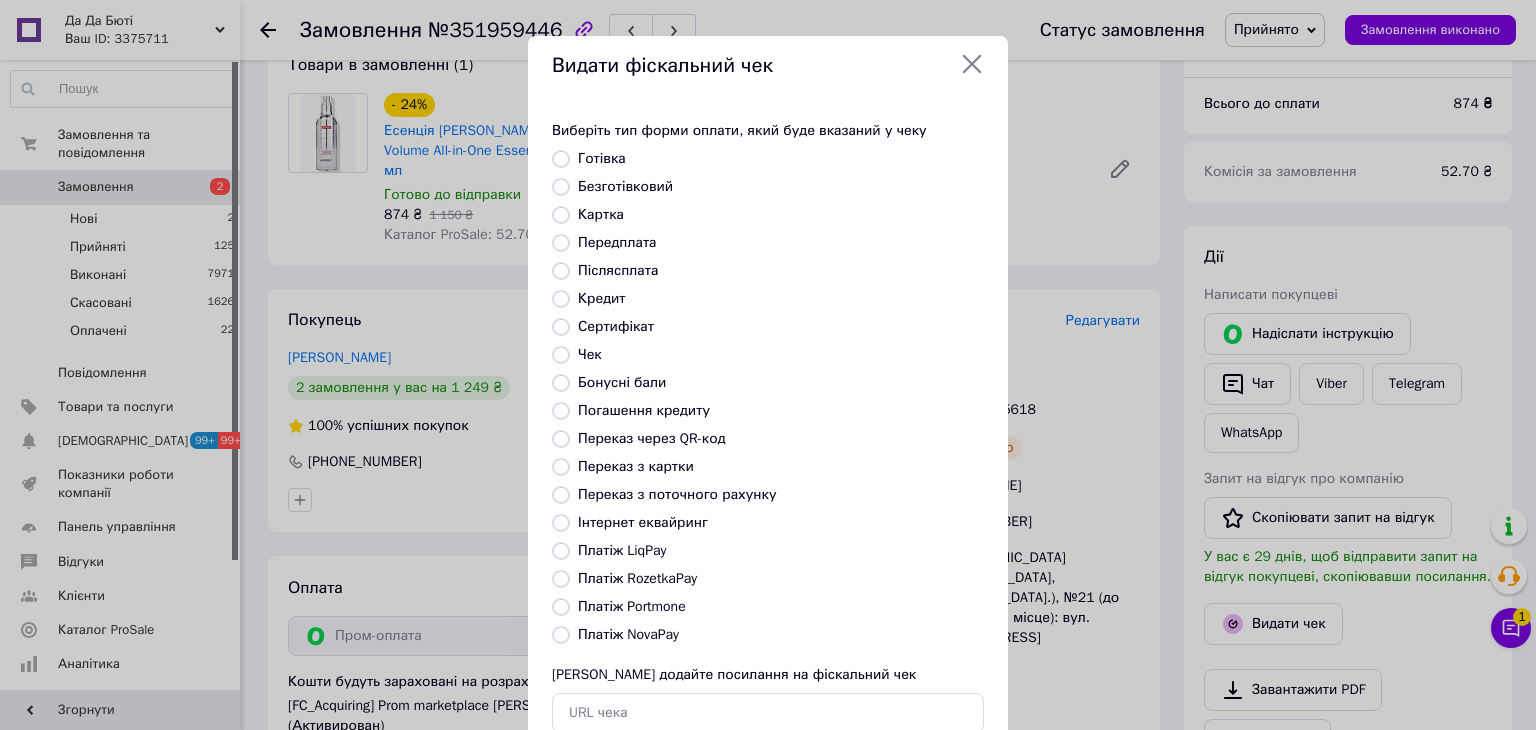 click on "Платіж RozetkaPay" at bounding box center [637, 578] 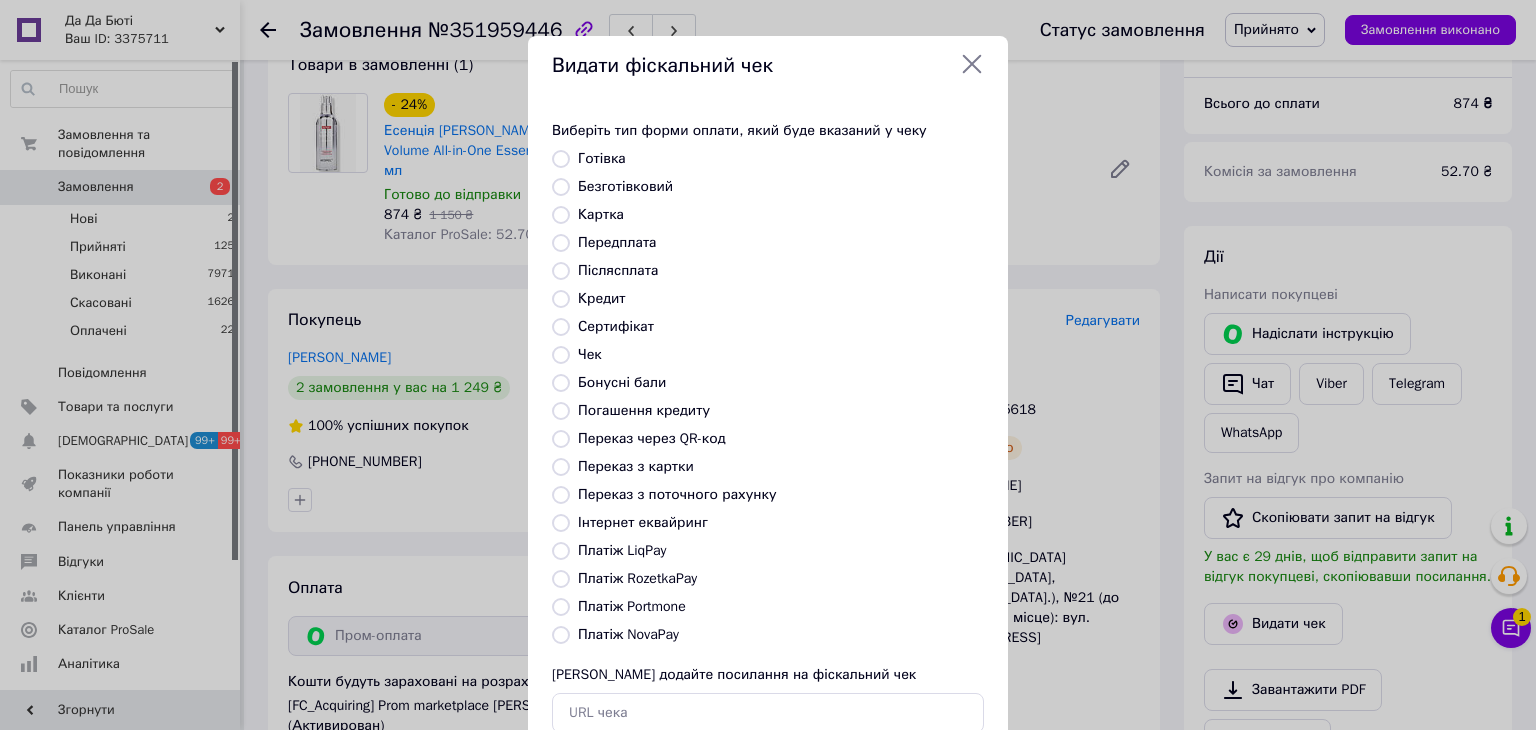 radio on "true" 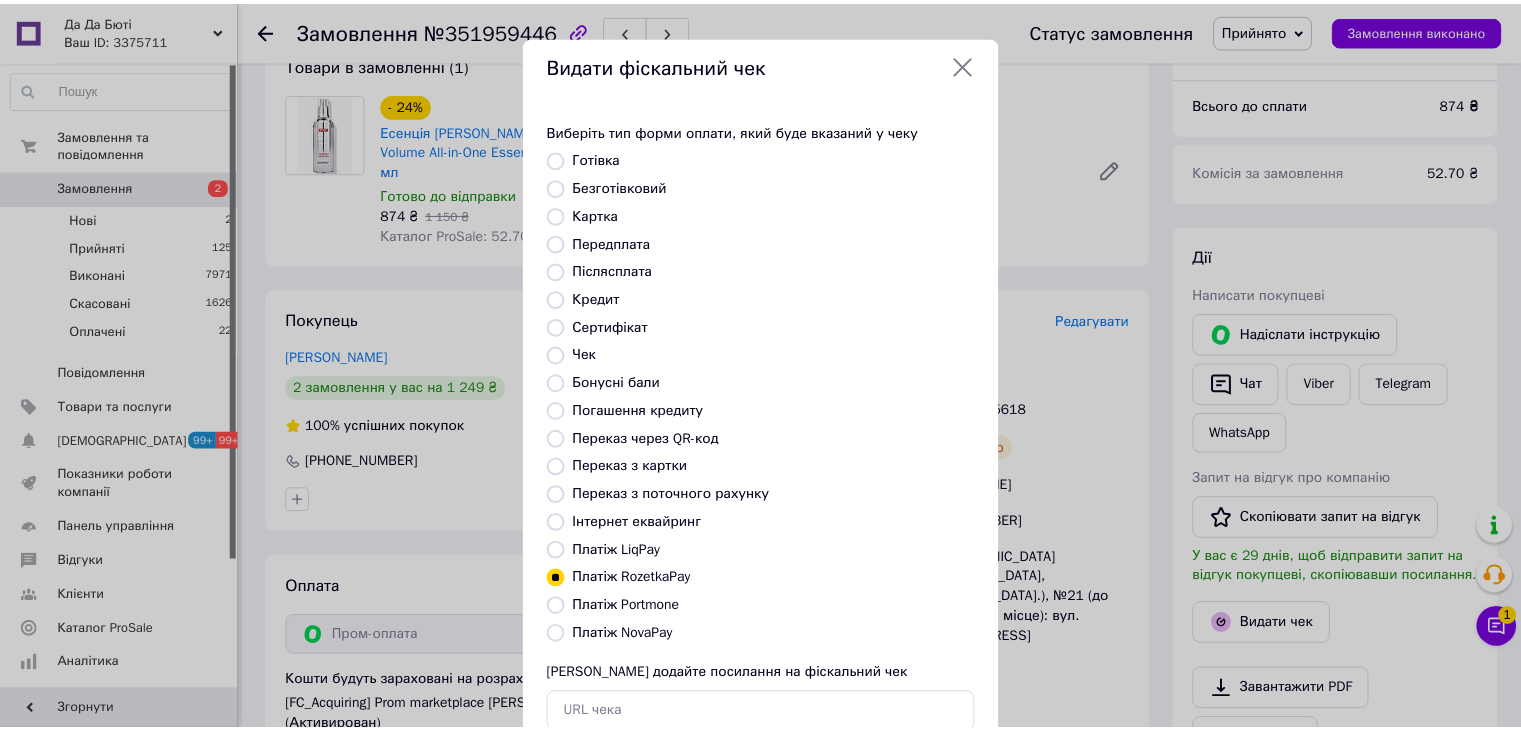 scroll, scrollTop: 128, scrollLeft: 0, axis: vertical 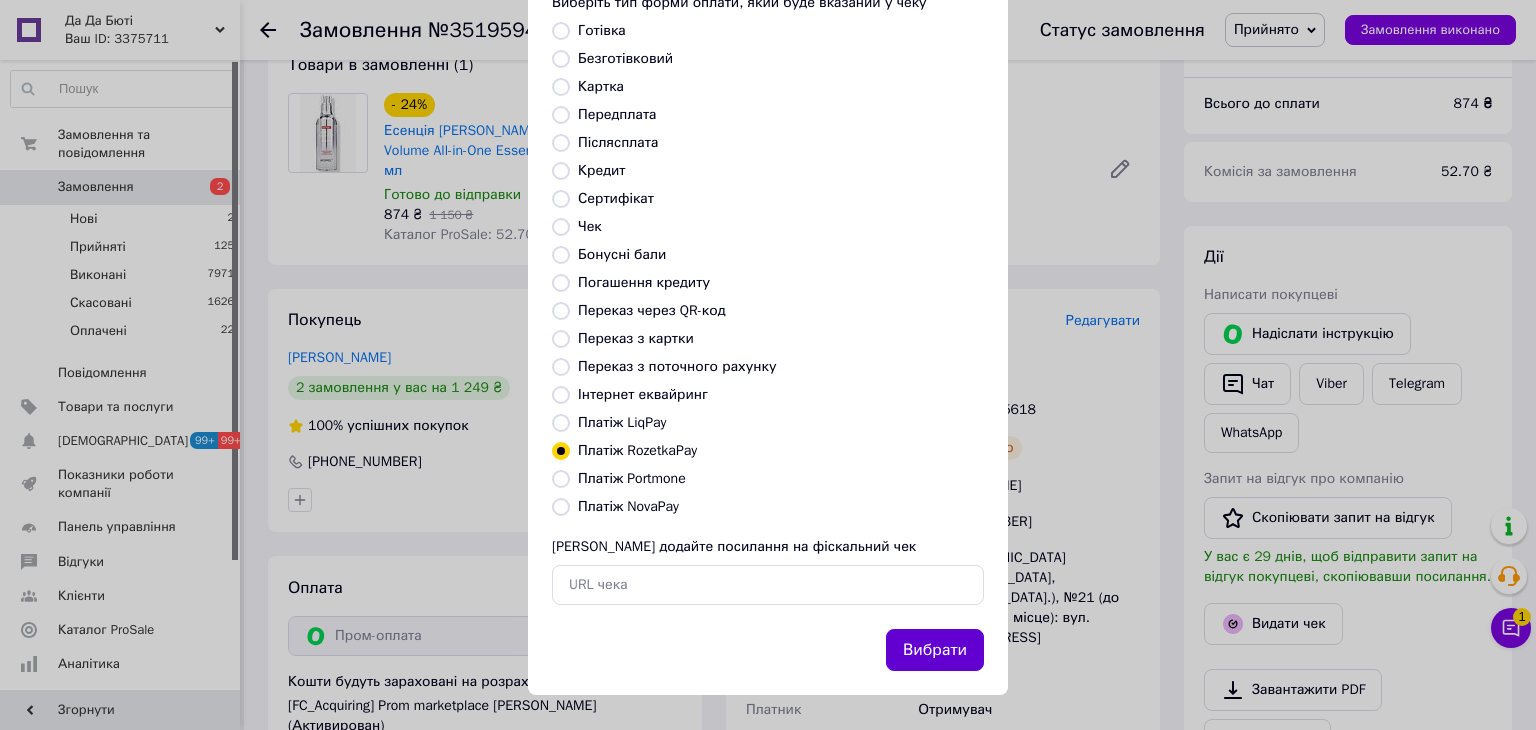 click on "Вибрати" at bounding box center [935, 650] 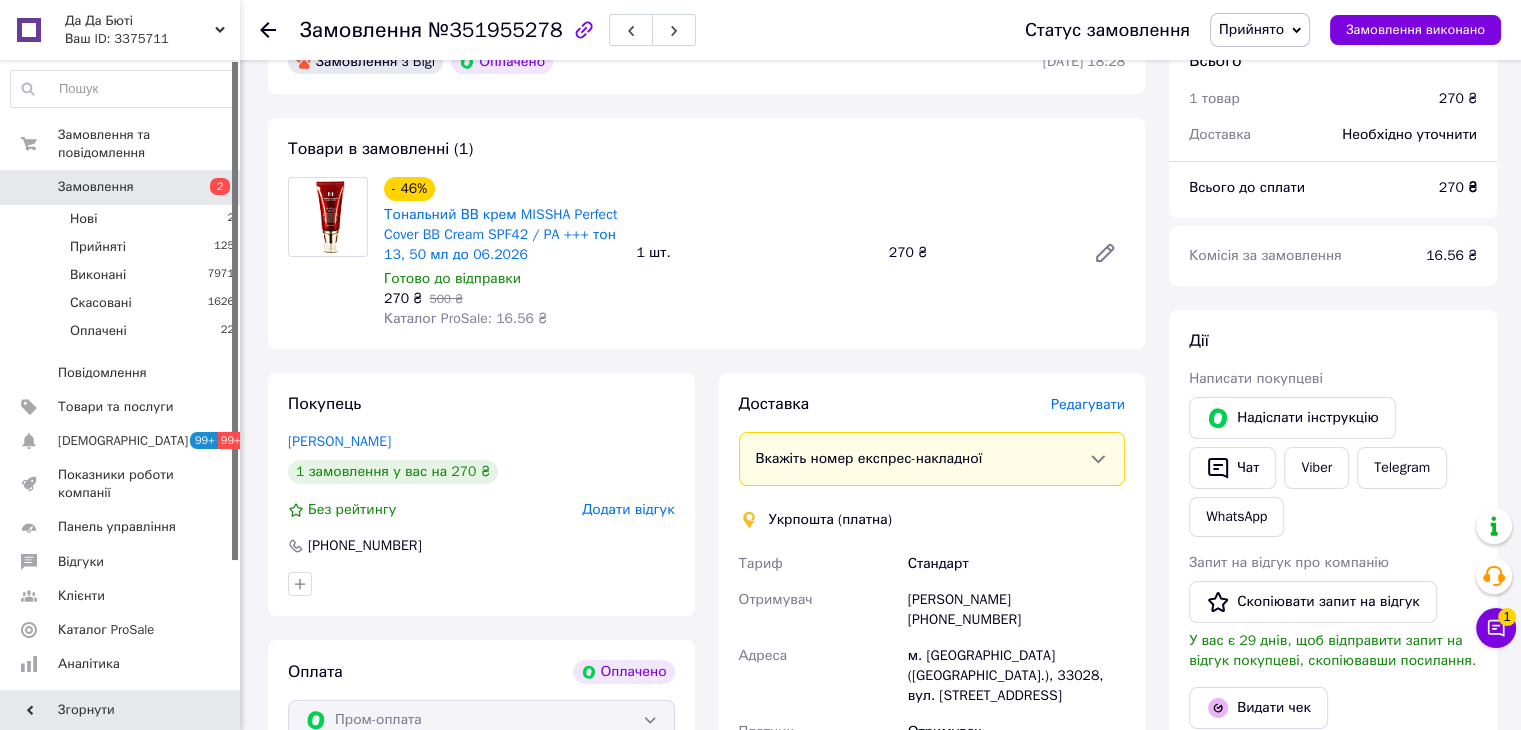 scroll, scrollTop: 500, scrollLeft: 0, axis: vertical 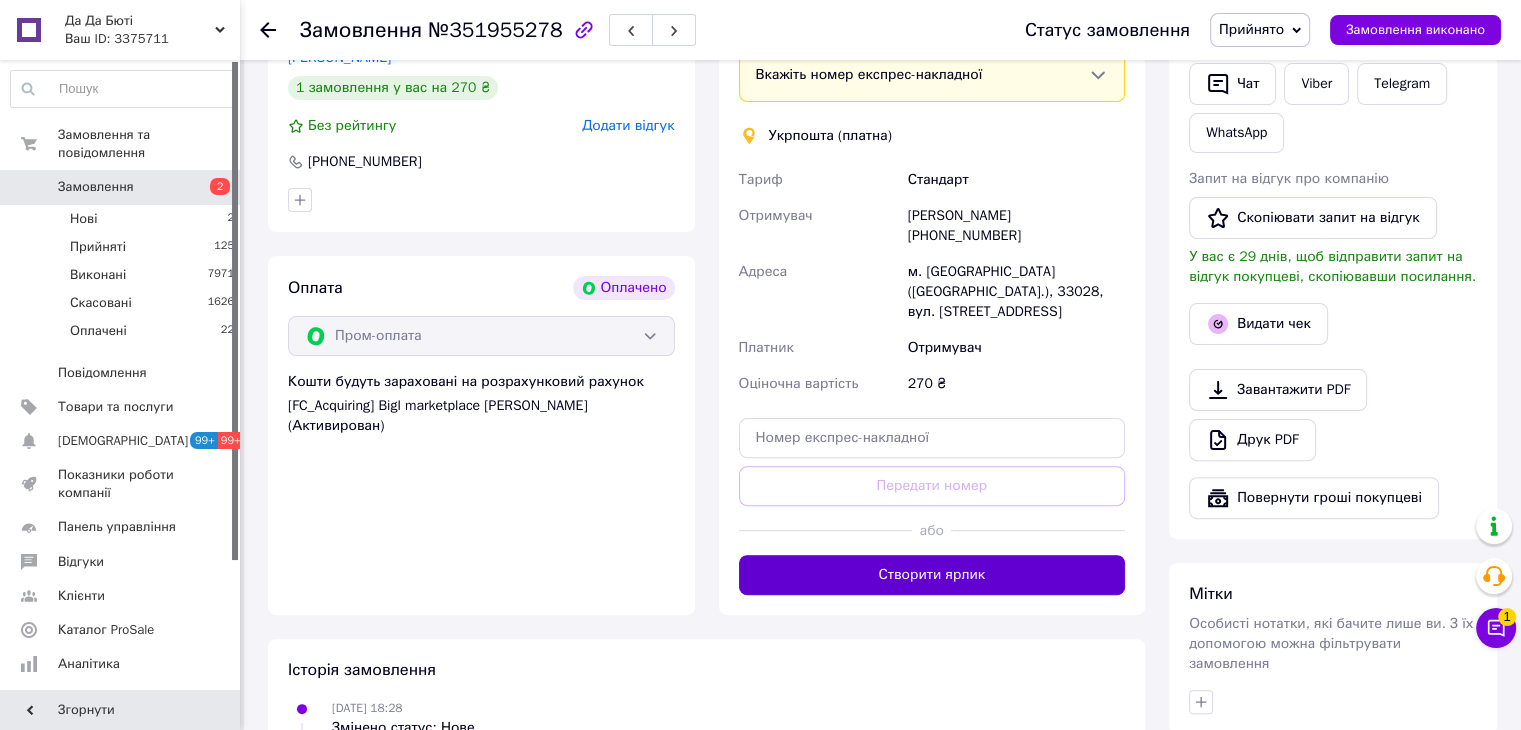 click on "Створити ярлик" at bounding box center (932, 575) 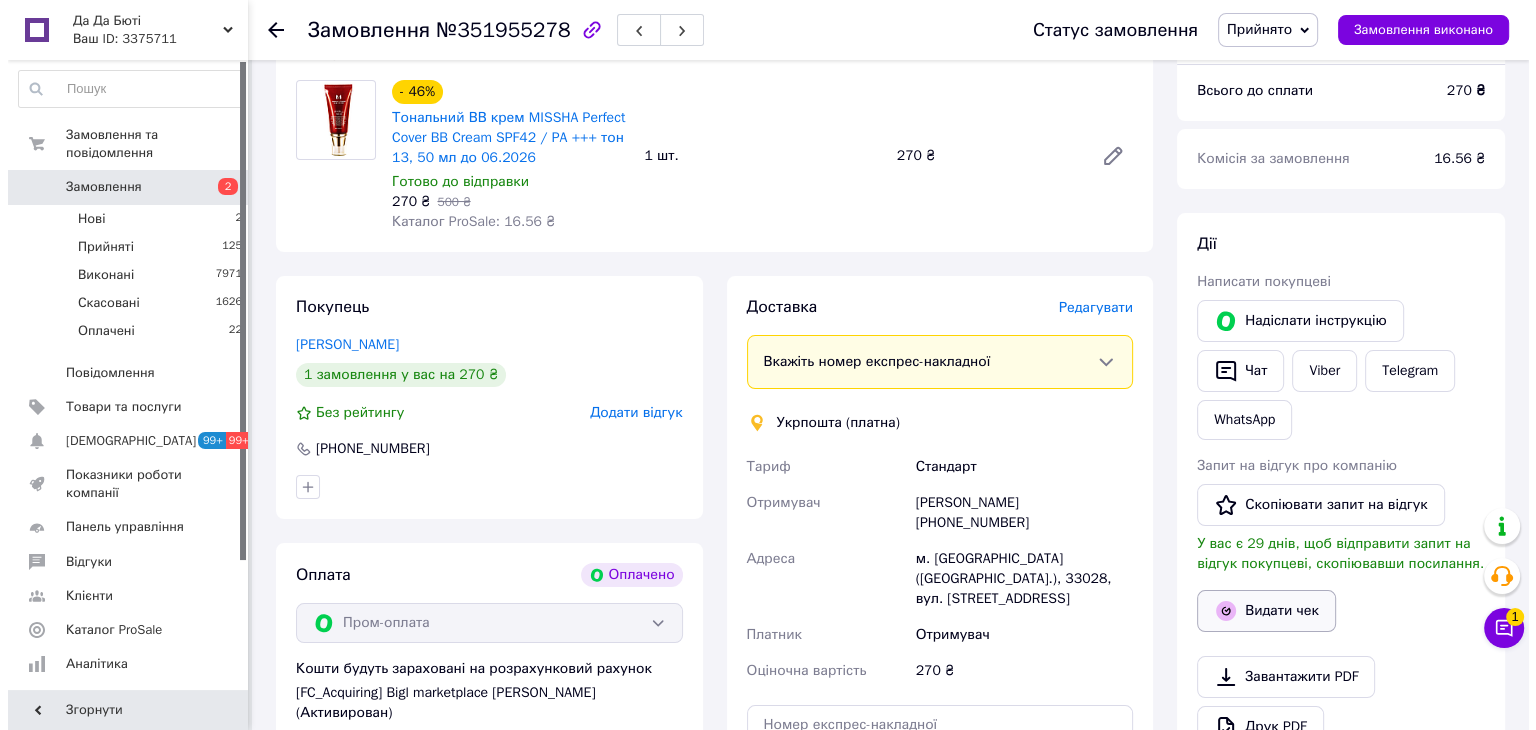 scroll, scrollTop: 300, scrollLeft: 0, axis: vertical 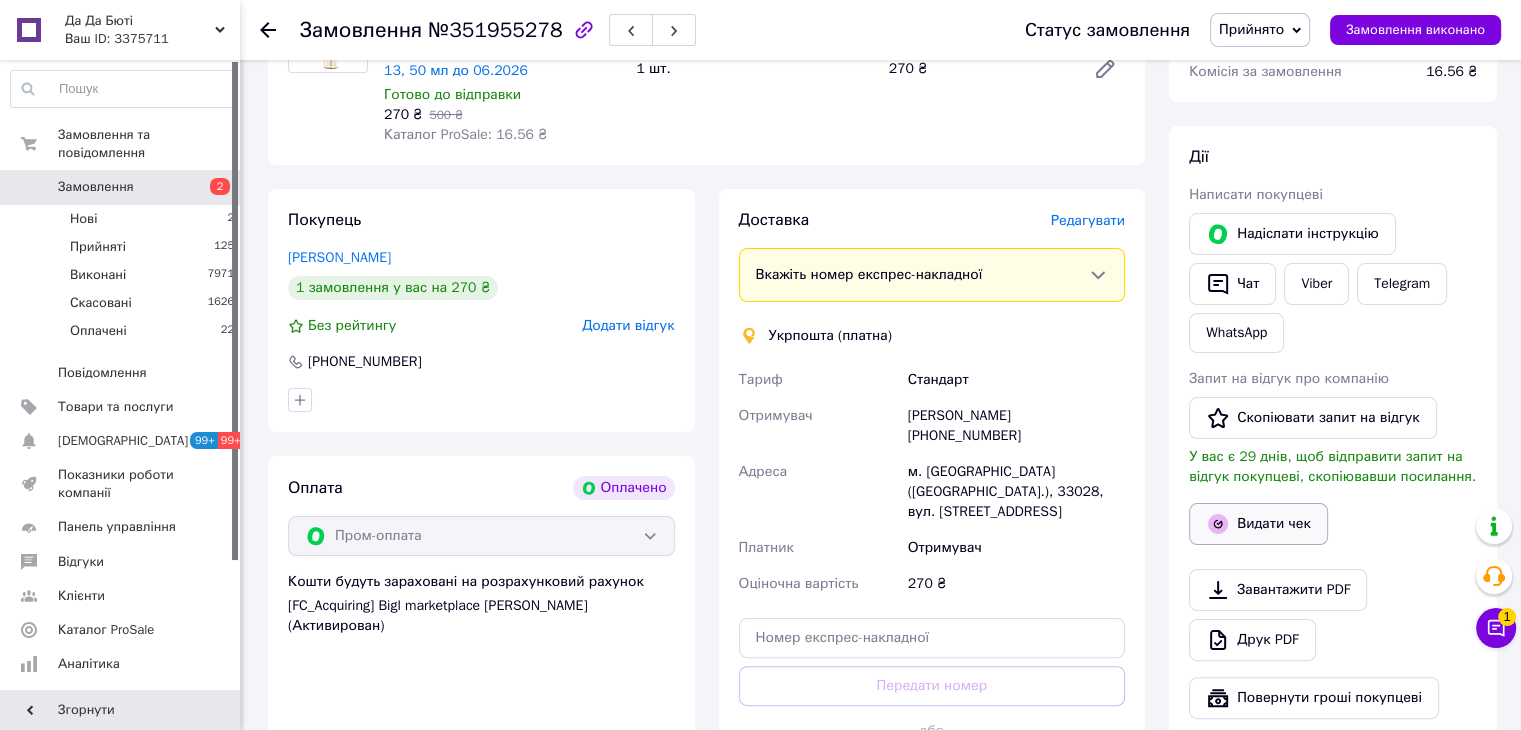 click 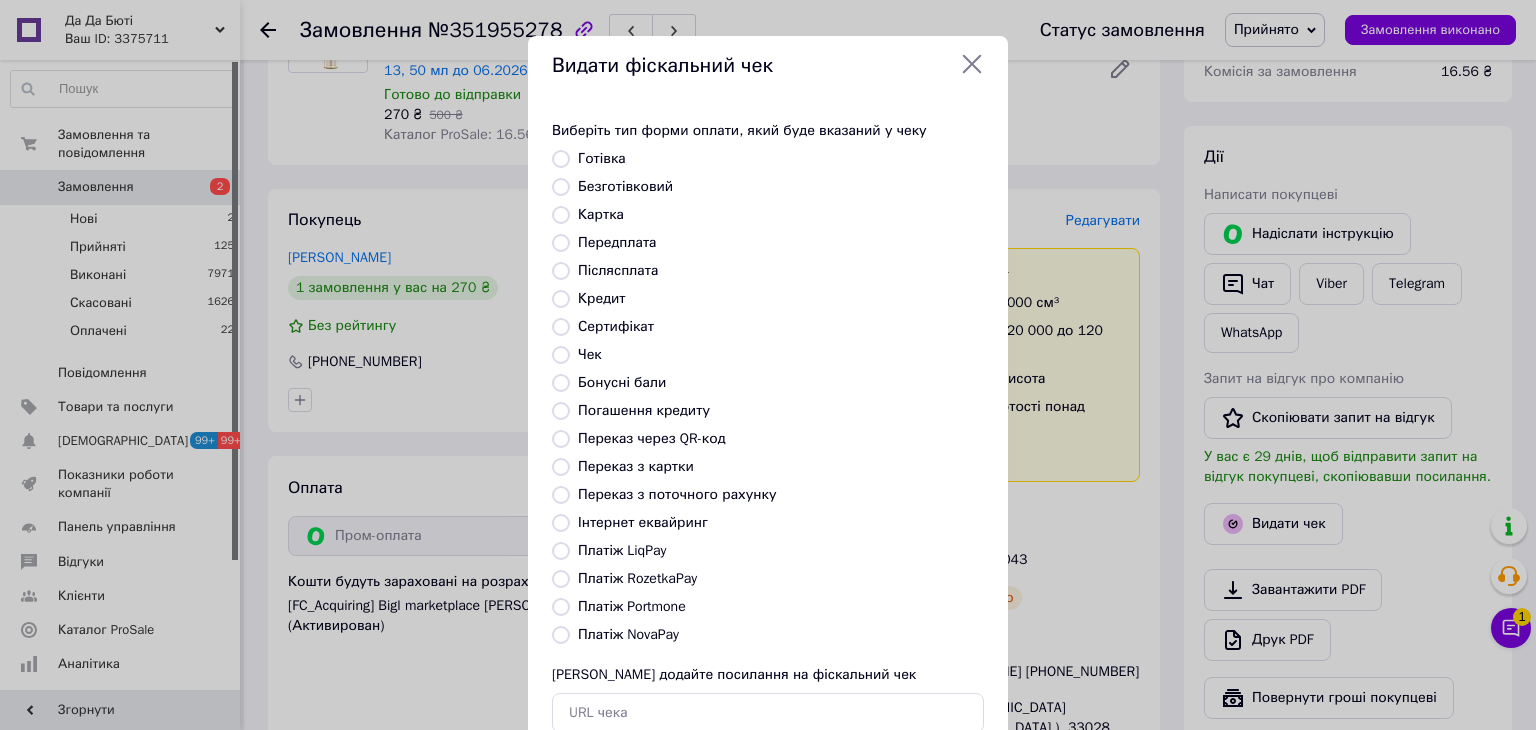 click on "Платіж RozetkaPay" at bounding box center [637, 578] 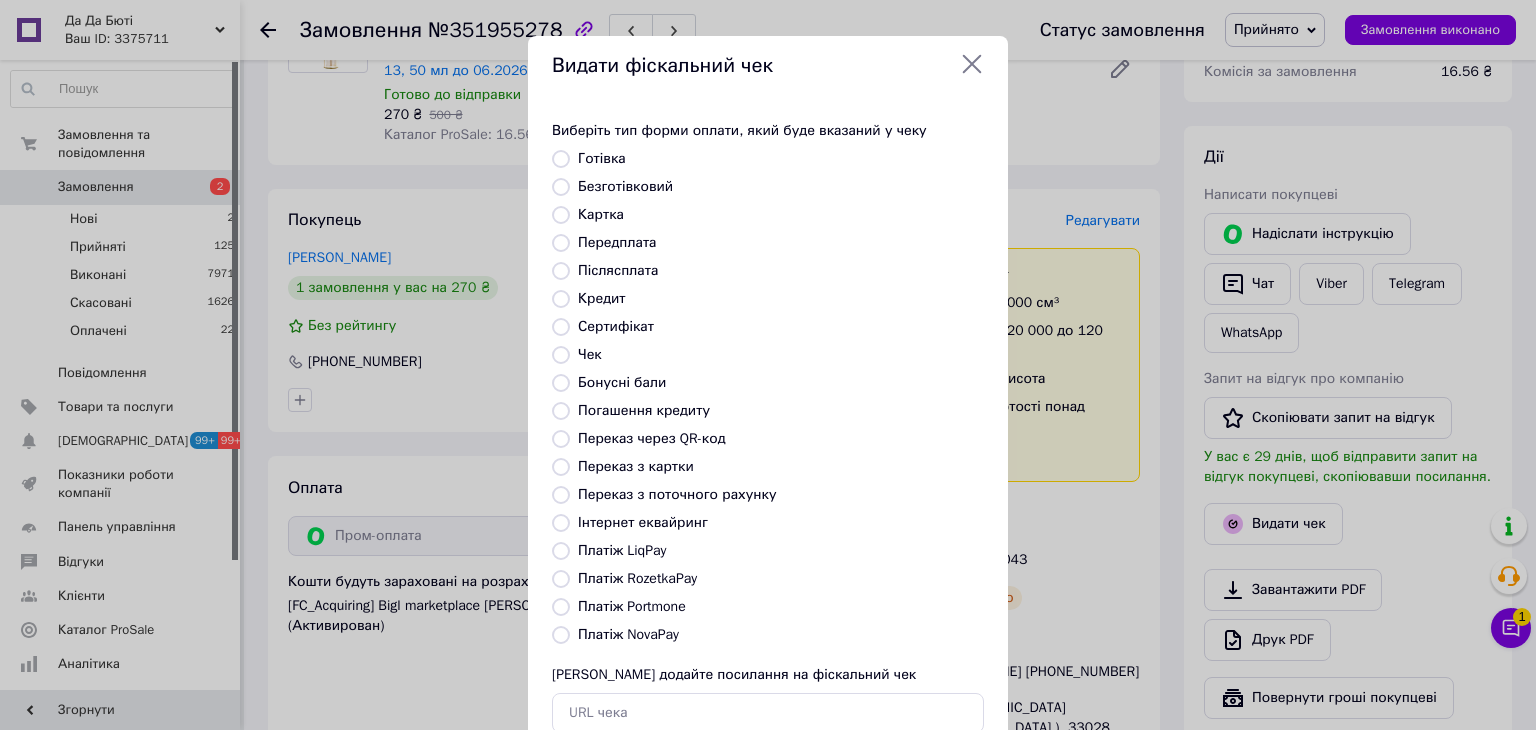 radio on "true" 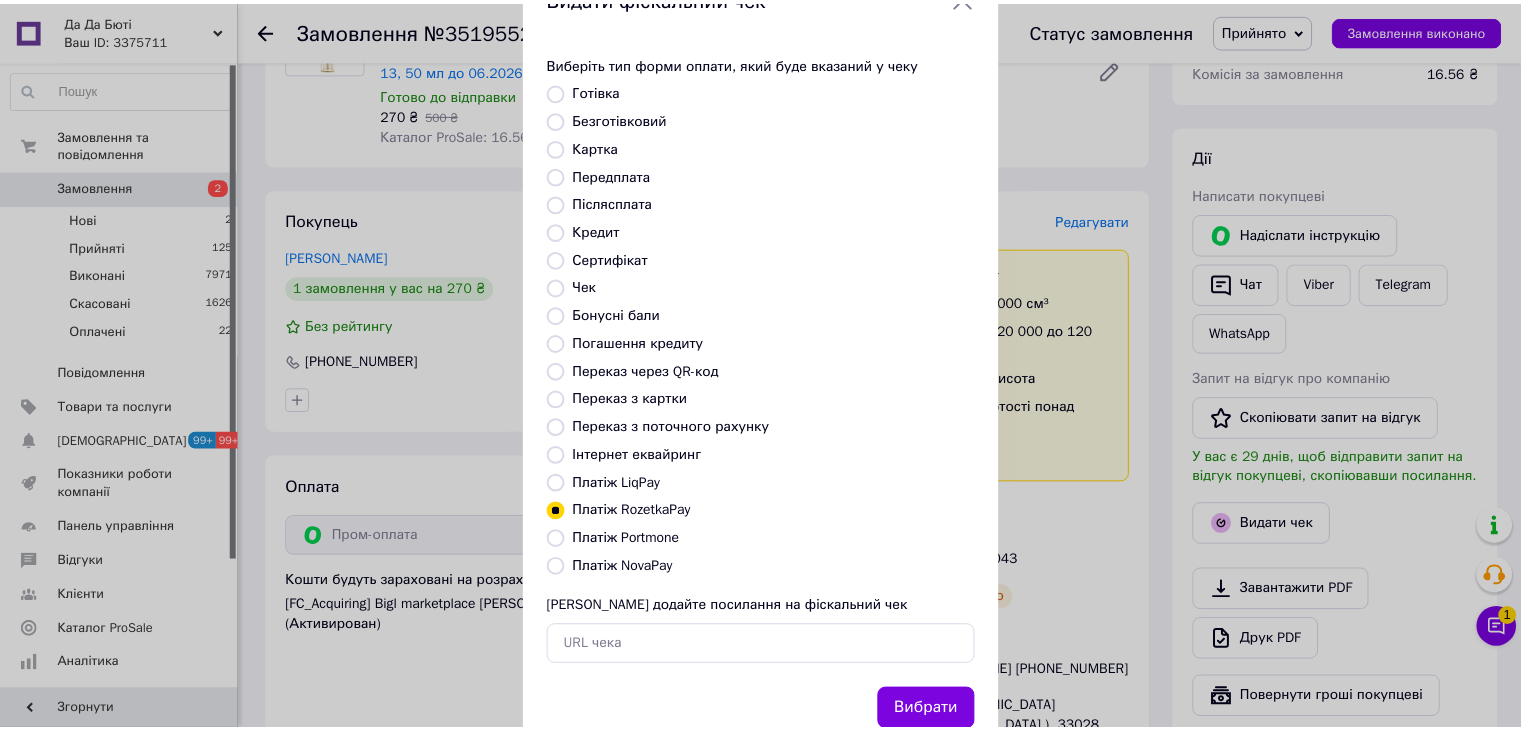 scroll, scrollTop: 128, scrollLeft: 0, axis: vertical 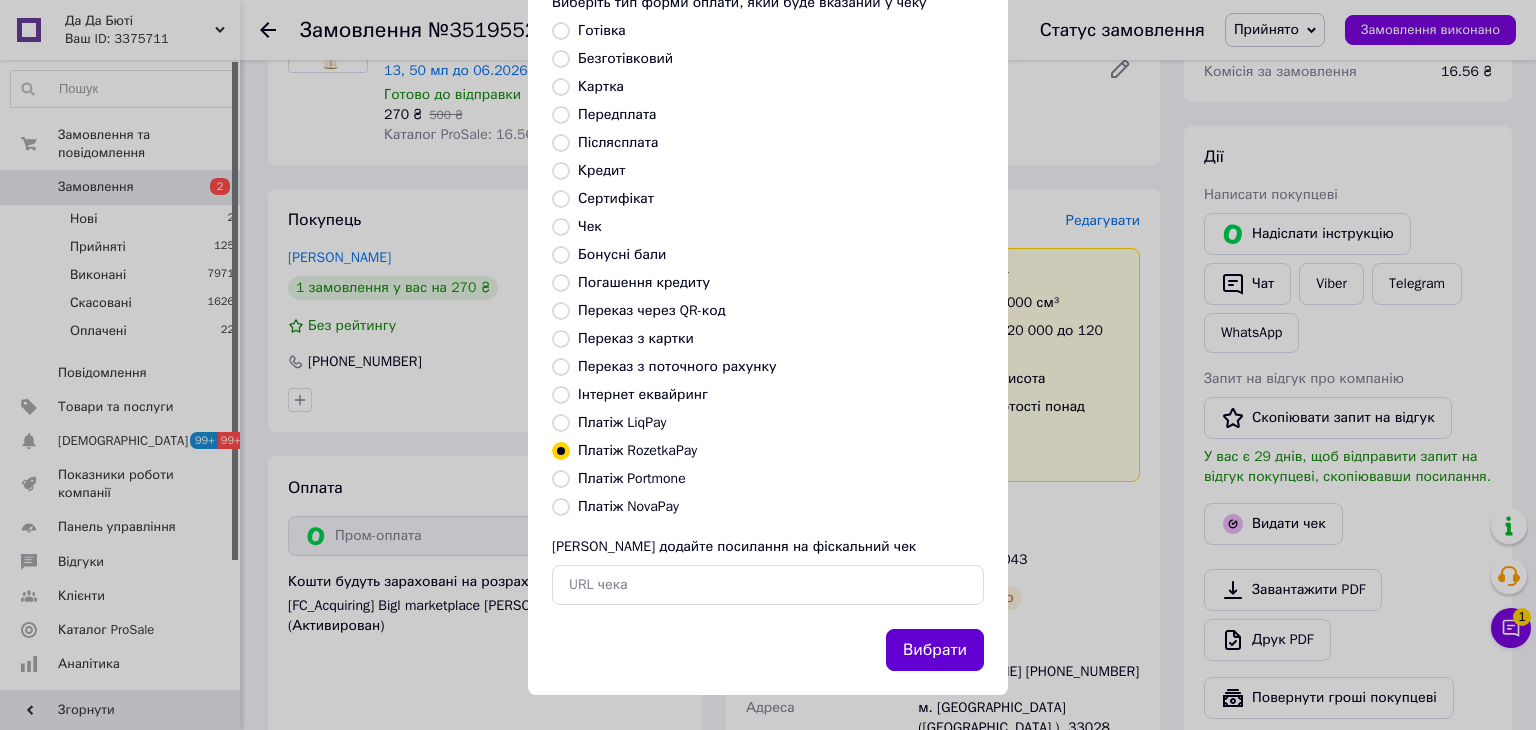 click on "Вибрати" at bounding box center (935, 650) 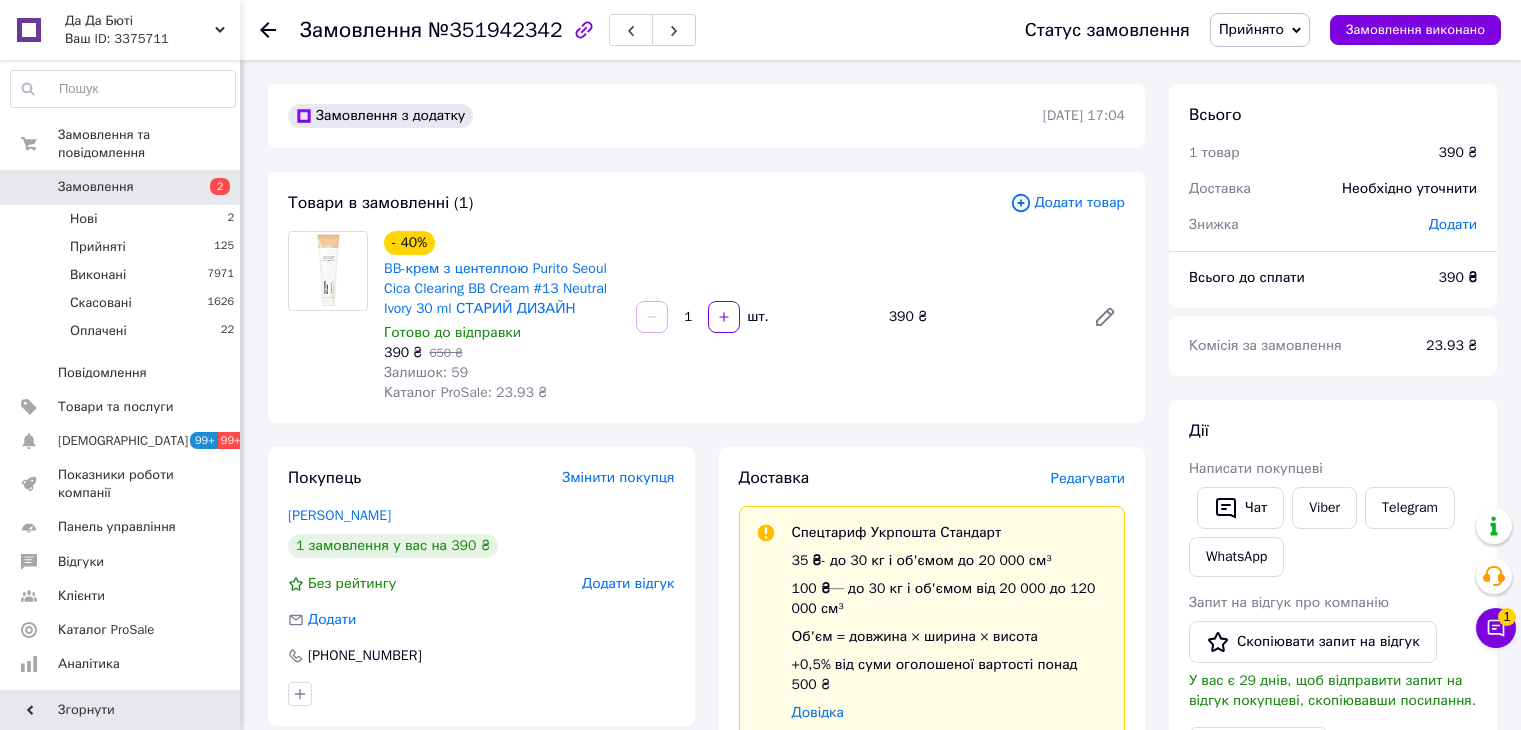 scroll, scrollTop: 0, scrollLeft: 0, axis: both 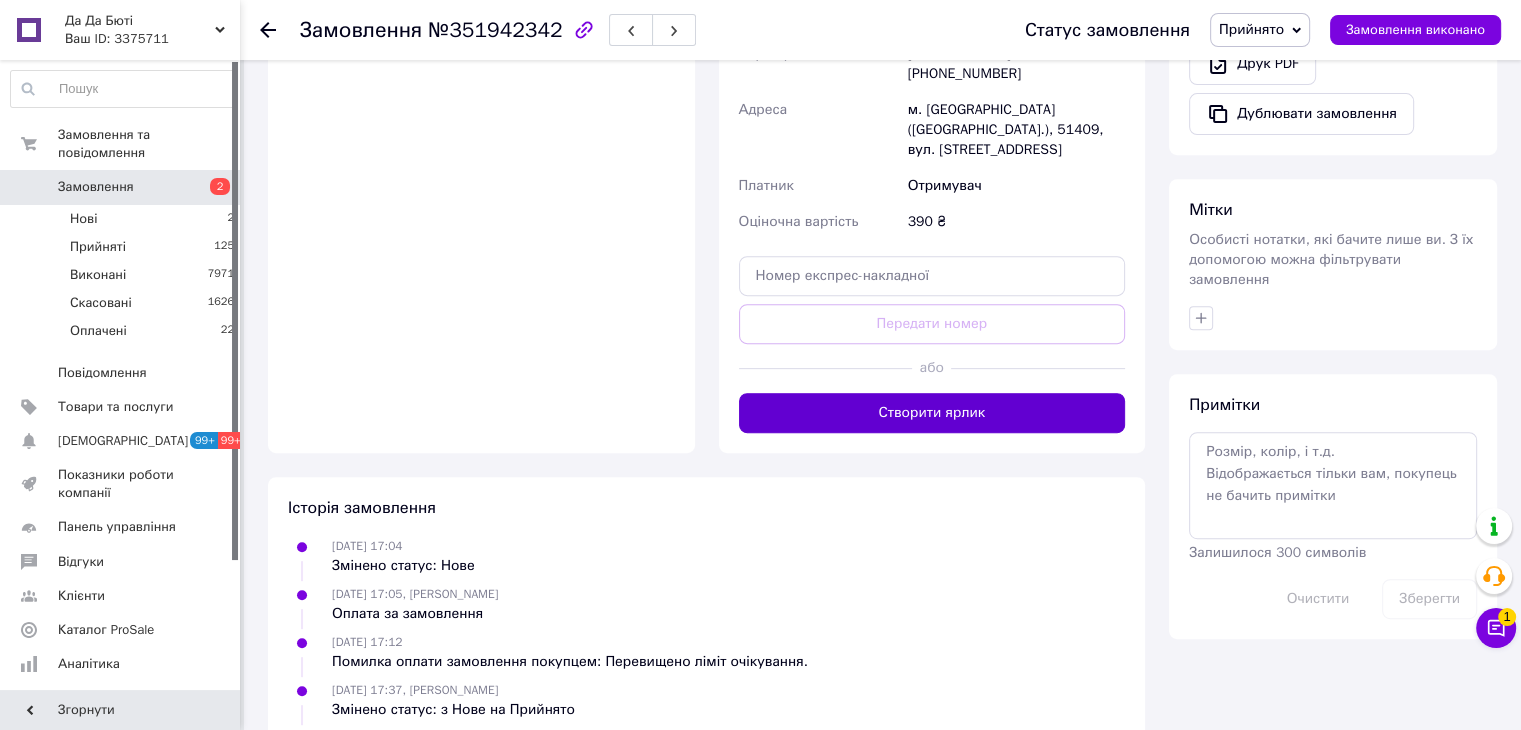 click on "Створити ярлик" at bounding box center [932, 413] 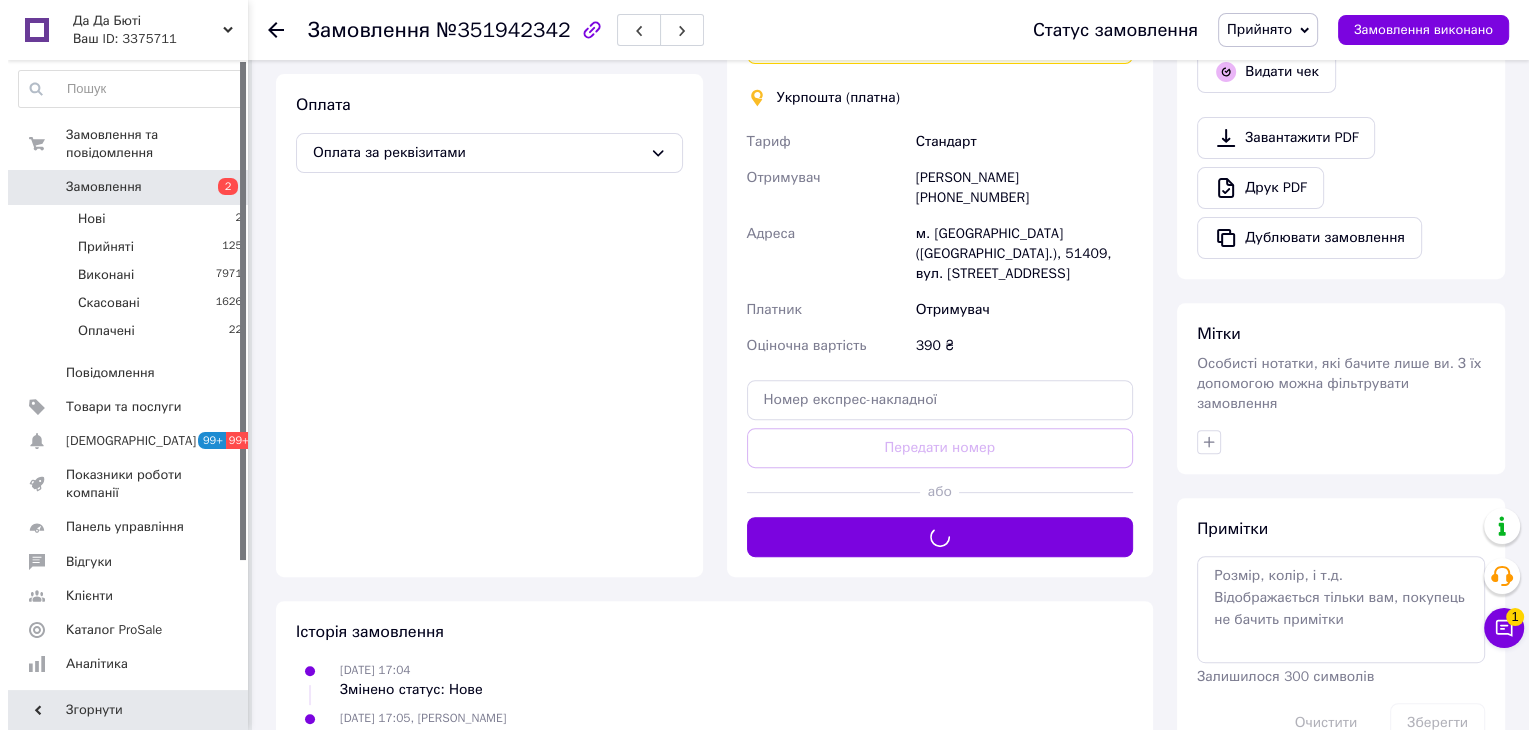 scroll, scrollTop: 600, scrollLeft: 0, axis: vertical 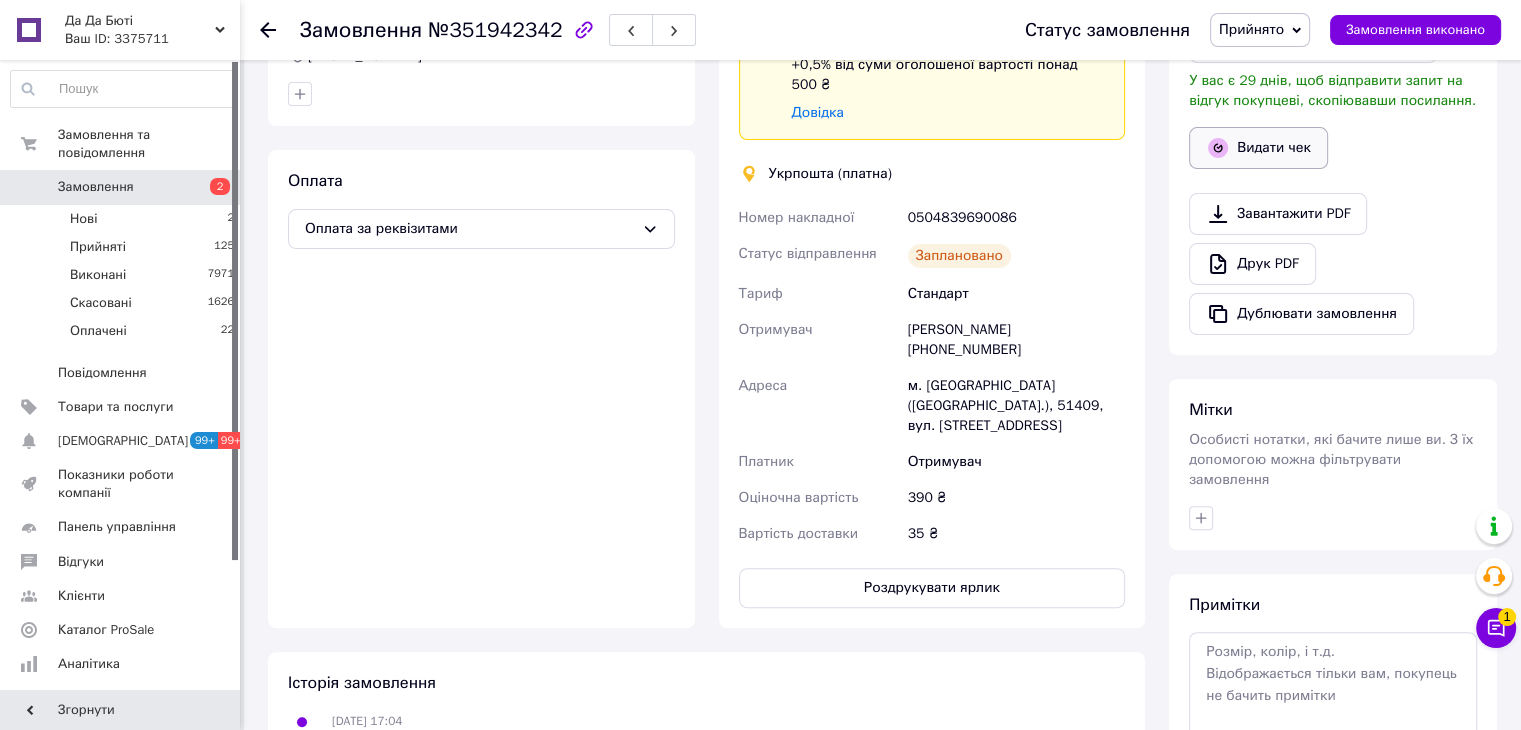click 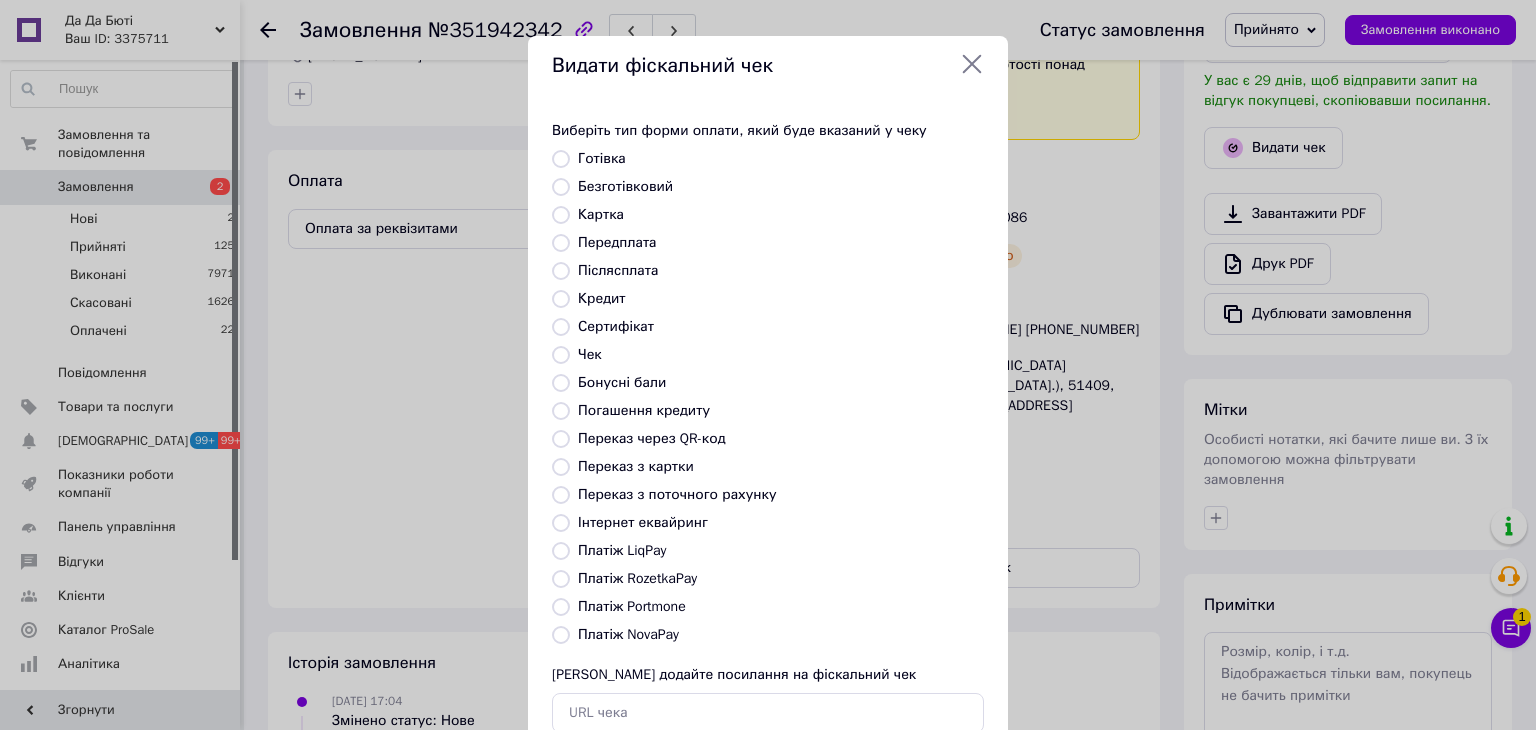 click on "Платіж RozetkaPay" at bounding box center (637, 578) 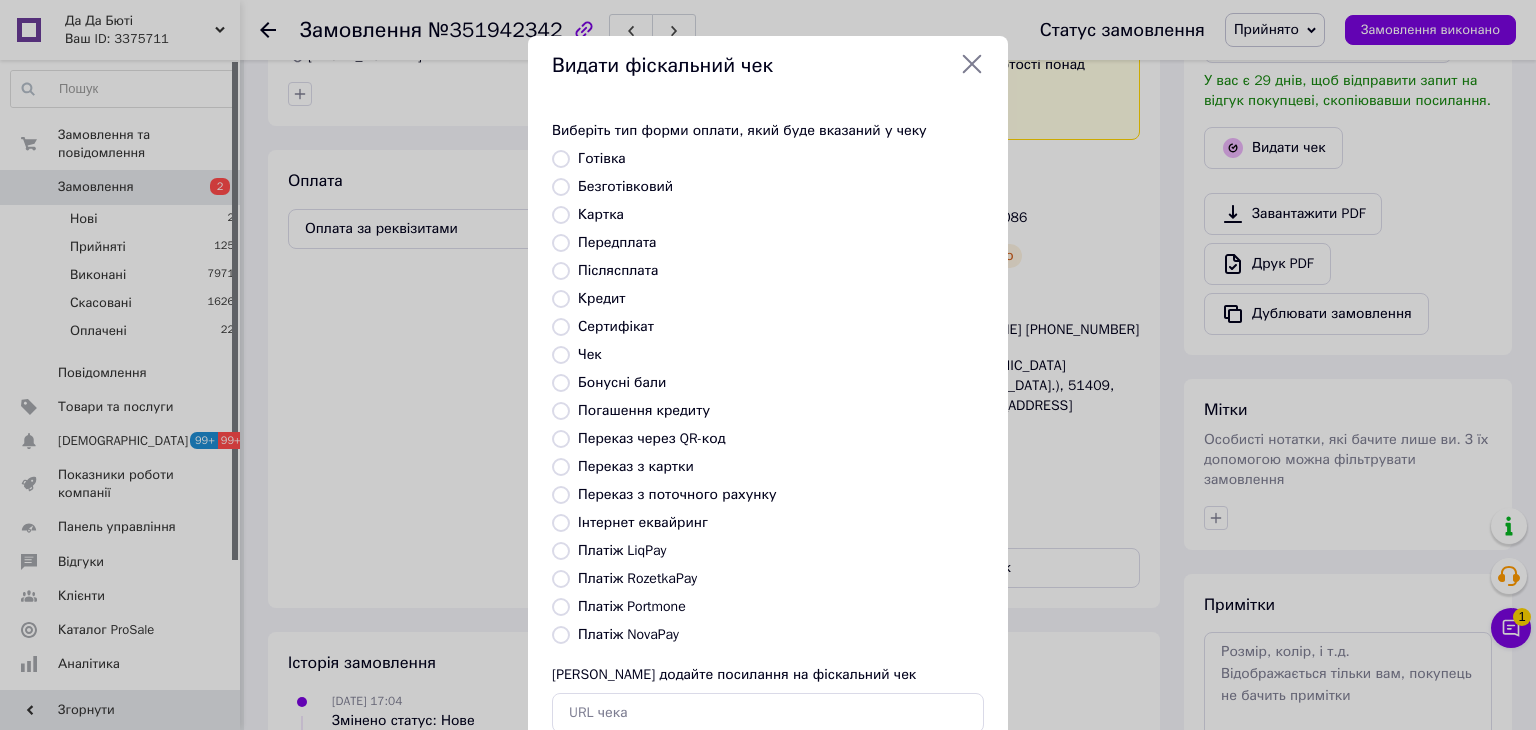 radio on "true" 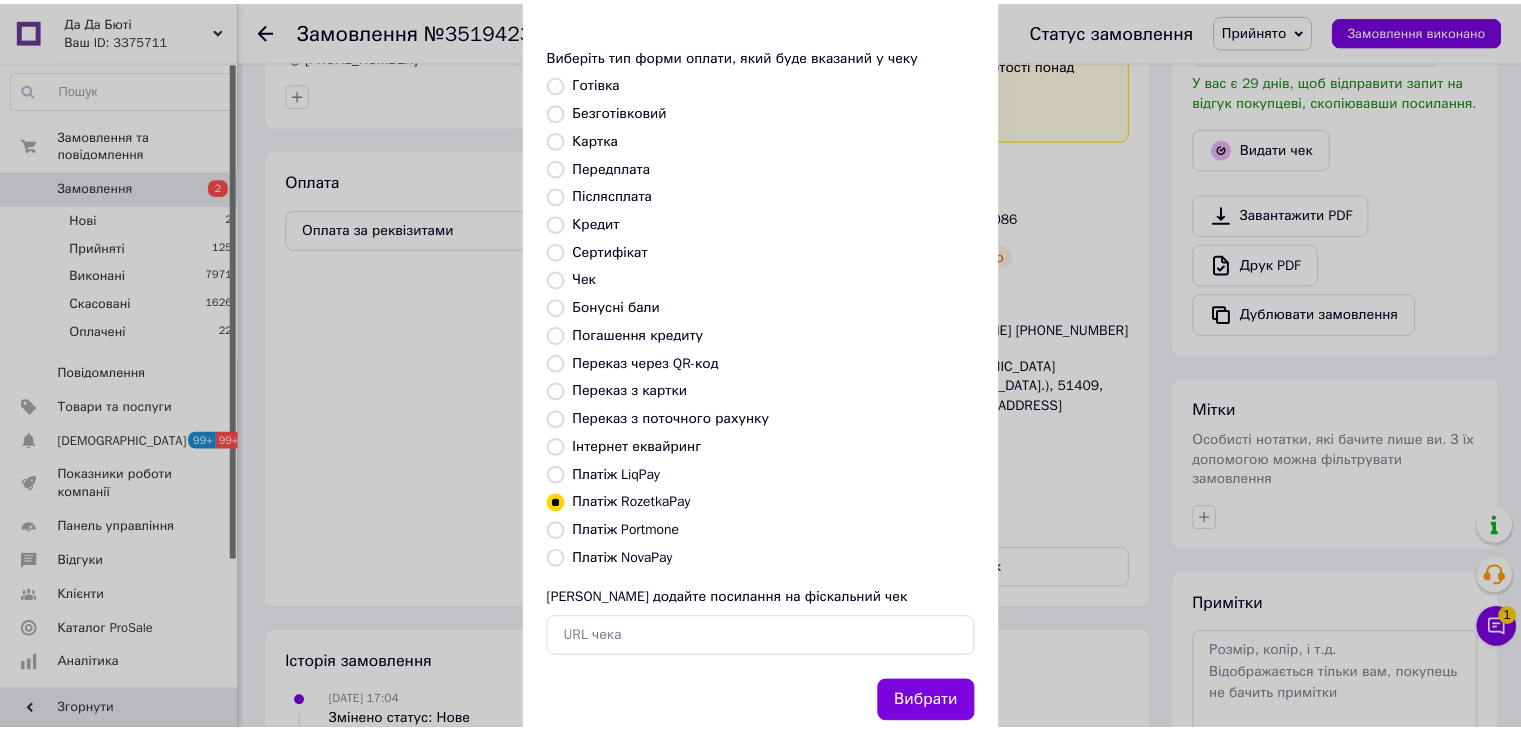 scroll, scrollTop: 128, scrollLeft: 0, axis: vertical 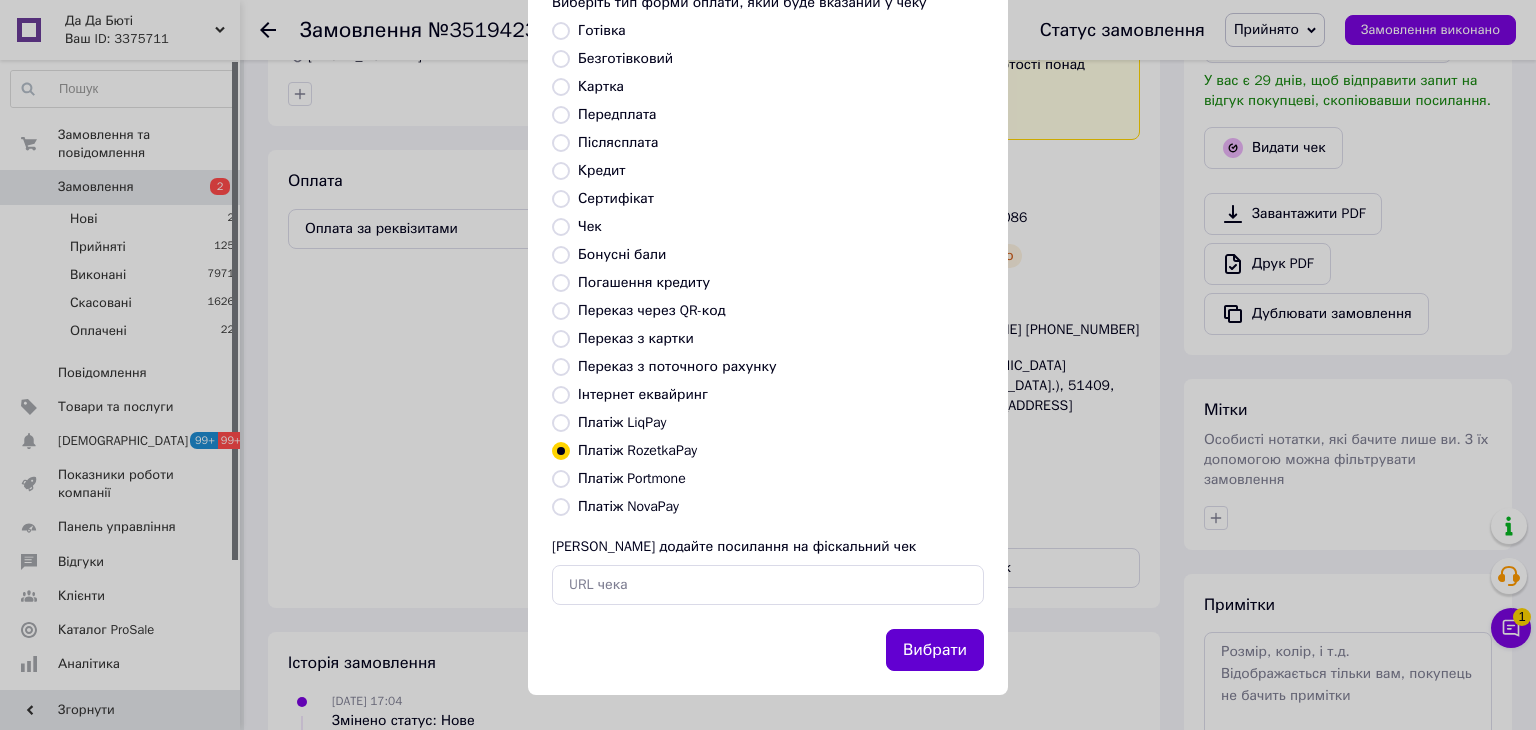 click on "Вибрати" at bounding box center (935, 650) 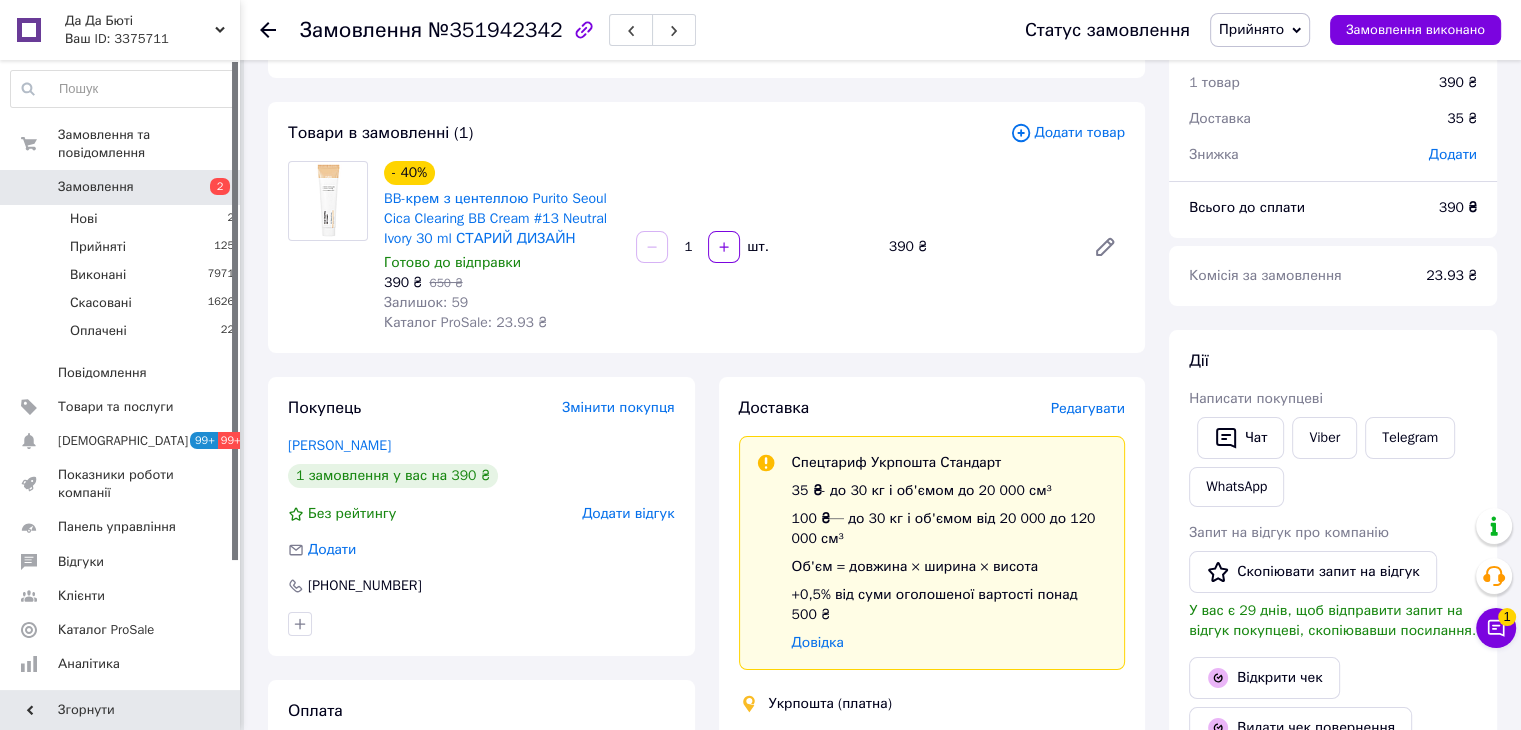 scroll, scrollTop: 300, scrollLeft: 0, axis: vertical 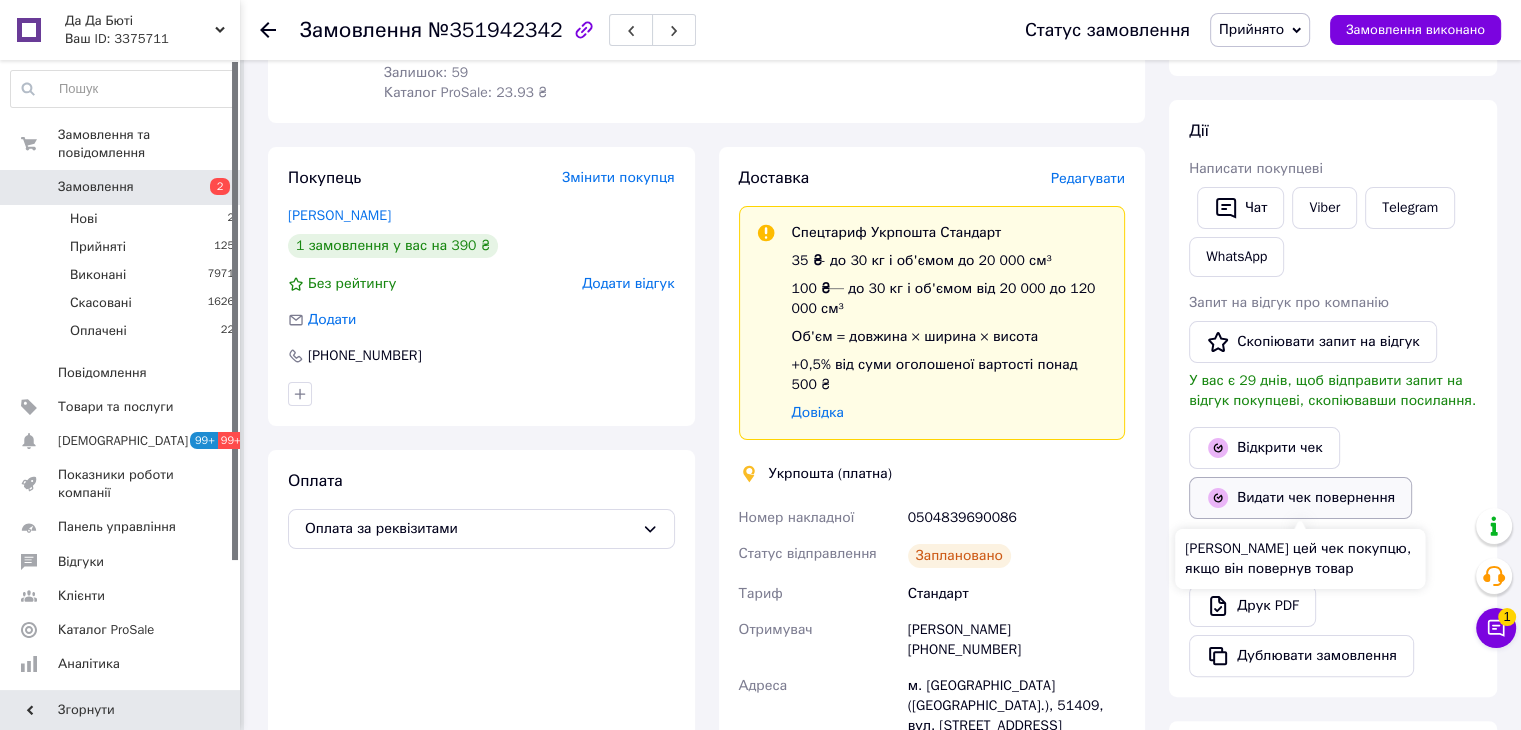 click on "Видати чек повернення" at bounding box center (1300, 498) 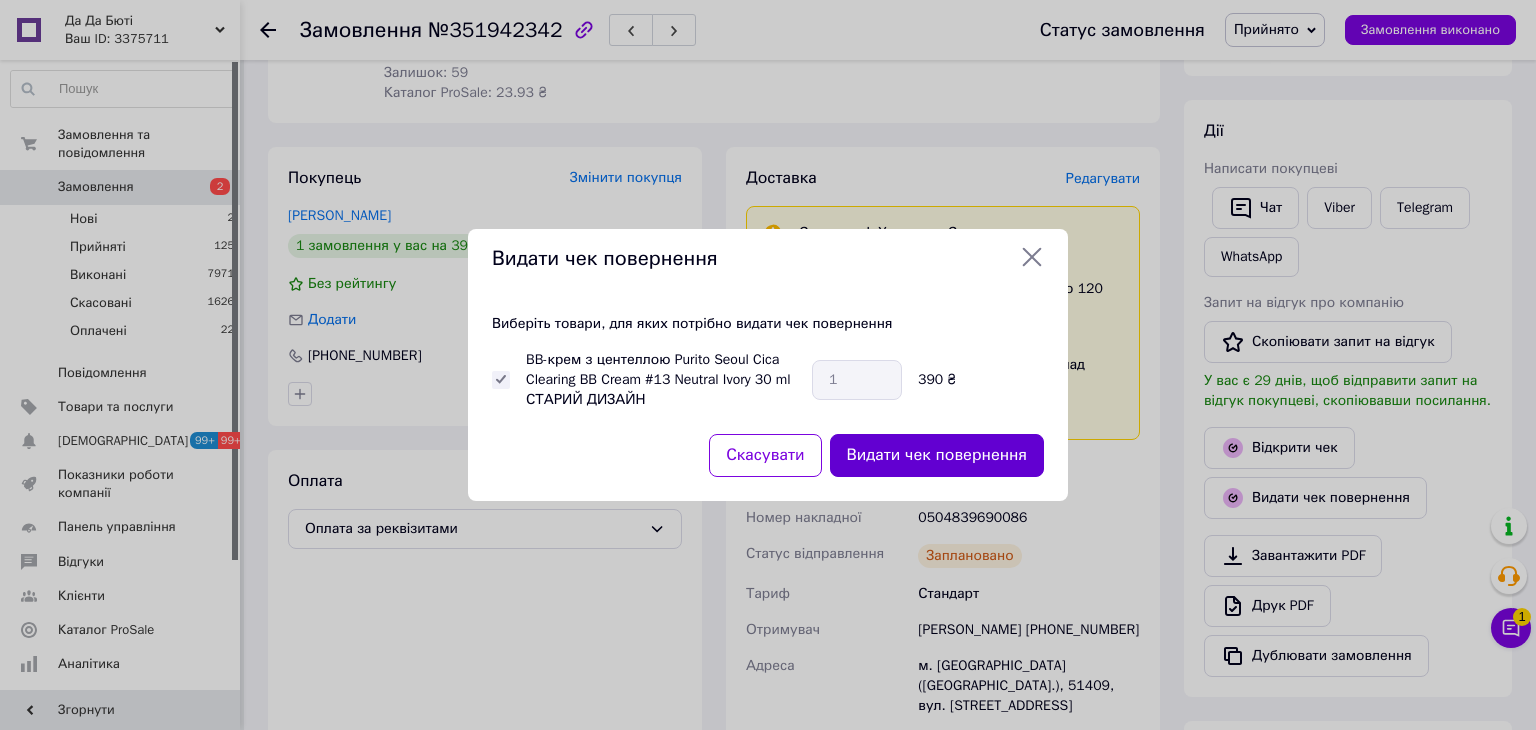 click on "Видати чек повернення" at bounding box center [937, 455] 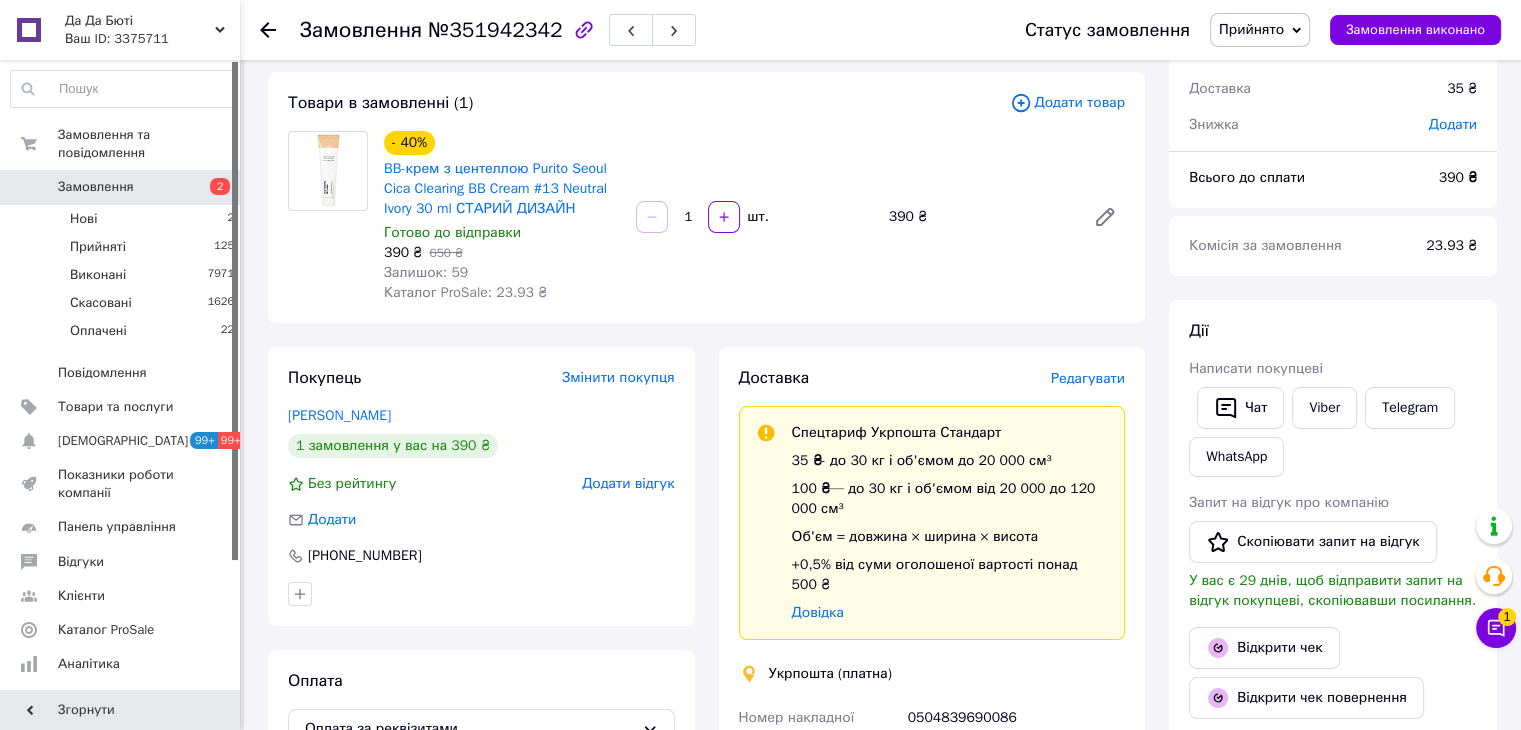 scroll, scrollTop: 0, scrollLeft: 0, axis: both 